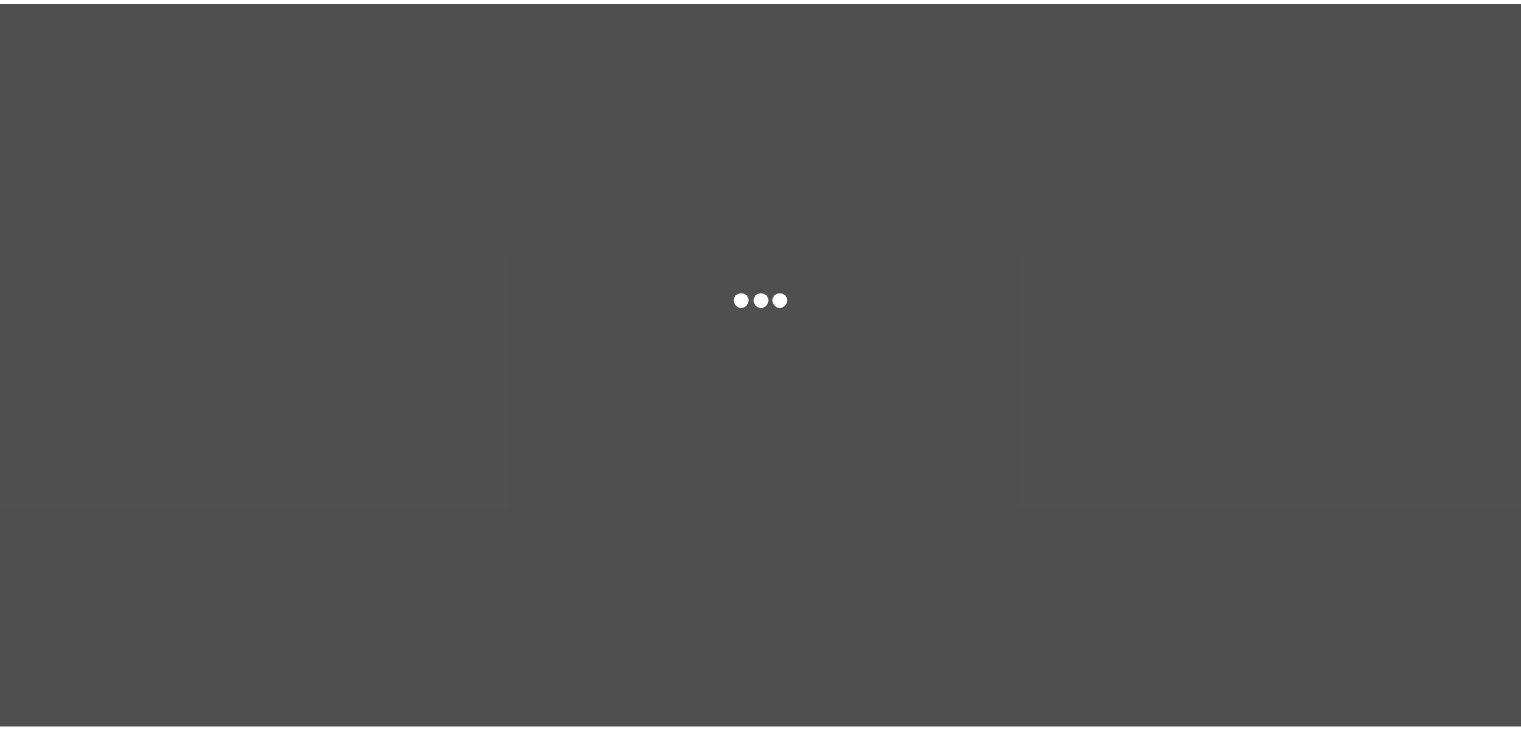 scroll, scrollTop: 0, scrollLeft: 0, axis: both 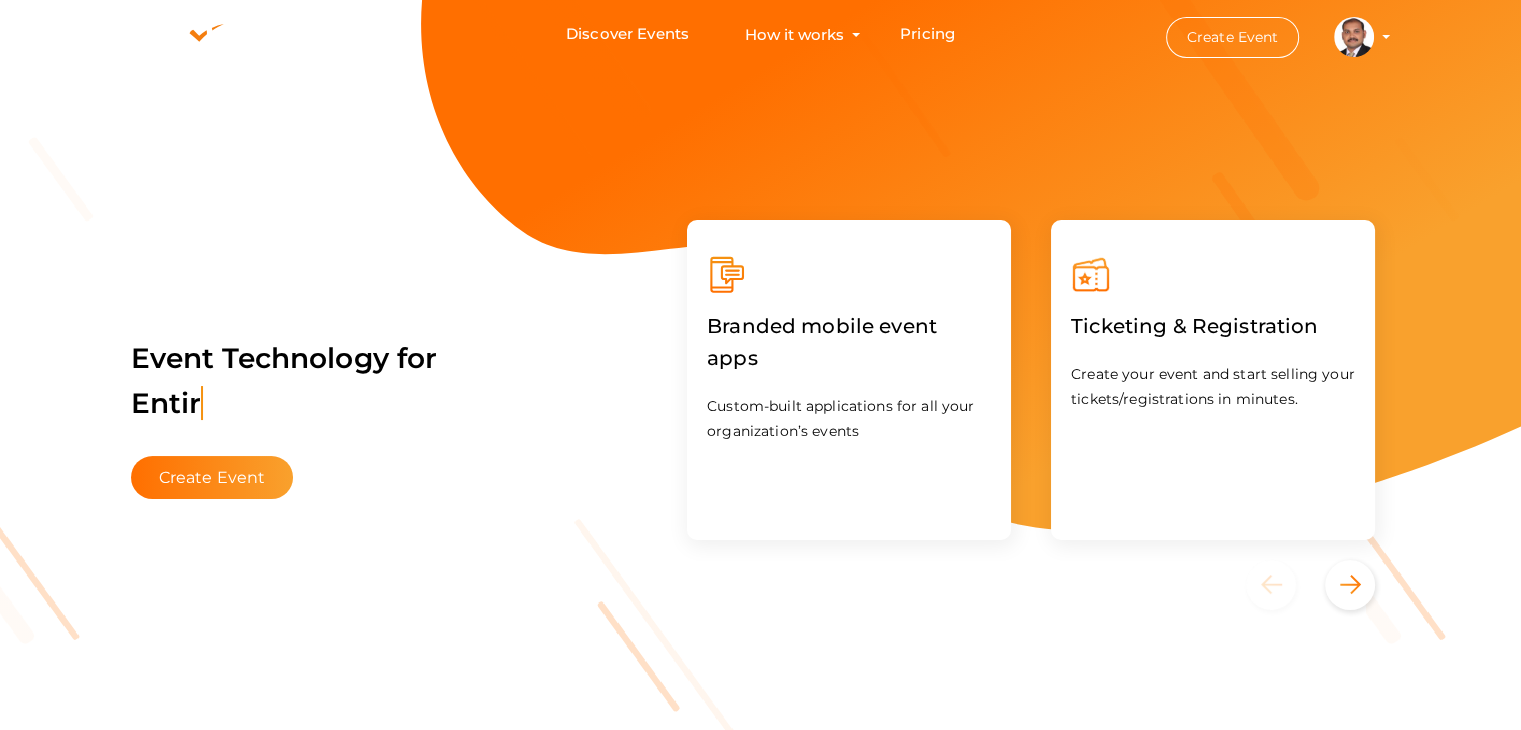 click at bounding box center [1354, 35] 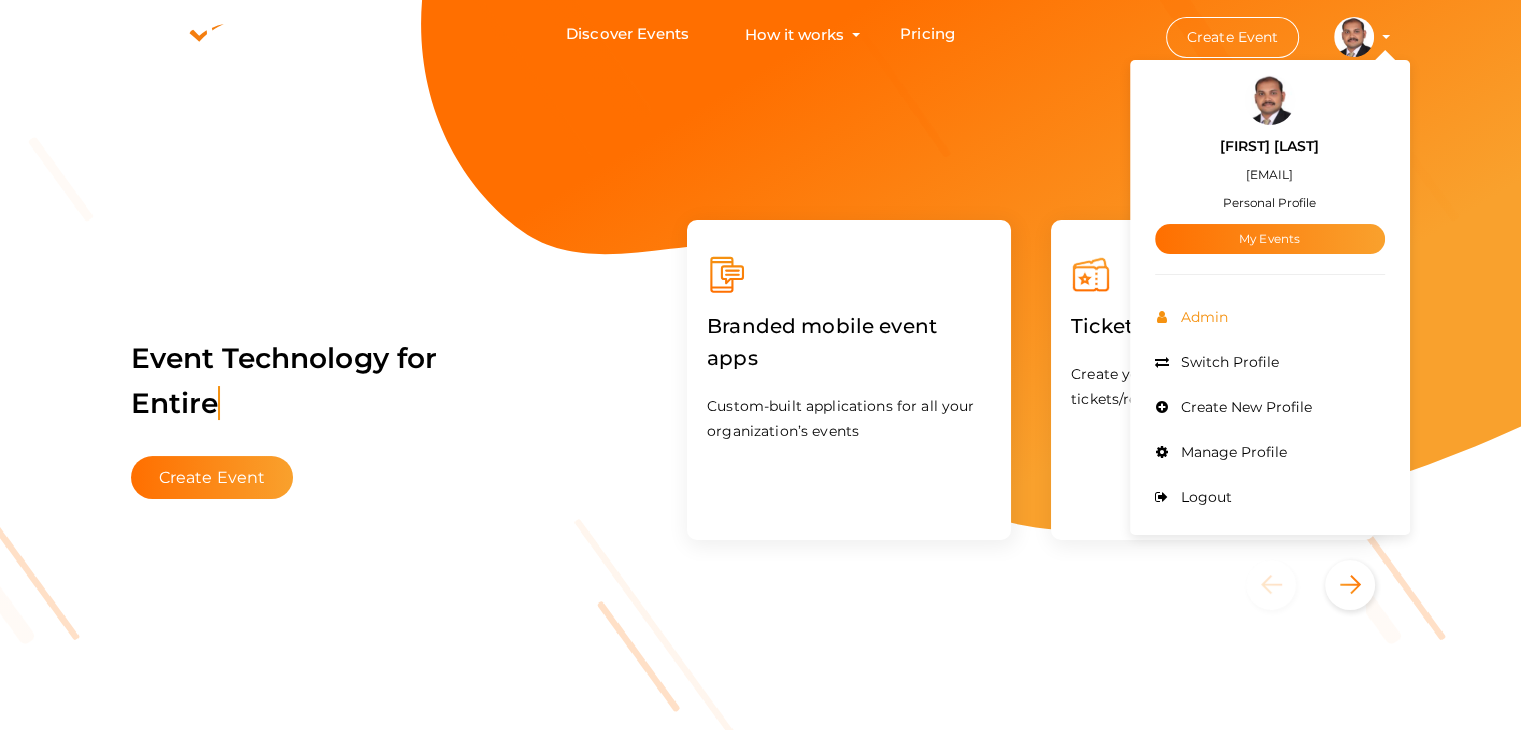 click on "Admin" at bounding box center [1202, 317] 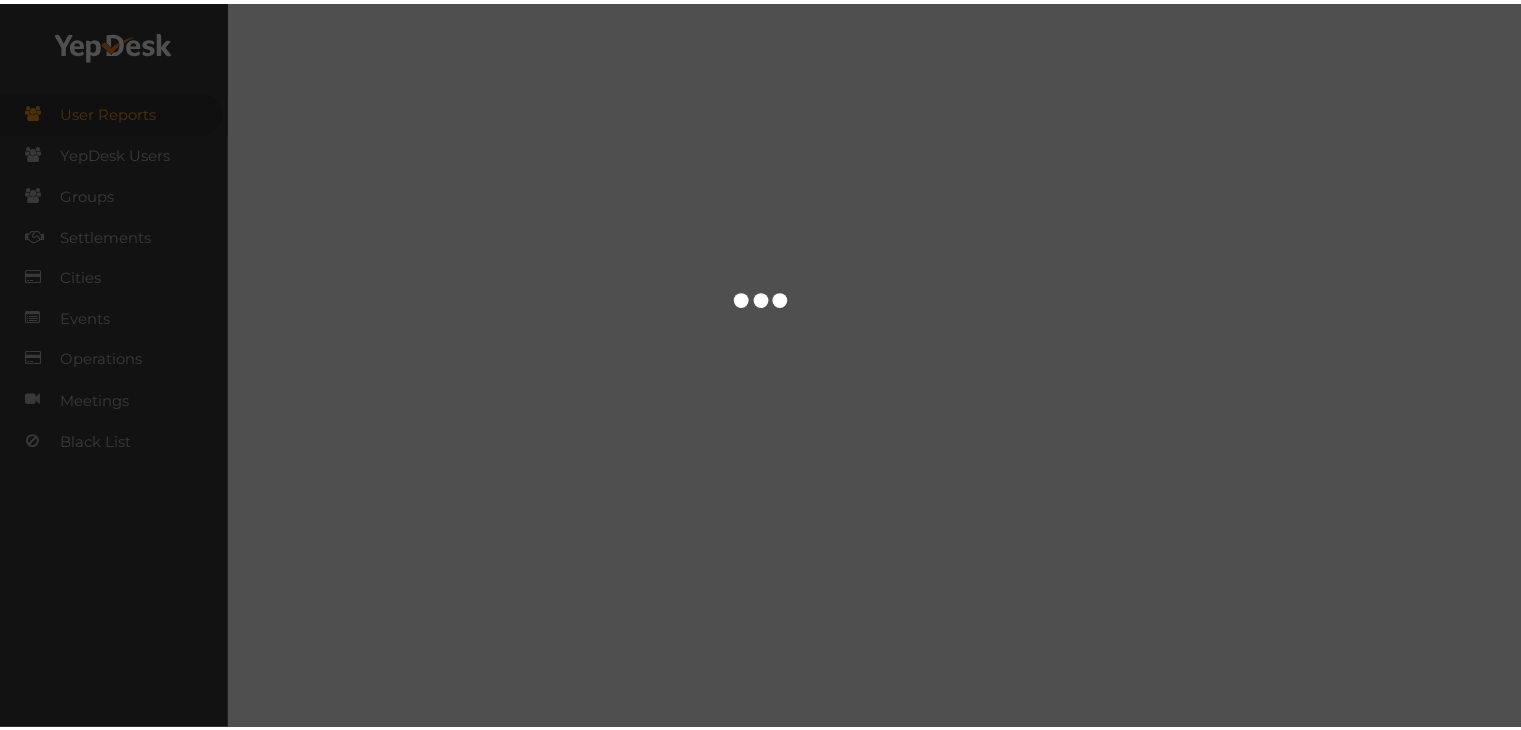 scroll, scrollTop: 0, scrollLeft: 0, axis: both 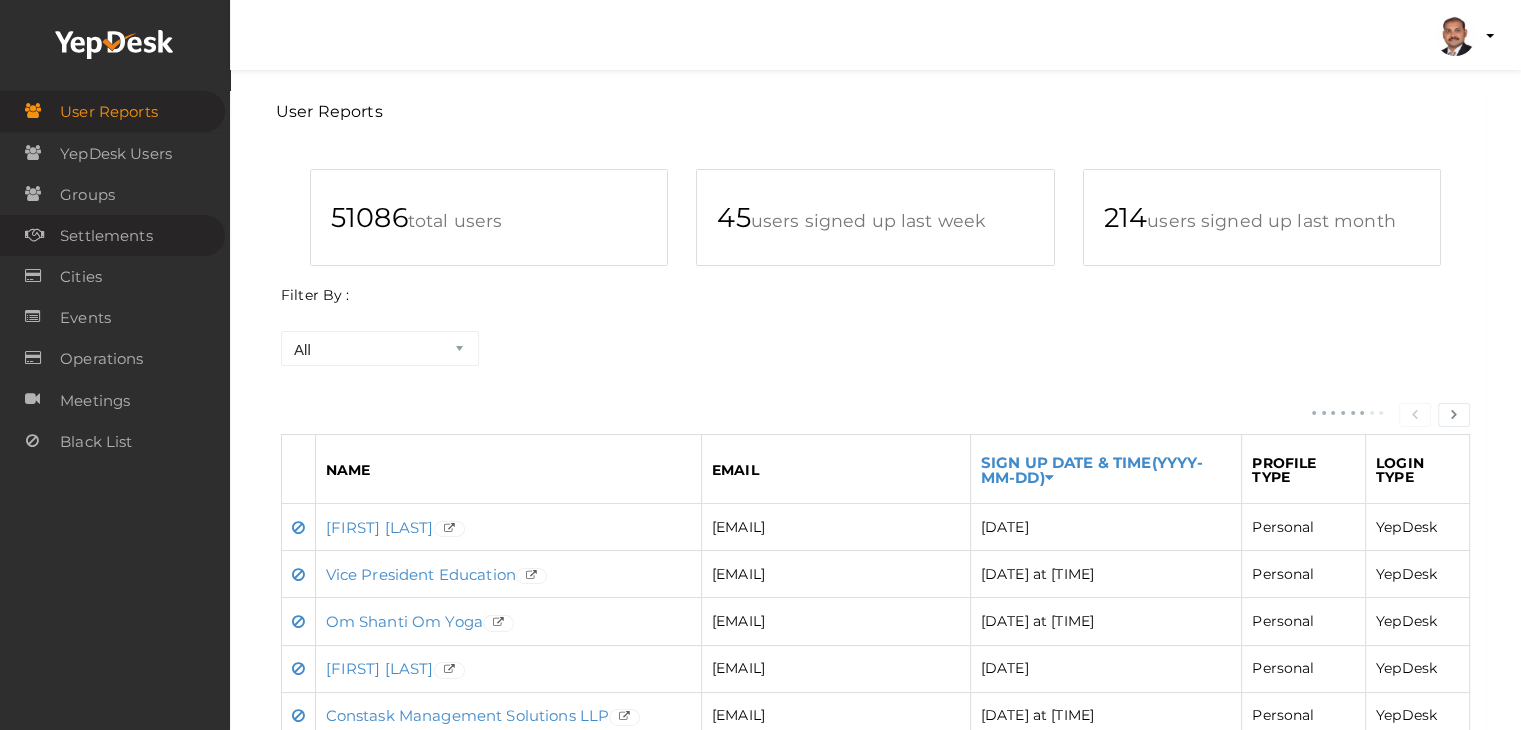click on "Settlements" at bounding box center (106, 236) 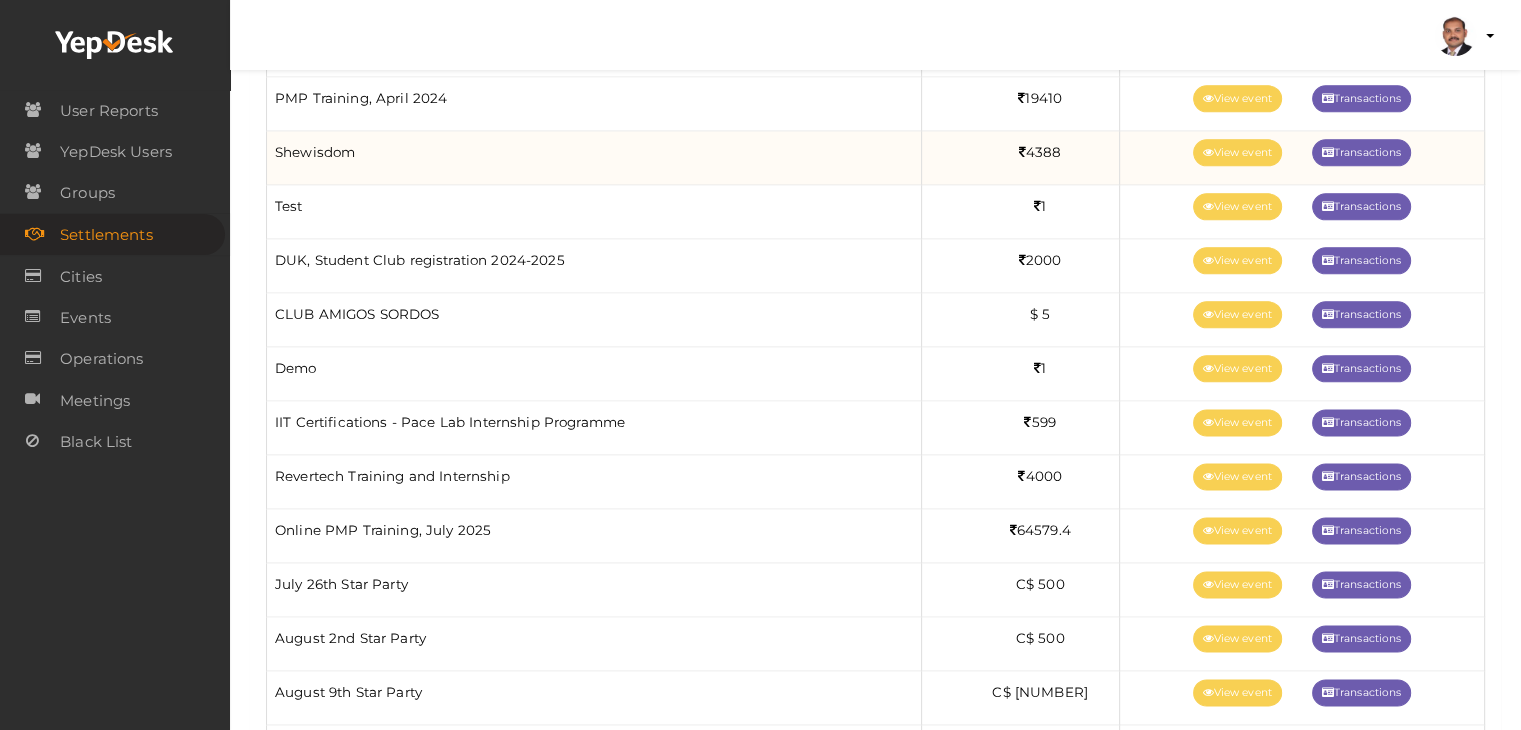 scroll, scrollTop: 2500, scrollLeft: 0, axis: vertical 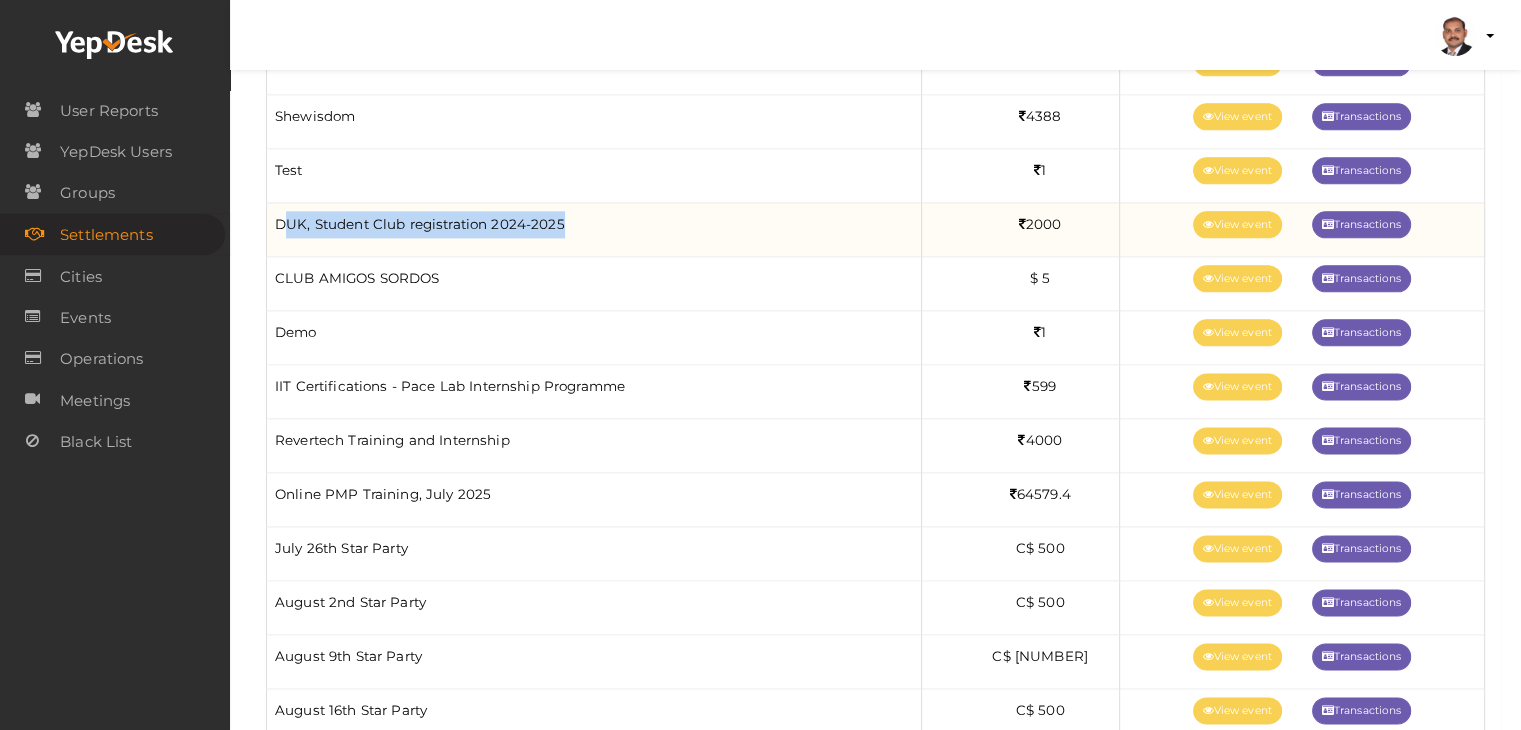 drag, startPoint x: 586, startPoint y: 221, endPoint x: 282, endPoint y: 234, distance: 304.27783 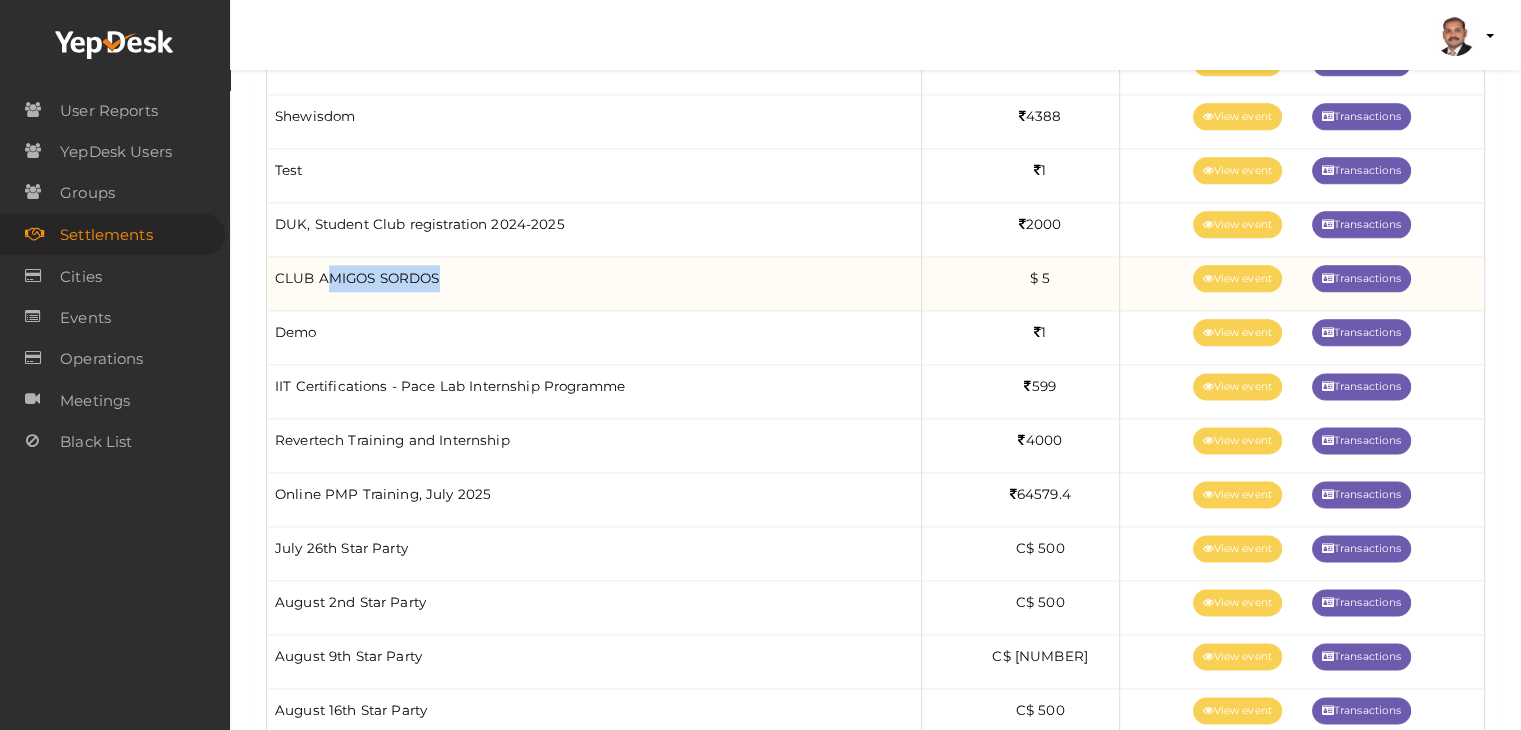 drag, startPoint x: 454, startPoint y: 272, endPoint x: 327, endPoint y: 271, distance: 127.00394 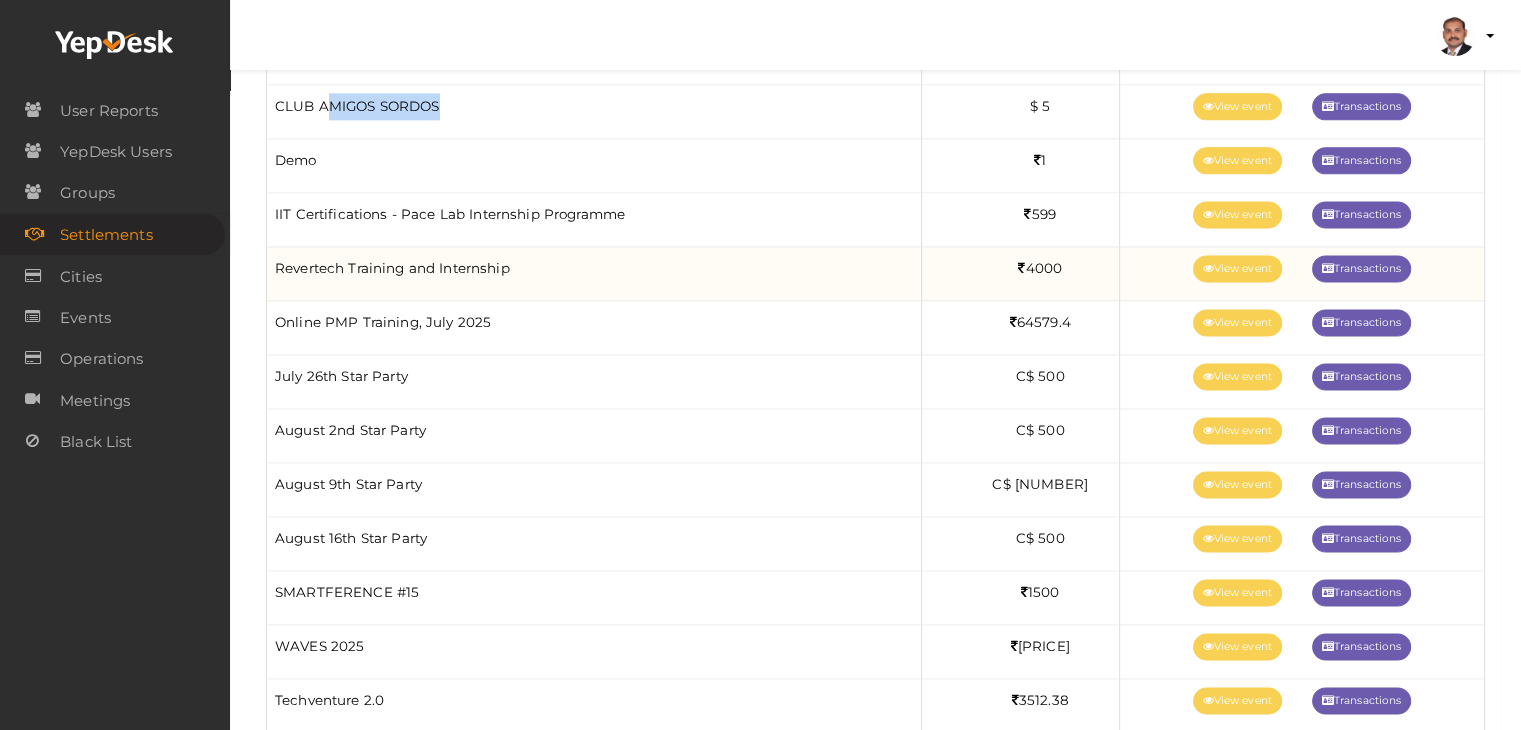 scroll, scrollTop: 2700, scrollLeft: 0, axis: vertical 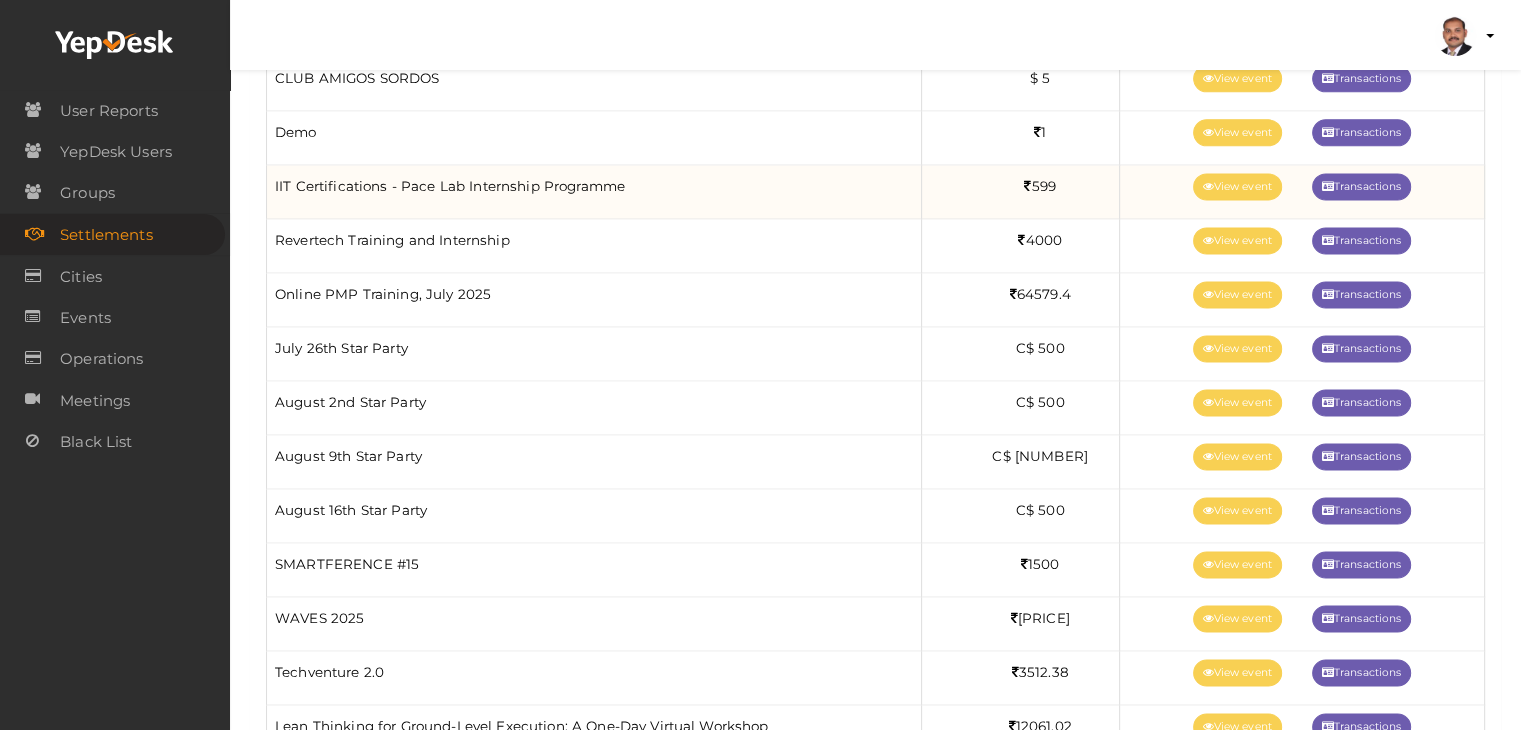 click on "IIT Certifications - Pace Lab Internship Programme" at bounding box center (594, 192) 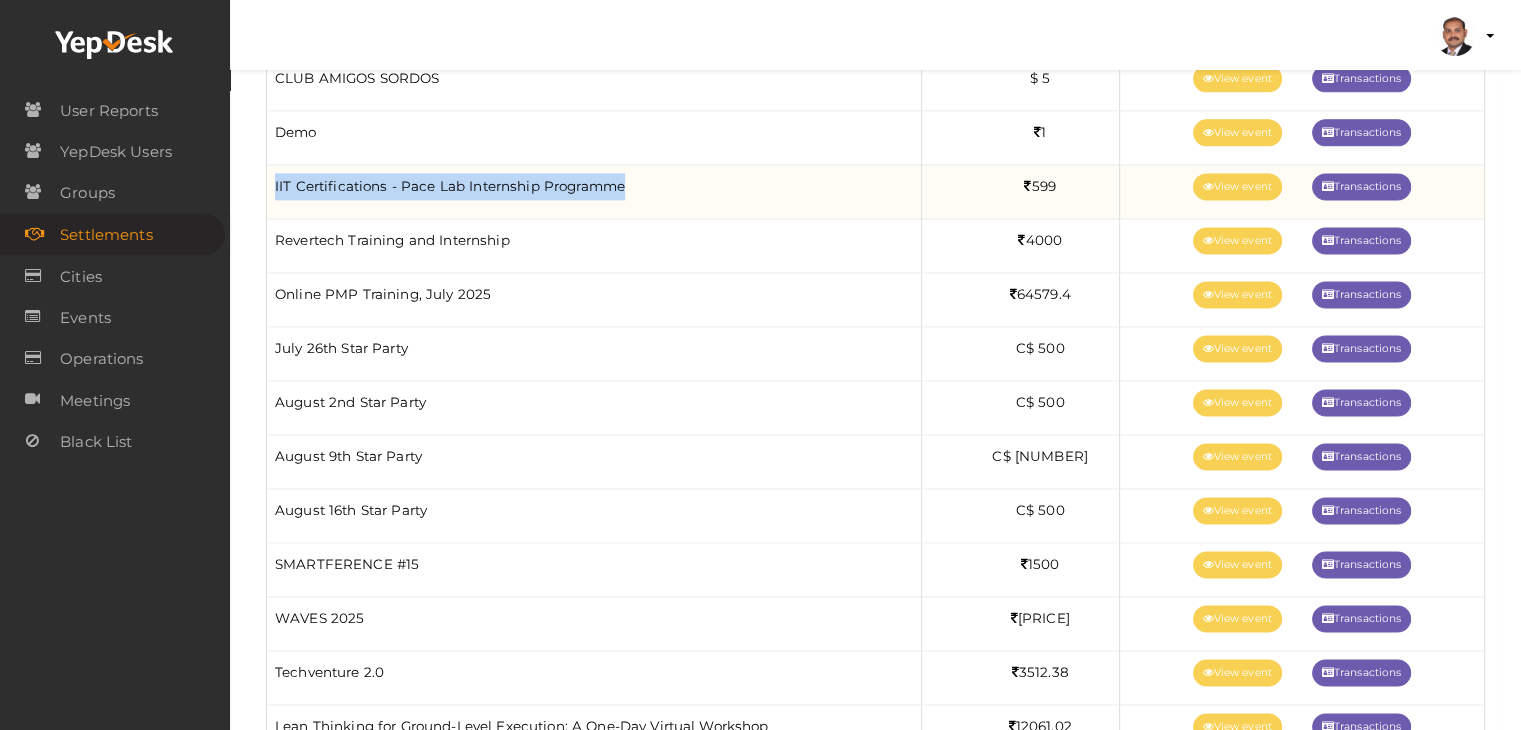 drag, startPoint x: 648, startPoint y: 184, endPoint x: 271, endPoint y: 191, distance: 377.06497 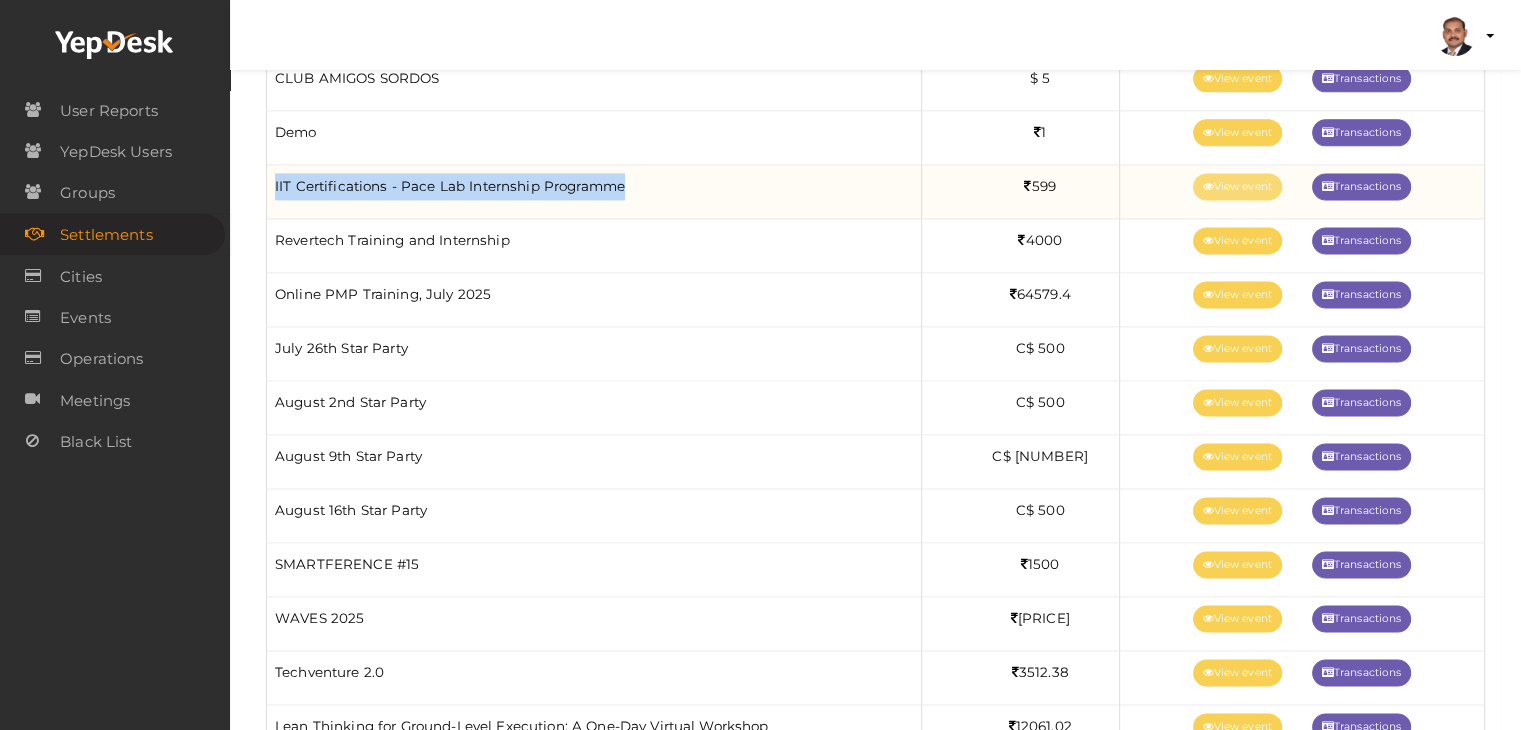 click on "View event" at bounding box center (1237, 186) 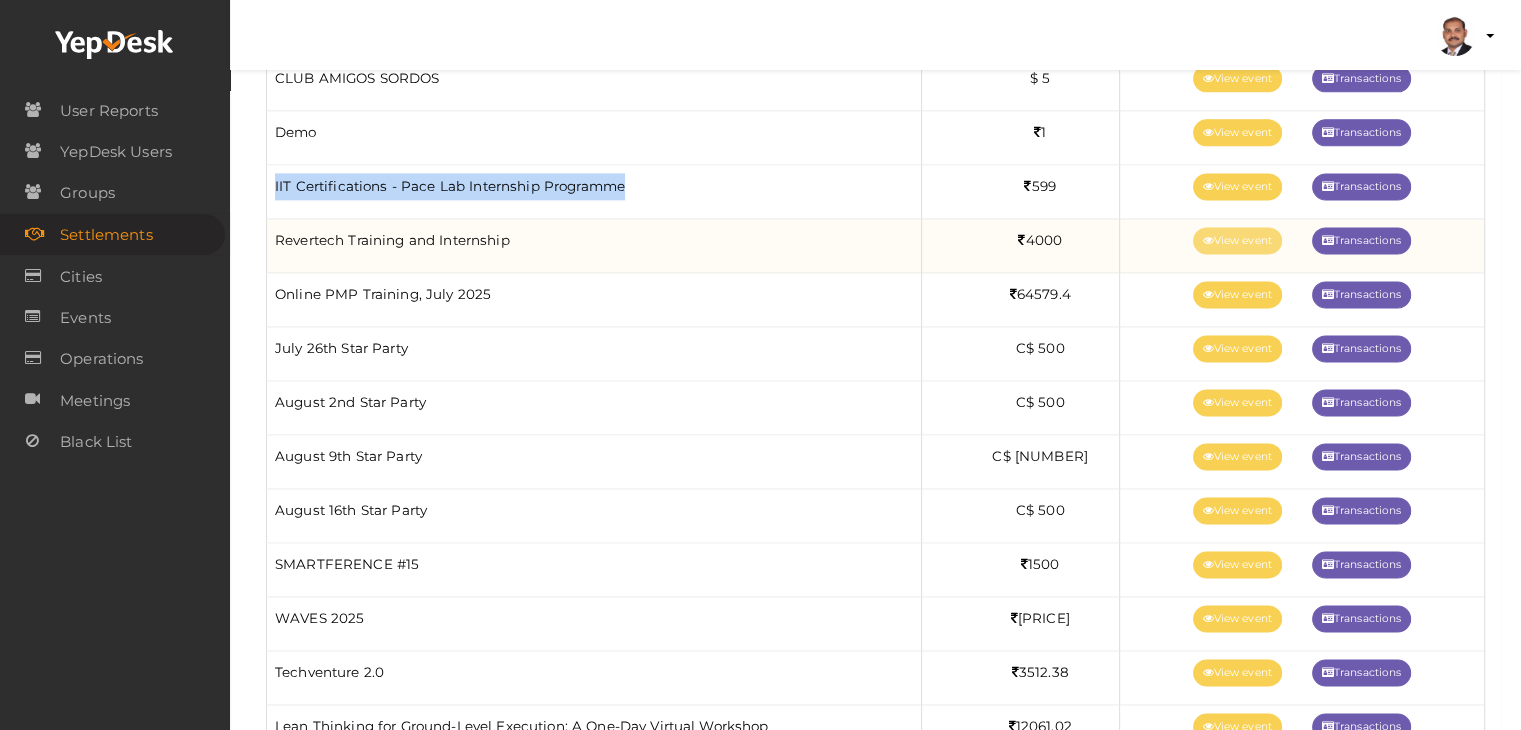 click on "View event" at bounding box center [1237, 240] 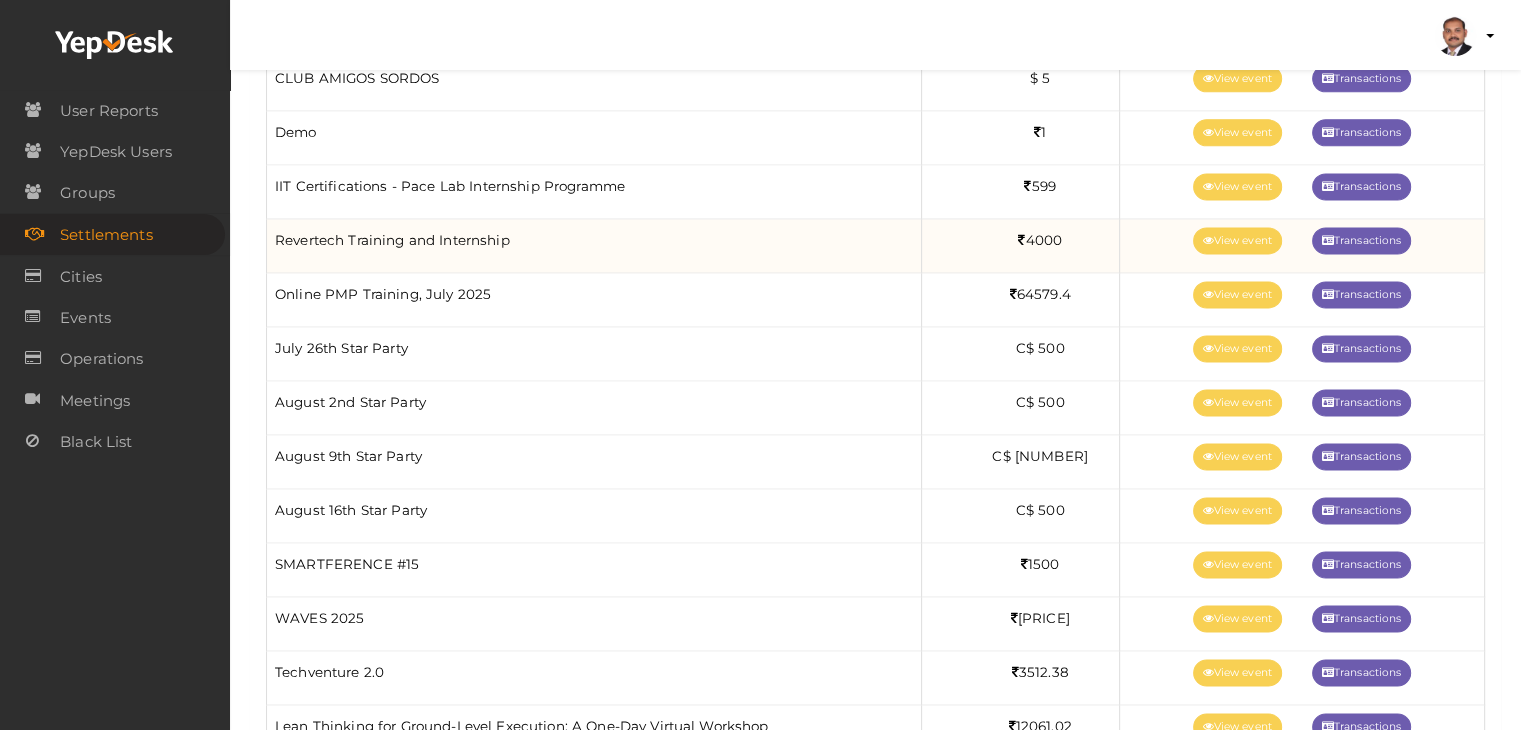 click on "Revertech Training and Internship" at bounding box center (594, 246) 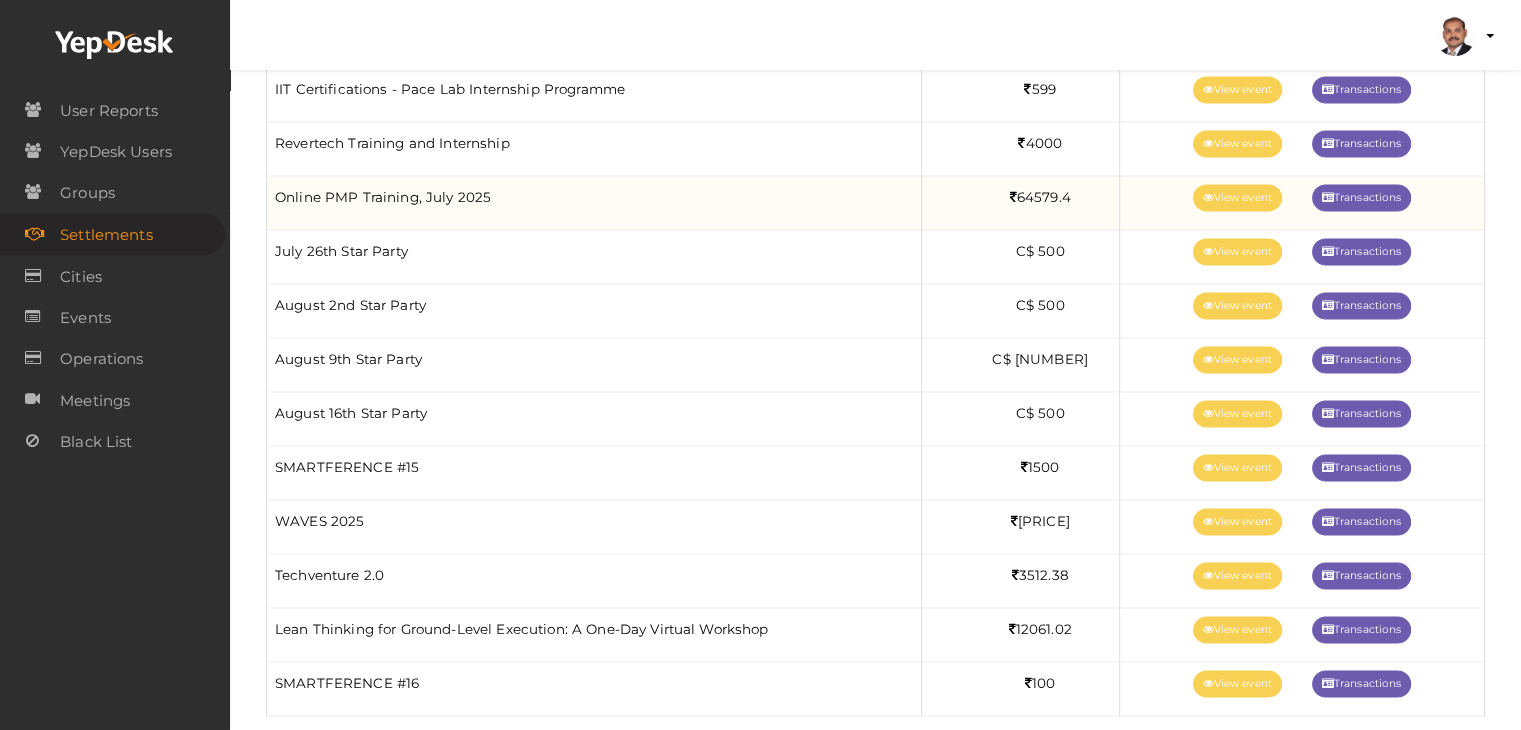 scroll, scrollTop: 2800, scrollLeft: 0, axis: vertical 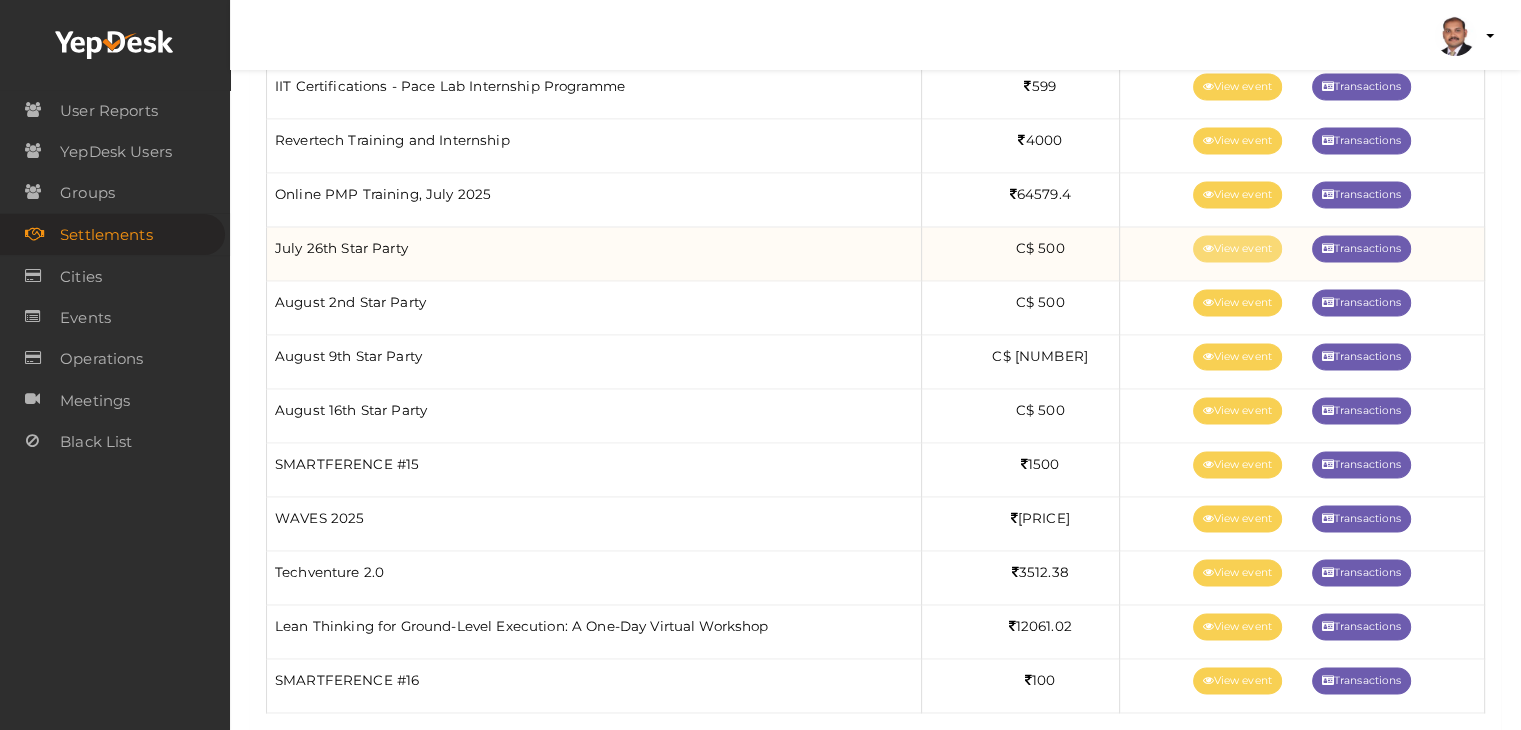 click on "View event" at bounding box center (1237, 248) 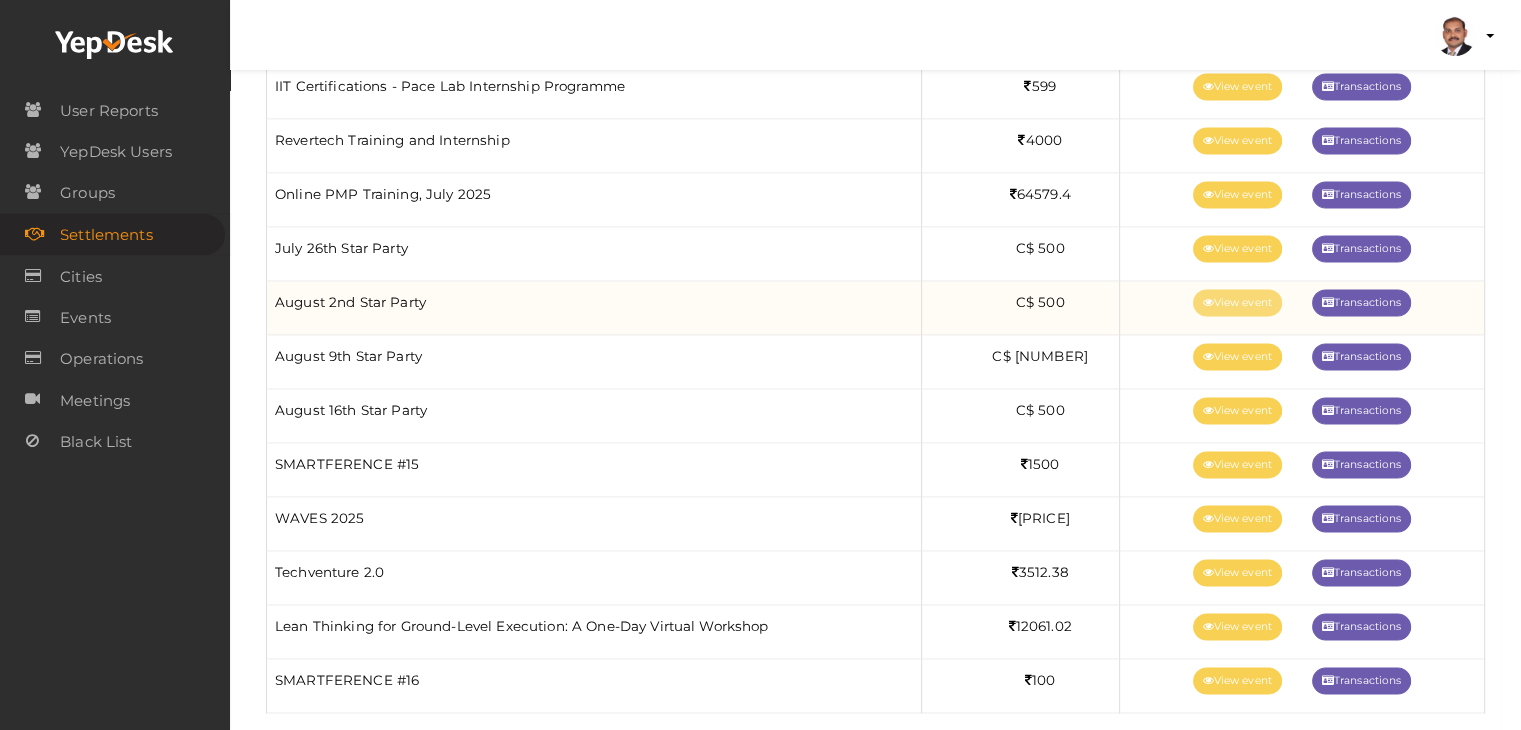 click on "View event" at bounding box center [1237, 302] 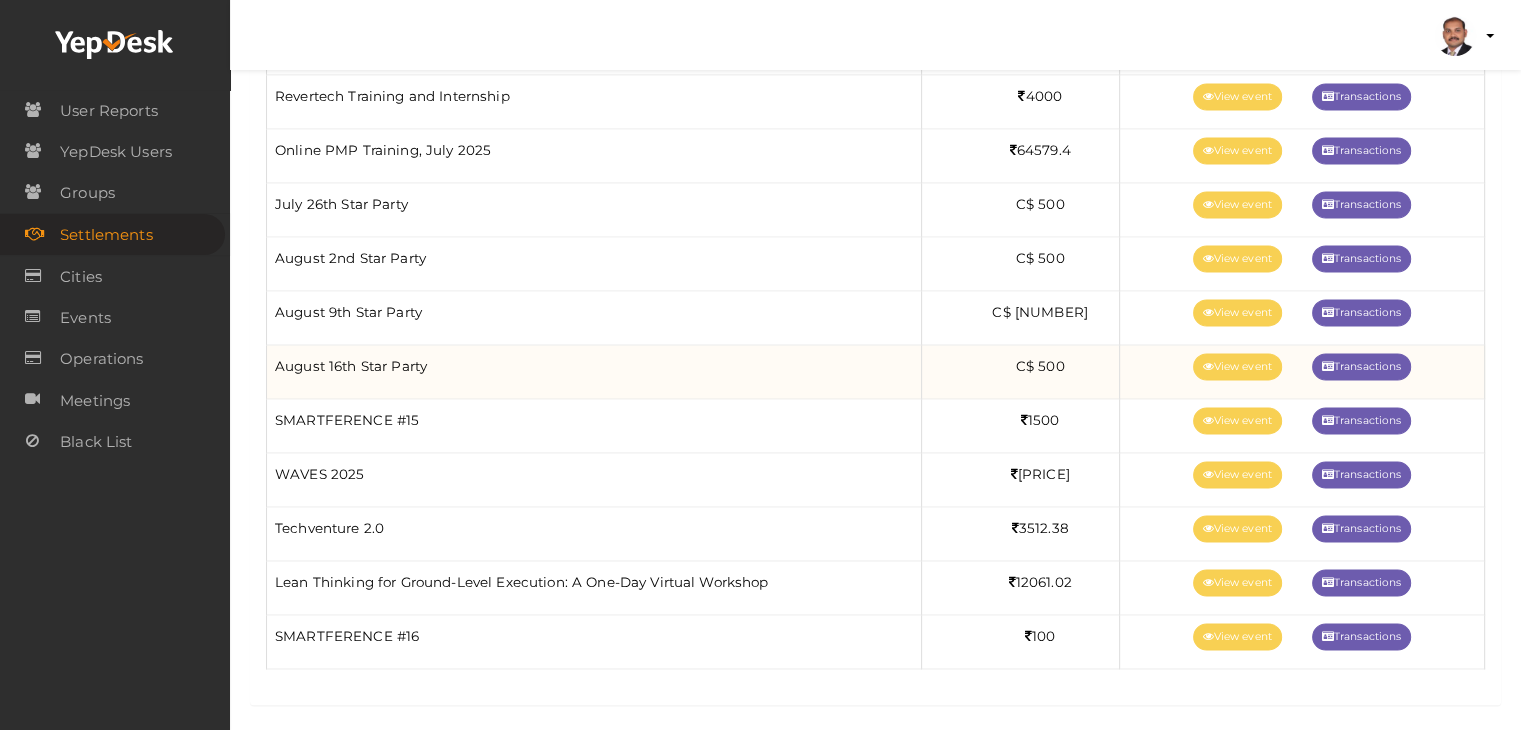 scroll, scrollTop: 2846, scrollLeft: 0, axis: vertical 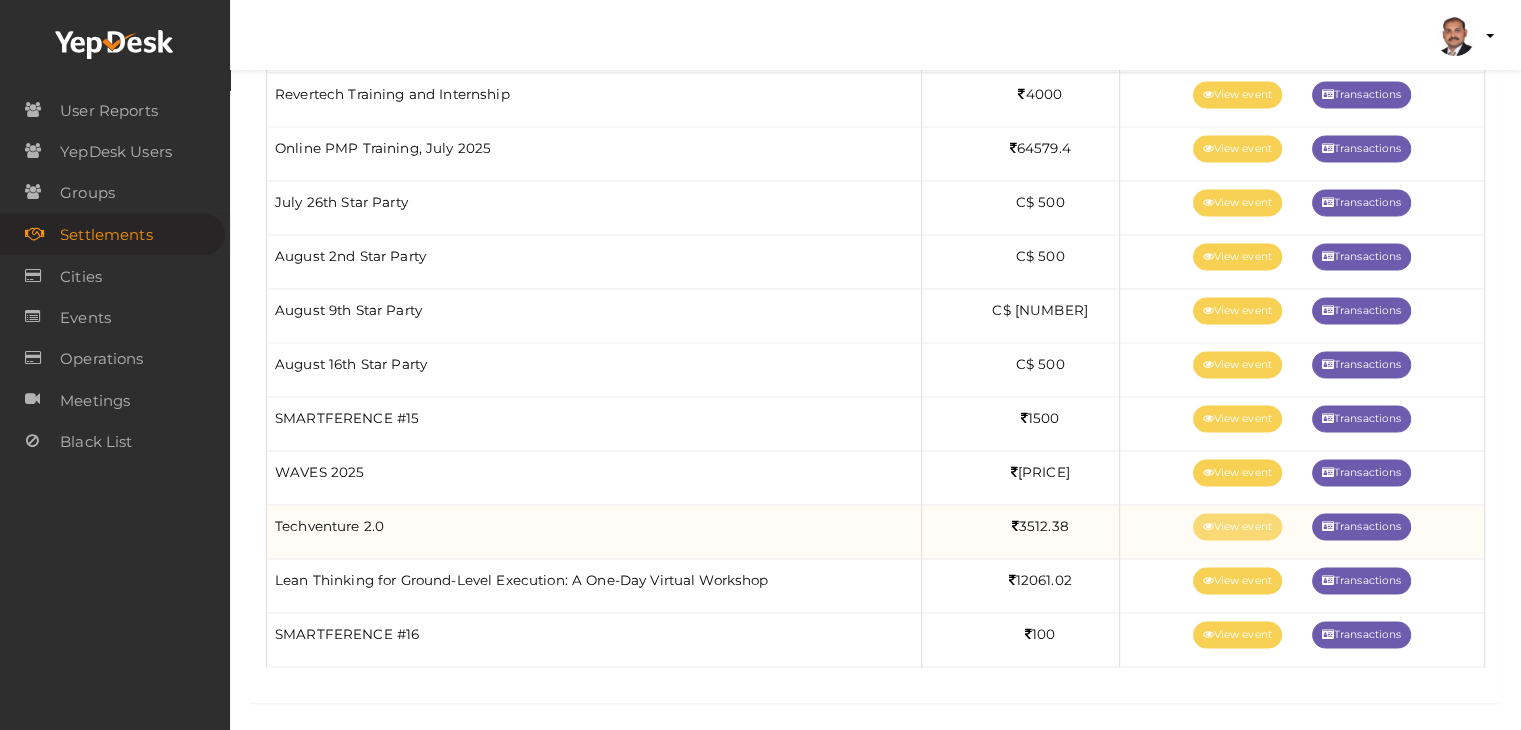 click on "View event" at bounding box center [1237, 526] 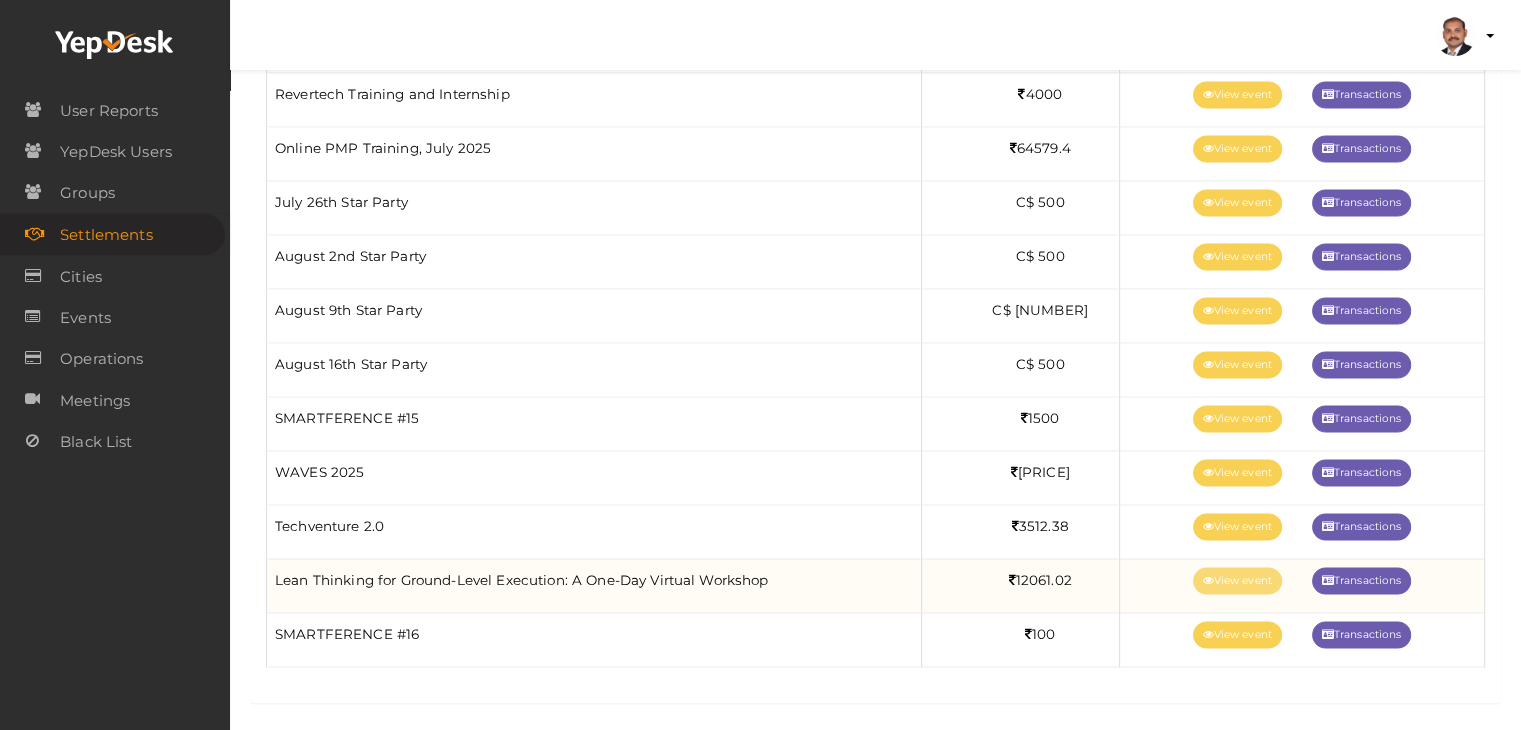 click on "View event" at bounding box center (1237, 580) 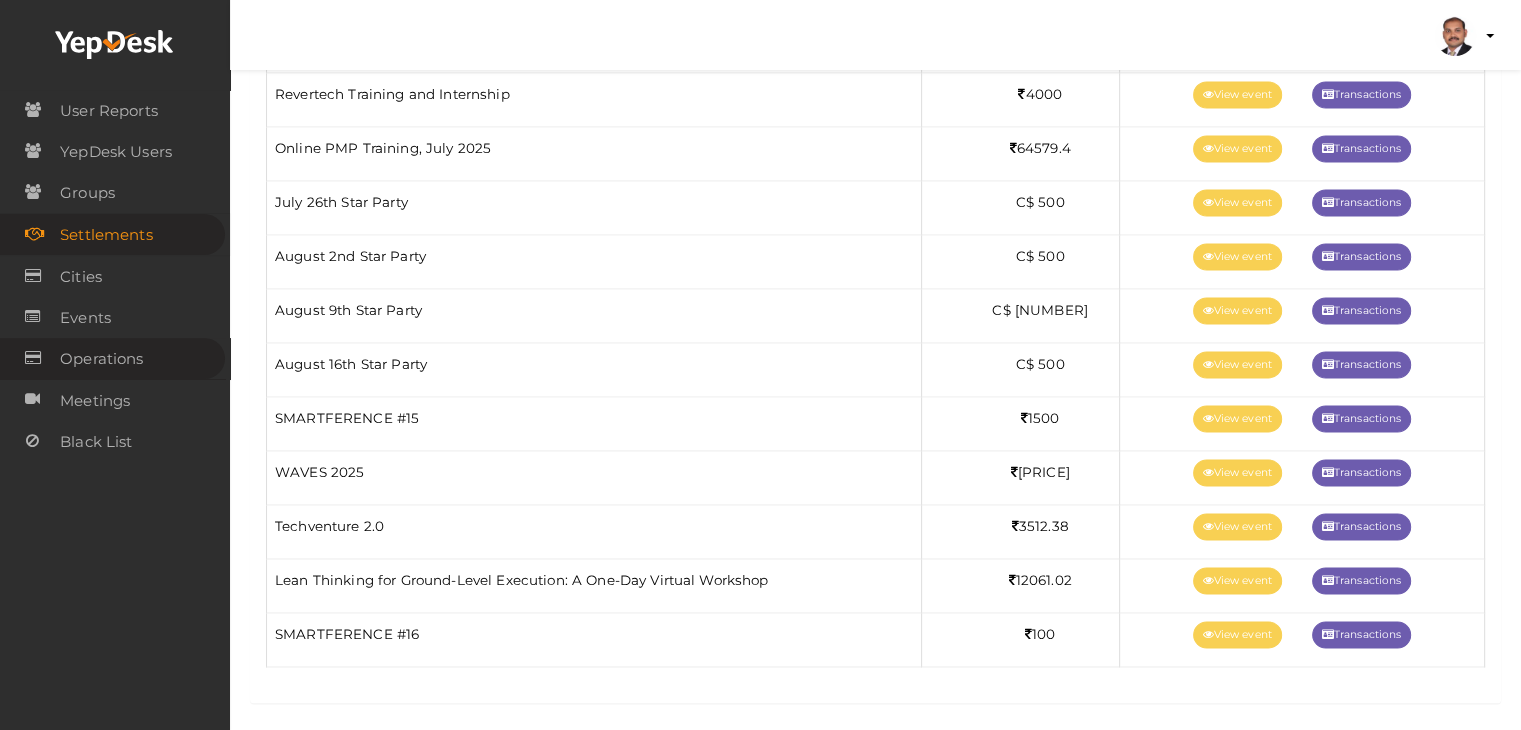 click on "Operations" at bounding box center [101, 359] 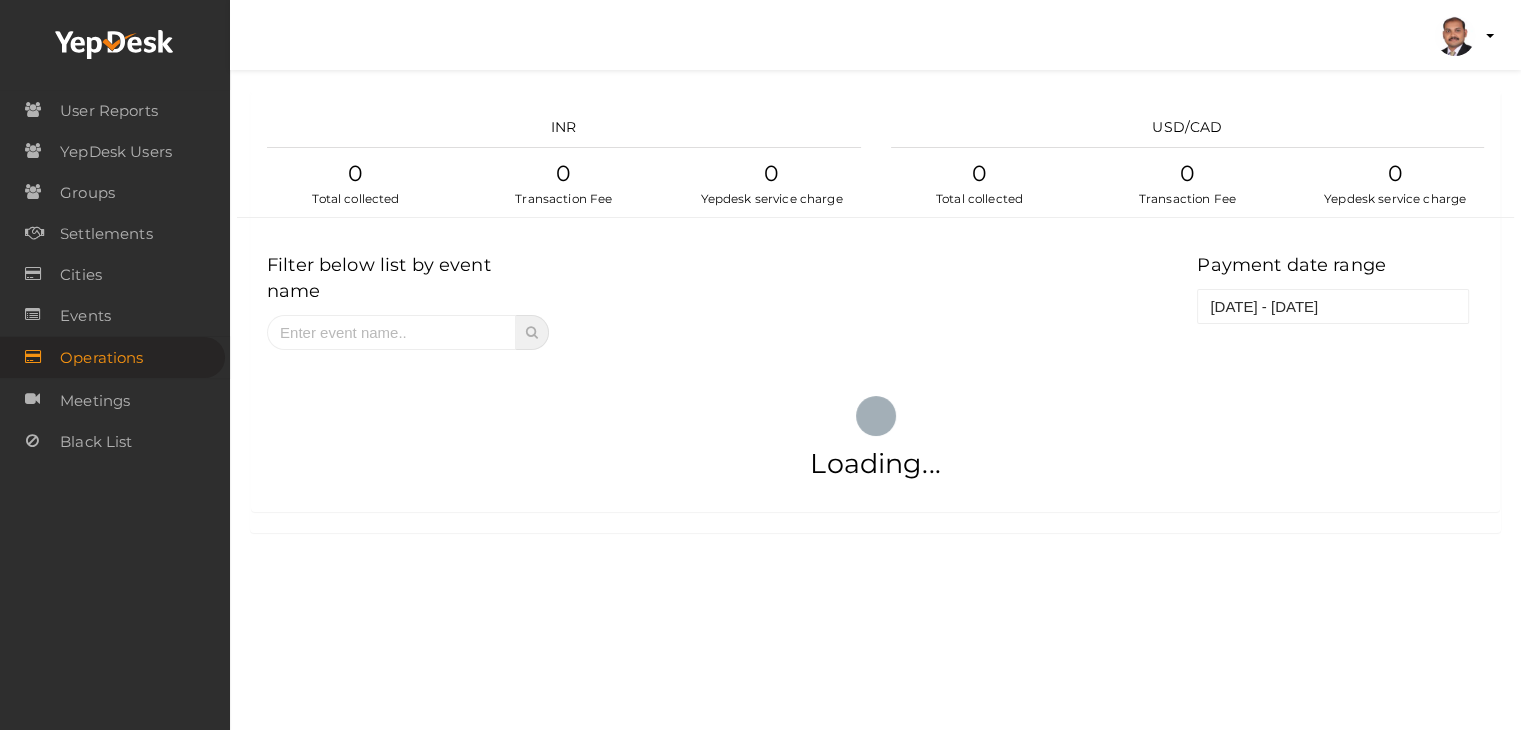 scroll, scrollTop: 0, scrollLeft: 0, axis: both 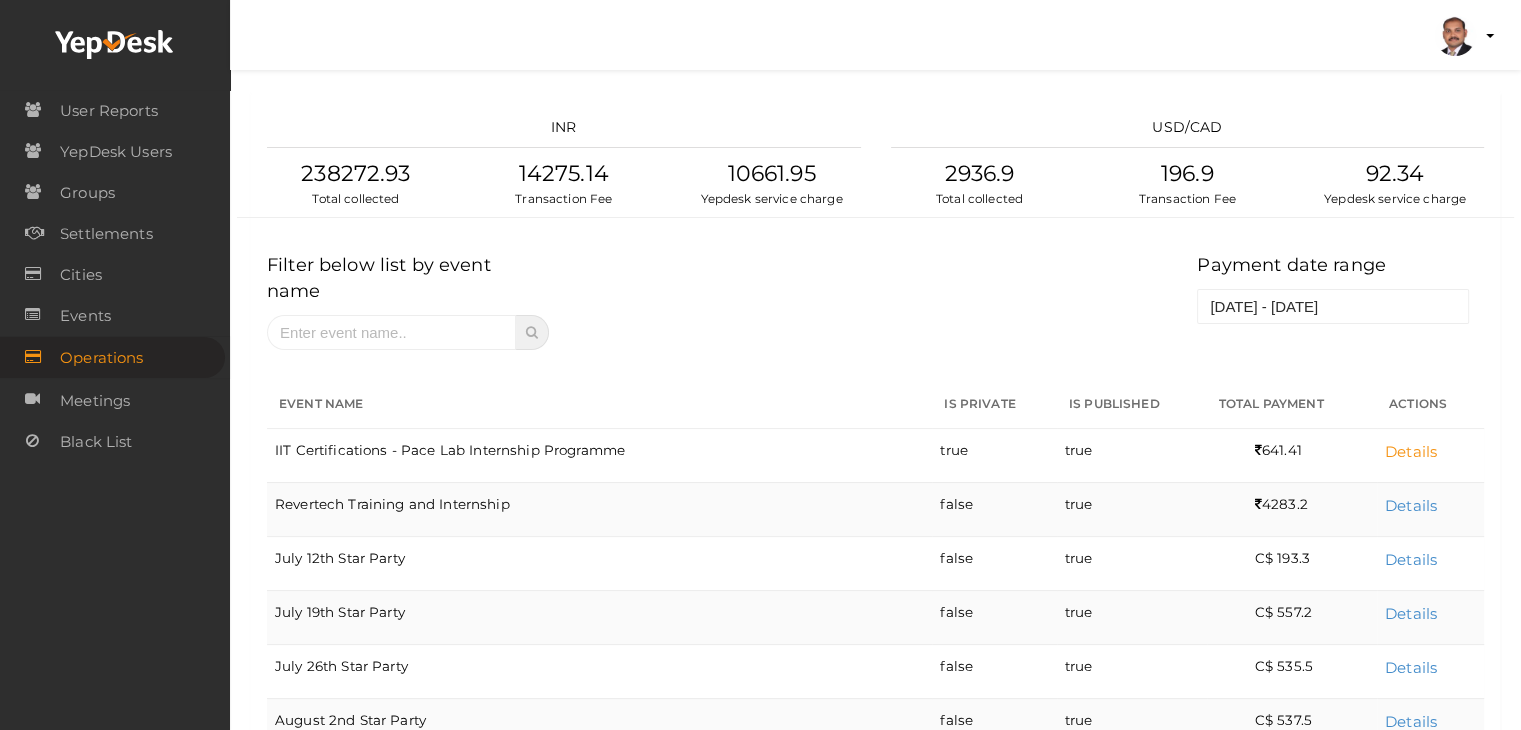 click on "Details" at bounding box center [1411, 451] 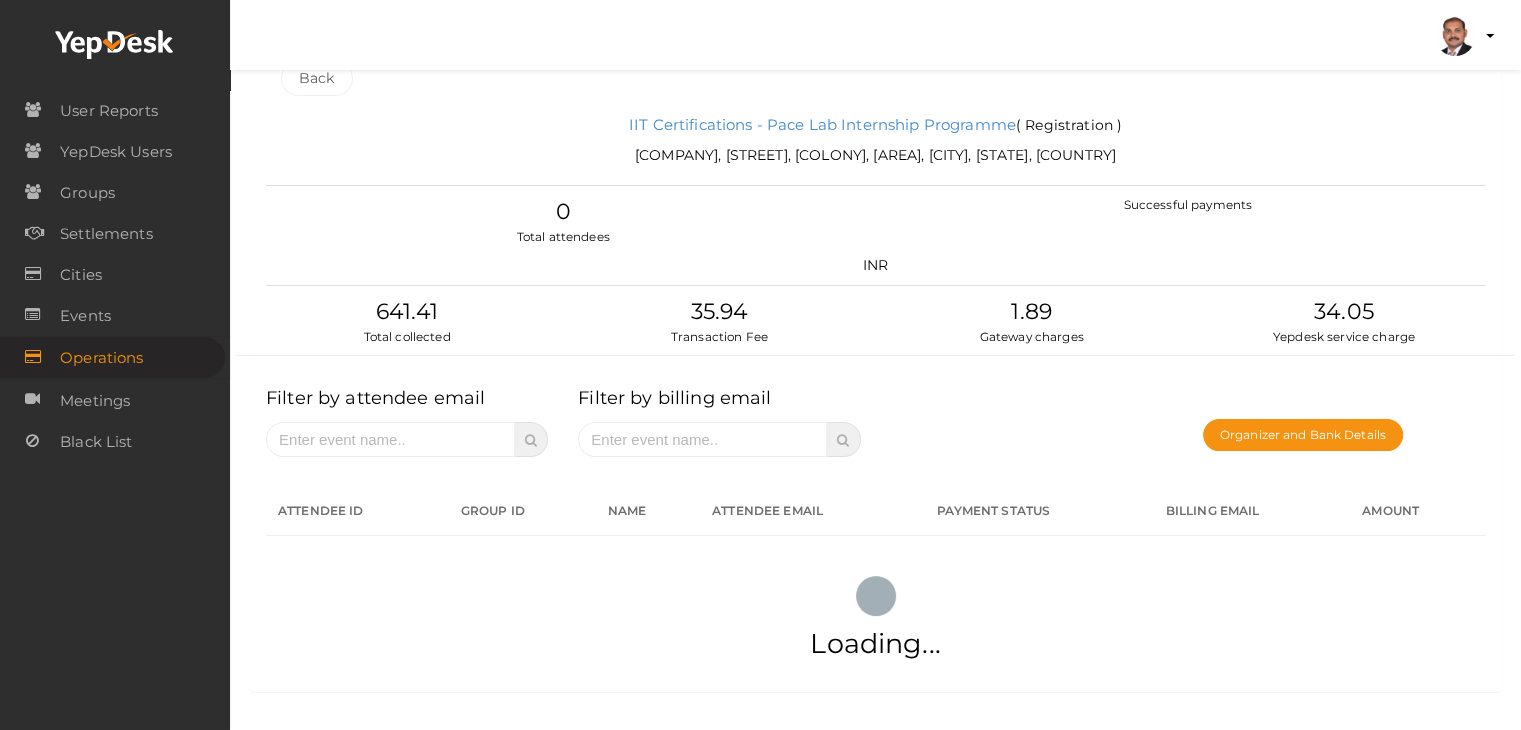 scroll, scrollTop: 39, scrollLeft: 0, axis: vertical 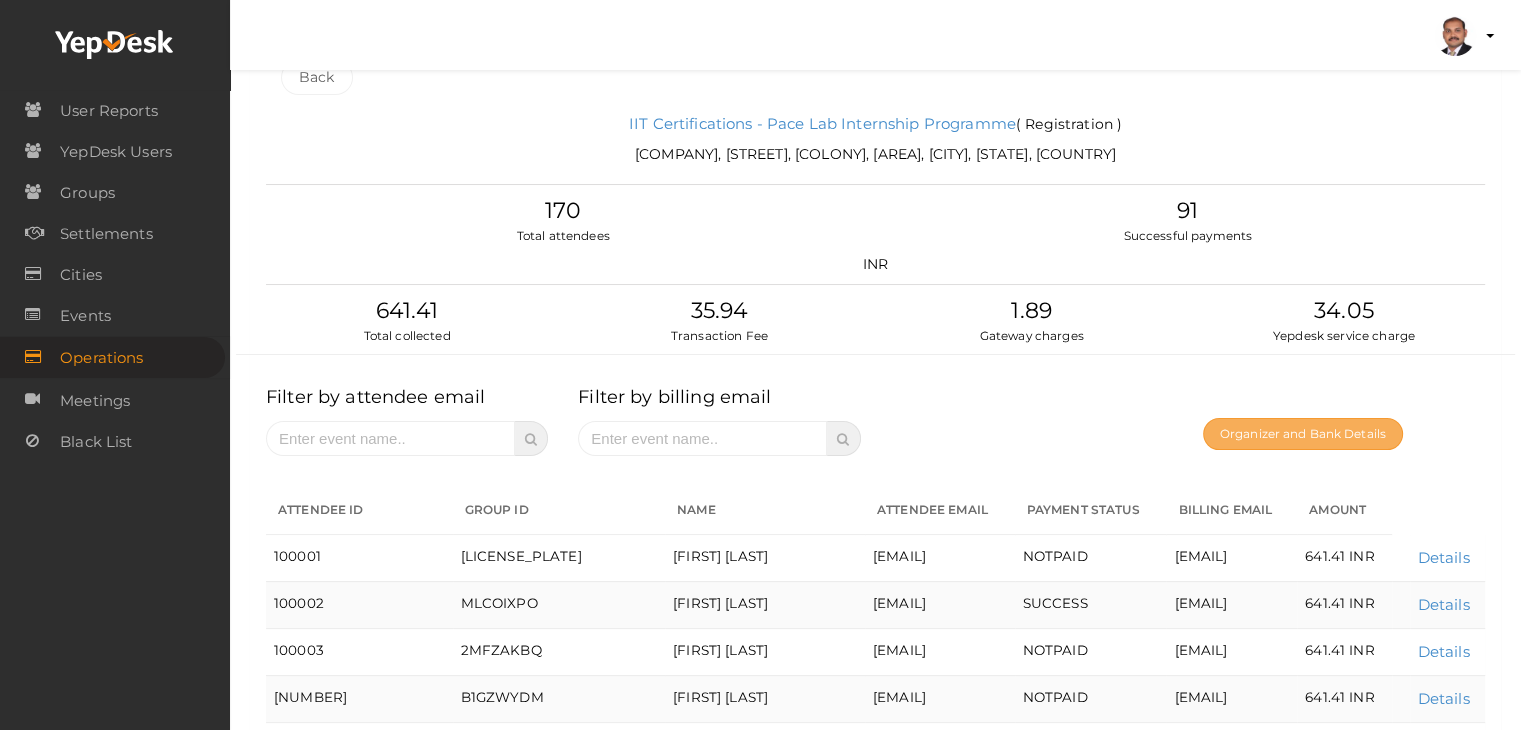 click on "Organizer and Bank Details" at bounding box center (1303, 434) 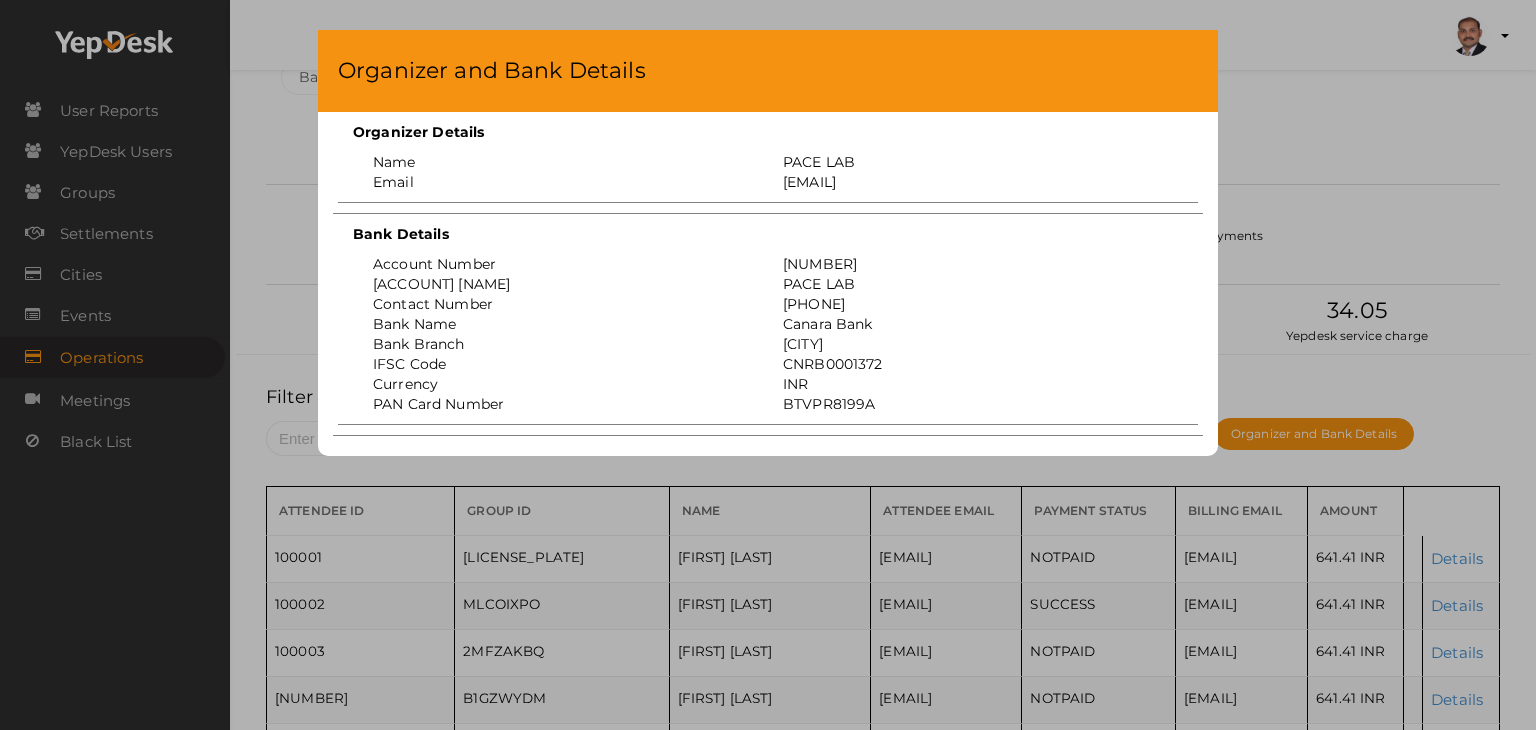 drag, startPoint x: 888, startPoint y: 258, endPoint x: 776, endPoint y: 268, distance: 112.44554 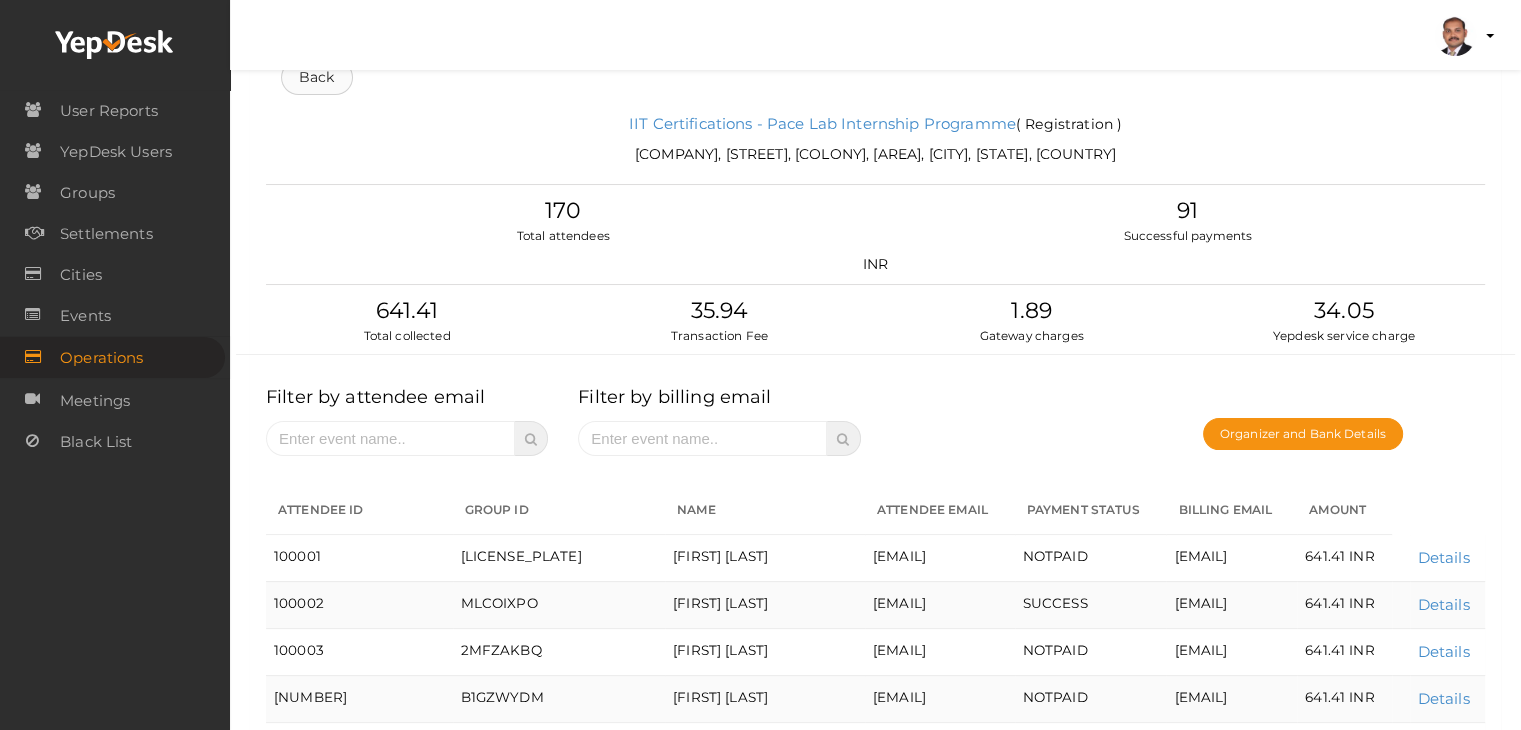 click on "Back" at bounding box center [317, 77] 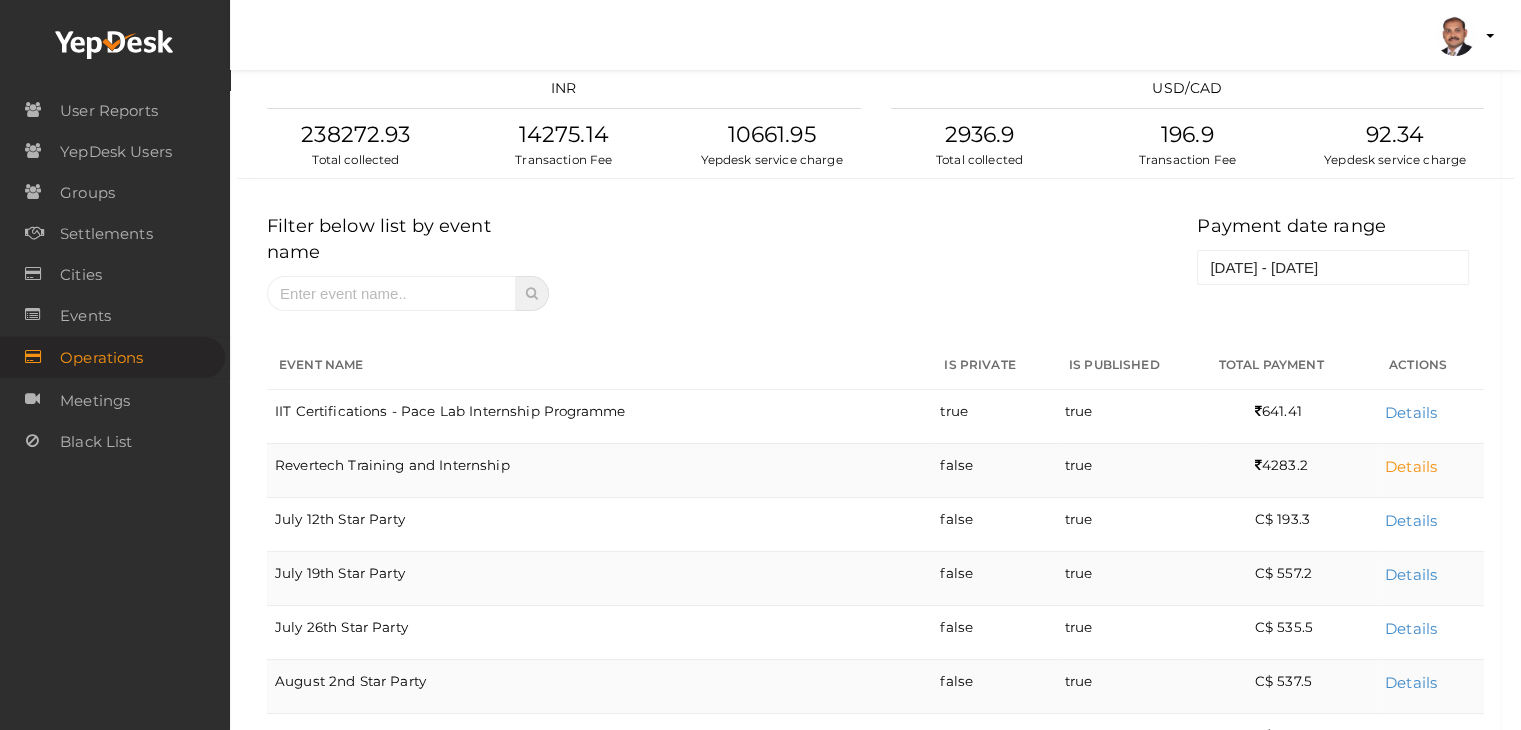 click on "Details" at bounding box center (1411, 466) 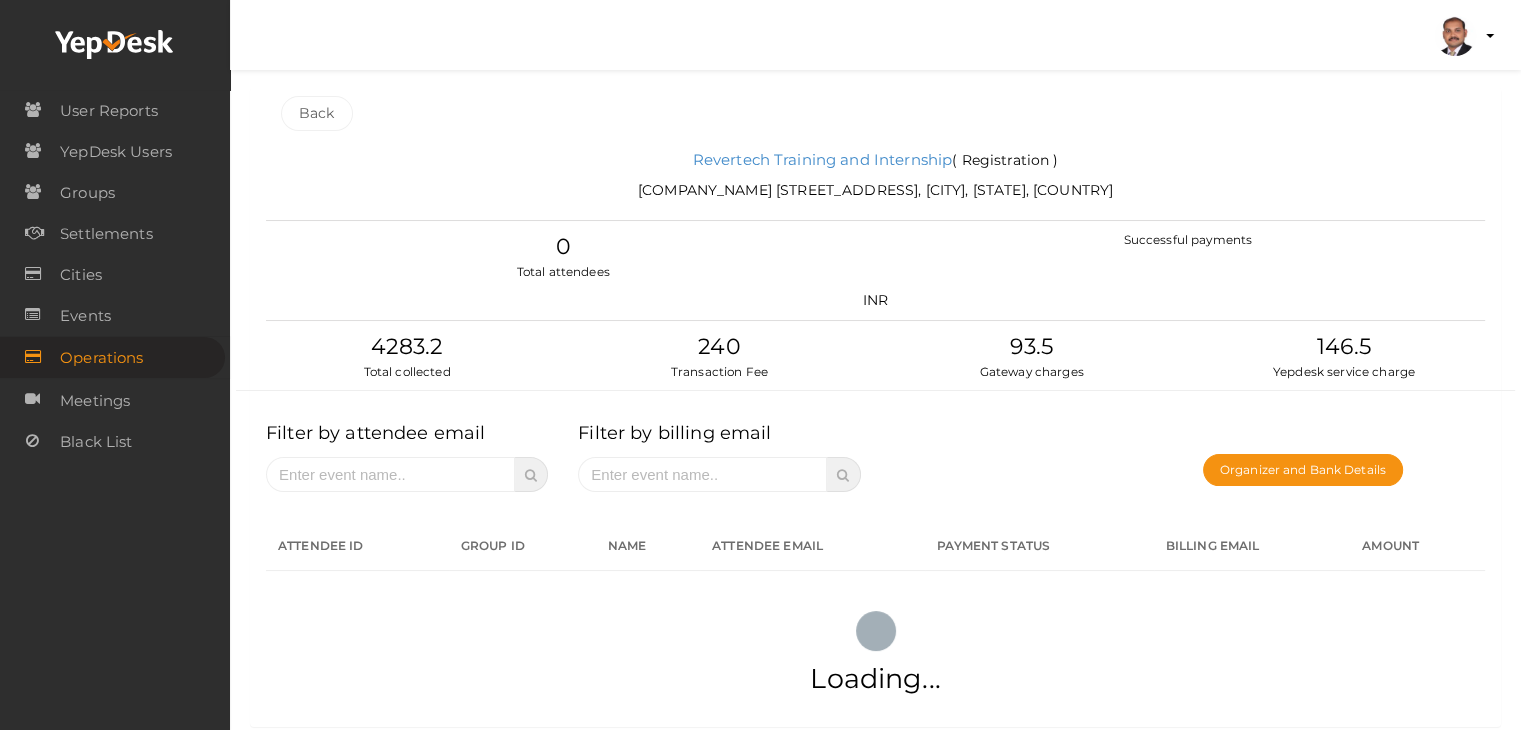 scroll, scrollTop: 0, scrollLeft: 0, axis: both 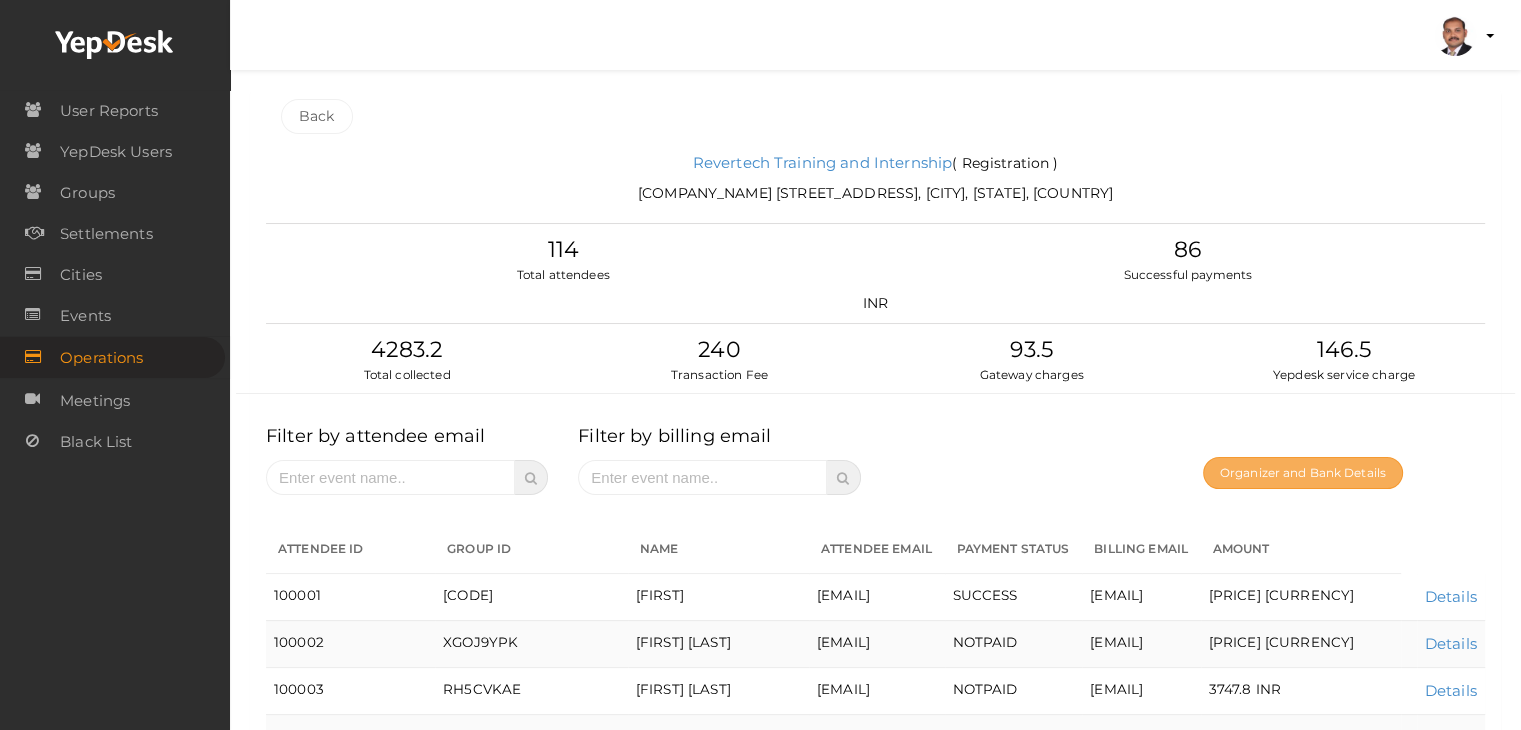 click on "Organizer and Bank Details" at bounding box center [1303, 473] 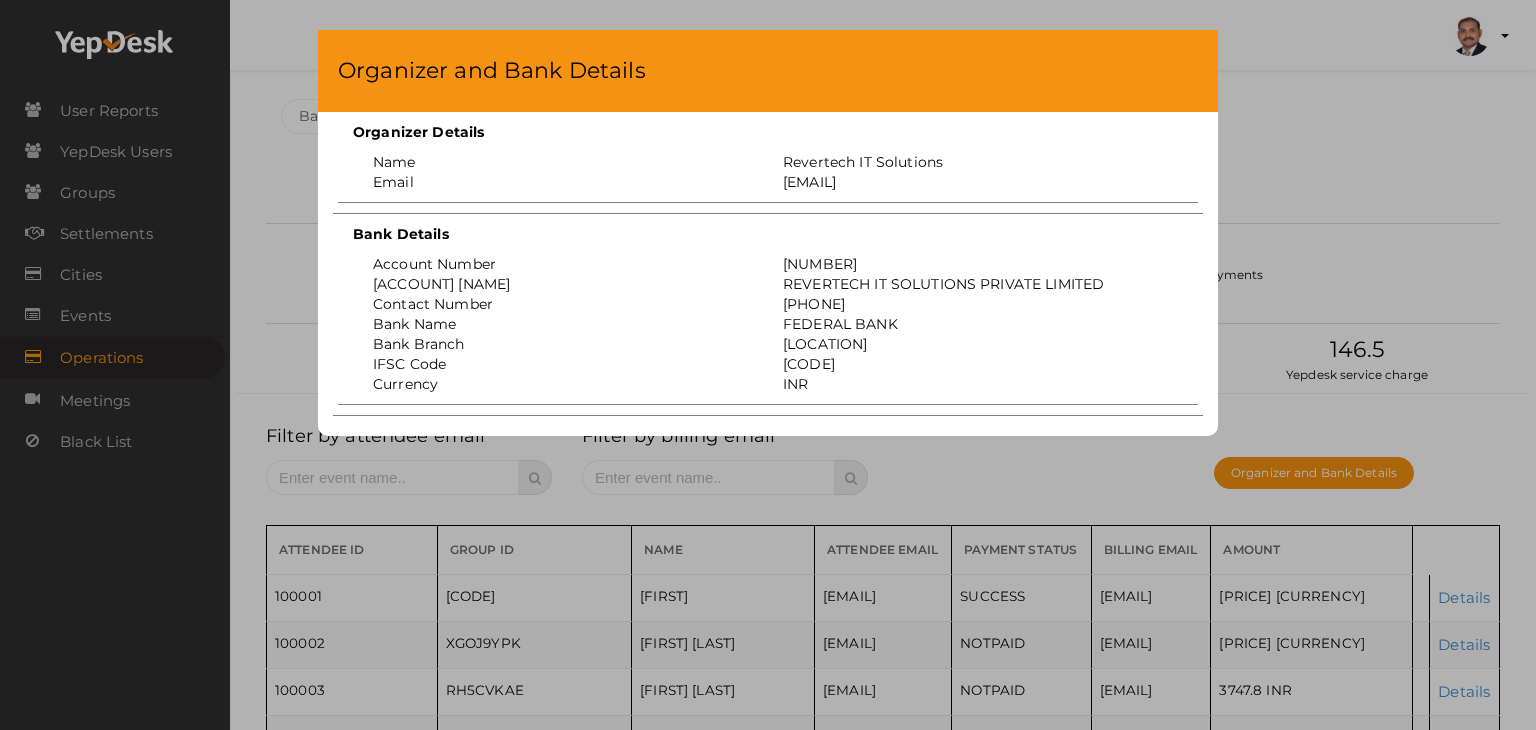 drag, startPoint x: 904, startPoint y: 261, endPoint x: 779, endPoint y: 261, distance: 125 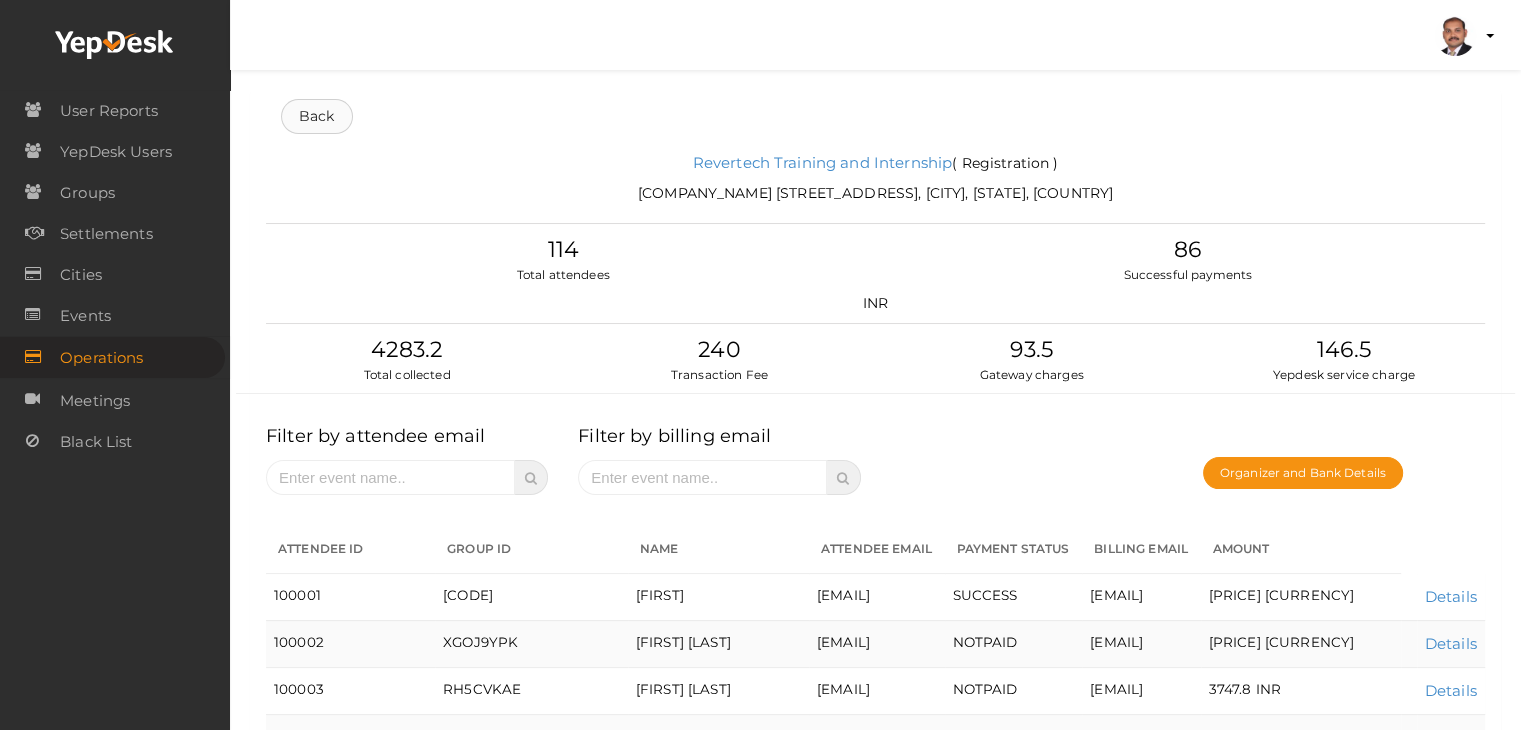 click on "Back" at bounding box center (317, 116) 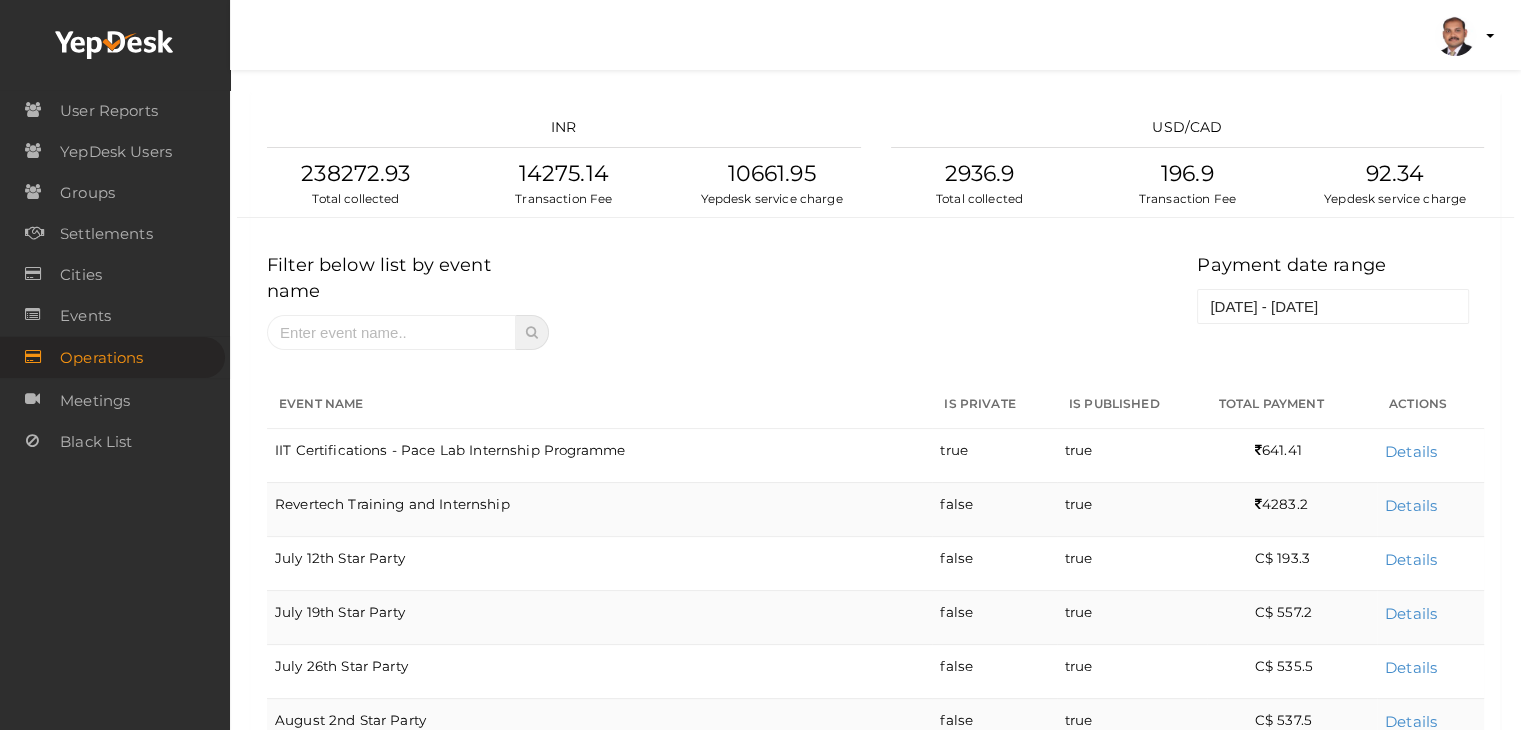 scroll, scrollTop: 453, scrollLeft: 0, axis: vertical 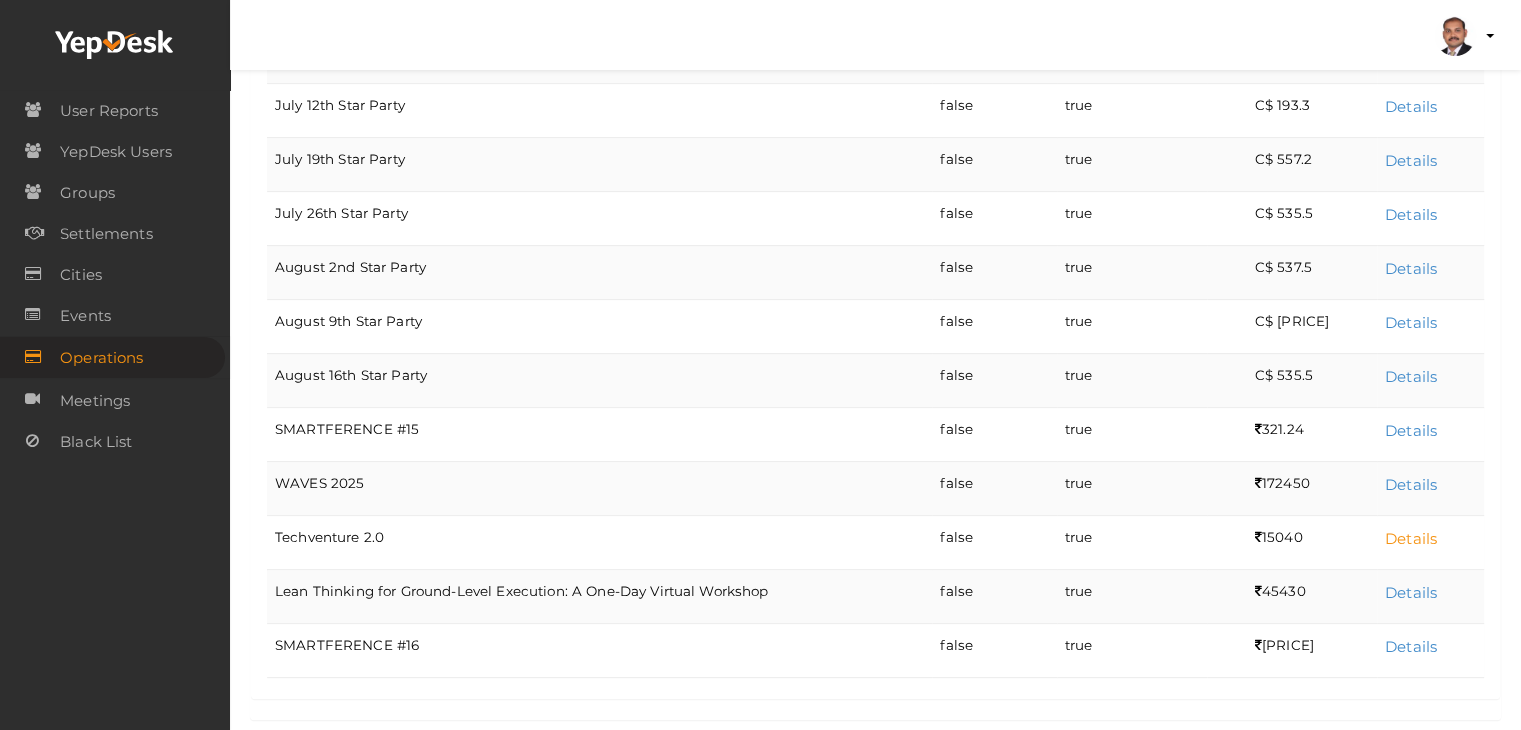 click on "Details" at bounding box center (1411, 538) 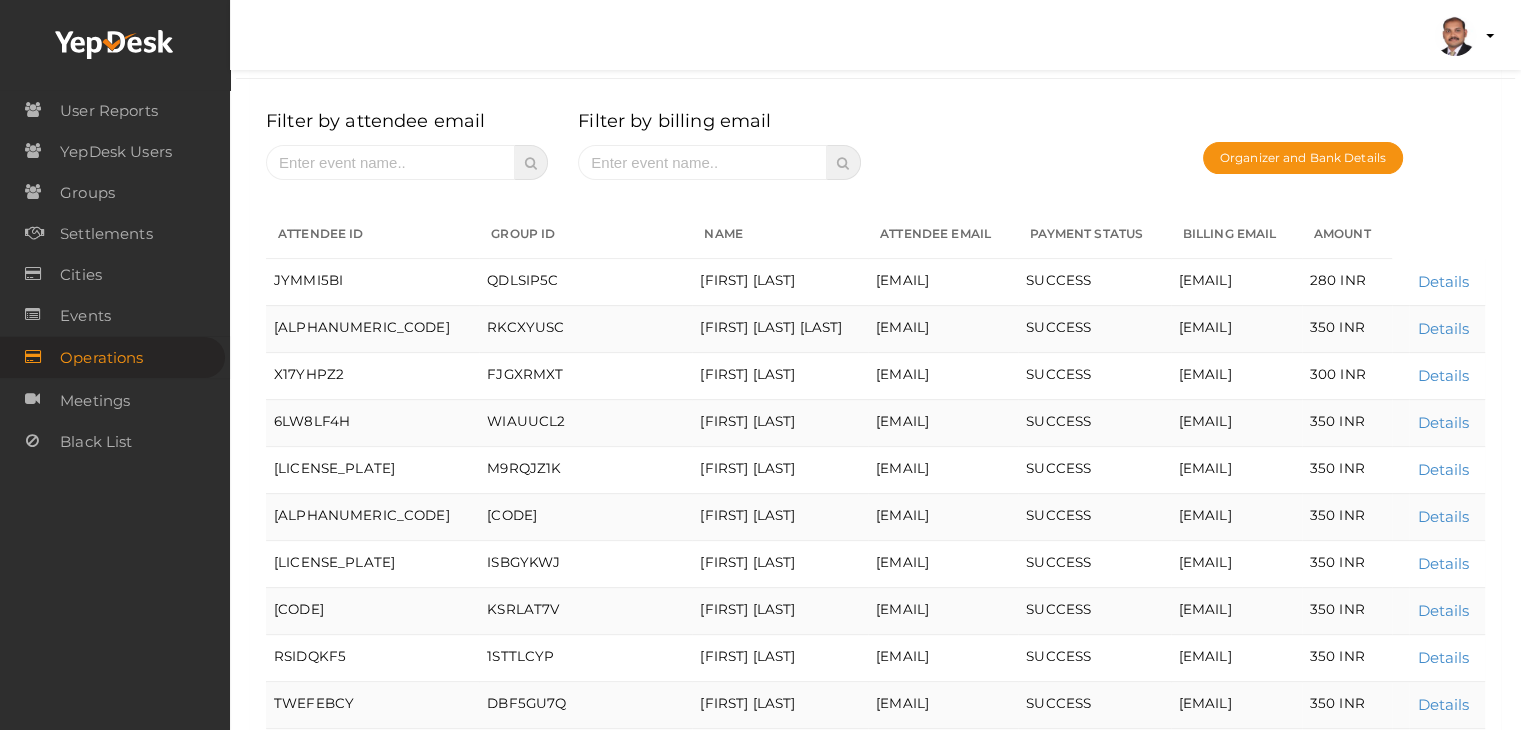 scroll, scrollTop: 0, scrollLeft: 0, axis: both 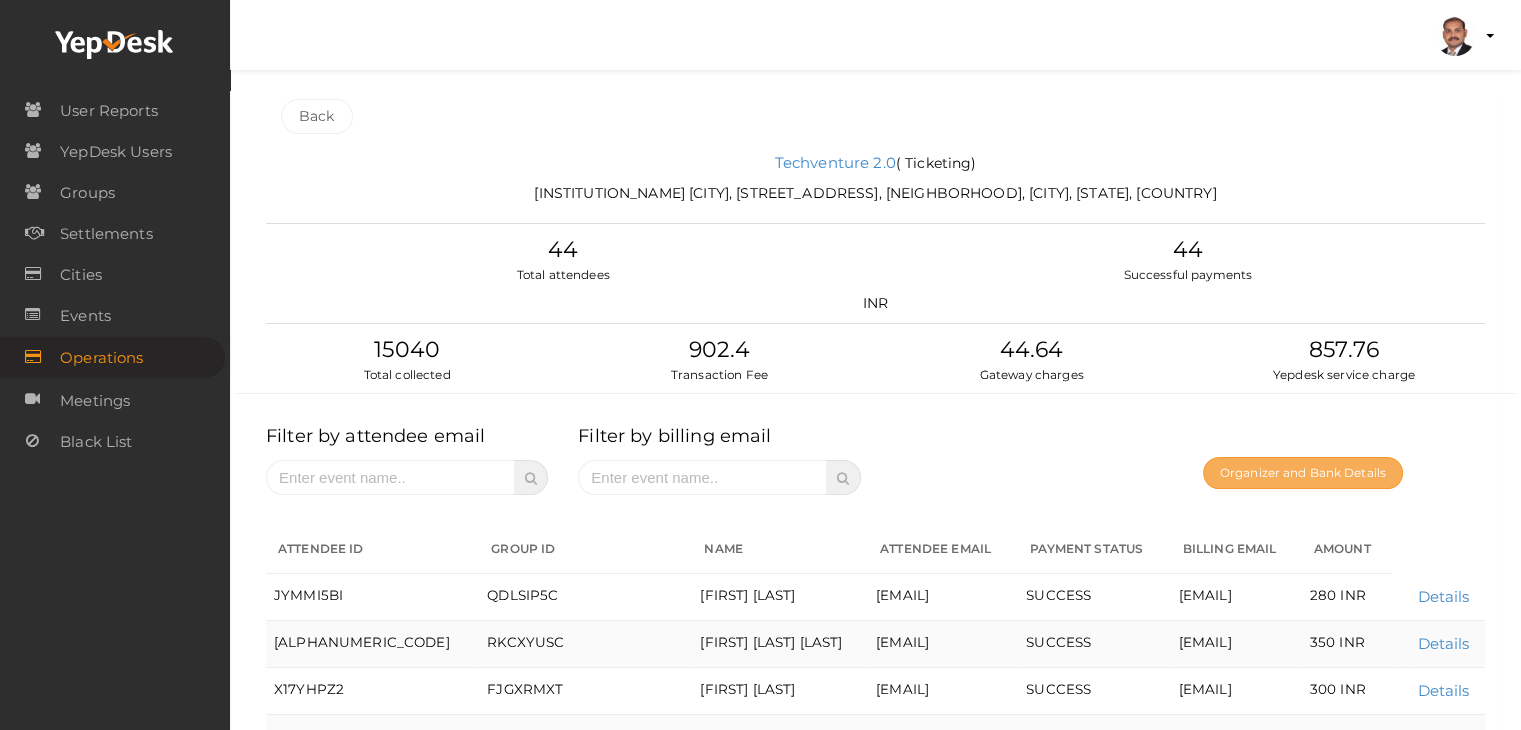 click on "Organizer and Bank Details" at bounding box center (1303, 473) 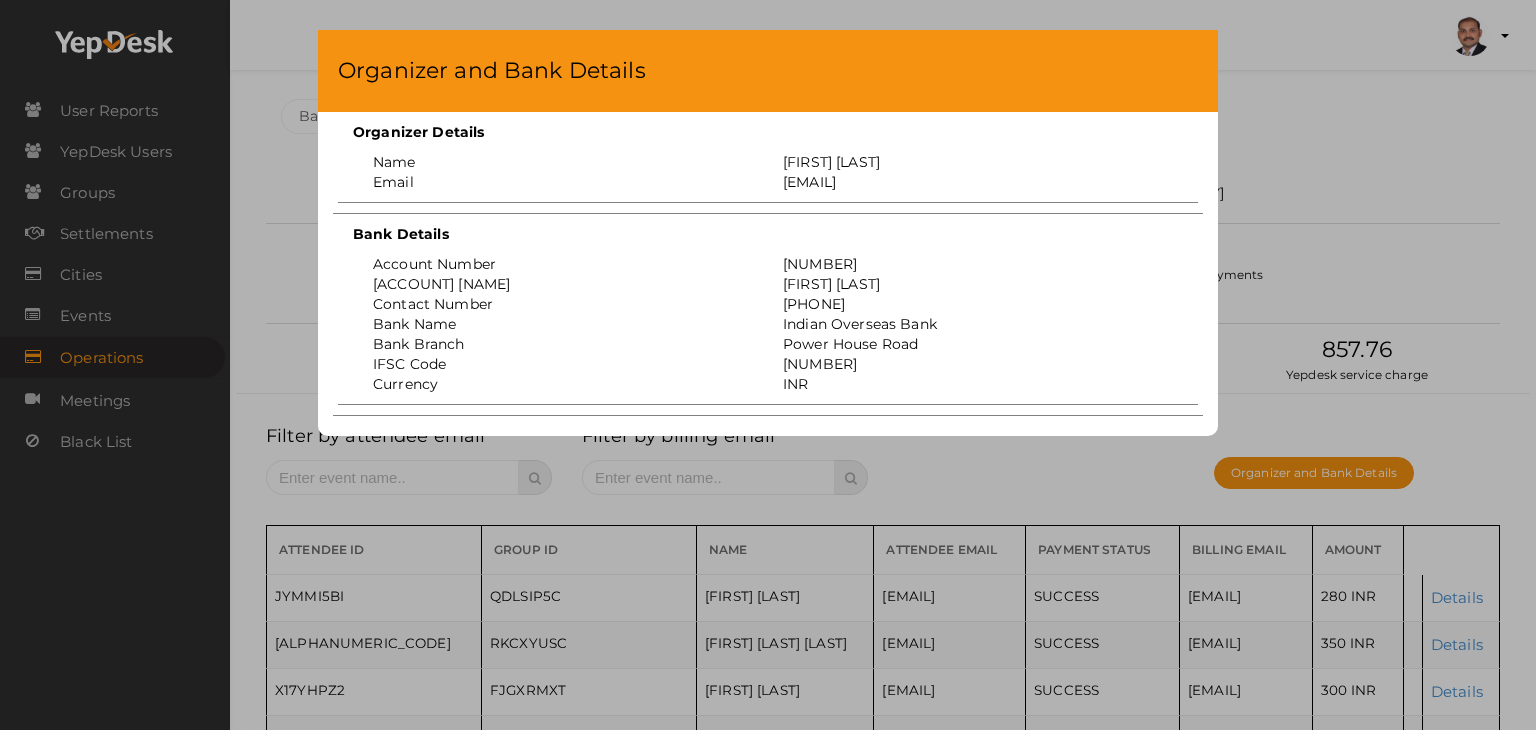 drag, startPoint x: 925, startPoint y: 265, endPoint x: 766, endPoint y: 263, distance: 159.01257 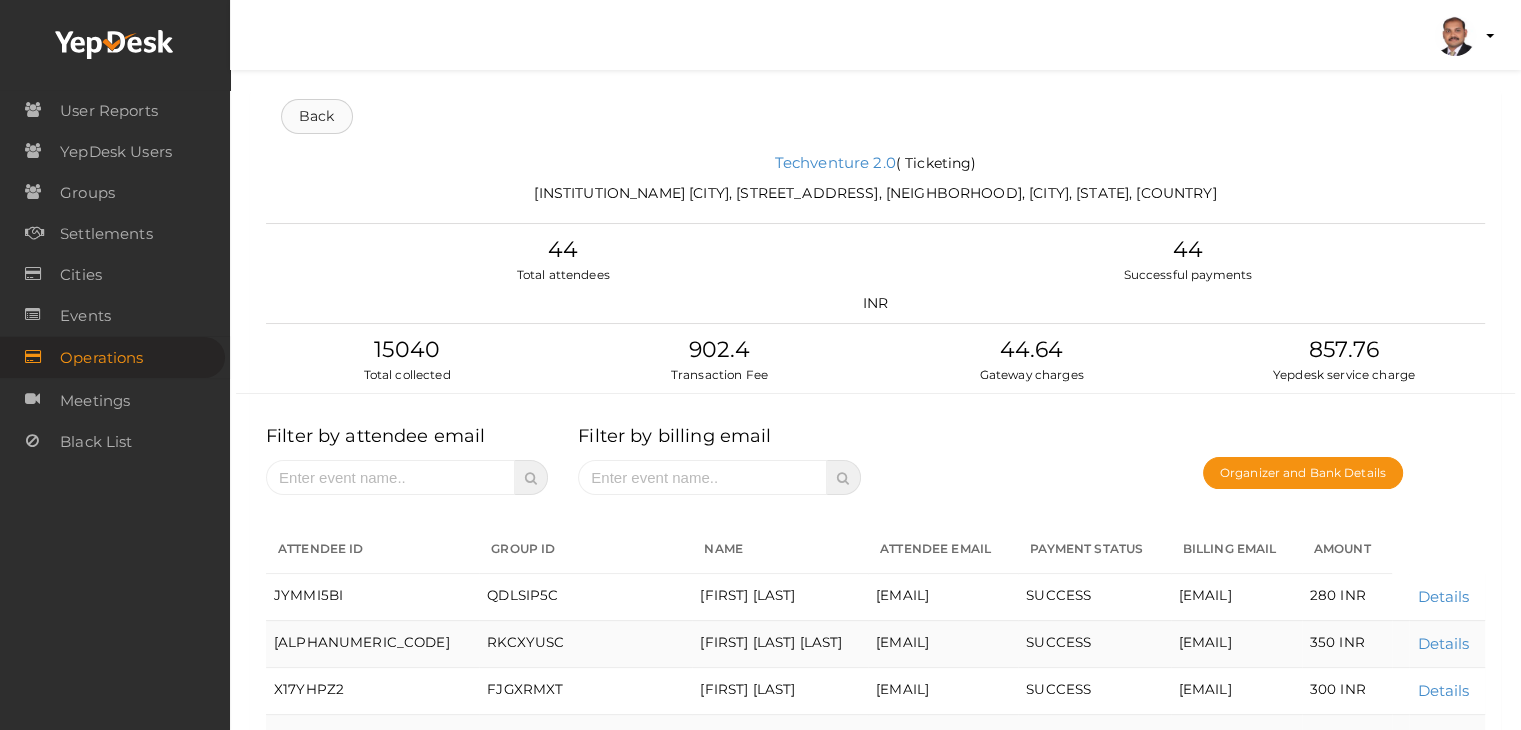 click on "Back" at bounding box center [317, 116] 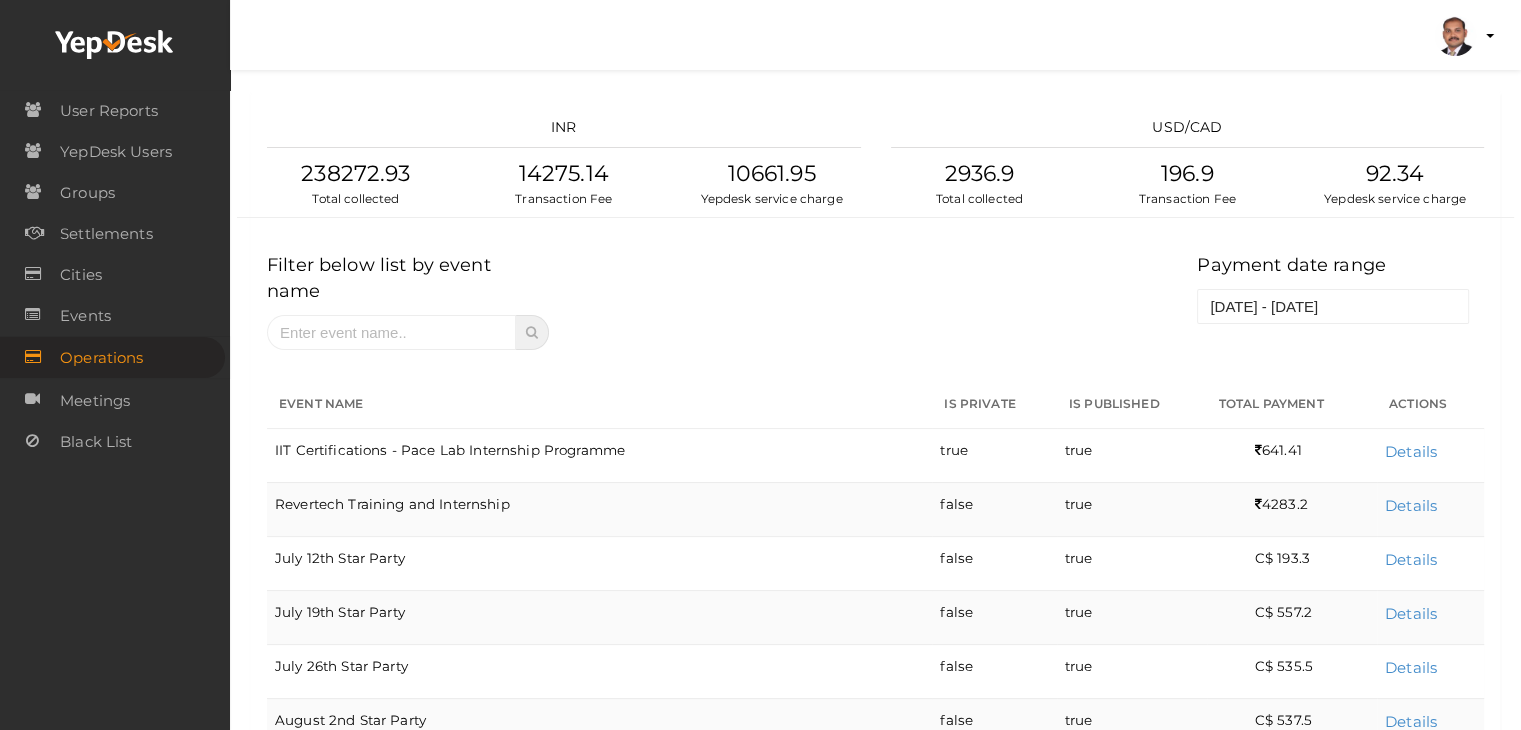 scroll, scrollTop: 453, scrollLeft: 0, axis: vertical 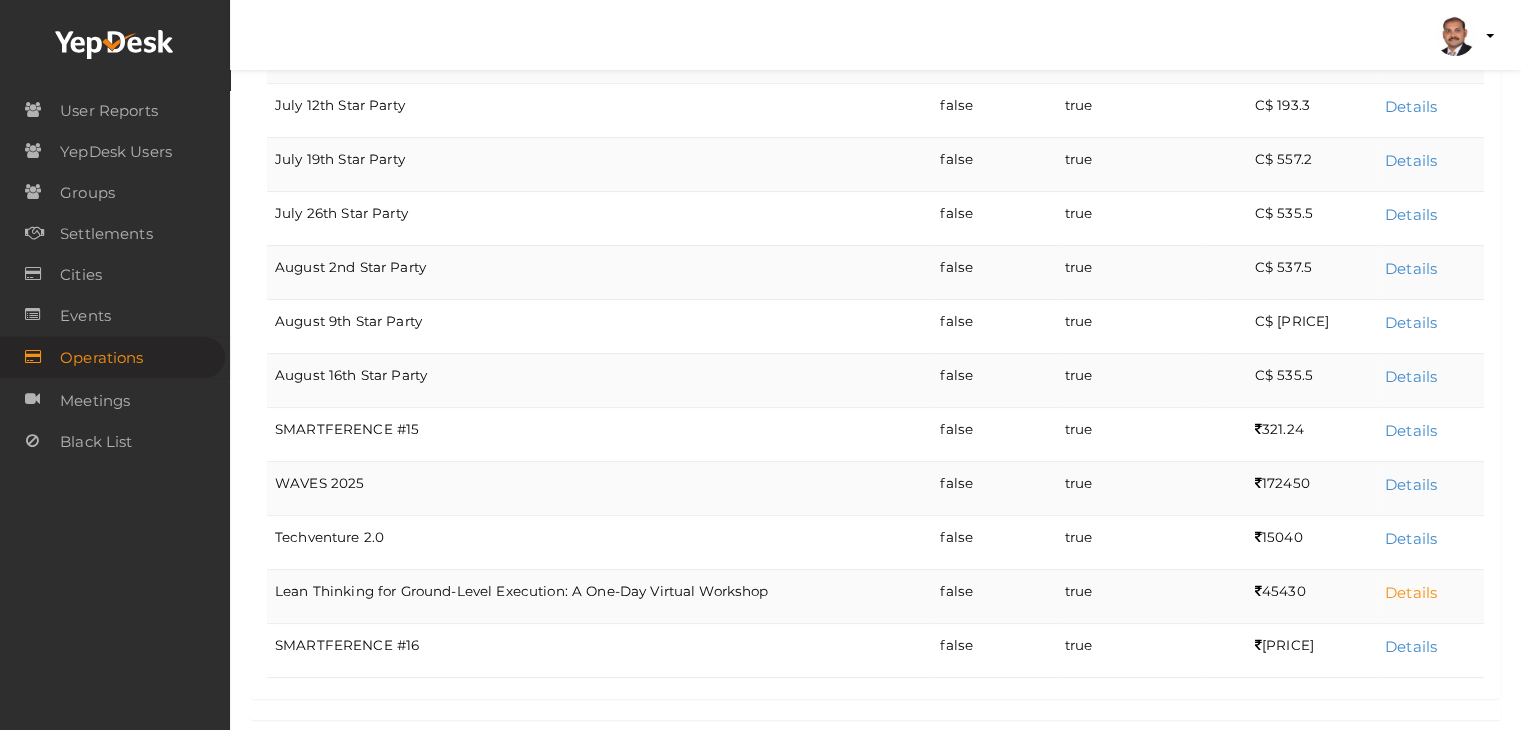 click on "Details" at bounding box center [1411, 592] 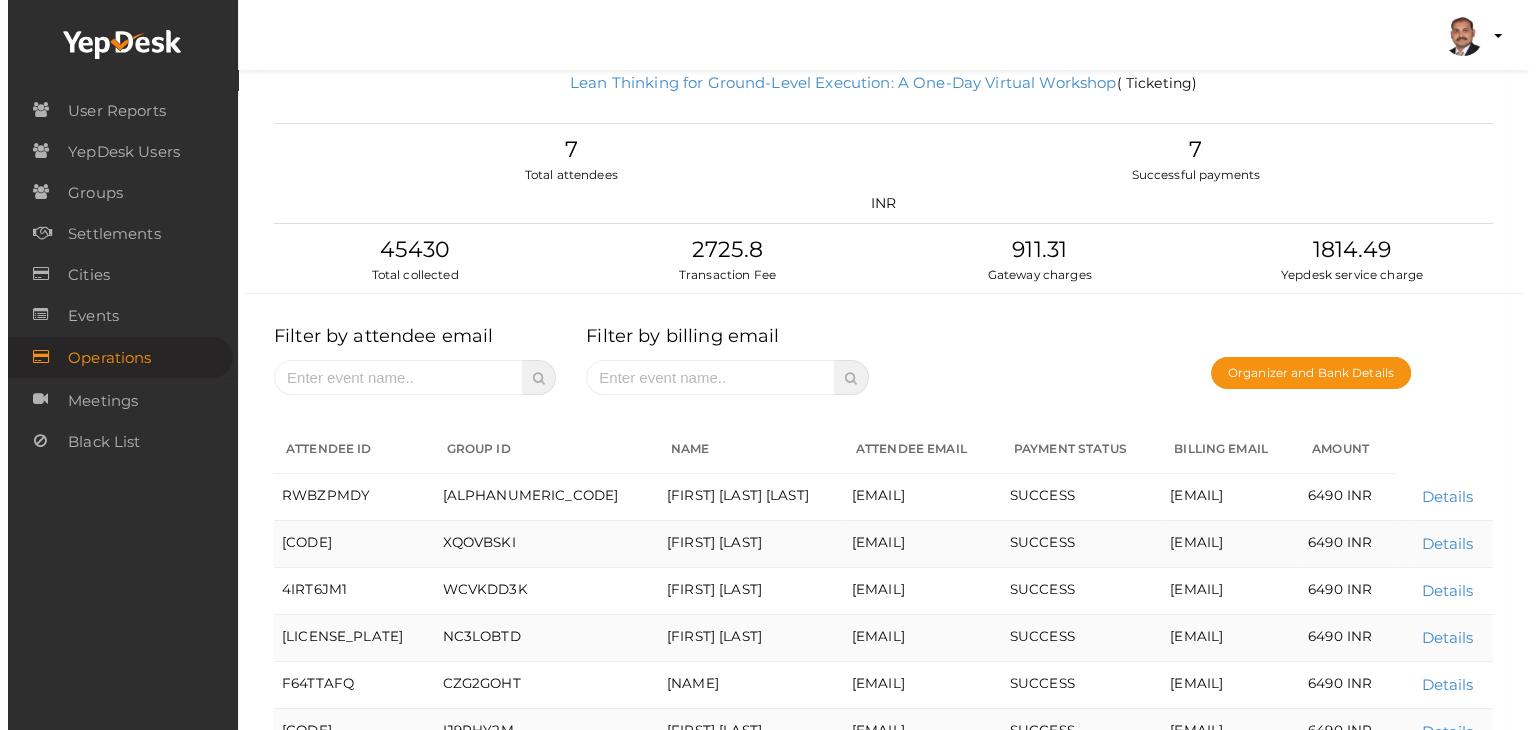 scroll, scrollTop: 0, scrollLeft: 0, axis: both 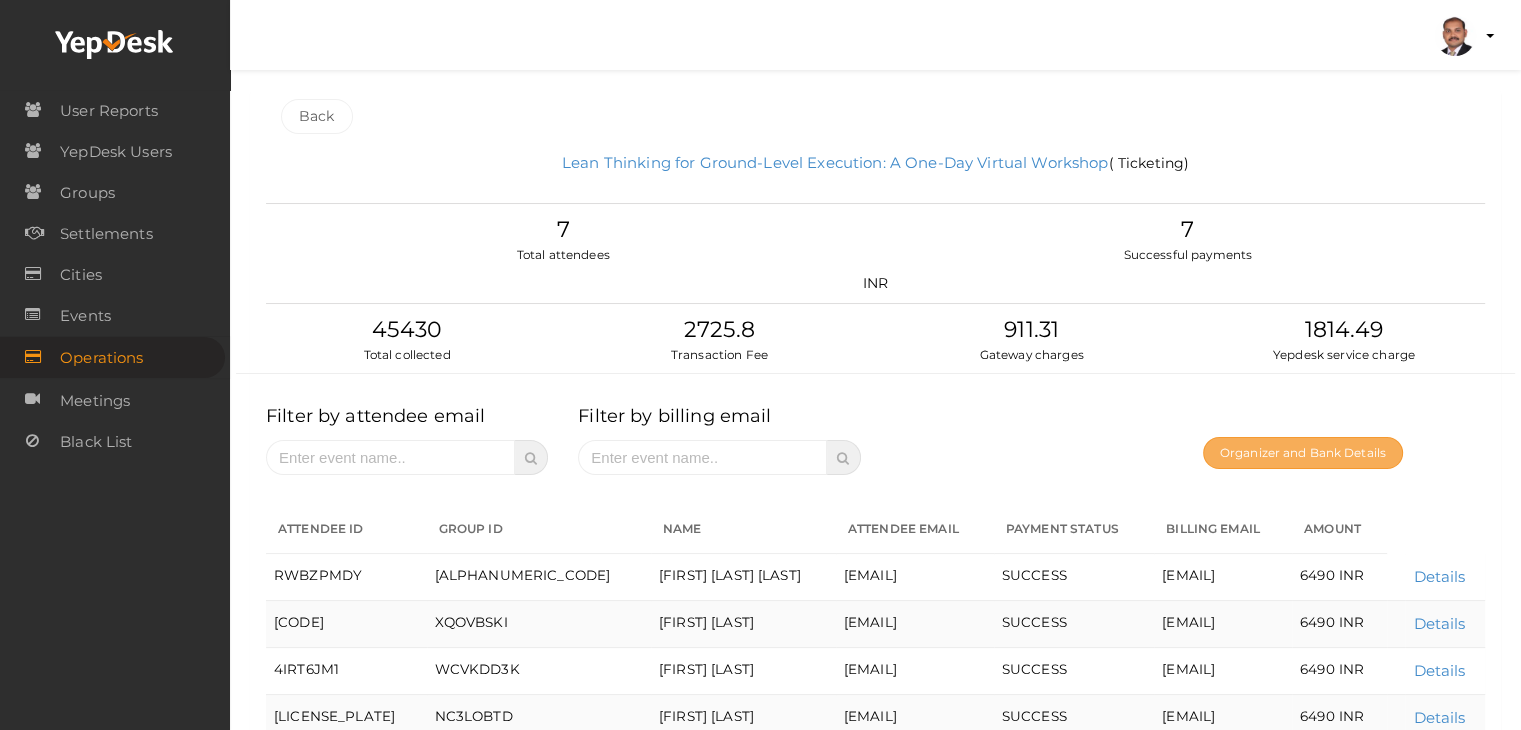 click on "Organizer and Bank Details" at bounding box center [1303, 453] 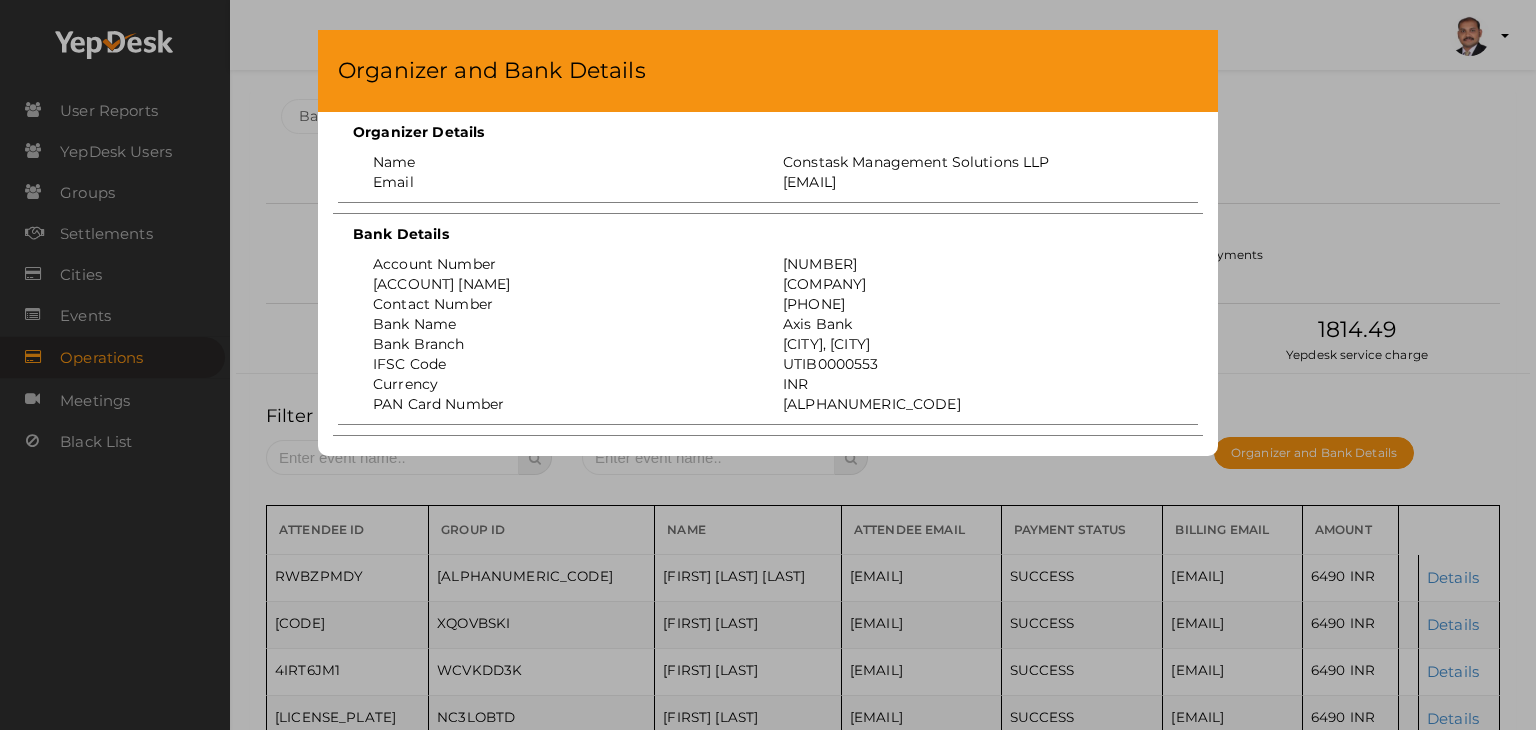 drag, startPoint x: 912, startPoint y: 253, endPoint x: 776, endPoint y: 253, distance: 136 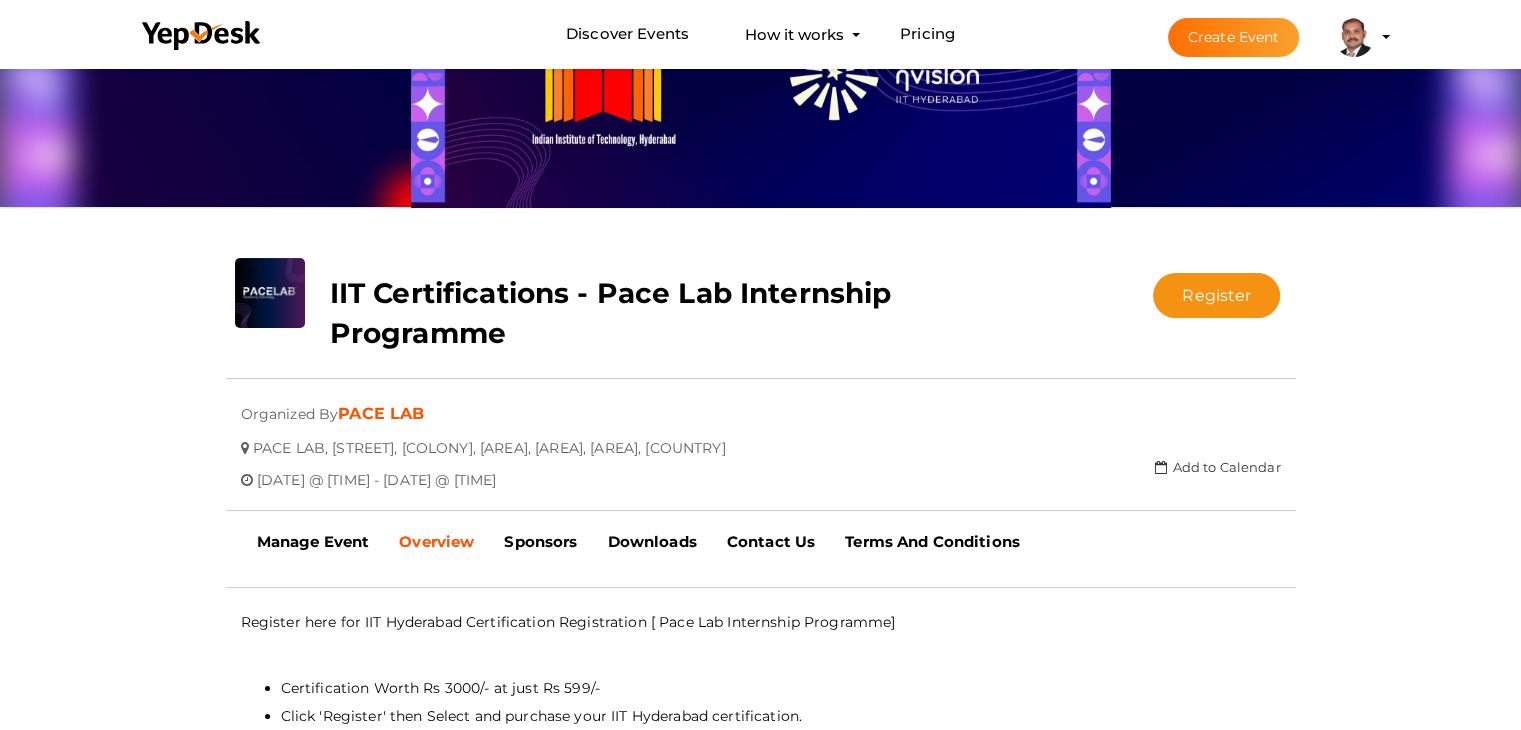 scroll, scrollTop: 264, scrollLeft: 0, axis: vertical 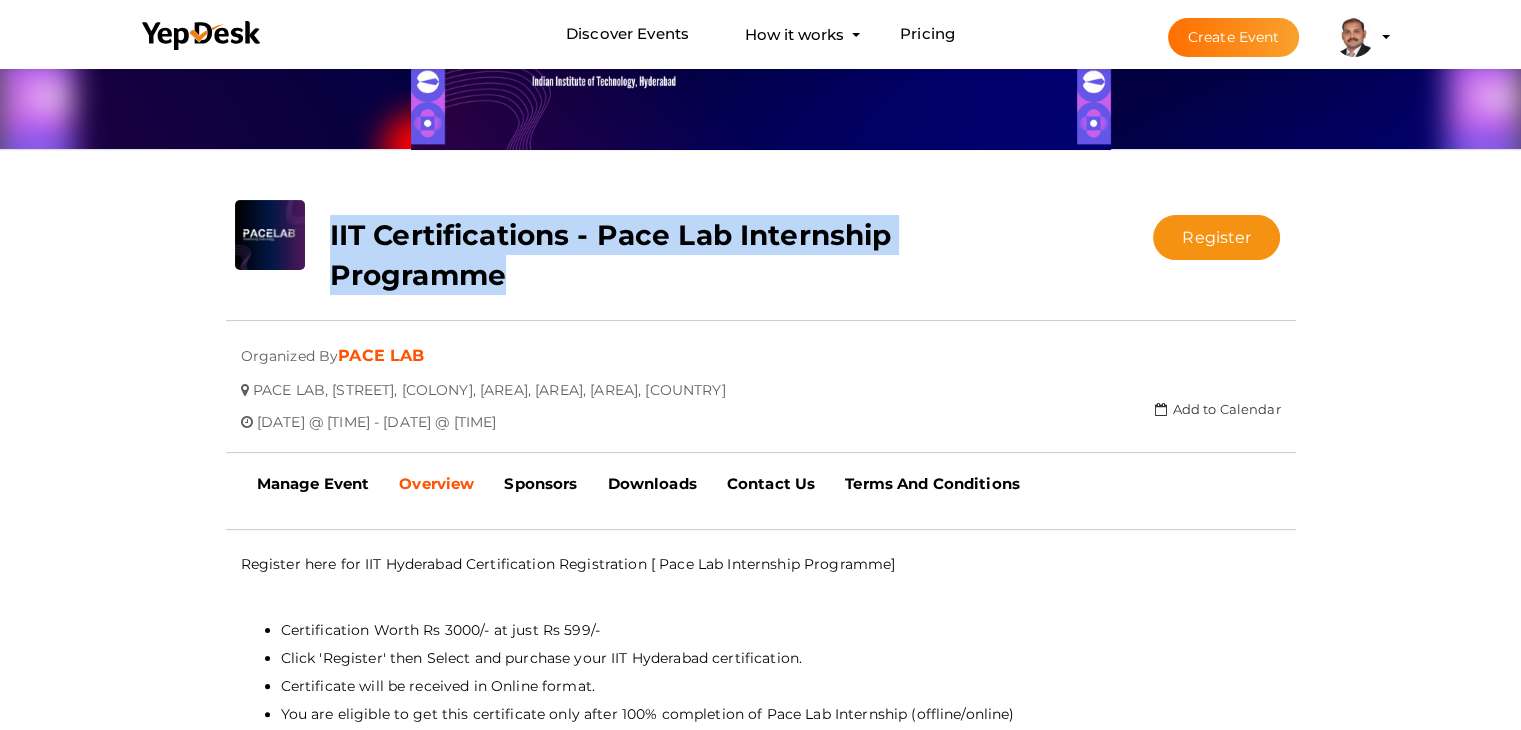 drag, startPoint x: 504, startPoint y: 275, endPoint x: 327, endPoint y: 237, distance: 181.03314 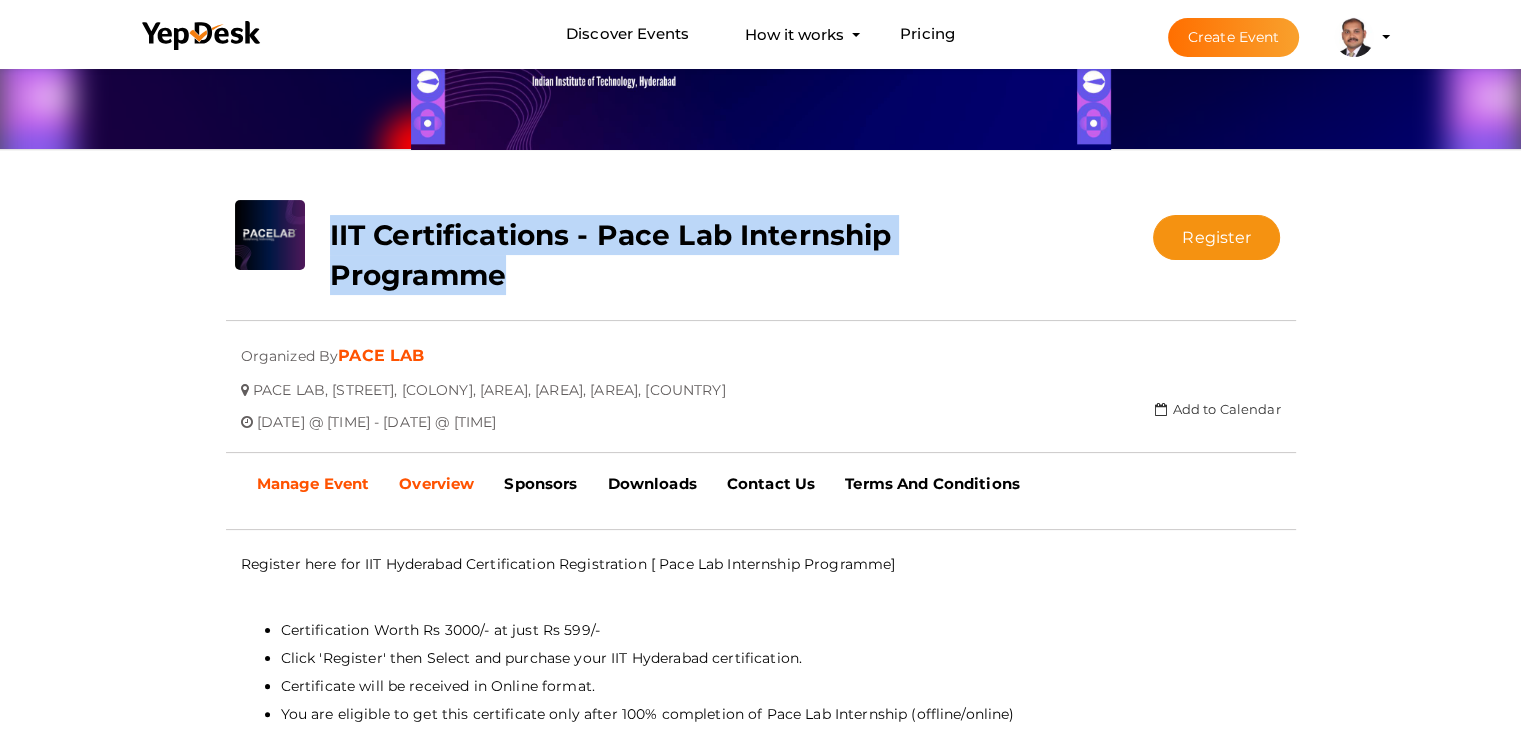 click on "Manage
Event" at bounding box center [313, 483] 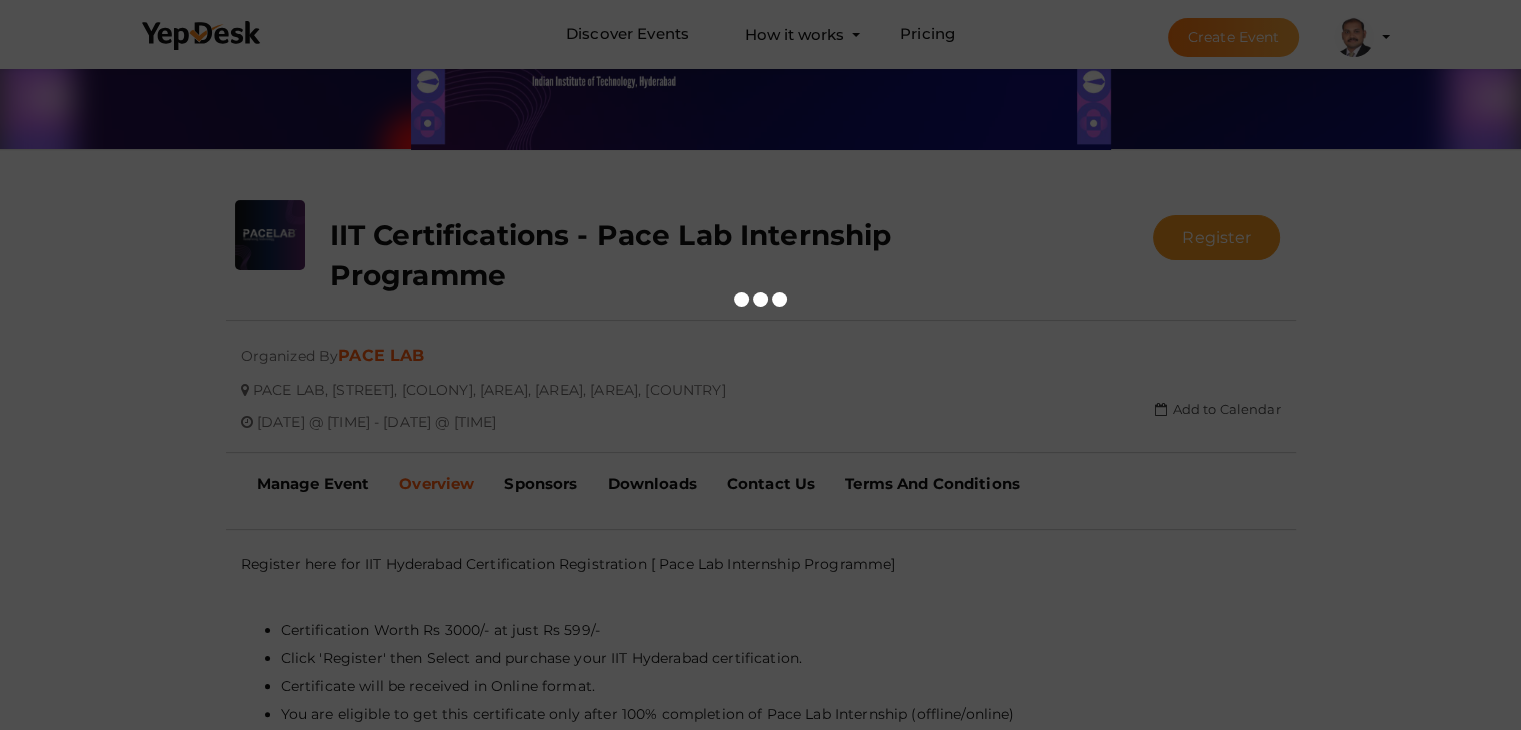 click at bounding box center [760, 365] 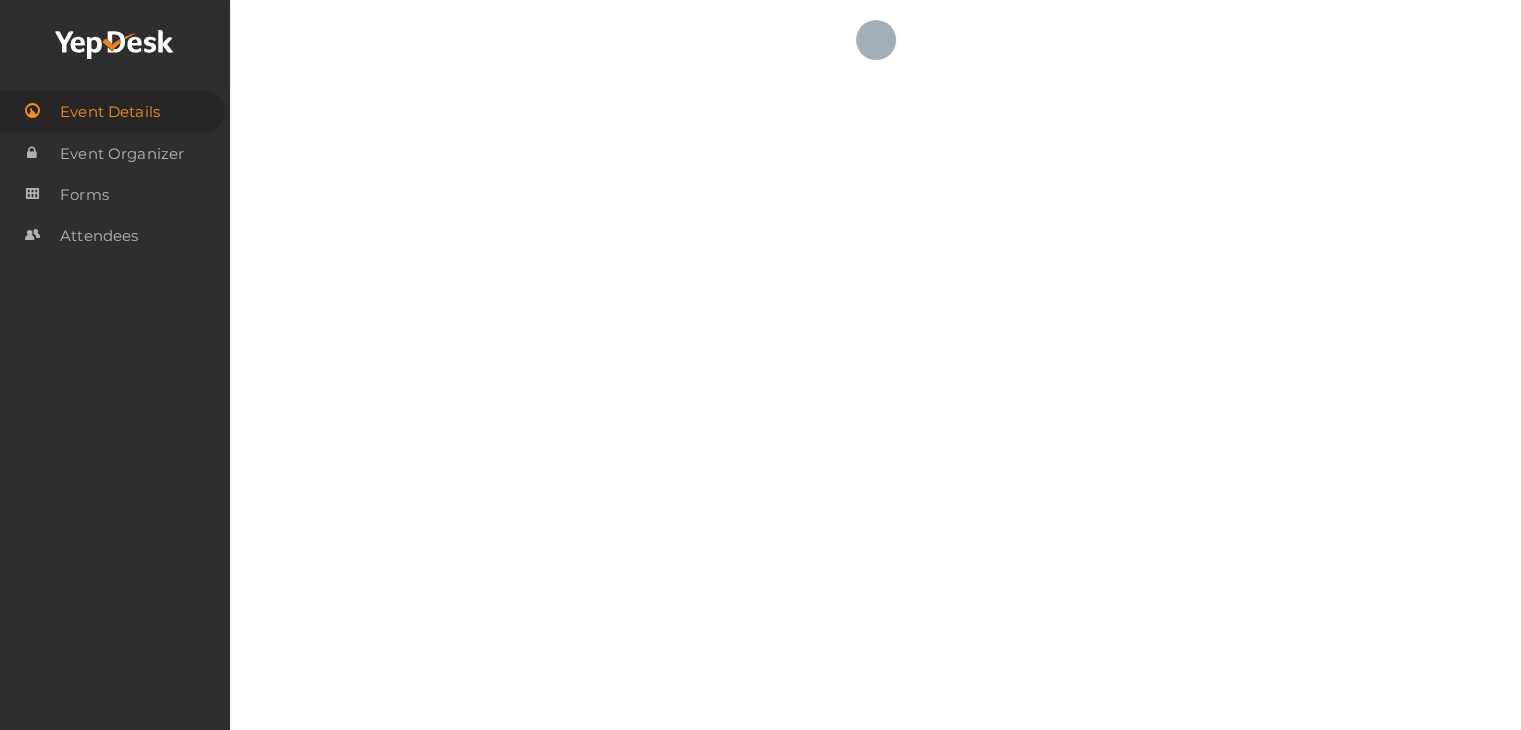 scroll, scrollTop: 0, scrollLeft: 0, axis: both 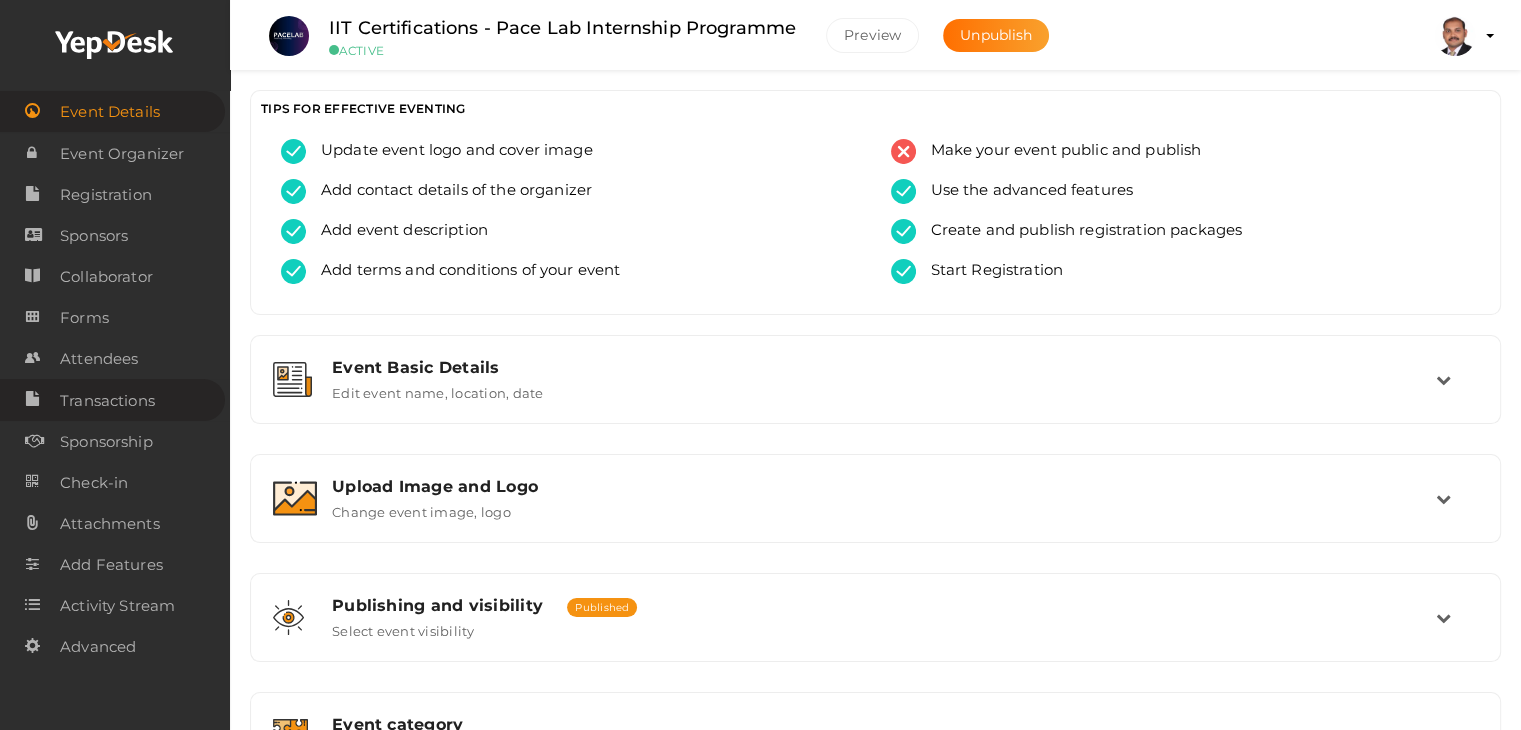 click on "Transactions" at bounding box center [107, 401] 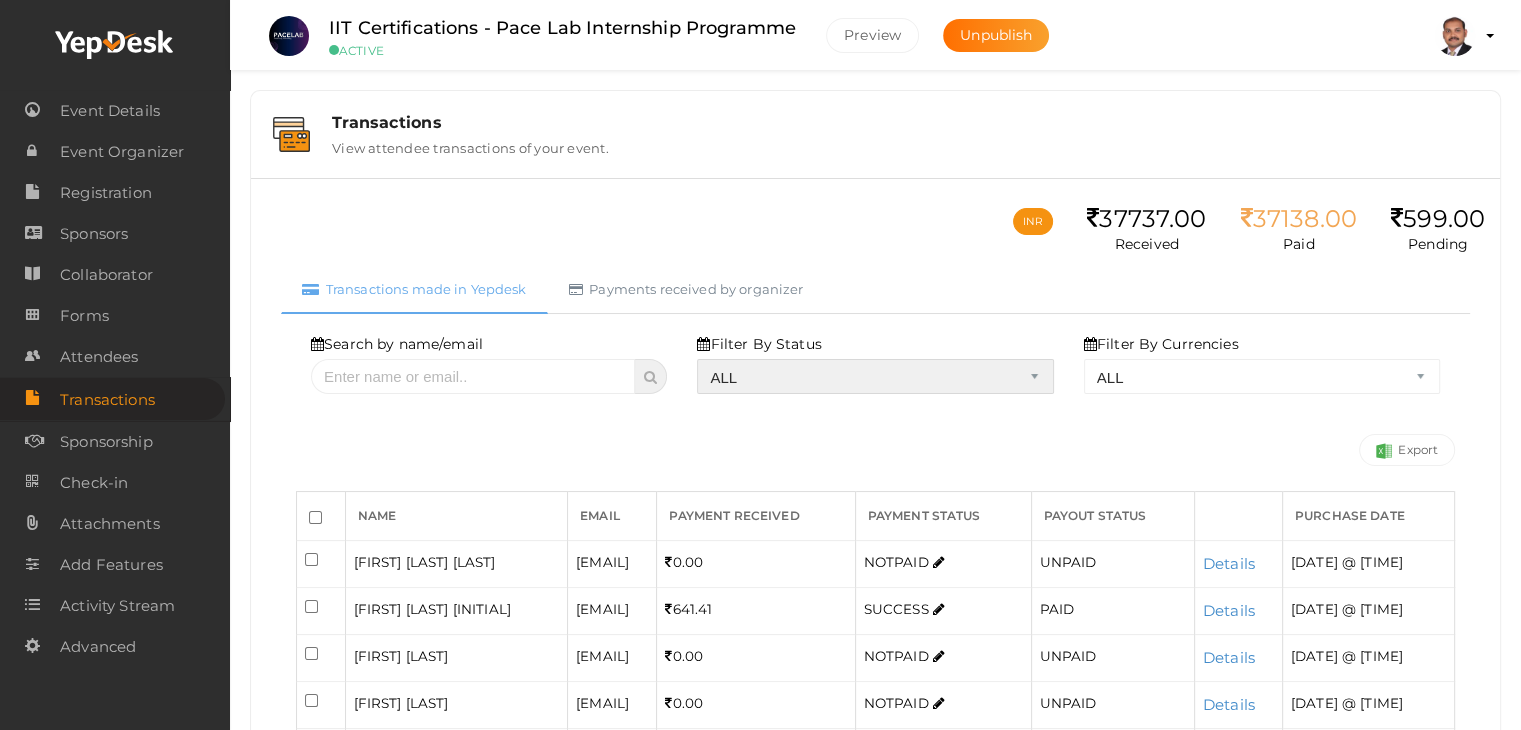 click on "ALL SUCCESS DECLINED UNAUTHORIZED FAILED NOTPAID FREE REFUNDED NA" at bounding box center (875, 376) 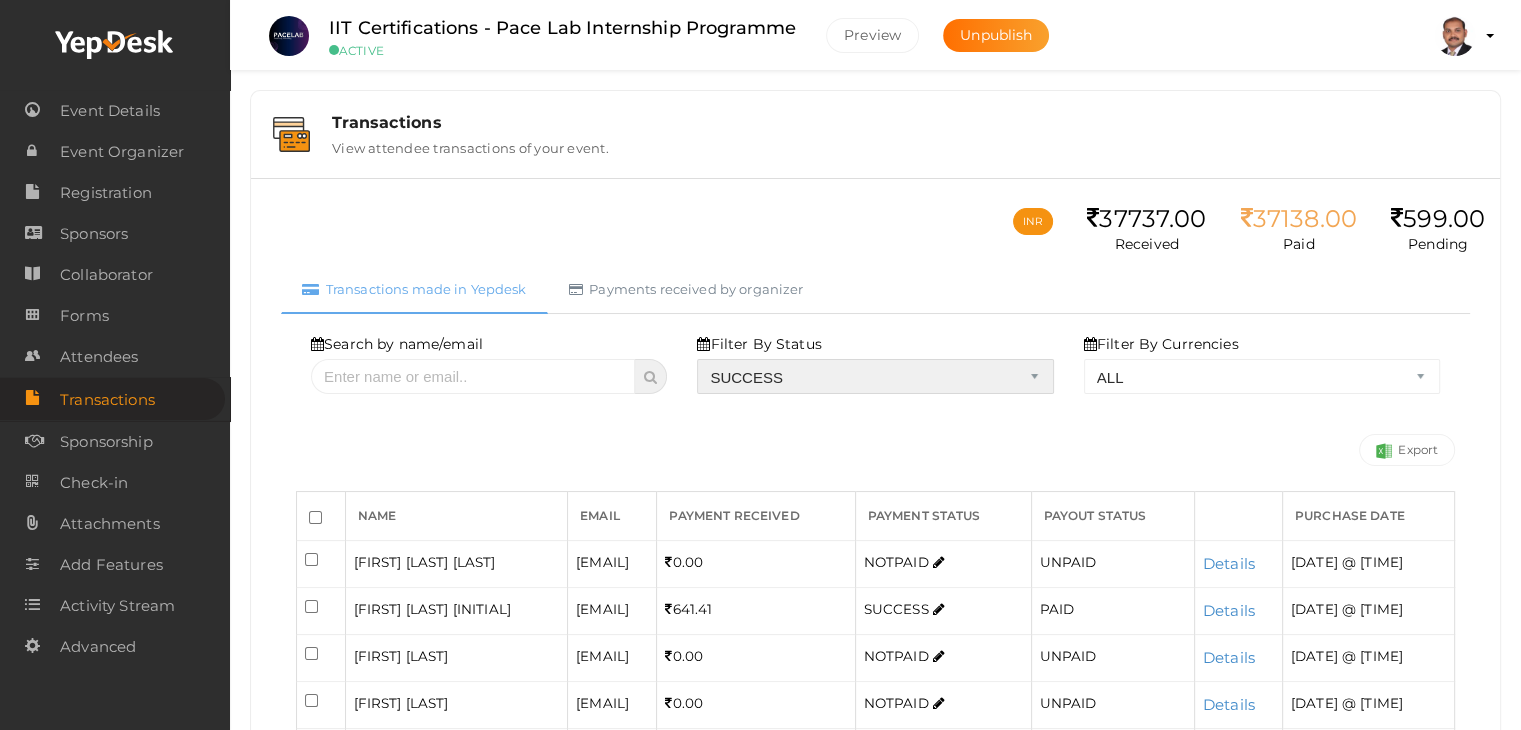 click on "ALL SUCCESS DECLINED UNAUTHORIZED FAILED NOTPAID FREE REFUNDED NA" at bounding box center (875, 376) 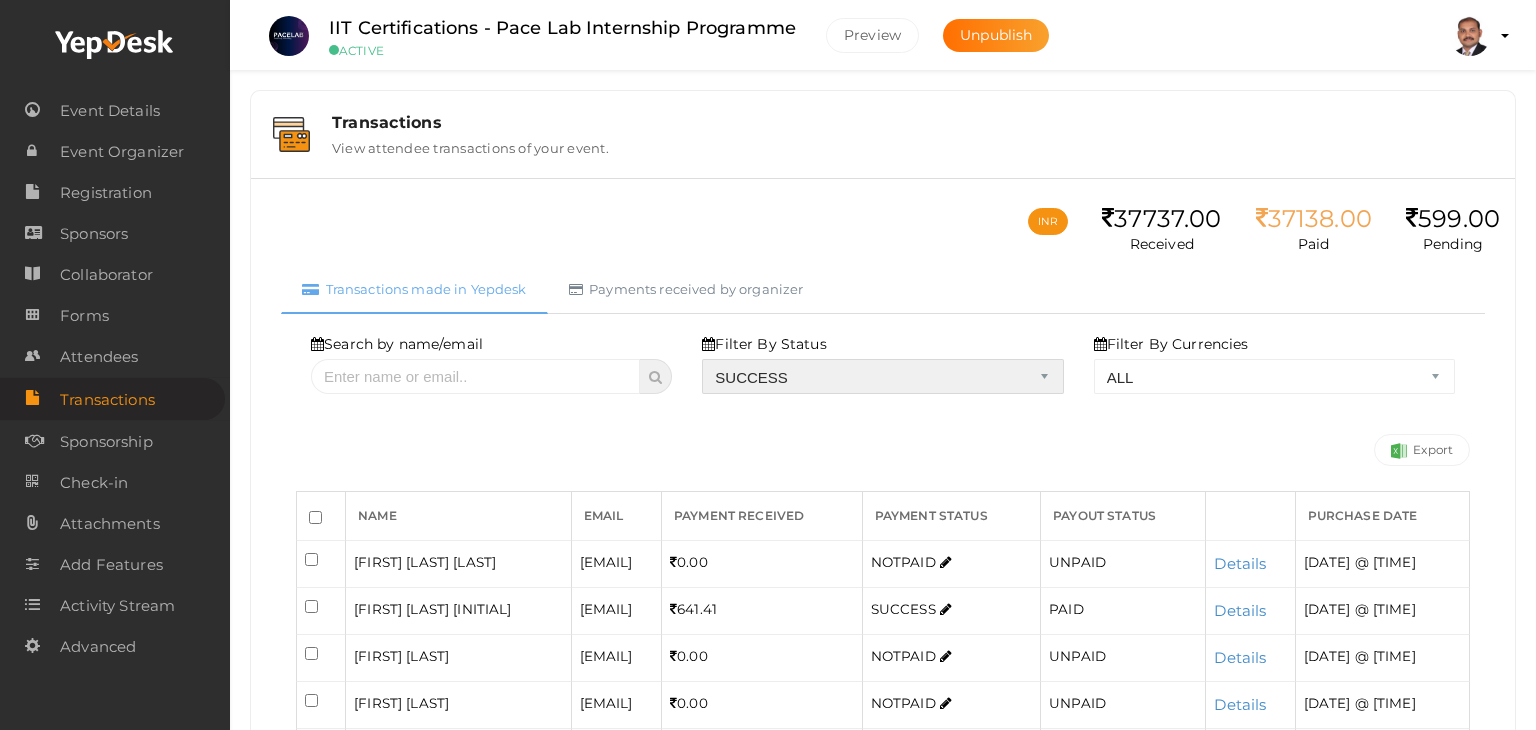 select on "? string:SUCCESS ?" 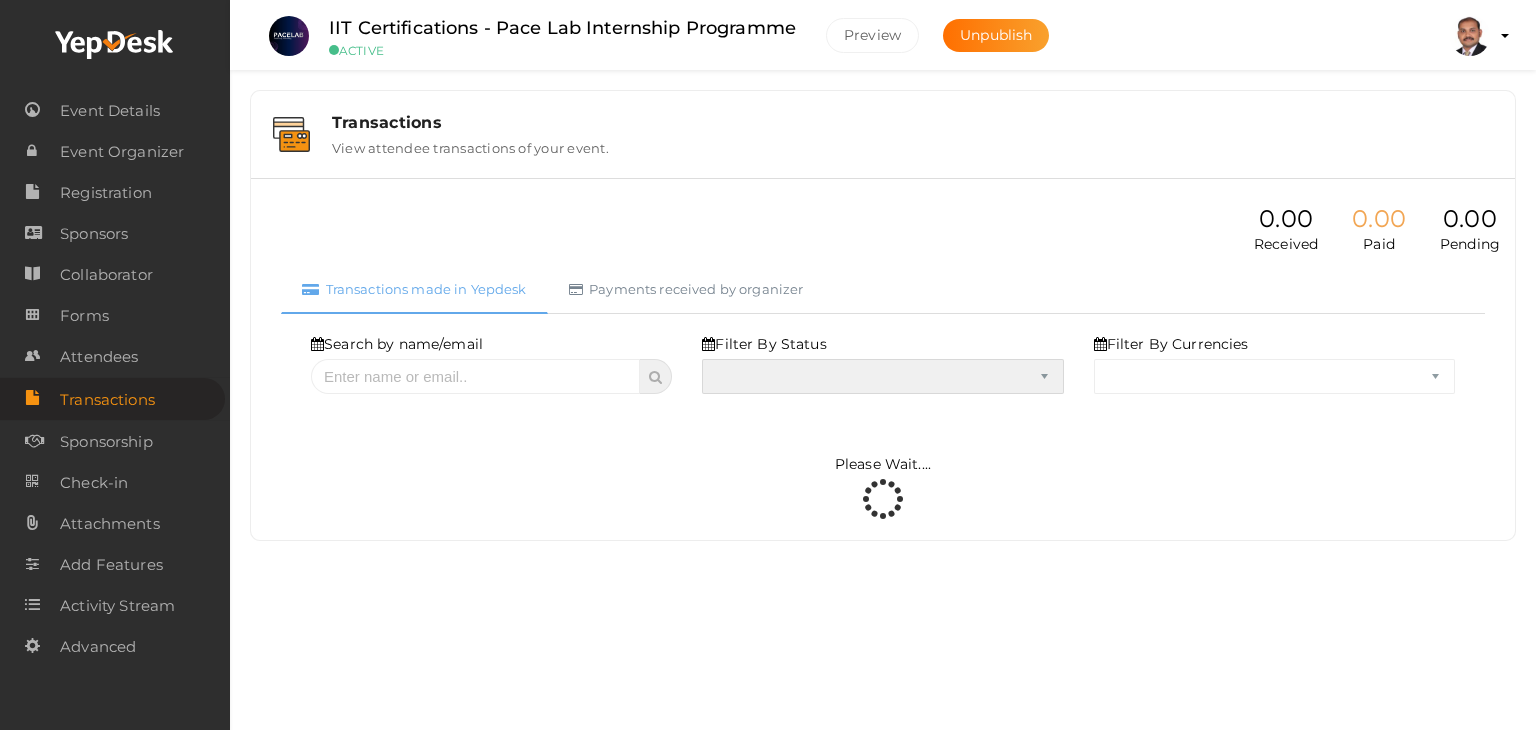 select on "SUCCESS" 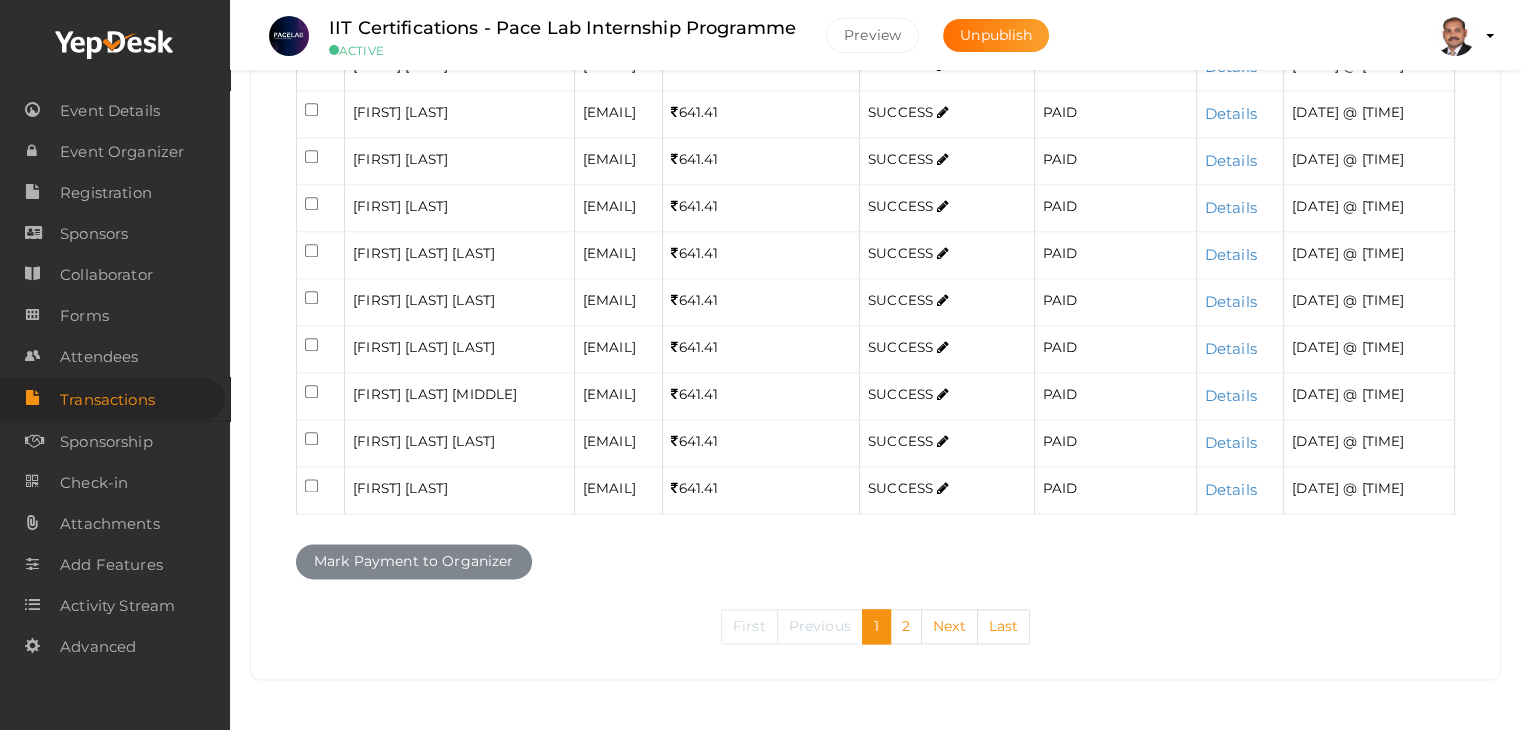 scroll, scrollTop: 2940, scrollLeft: 0, axis: vertical 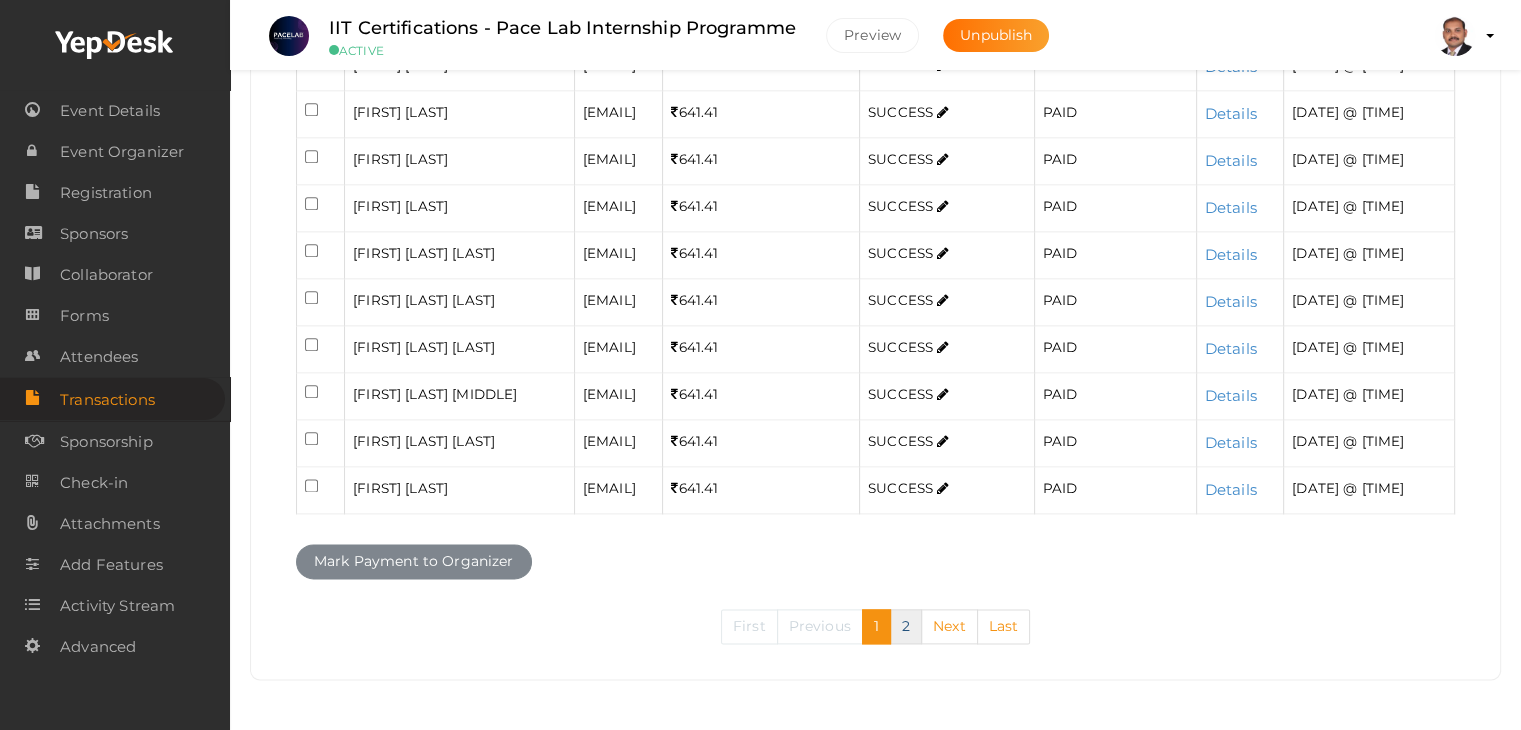 click on "2" at bounding box center (906, 626) 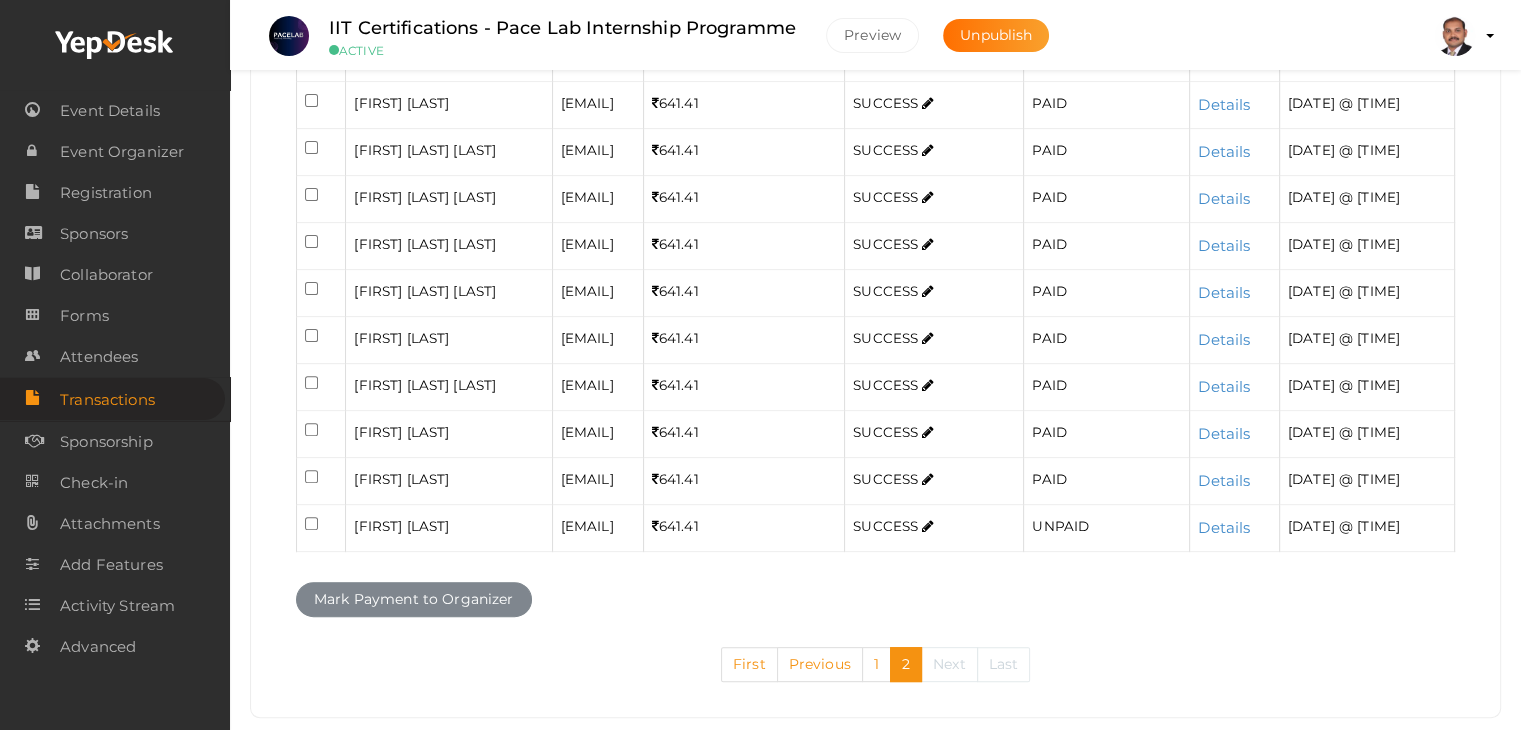 scroll, scrollTop: 920, scrollLeft: 0, axis: vertical 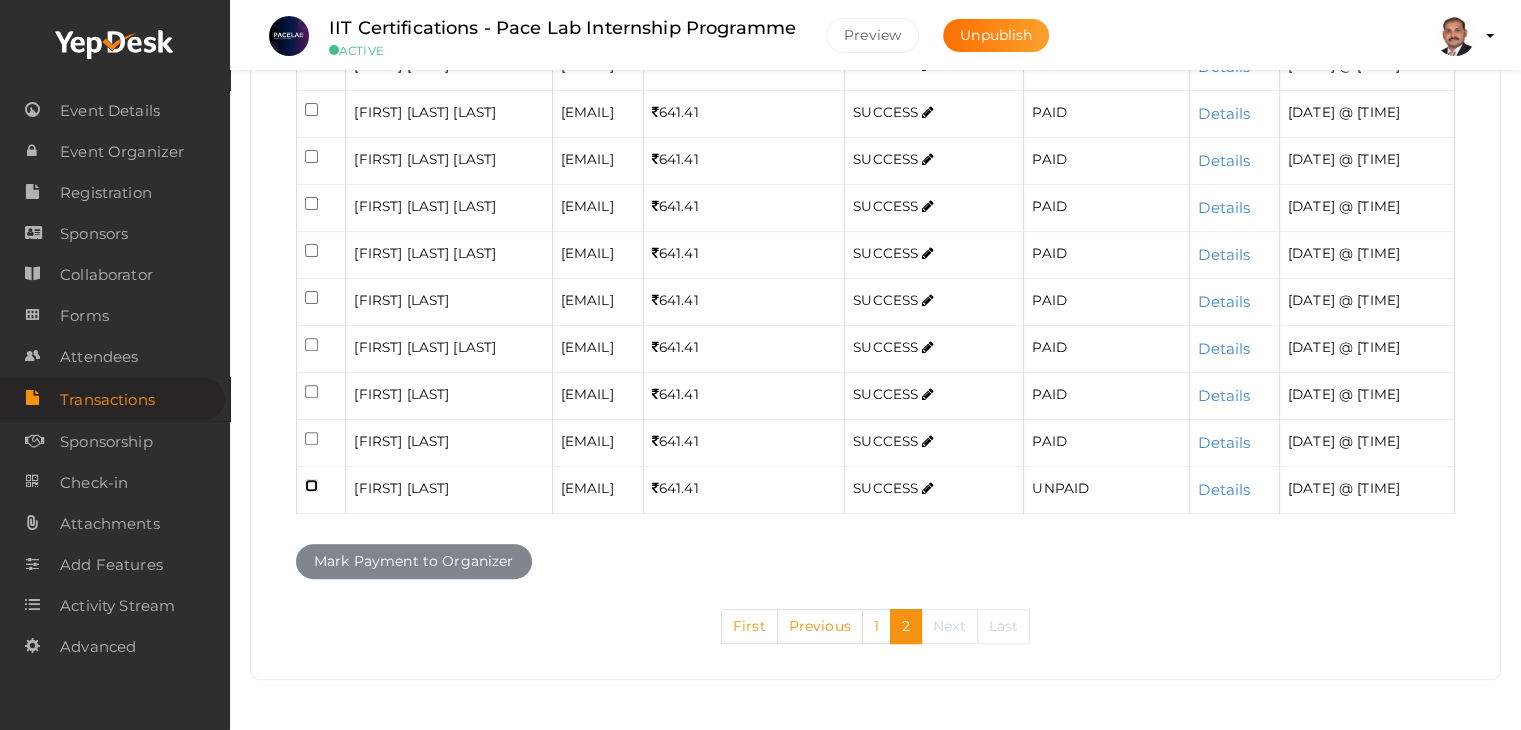 click at bounding box center (311, 485) 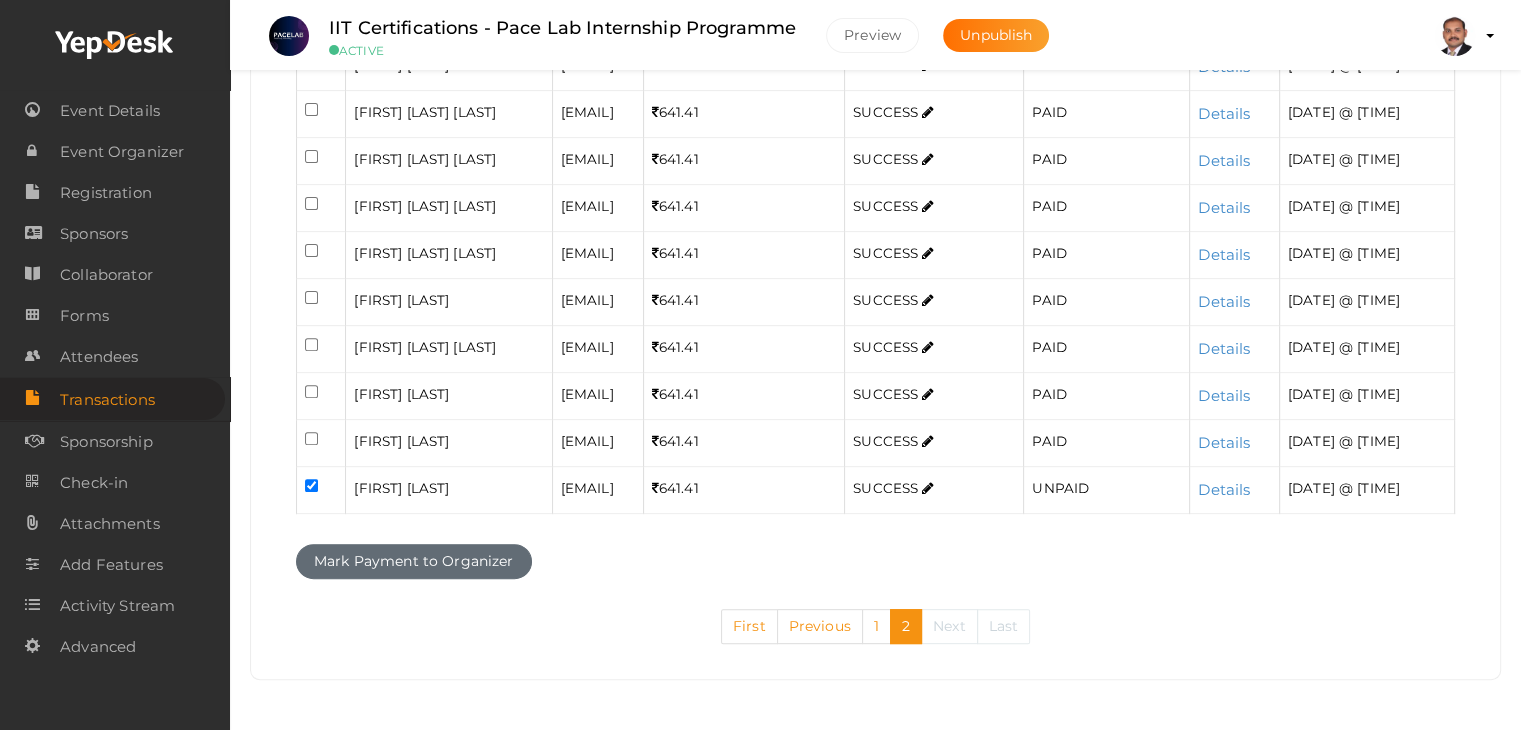 click on "Mark
Payment to Organizer" at bounding box center [414, 561] 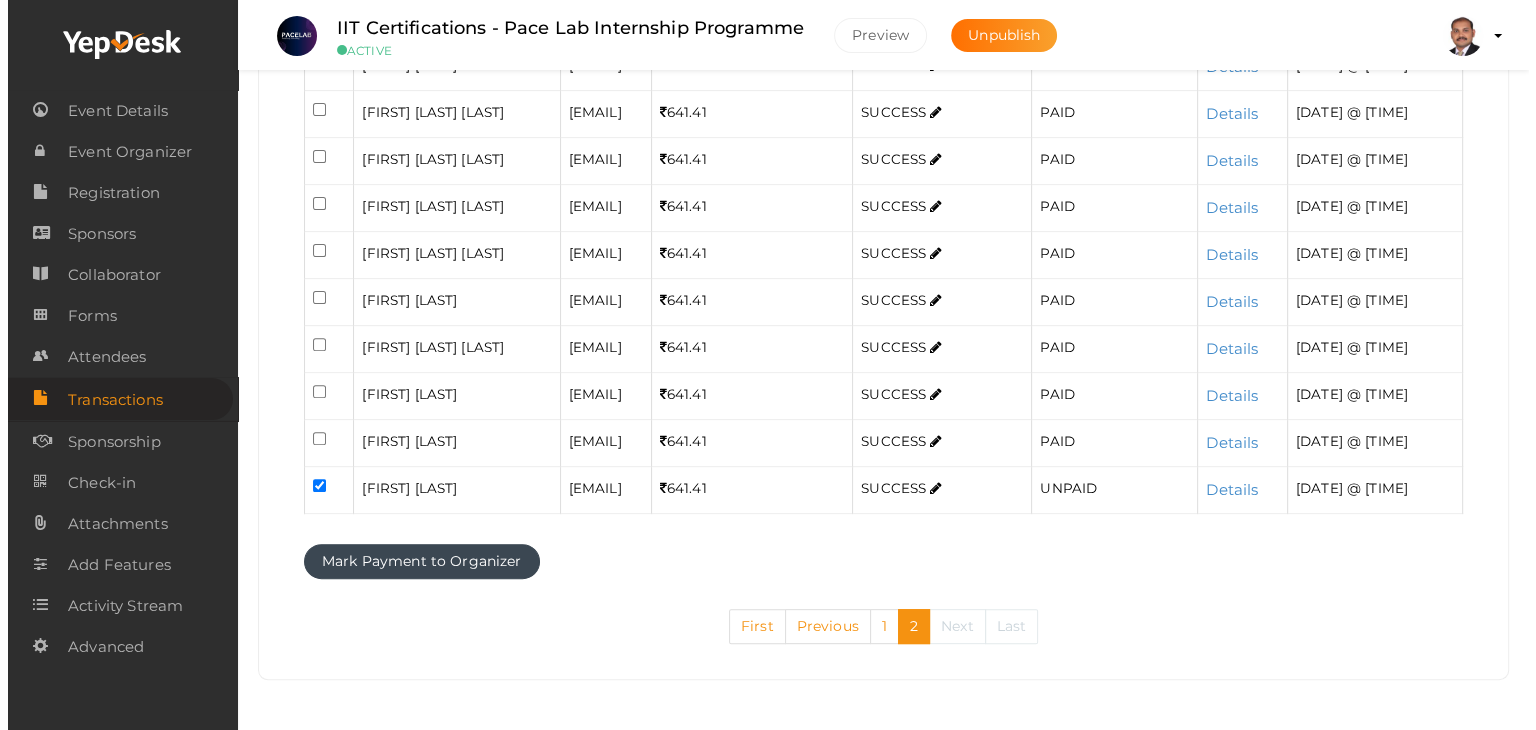scroll, scrollTop: 704, scrollLeft: 0, axis: vertical 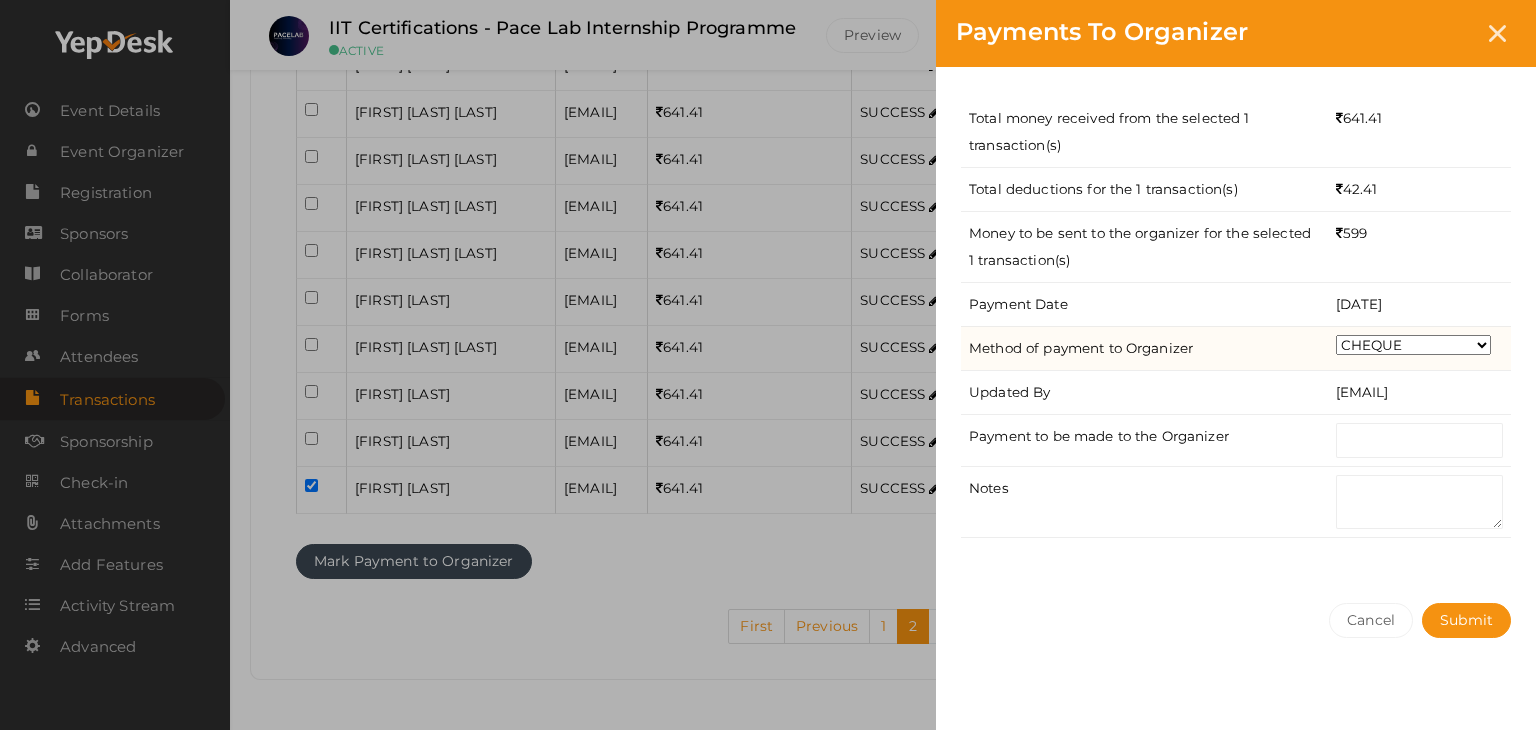 click on "CHEQUE ONLINE TRANSFER WIRE TRANSFER CASH BANK DRAFT OTHERS" at bounding box center [1413, 345] 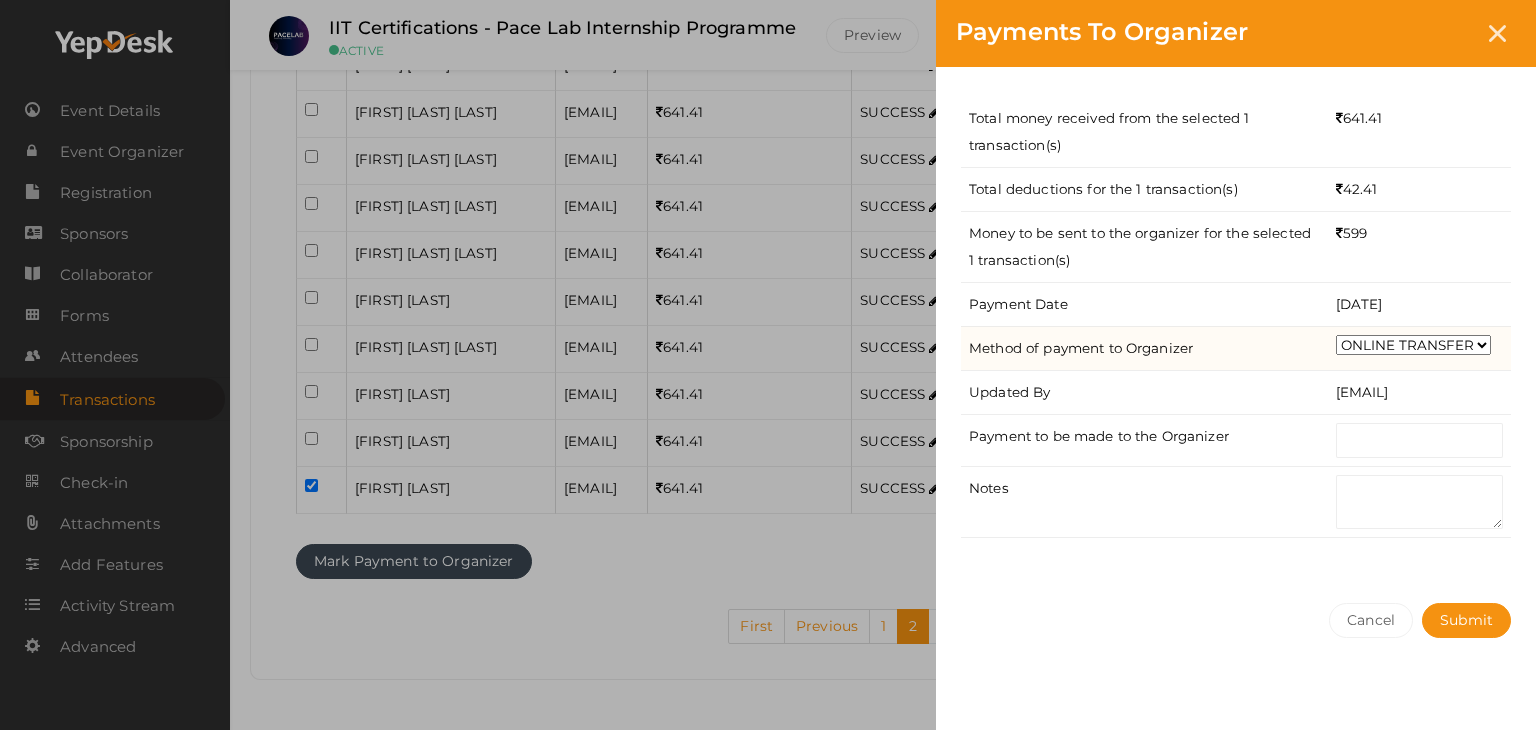 click on "CHEQUE ONLINE TRANSFER WIRE TRANSFER CASH BANK DRAFT OTHERS" at bounding box center [1413, 345] 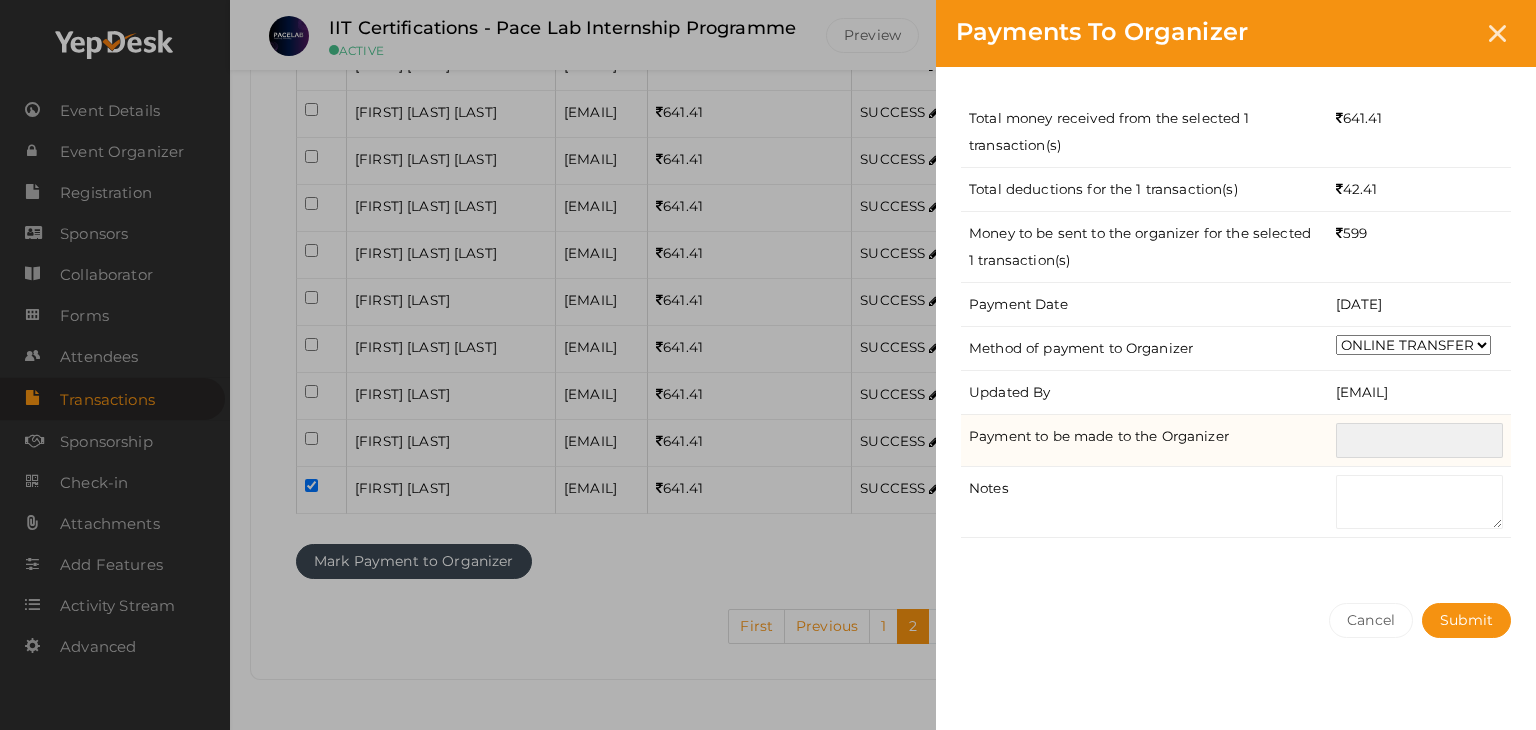 click at bounding box center (1419, 440) 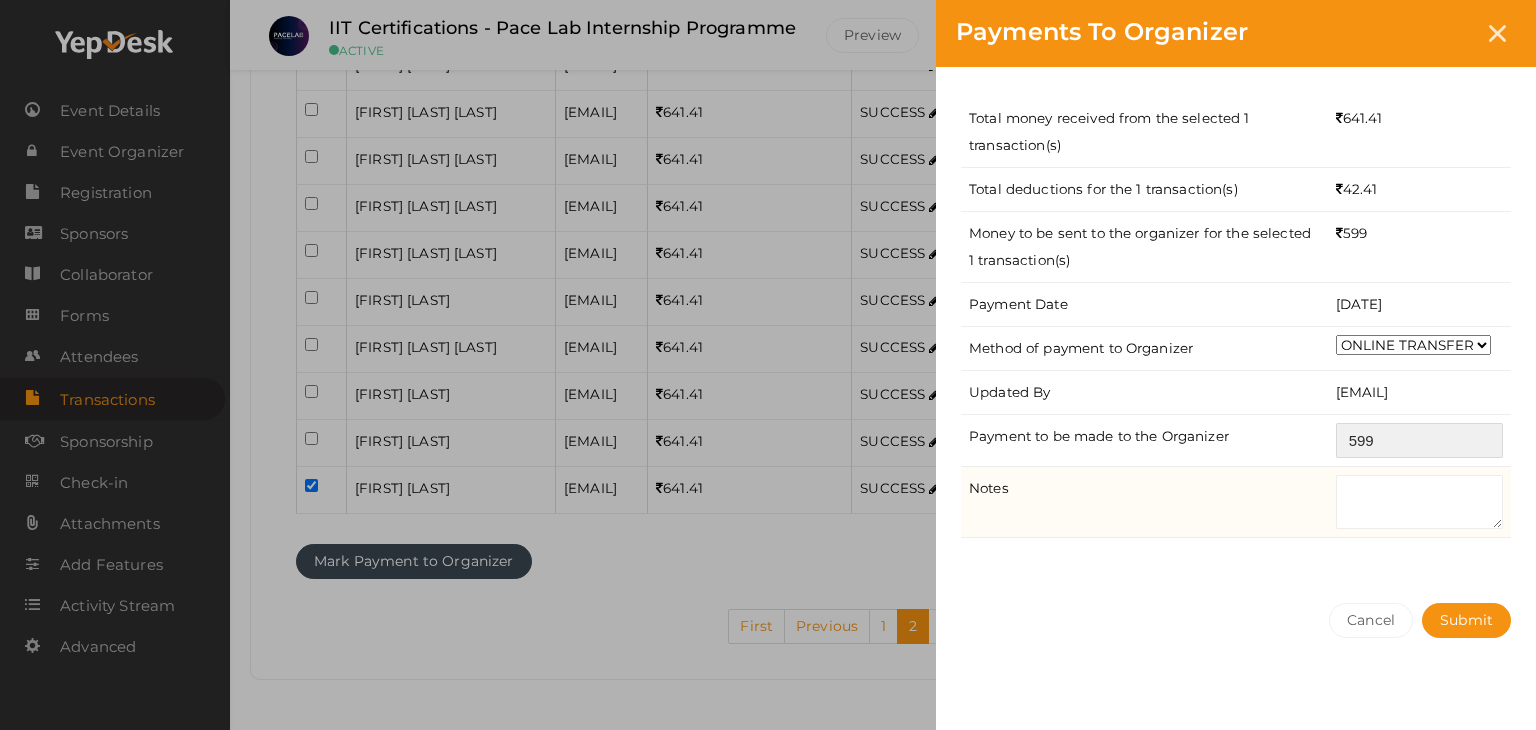 type on "599" 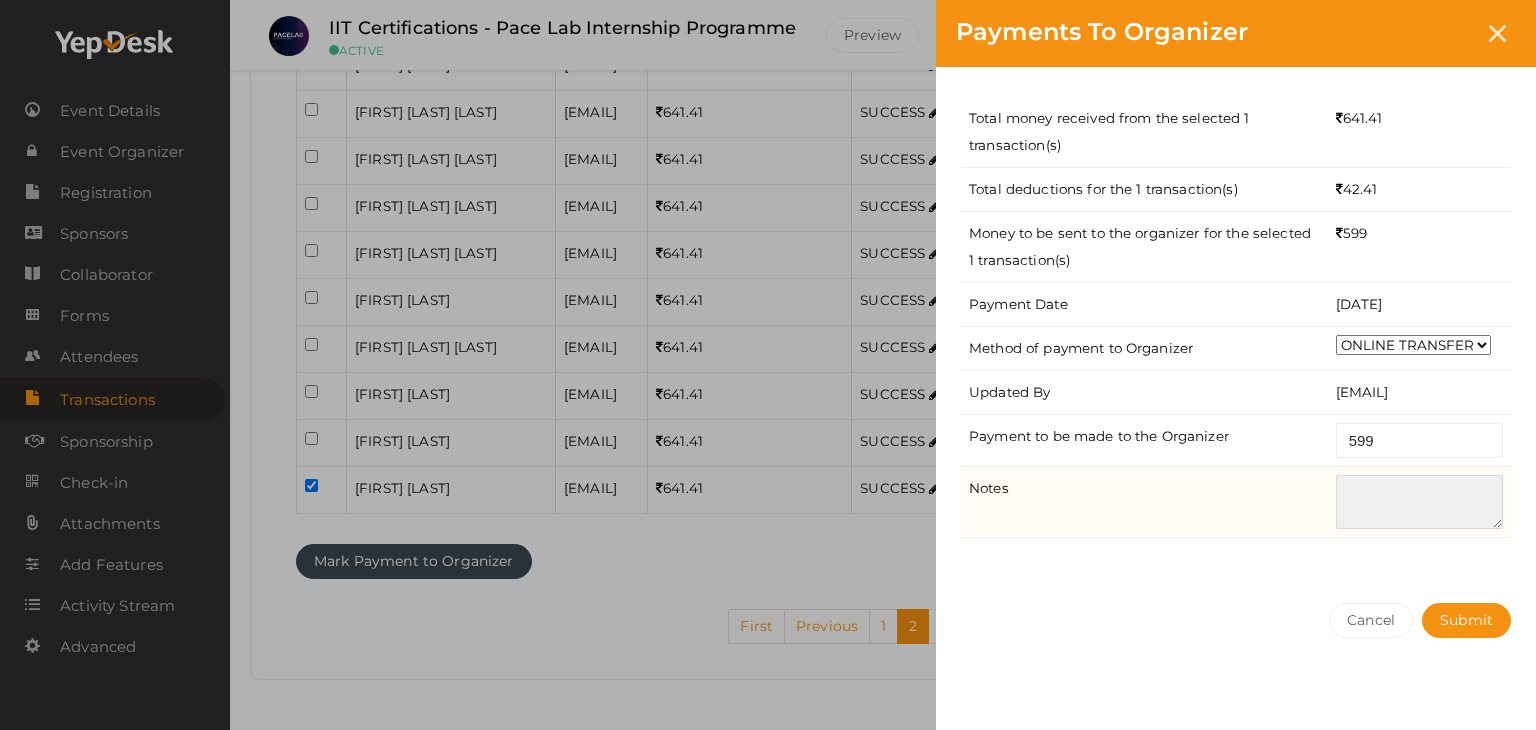click at bounding box center (1419, 502) 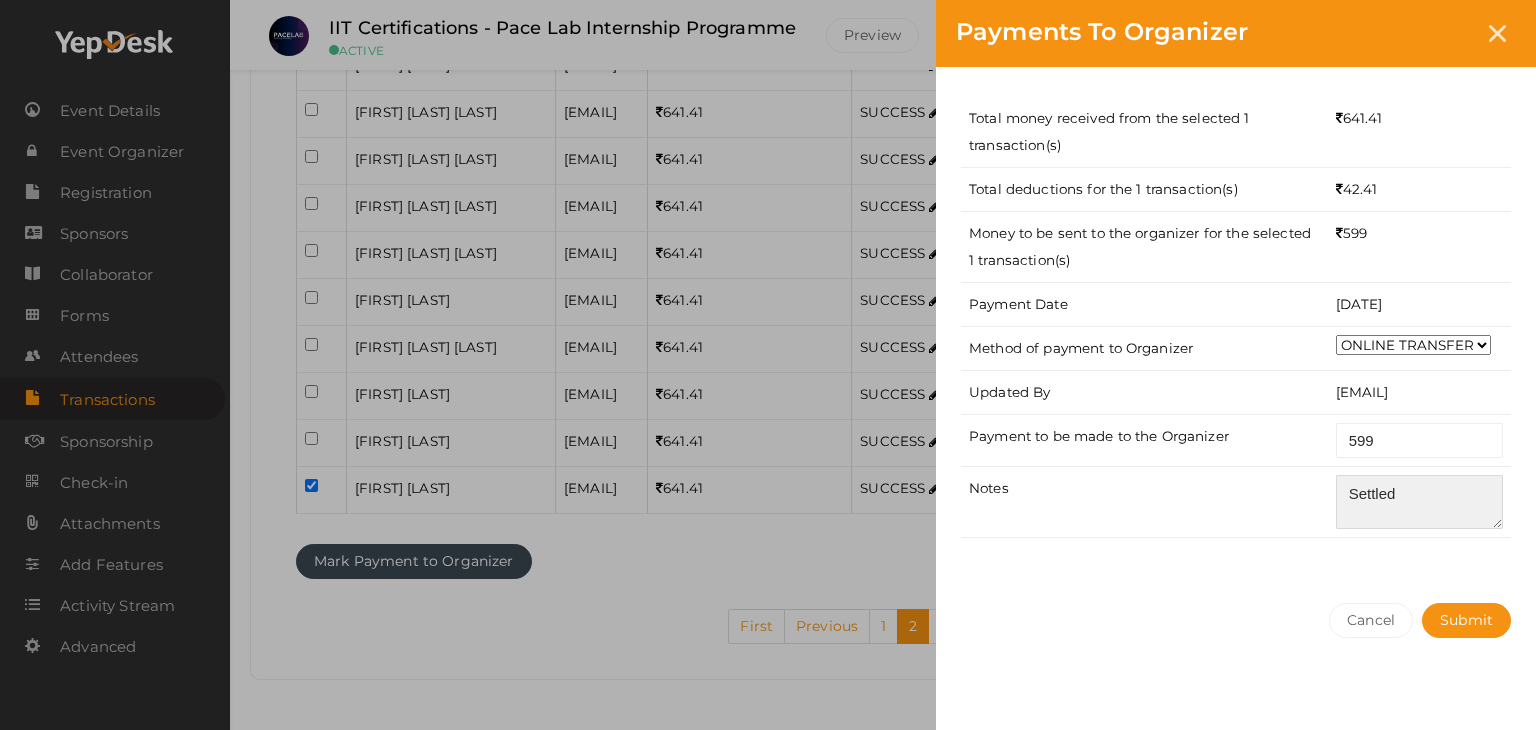 type on "Settled" 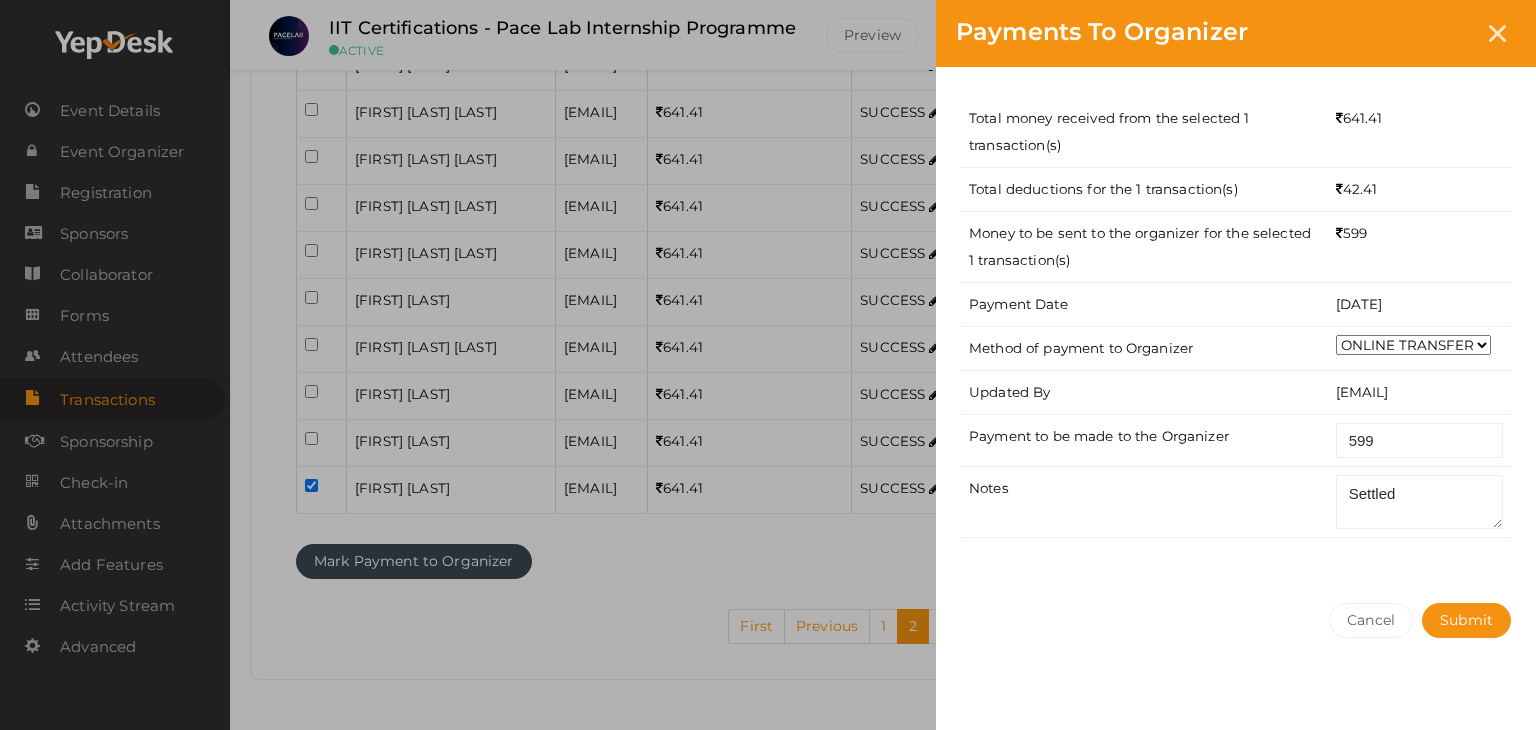 click on "Total money received from the selected
1 transaction(s)
641.41
Total deductions for the
1 transaction(s)
42.41
Money to be sent to the organizer for the
selected 1 transaction(s)
599
Payment Date
08-08-2025
Method of payment to Organizer
CHEQUE ONLINE TRANSFER WIRE TRANSFER CASH BANK DRAFT OTHERS
Updated By
irshad.m@aot-technologies.com
Payment to be made to the Organizer
599
Notes
Settled" at bounding box center [1236, 325] 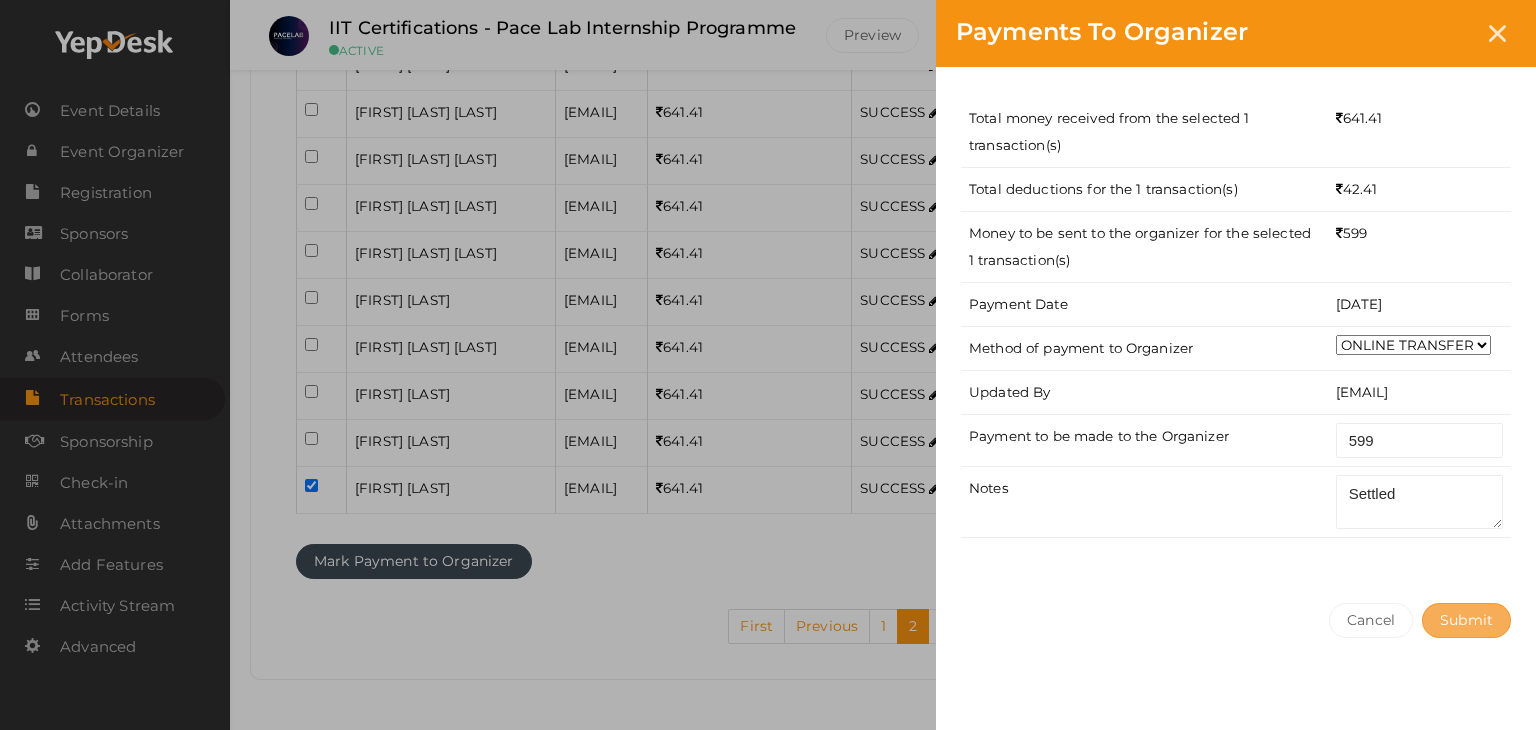 click on "Submit" at bounding box center [1466, 620] 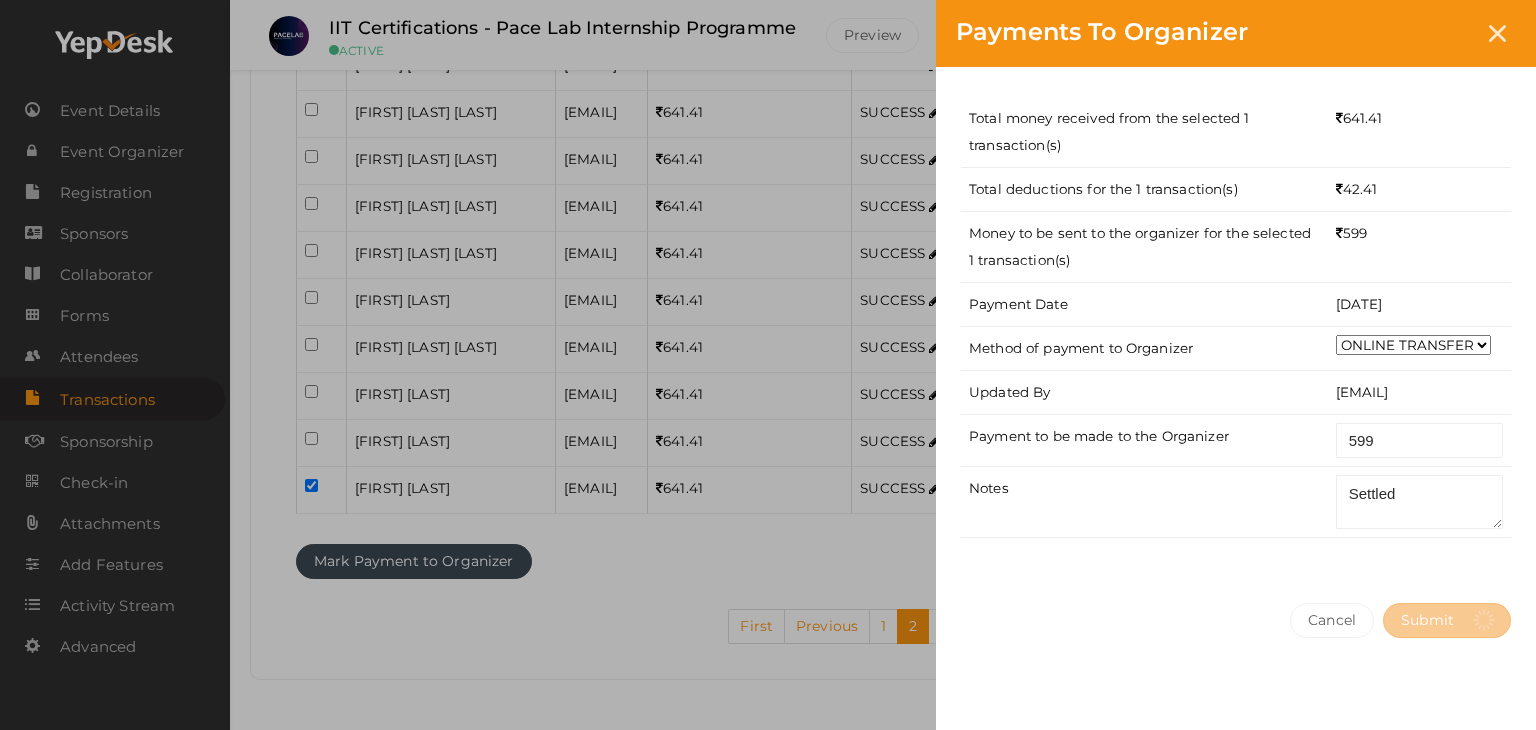 select on "? string:SUCCESS ?" 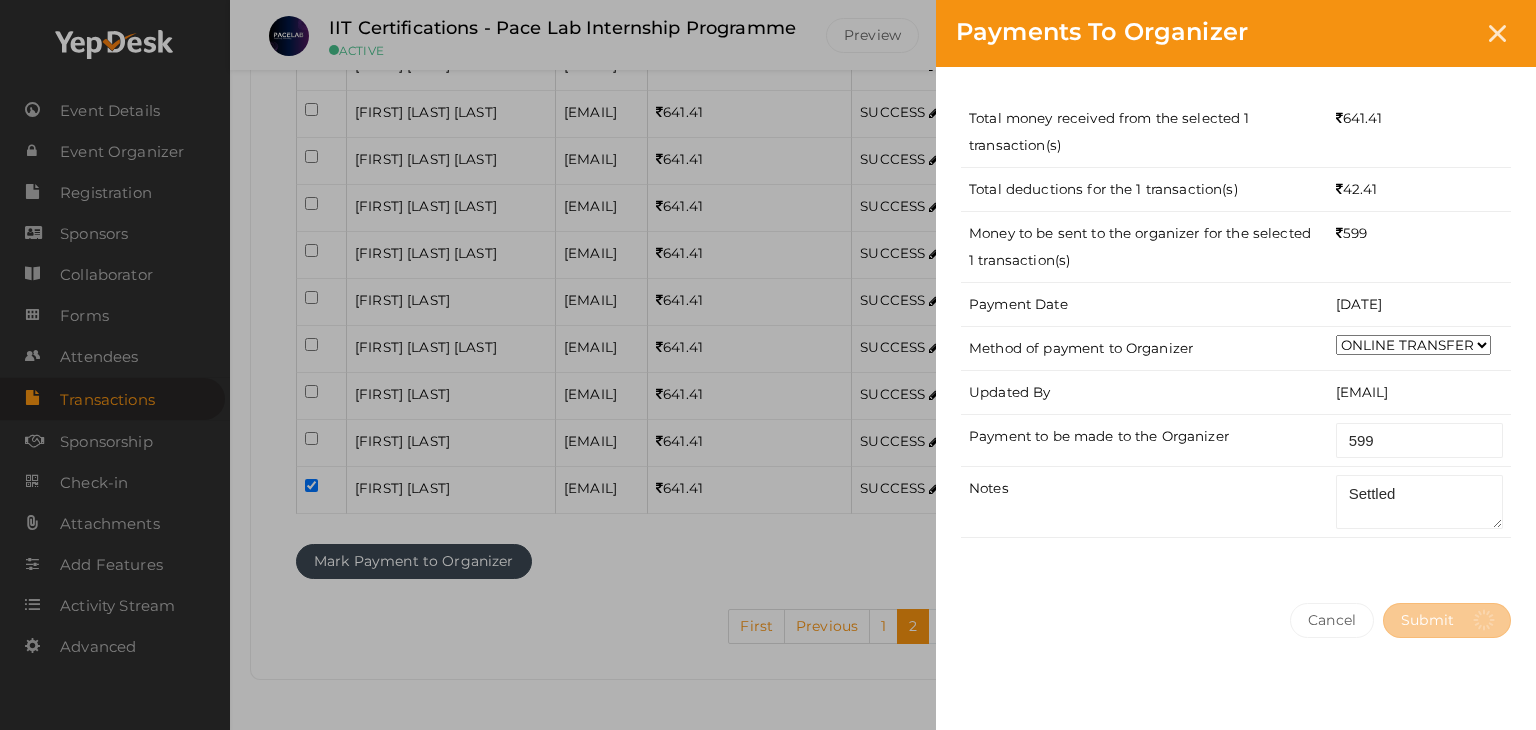 select on "? string:ALL ?" 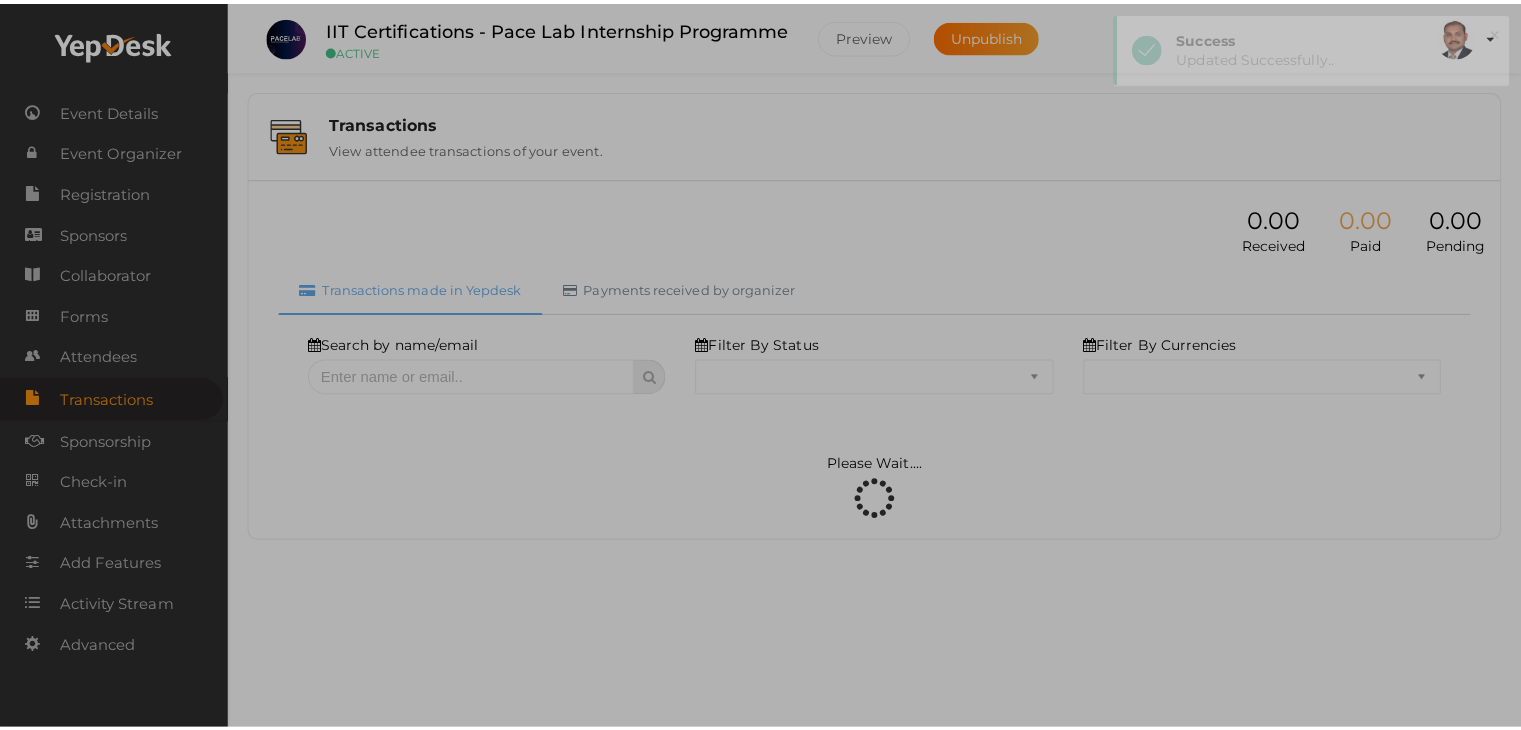 scroll, scrollTop: 0, scrollLeft: 0, axis: both 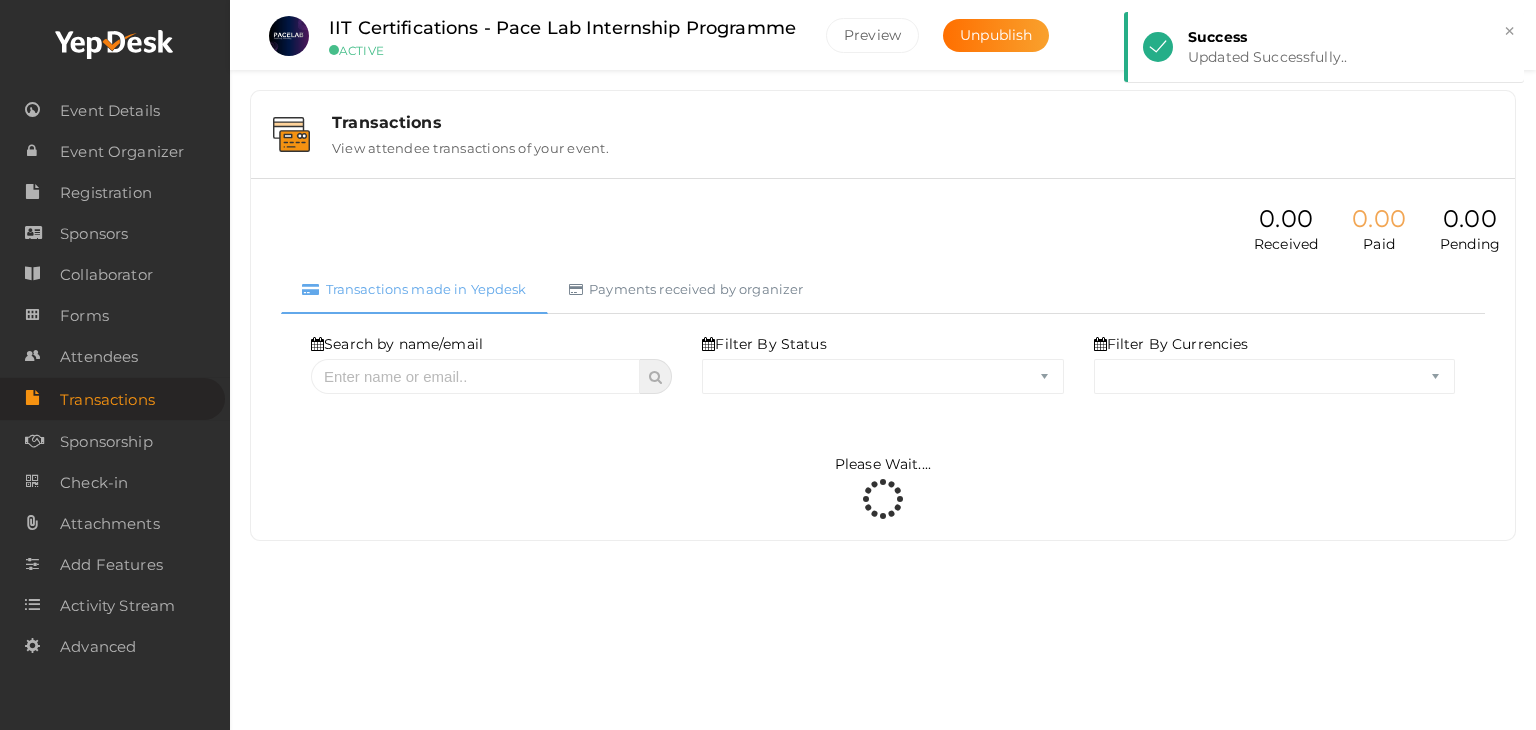 select on "SUCCESS" 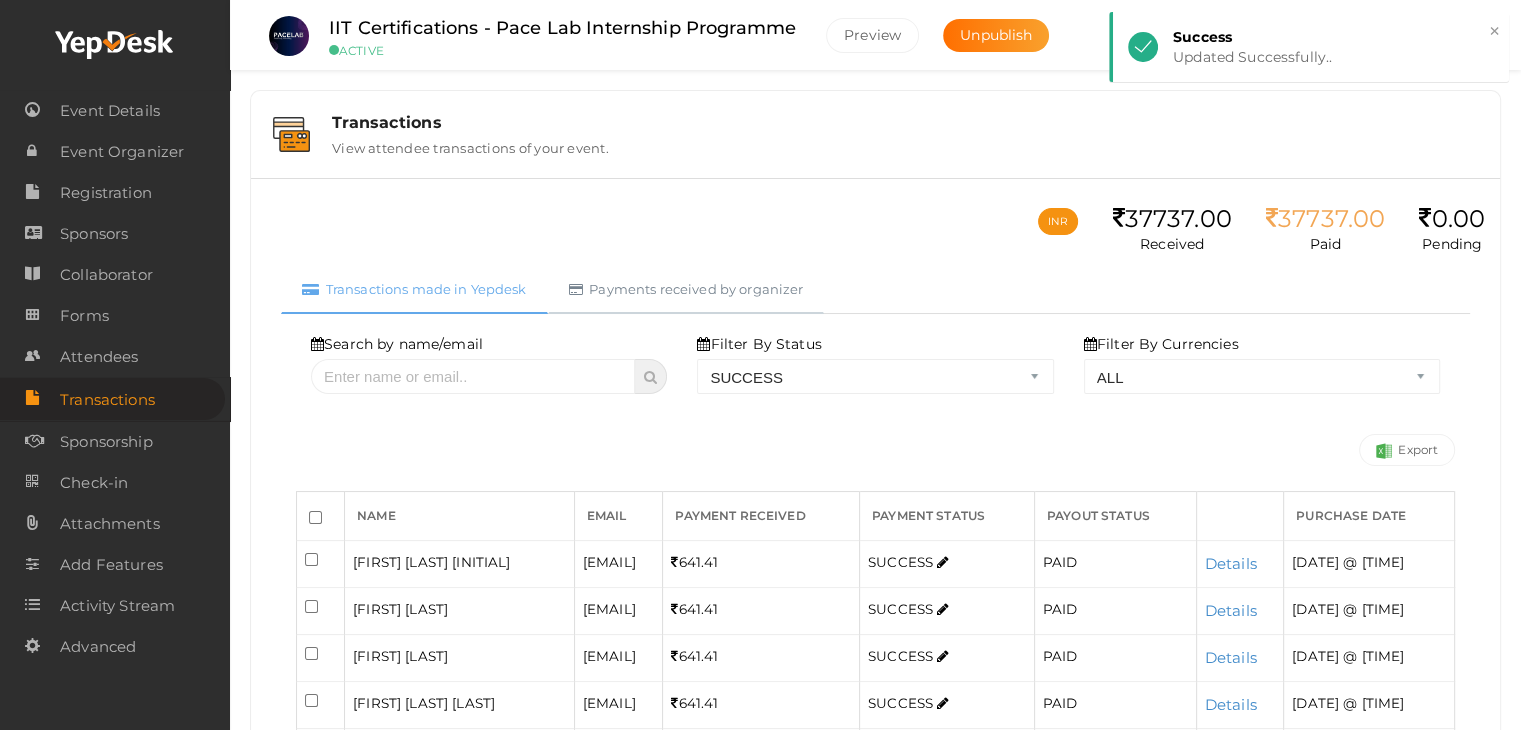 click on "Payments
received by organizer" at bounding box center [686, 289] 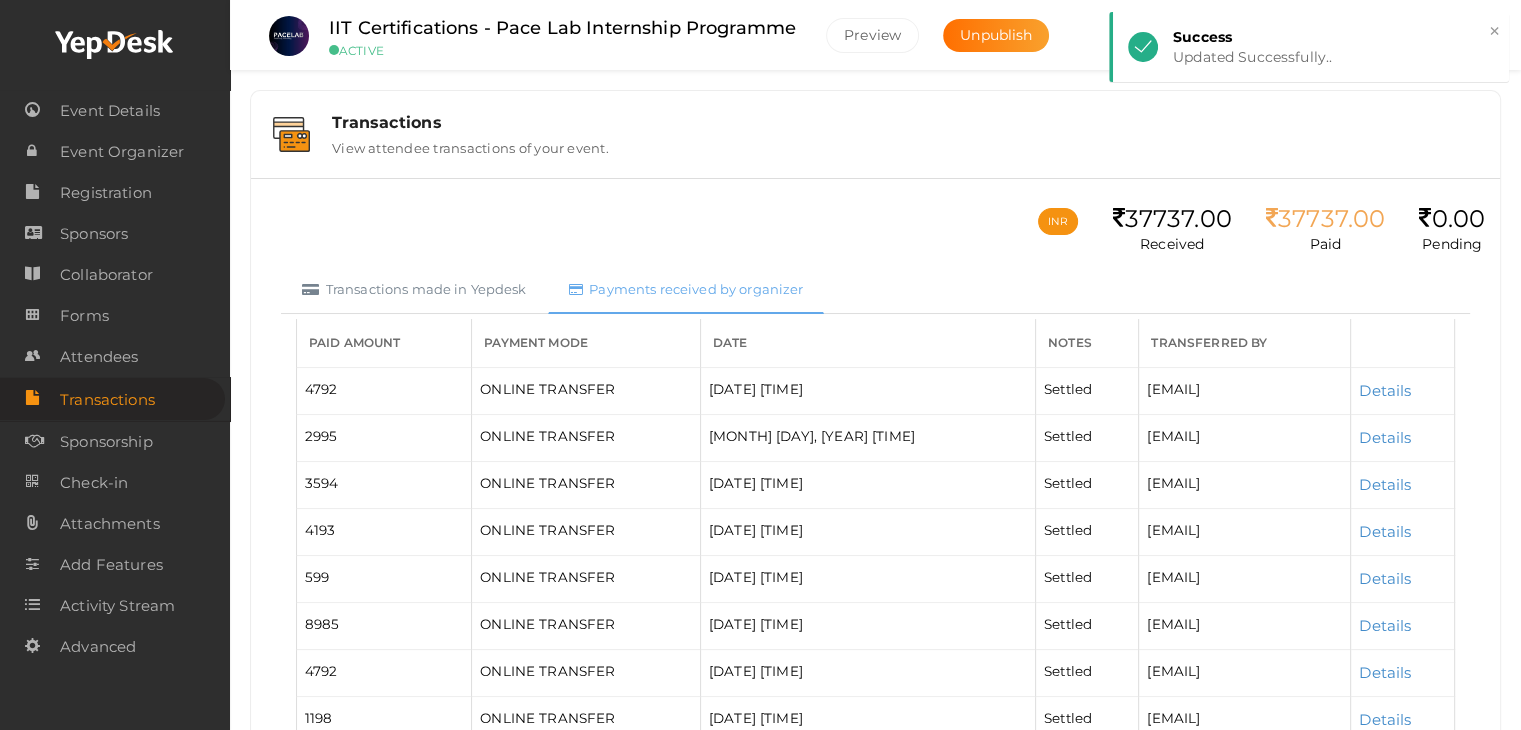 scroll, scrollTop: 327, scrollLeft: 0, axis: vertical 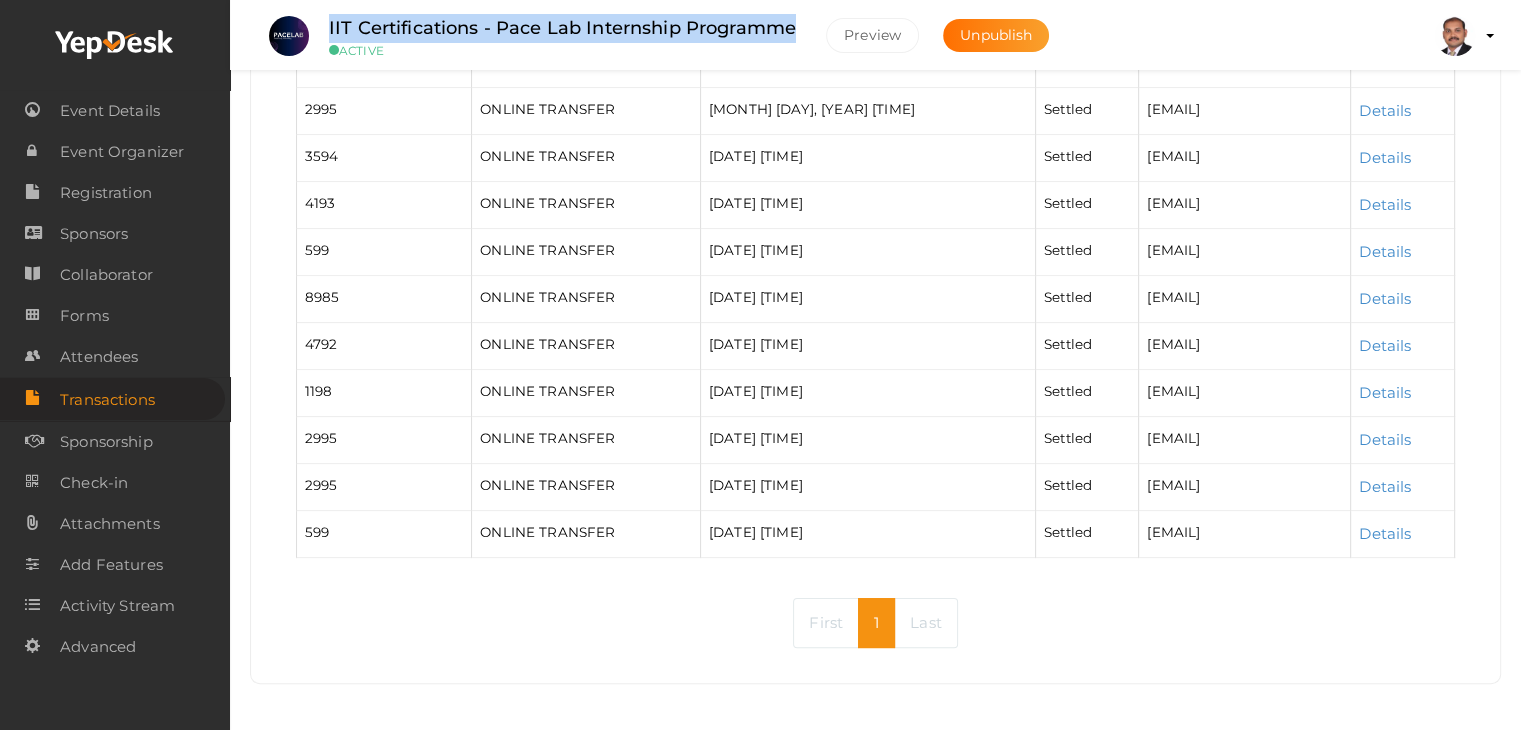 drag, startPoint x: 319, startPoint y: 21, endPoint x: 808, endPoint y: 19, distance: 489.0041 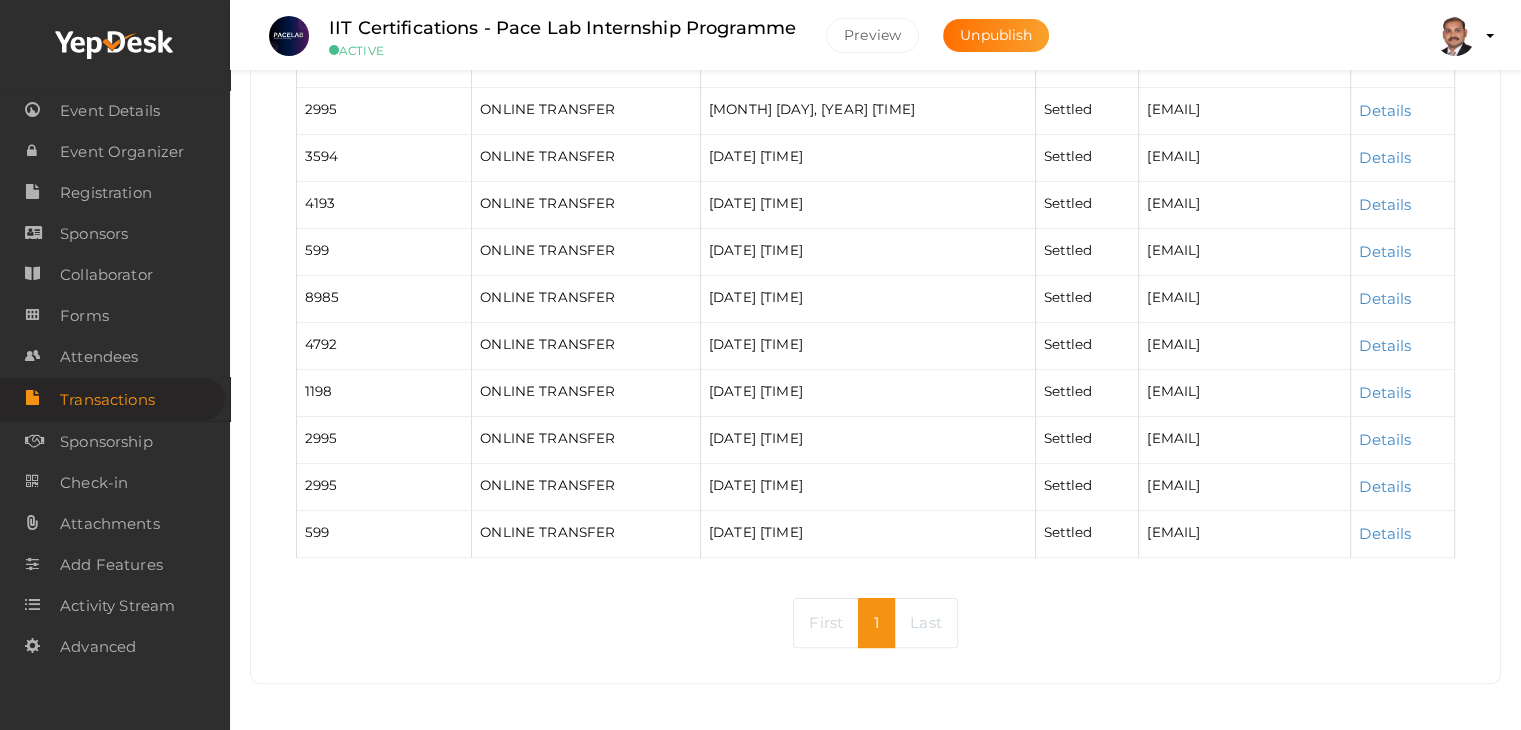 click on "ACTIVE" at bounding box center (562, 50) 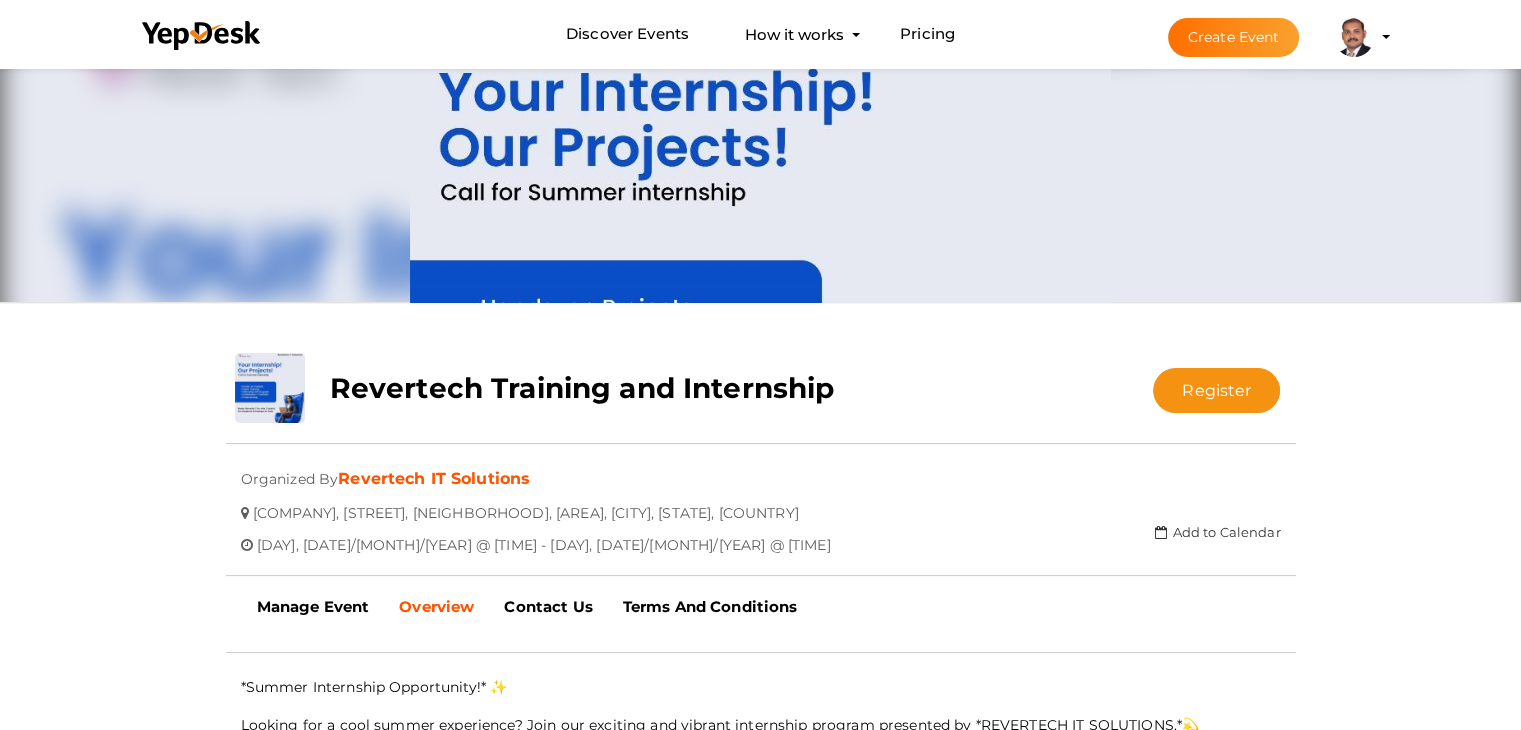 scroll, scrollTop: 264, scrollLeft: 0, axis: vertical 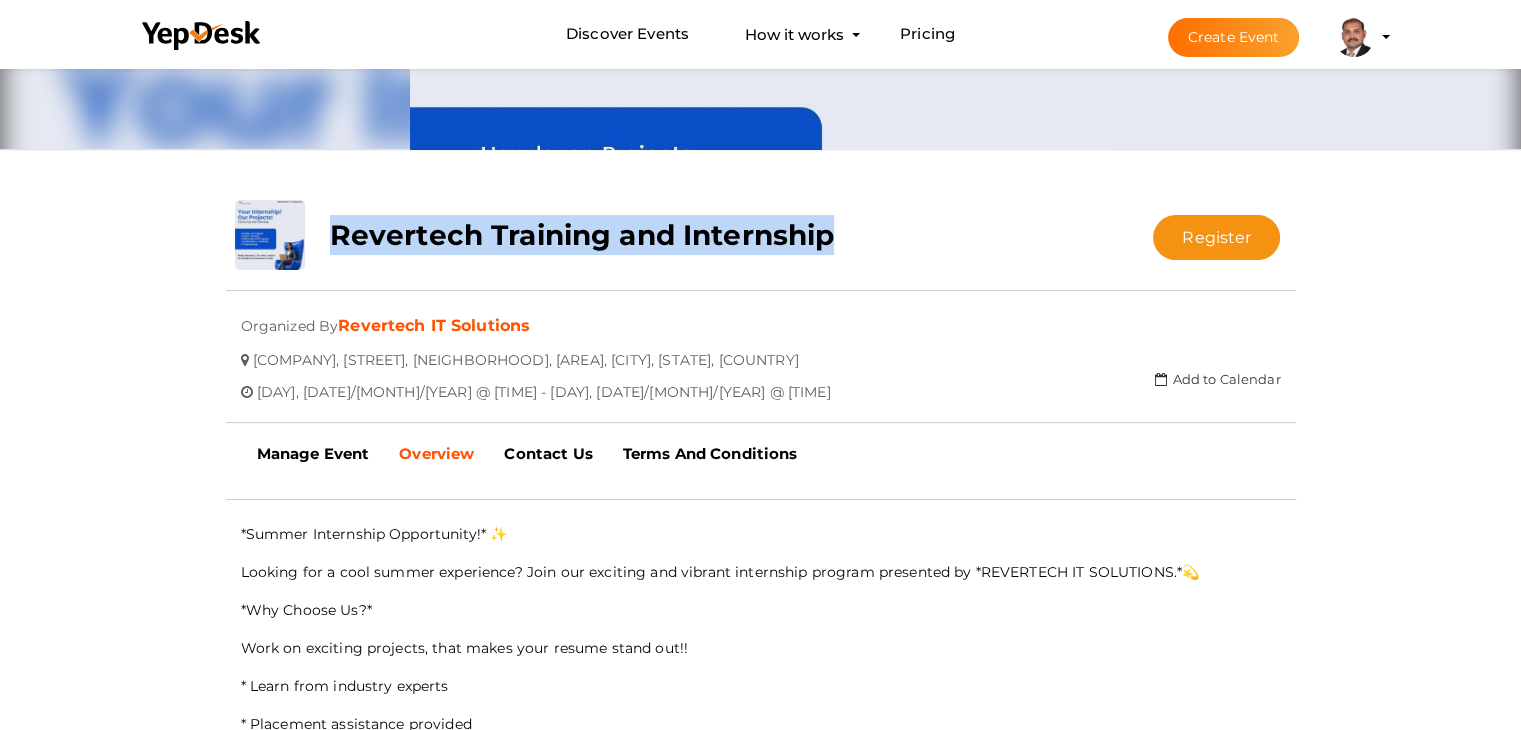 drag, startPoint x: 839, startPoint y: 237, endPoint x: 339, endPoint y: 246, distance: 500.081 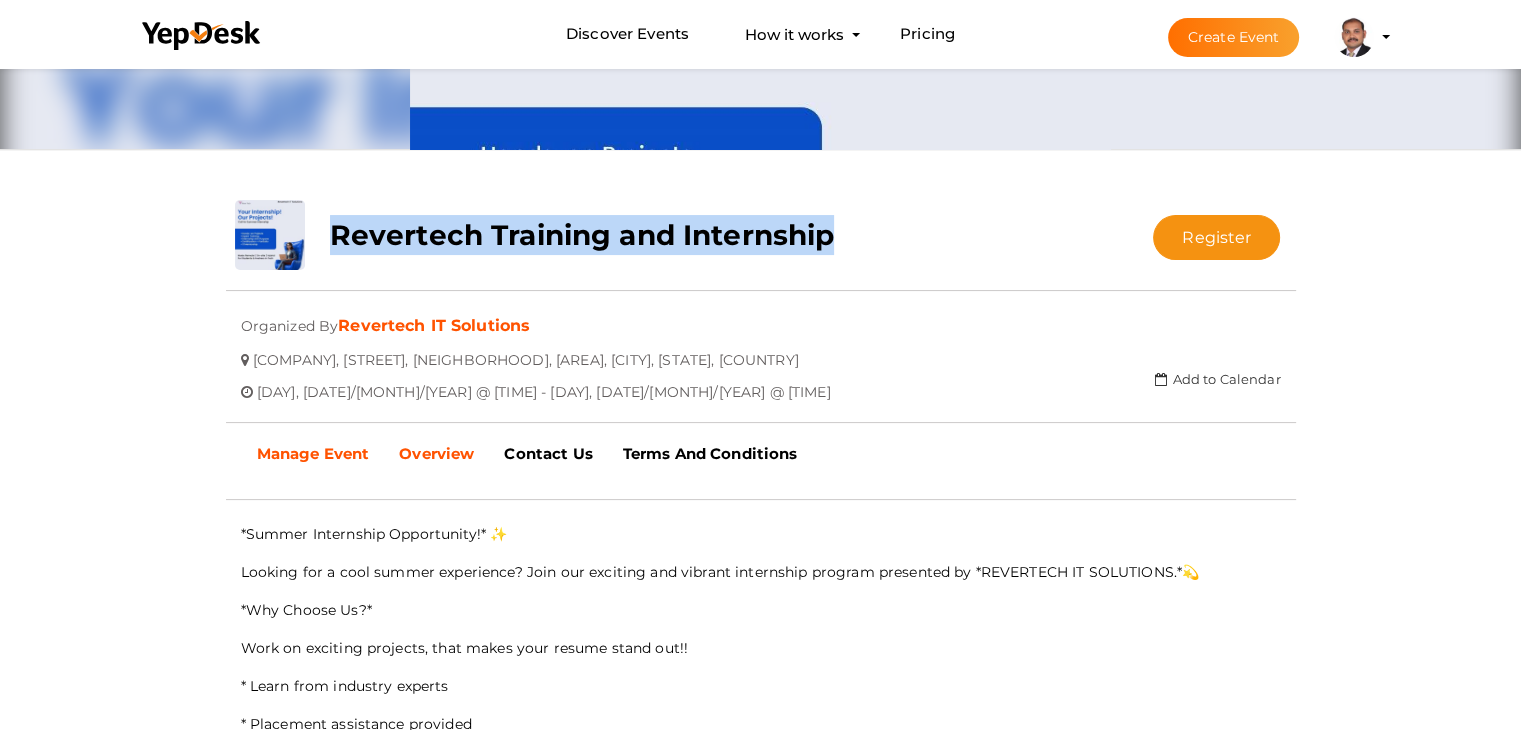 click on "Manage
Event" at bounding box center [313, 453] 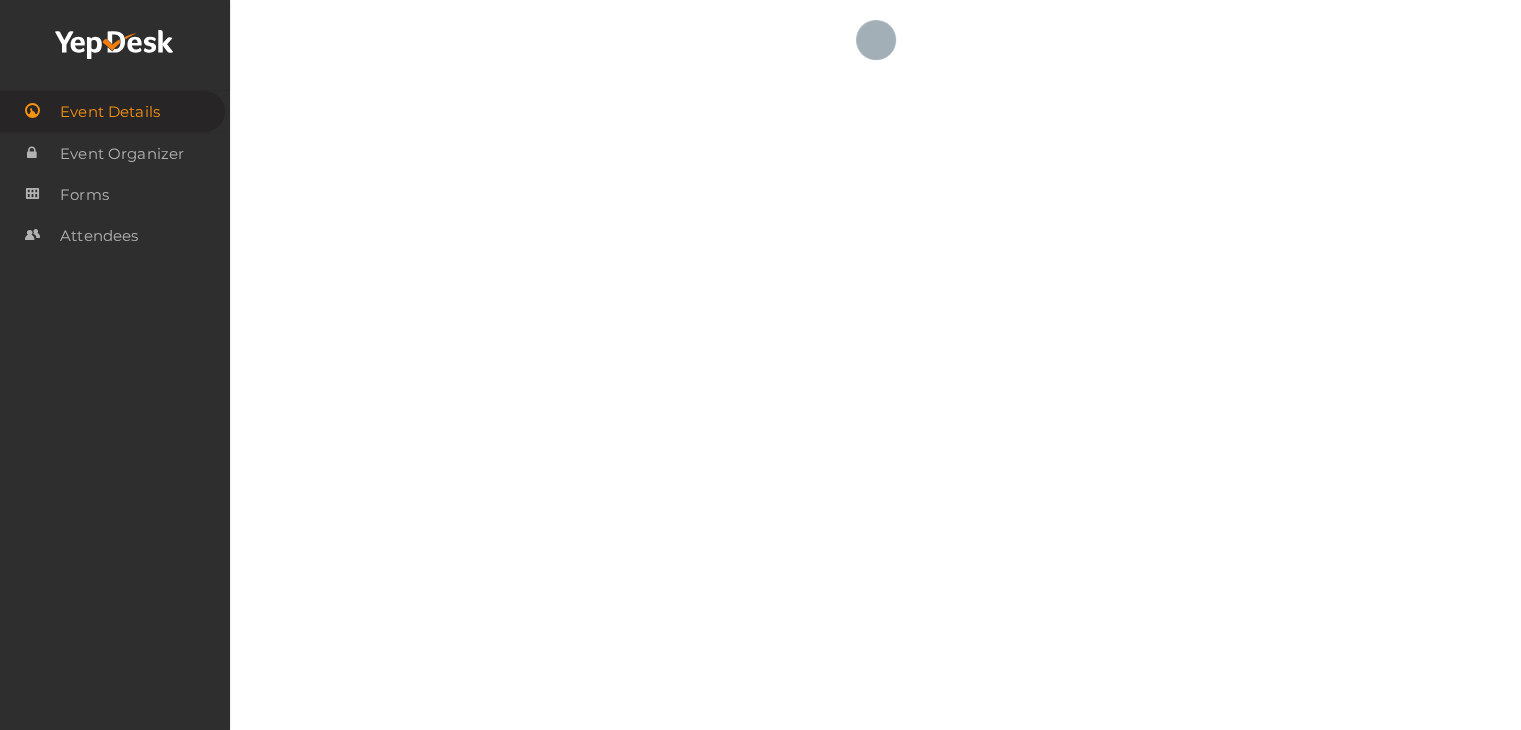 scroll, scrollTop: 0, scrollLeft: 0, axis: both 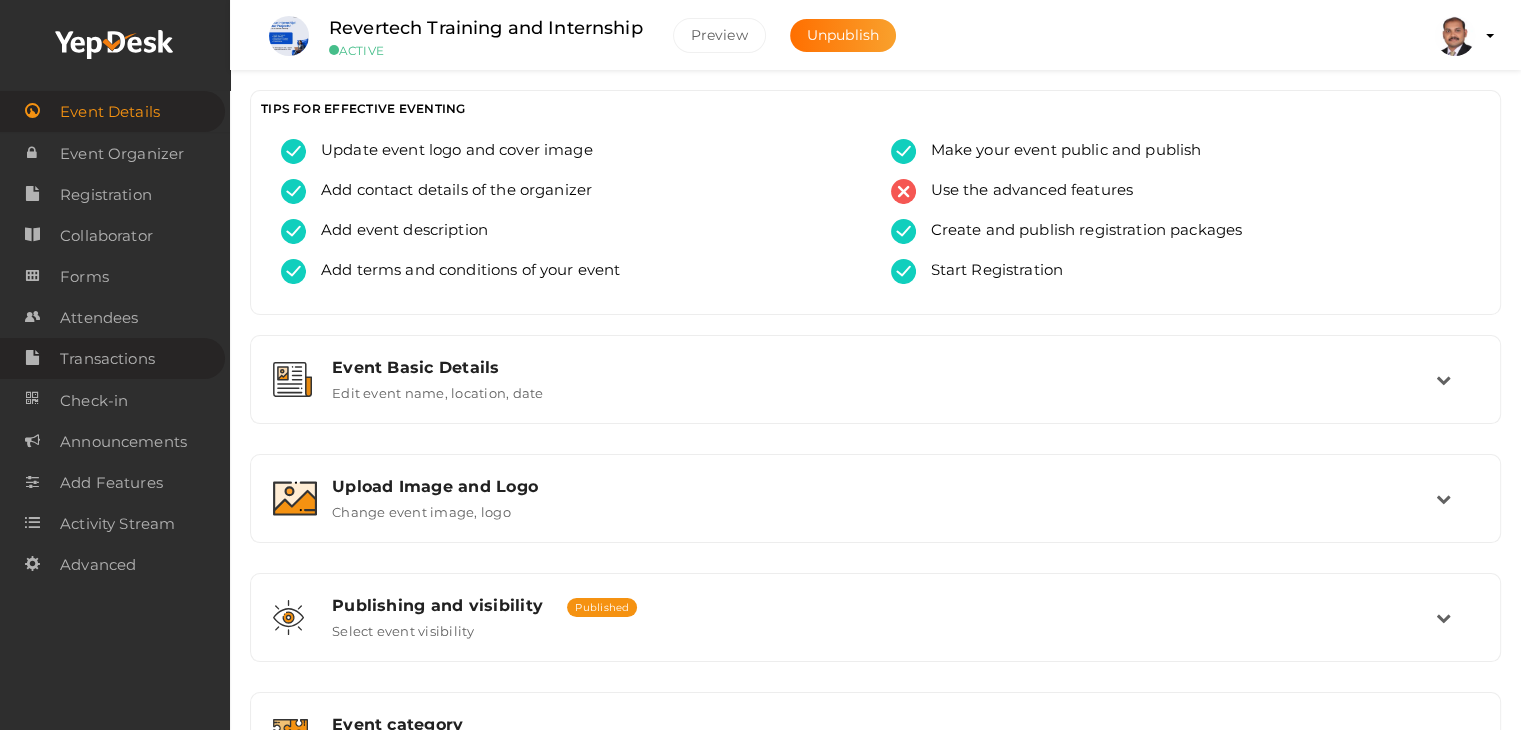 click on "Transactions" at bounding box center [107, 359] 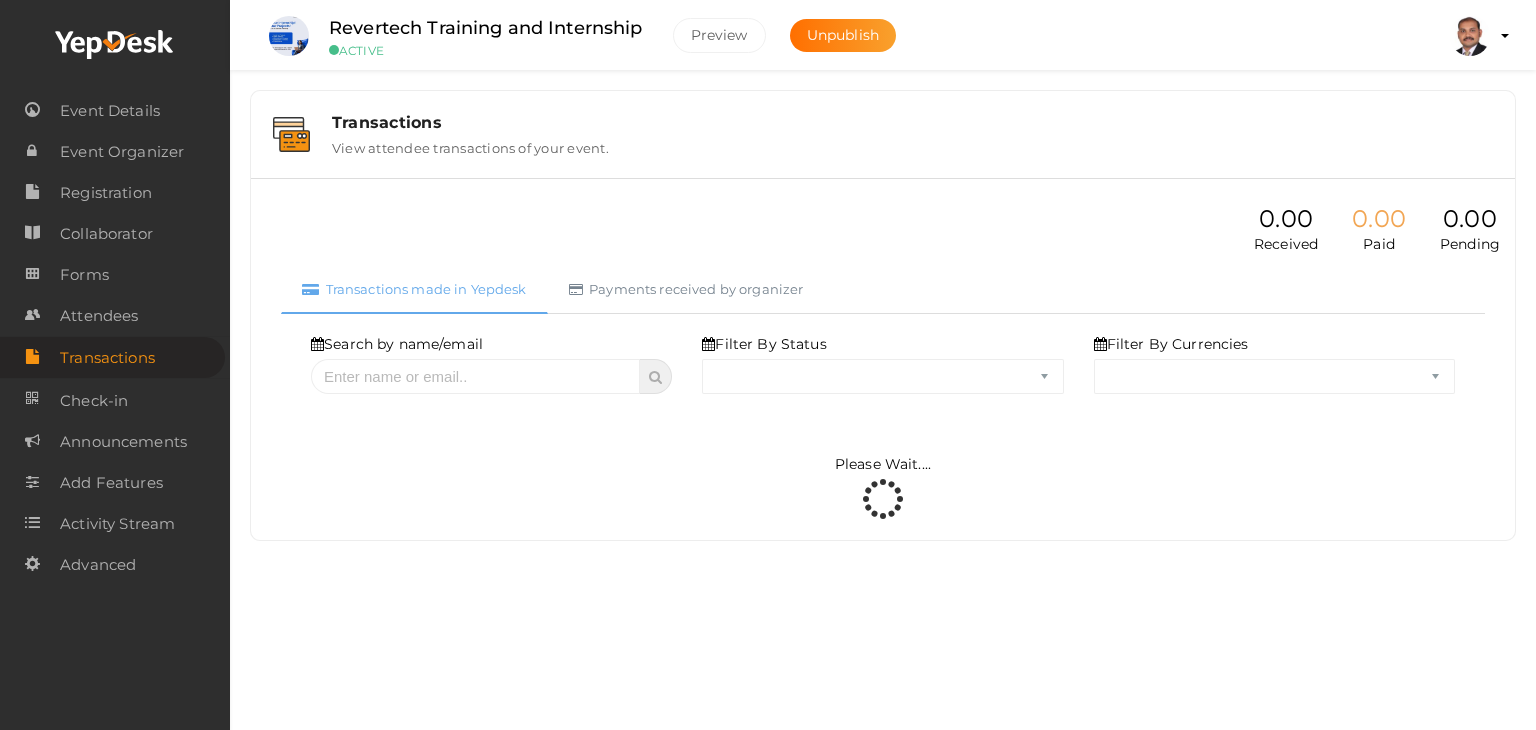 select on "ALL" 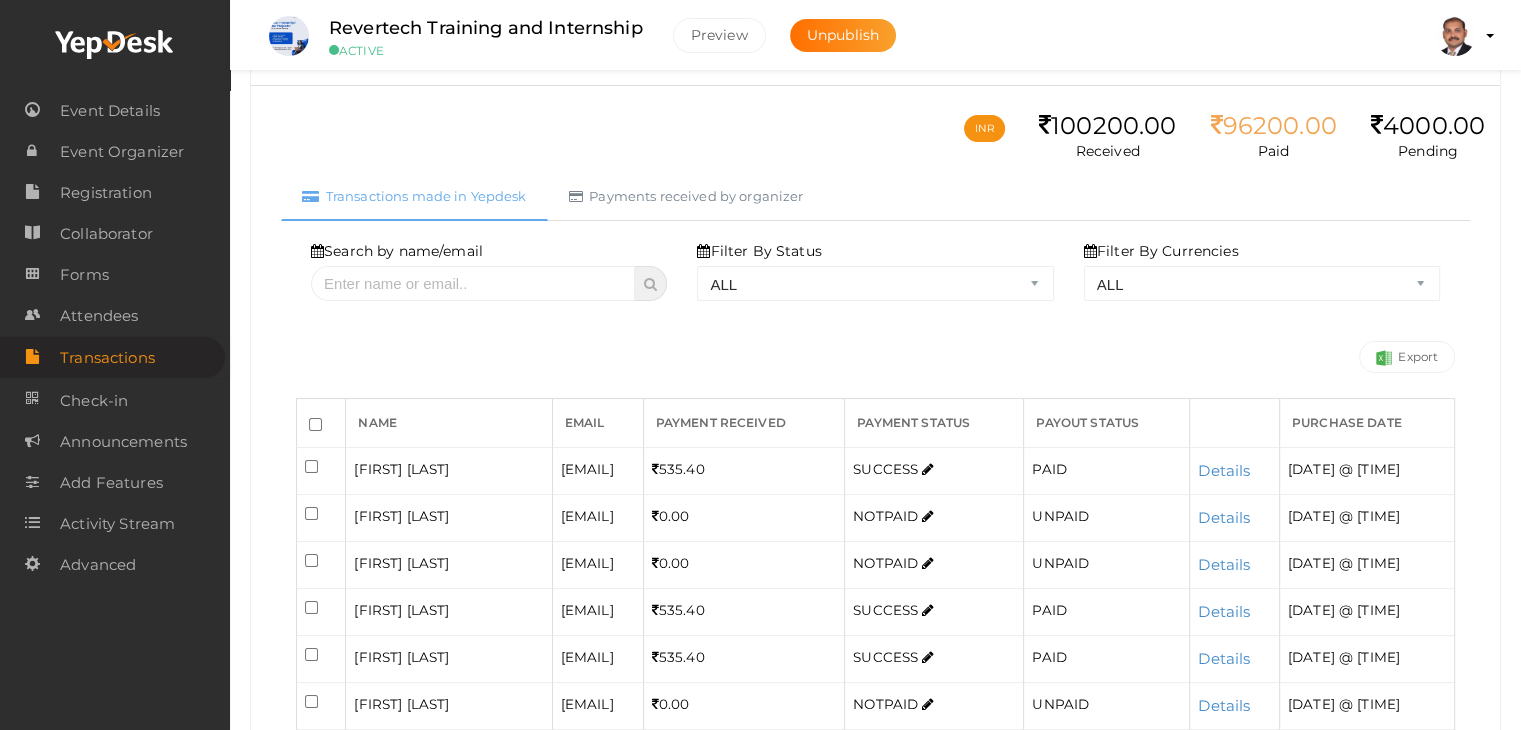 scroll, scrollTop: 100, scrollLeft: 0, axis: vertical 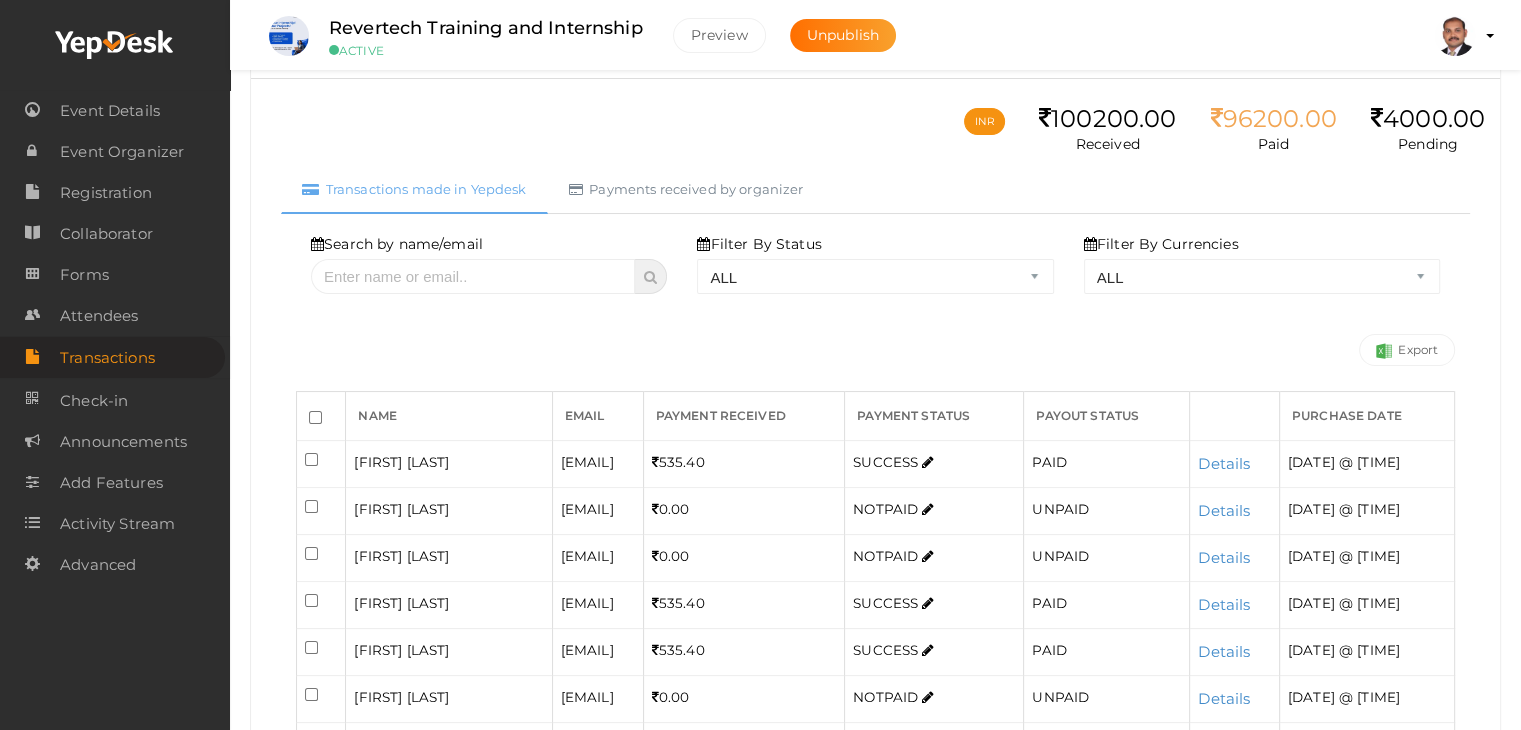 click on "Filter By Status
ALL SUCCESS DECLINED UNAUTHORIZED FAILED NOTPAID FREE REFUNDED NA" at bounding box center (875, 264) 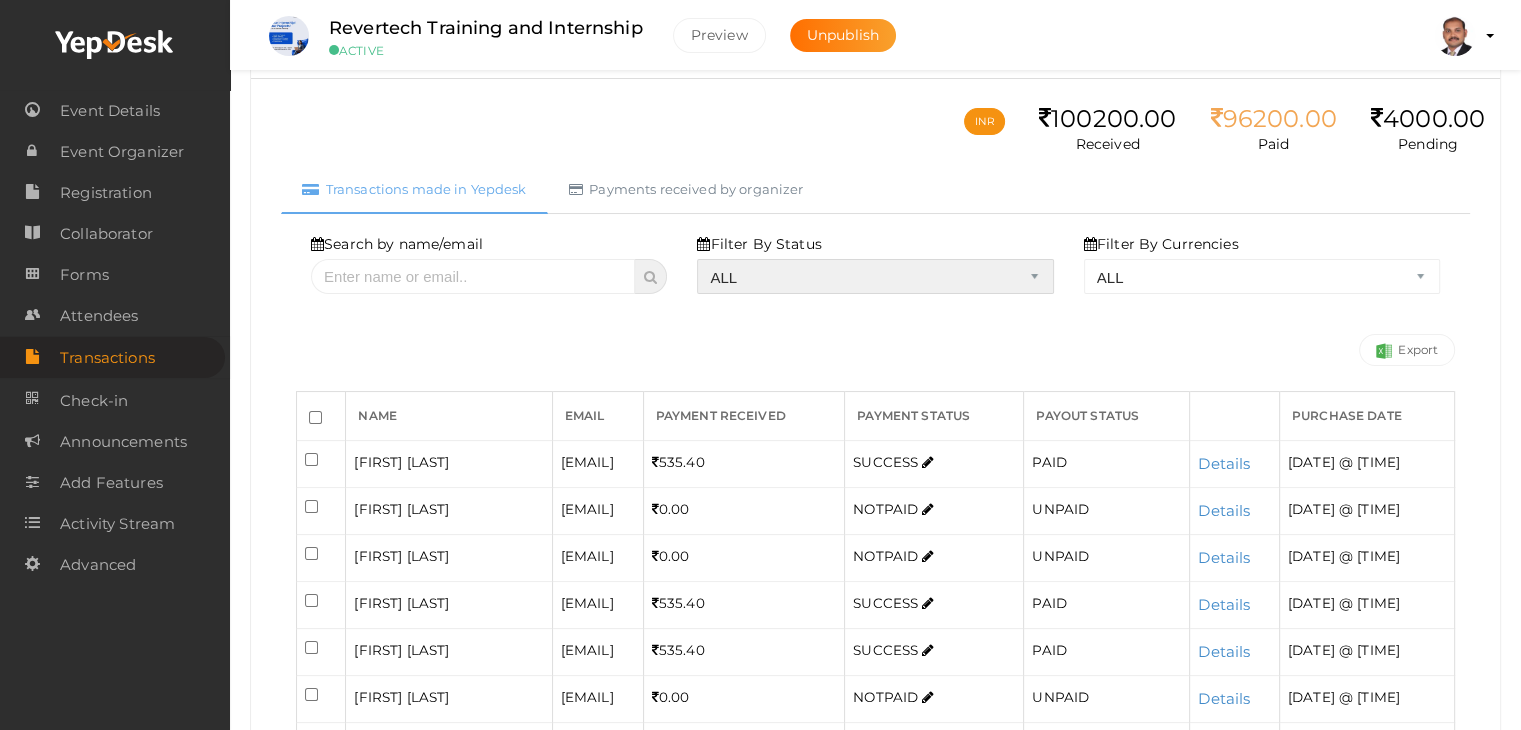 click on "ALL SUCCESS DECLINED UNAUTHORIZED FAILED NOTPAID FREE REFUNDED NA" at bounding box center (875, 276) 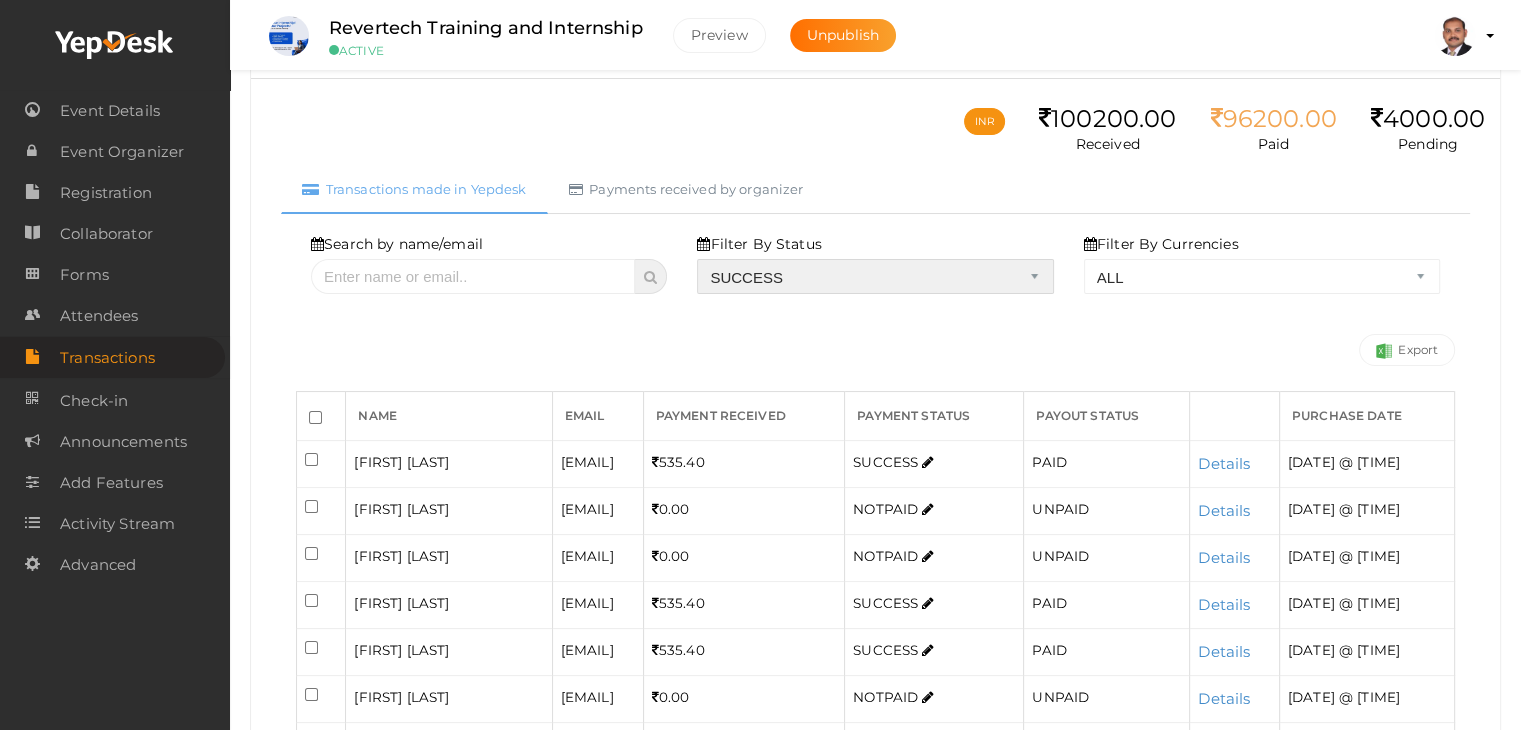 click on "ALL SUCCESS DECLINED UNAUTHORIZED FAILED NOTPAID FREE REFUNDED NA" at bounding box center [875, 276] 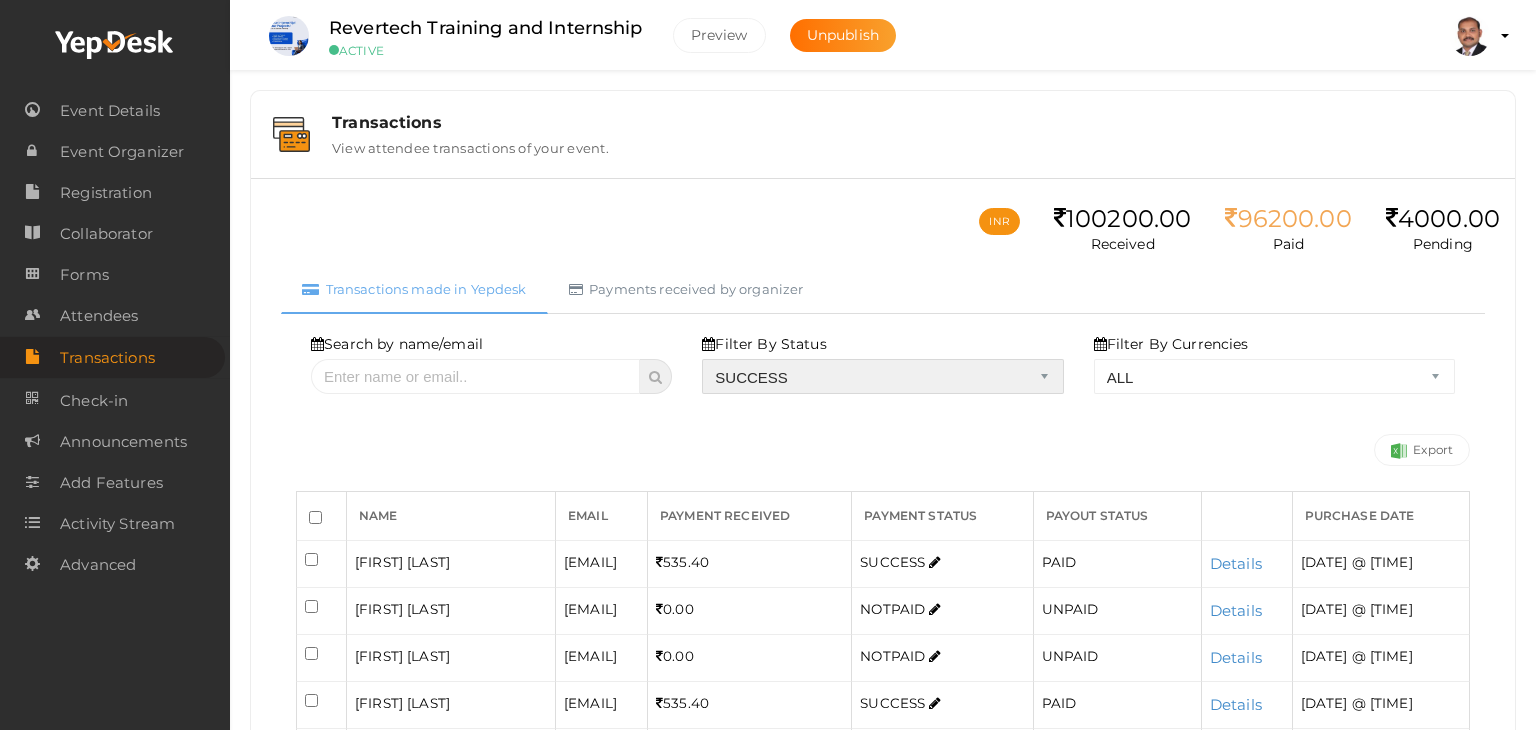 select on "? string:SUCCESS ?" 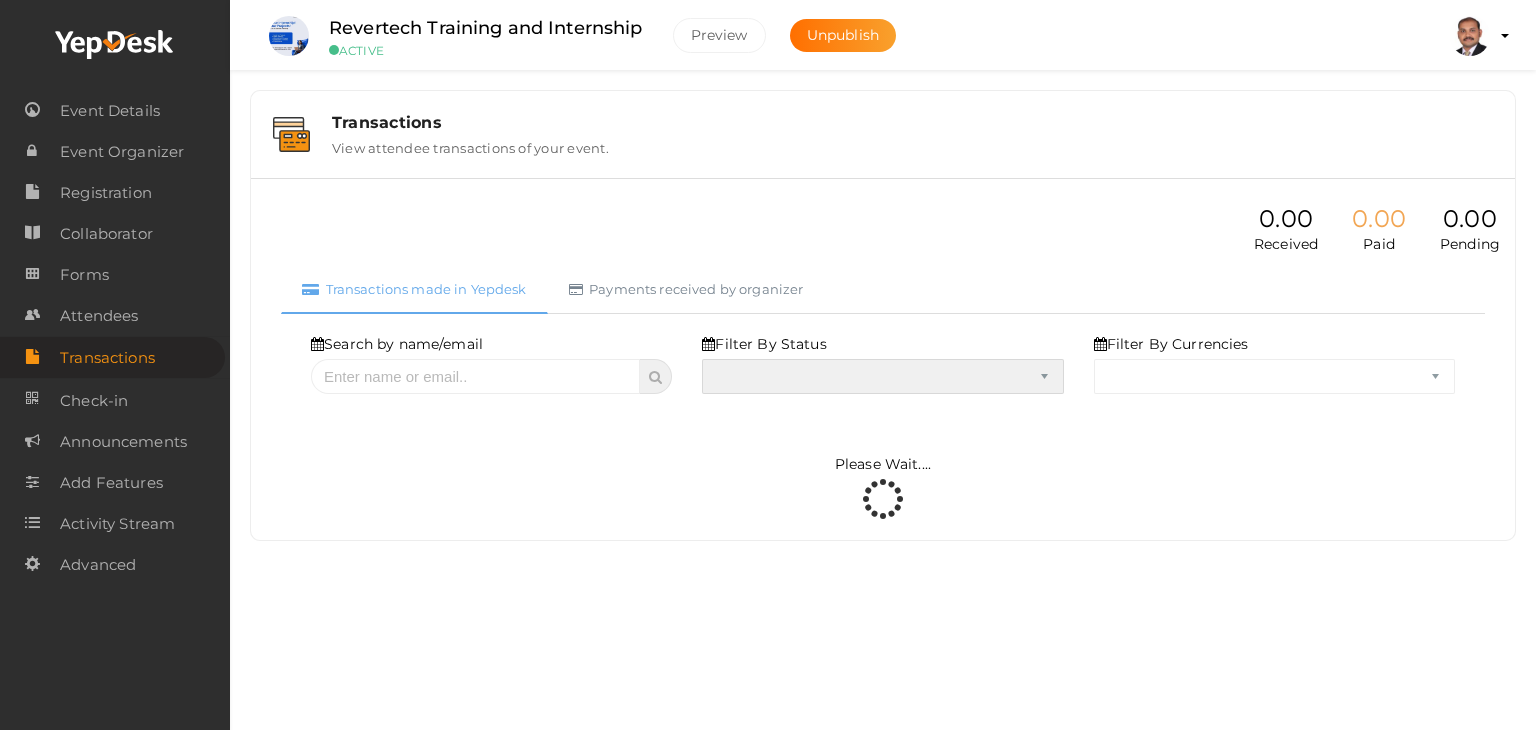 select on "SUCCESS" 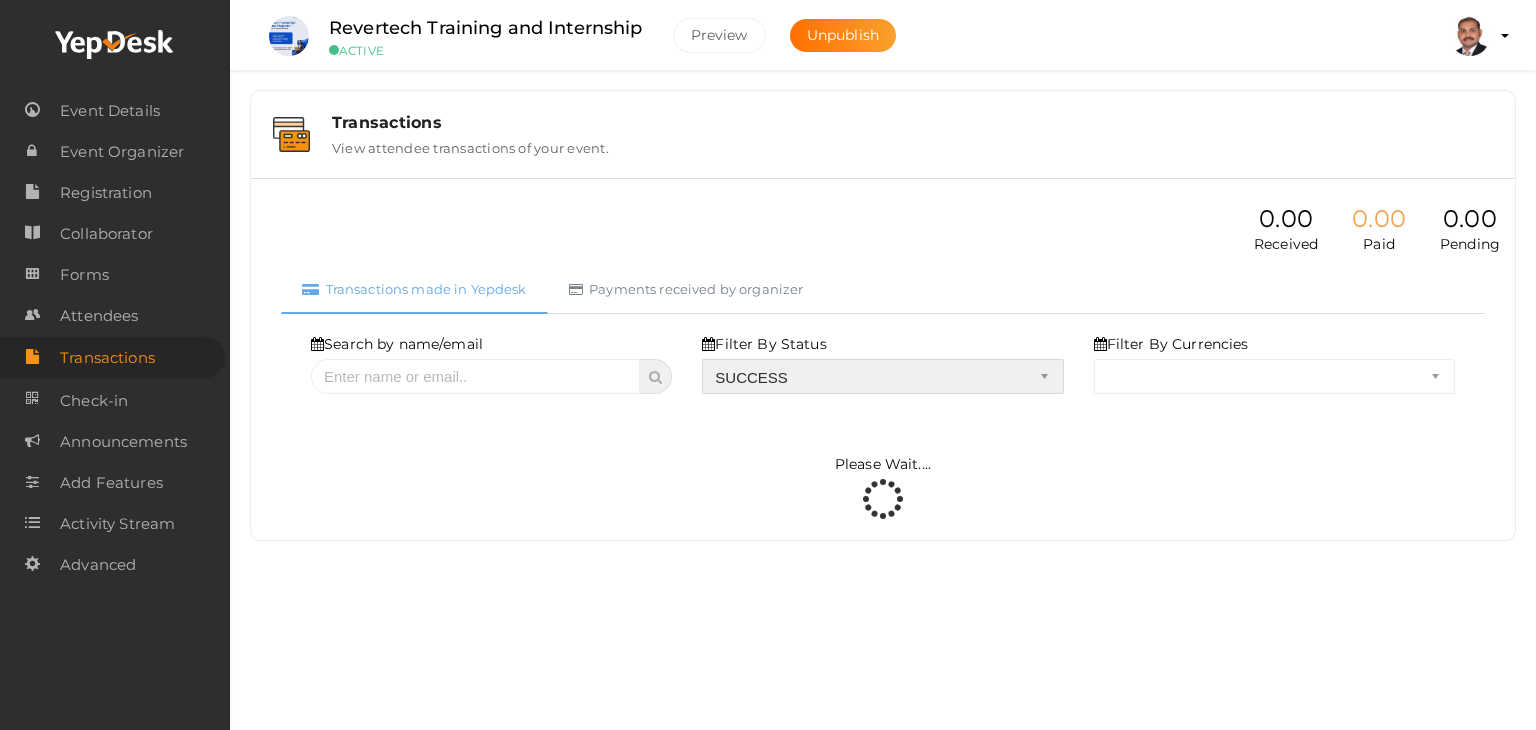 select on "ALL" 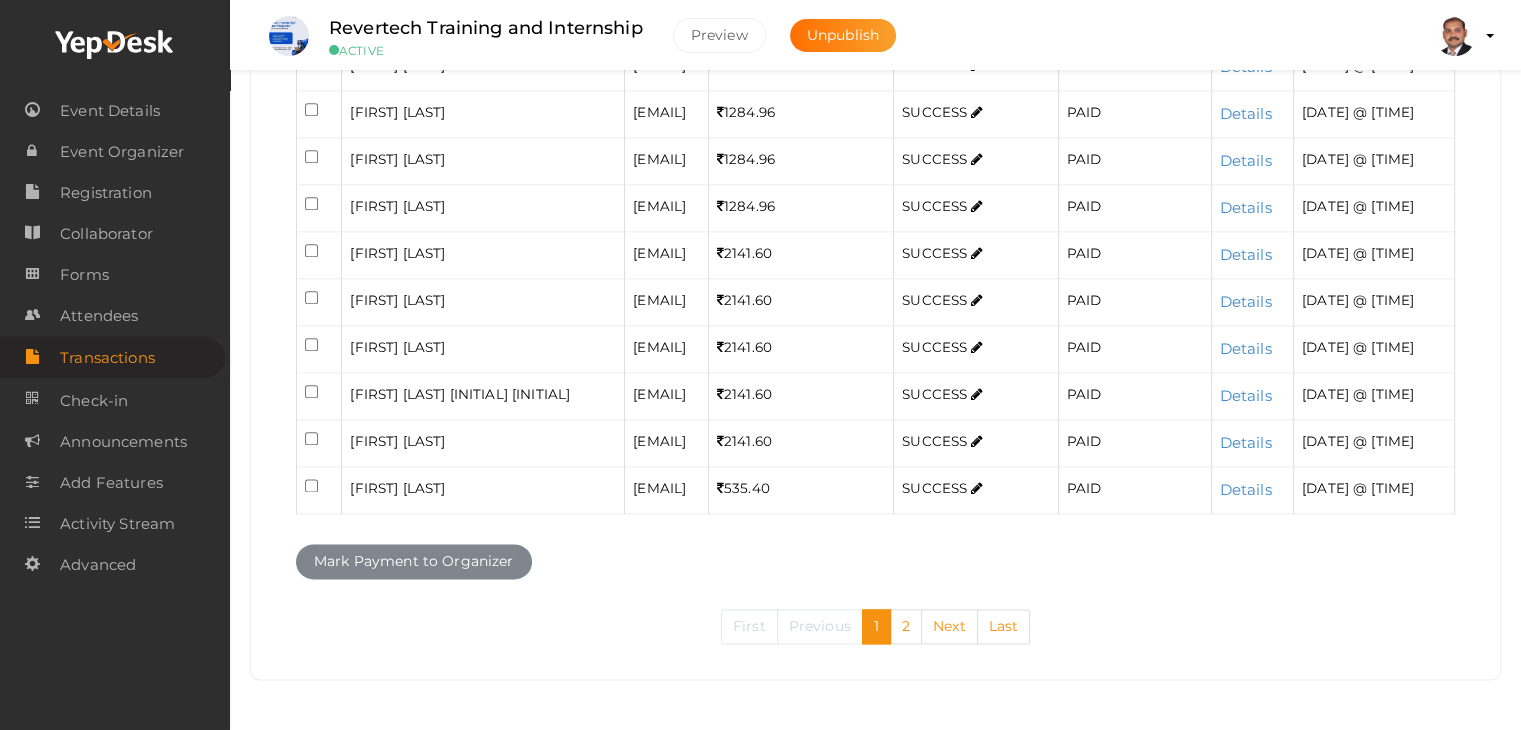 scroll, scrollTop: 2436, scrollLeft: 0, axis: vertical 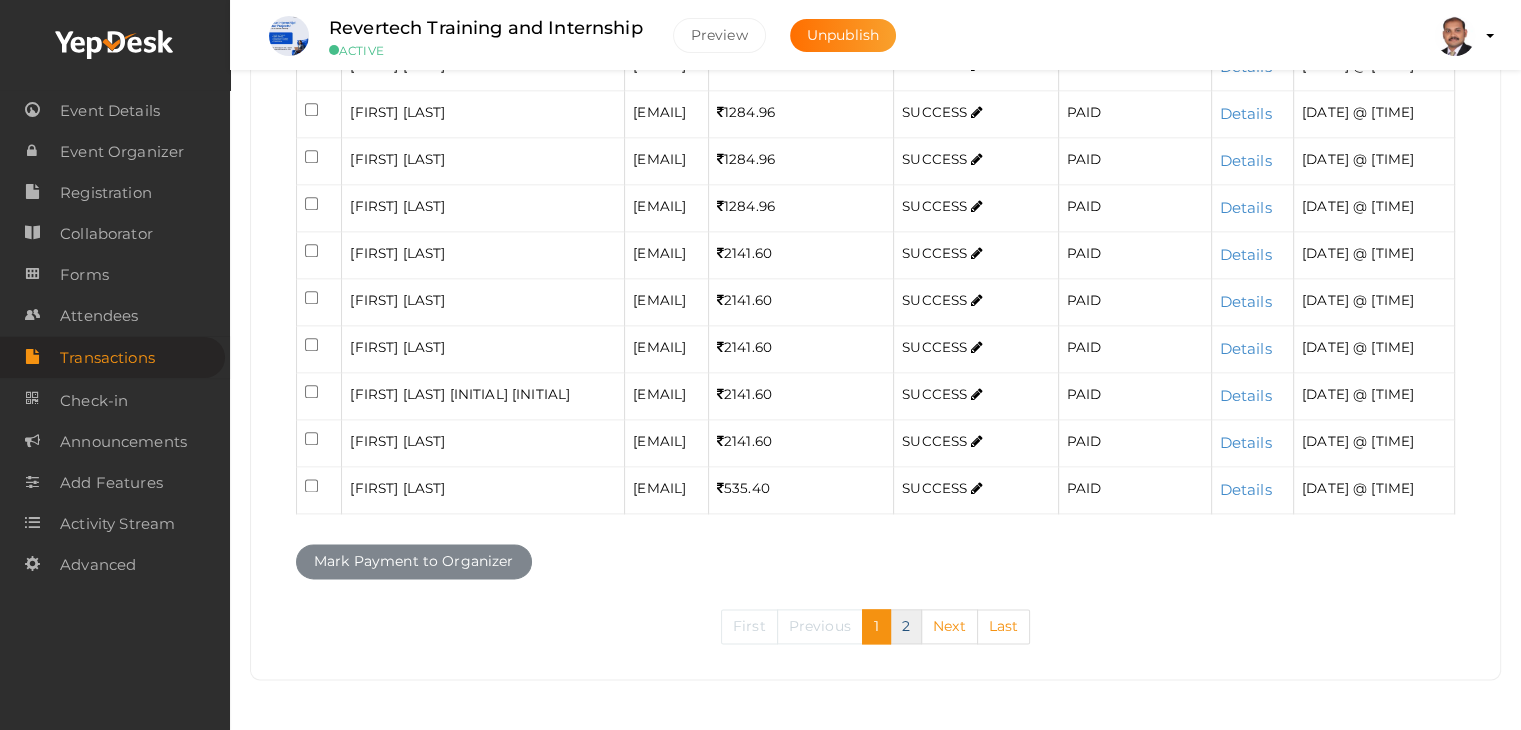 click on "2" at bounding box center (906, 626) 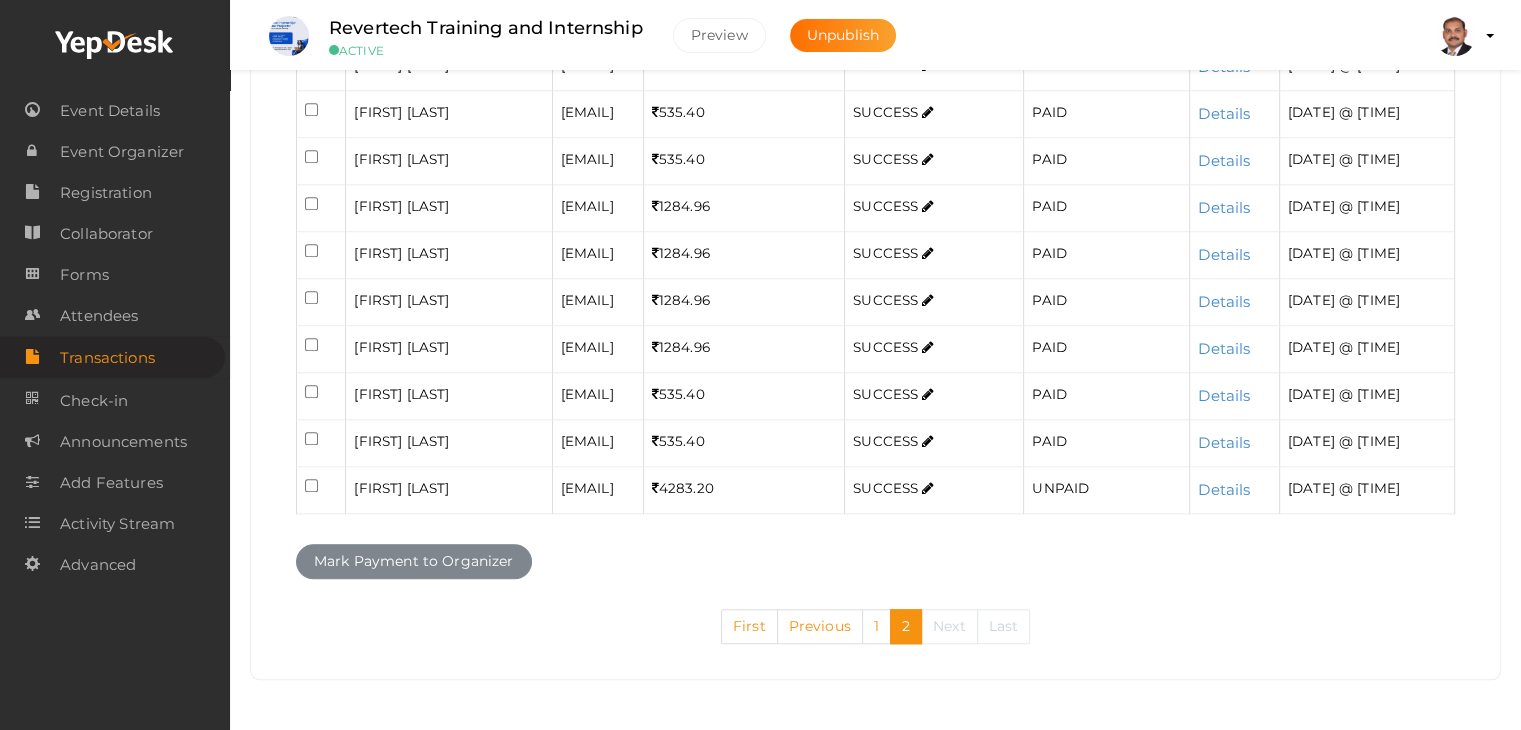 scroll, scrollTop: 1805, scrollLeft: 0, axis: vertical 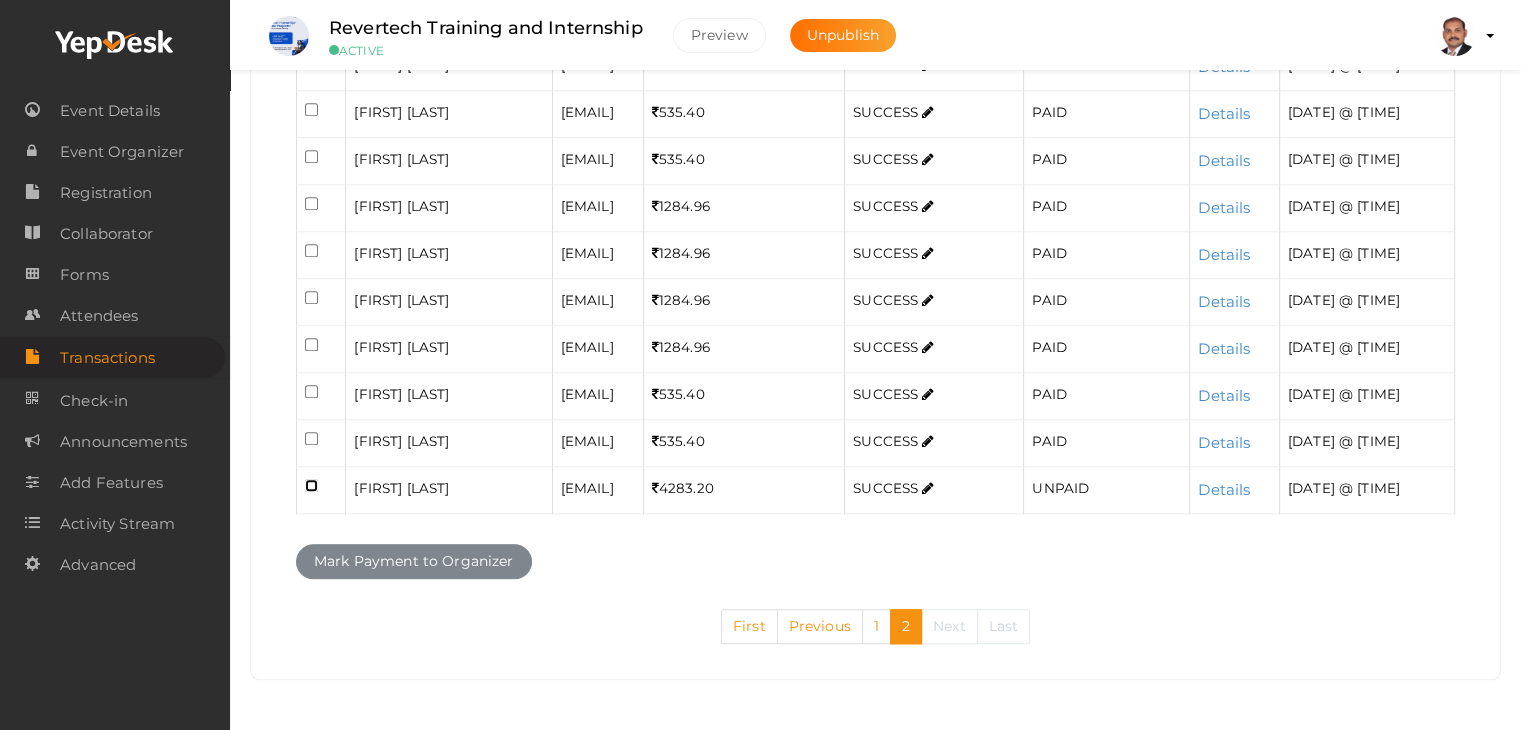 click at bounding box center (311, 485) 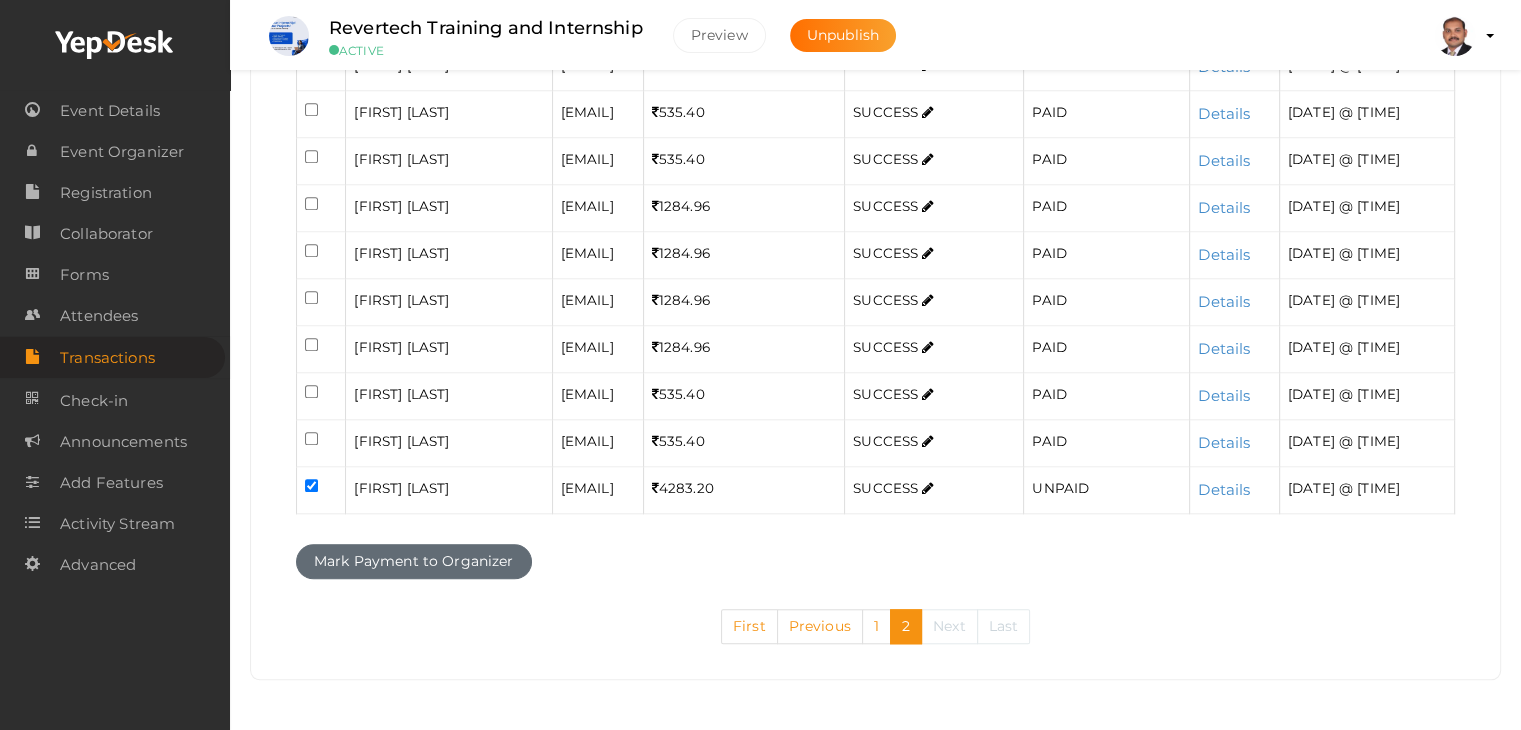 click on "Mark
Payment to Organizer" at bounding box center [414, 561] 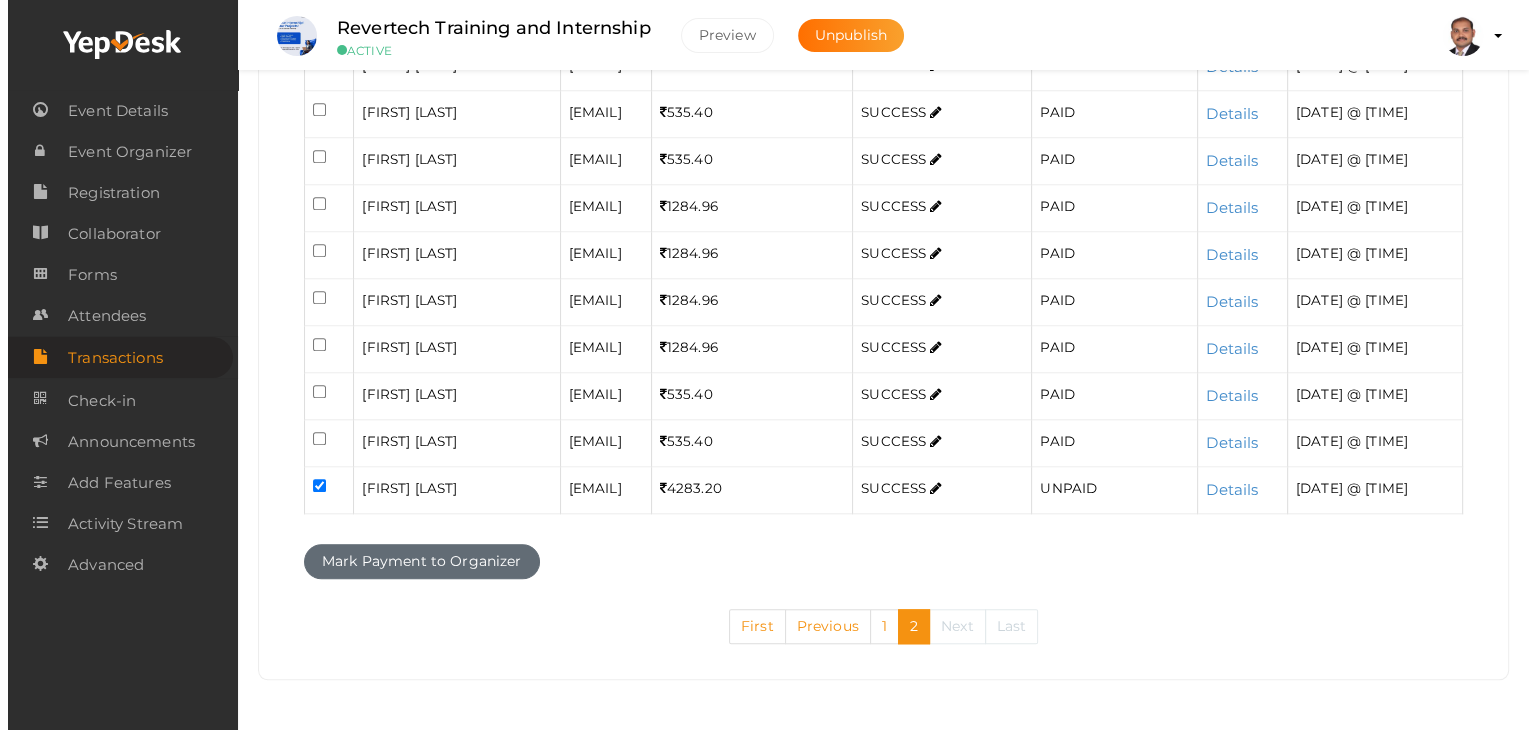scroll, scrollTop: 1709, scrollLeft: 0, axis: vertical 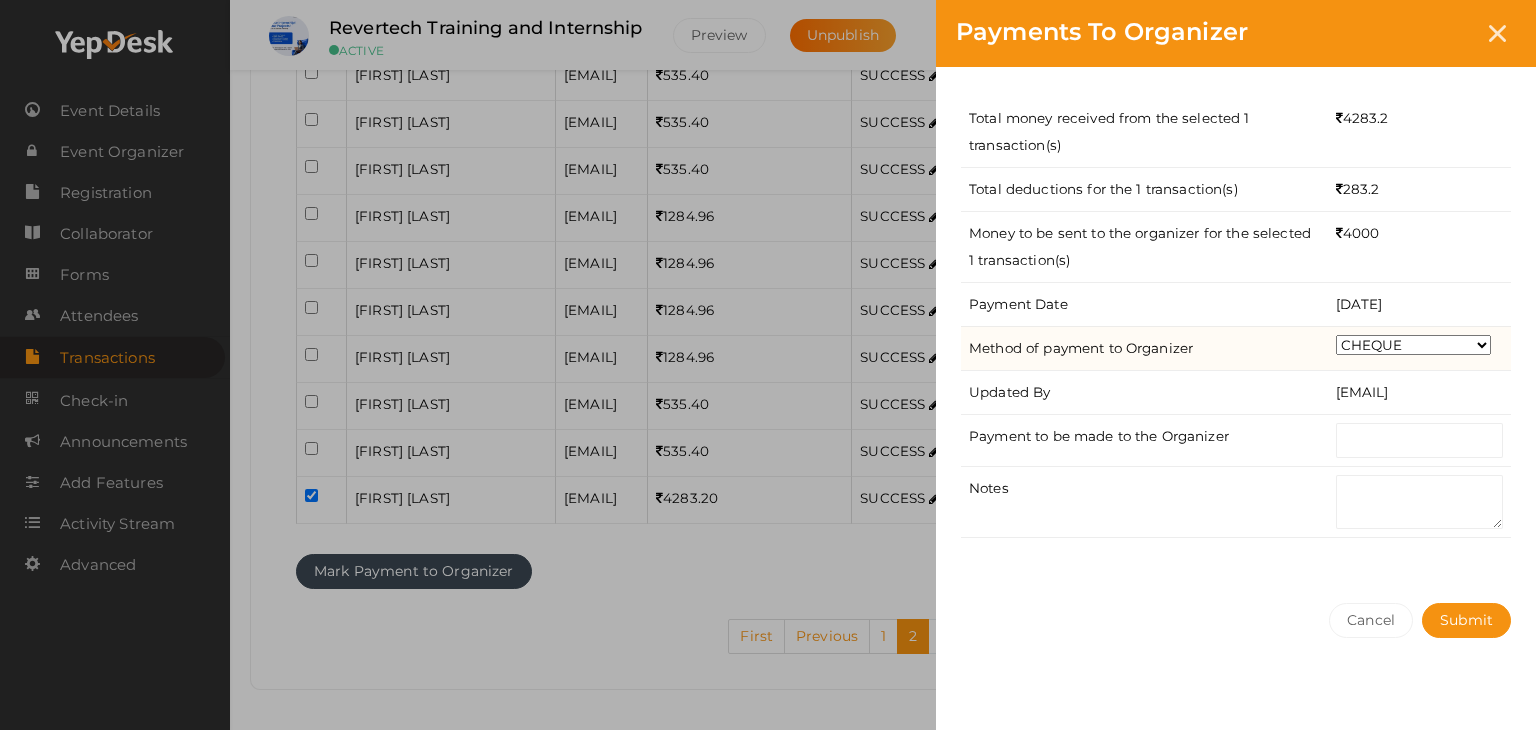 click on "CHEQUE ONLINE TRANSFER WIRE TRANSFER CASH BANK DRAFT OTHERS" at bounding box center [1413, 345] 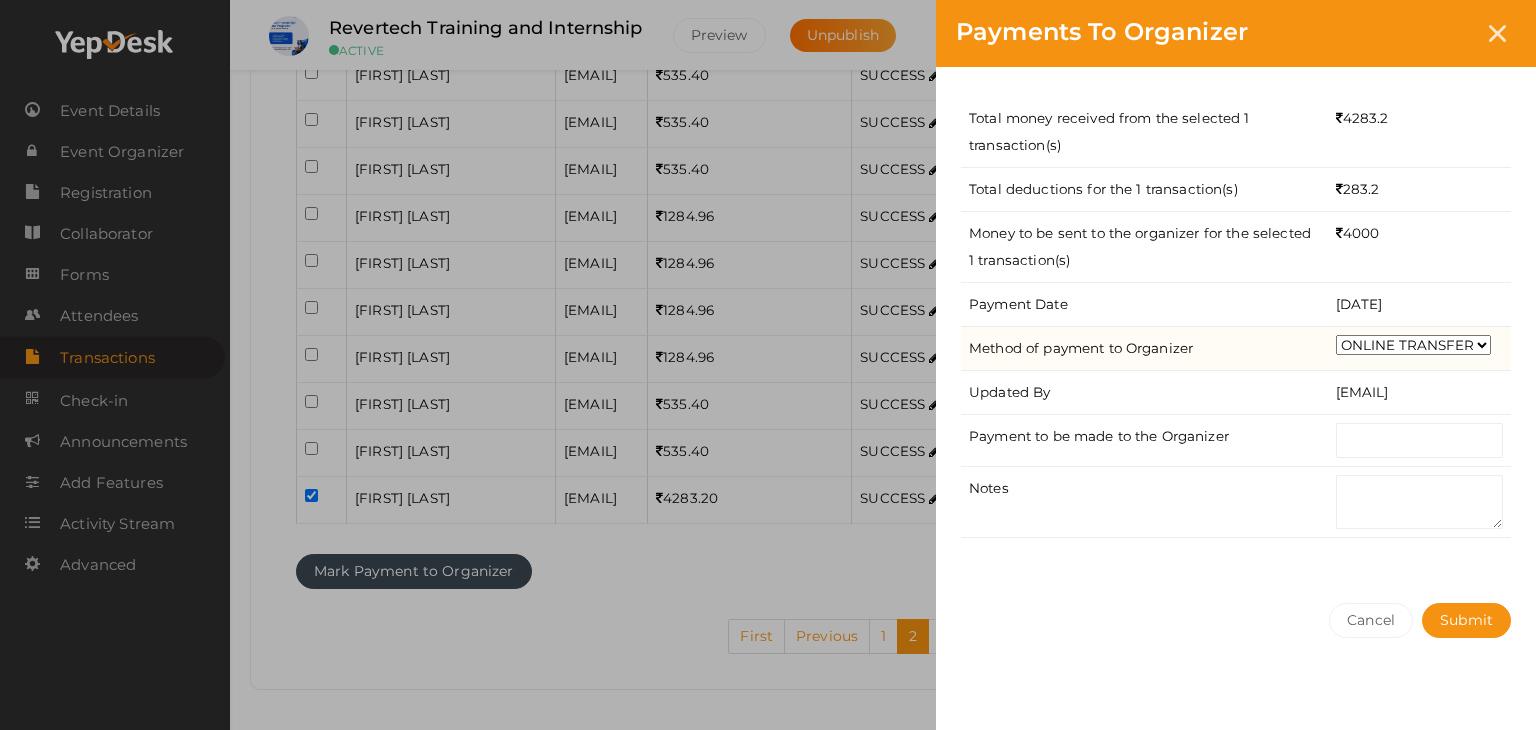 click on "CHEQUE ONLINE TRANSFER WIRE TRANSFER CASH BANK DRAFT OTHERS" at bounding box center [1413, 345] 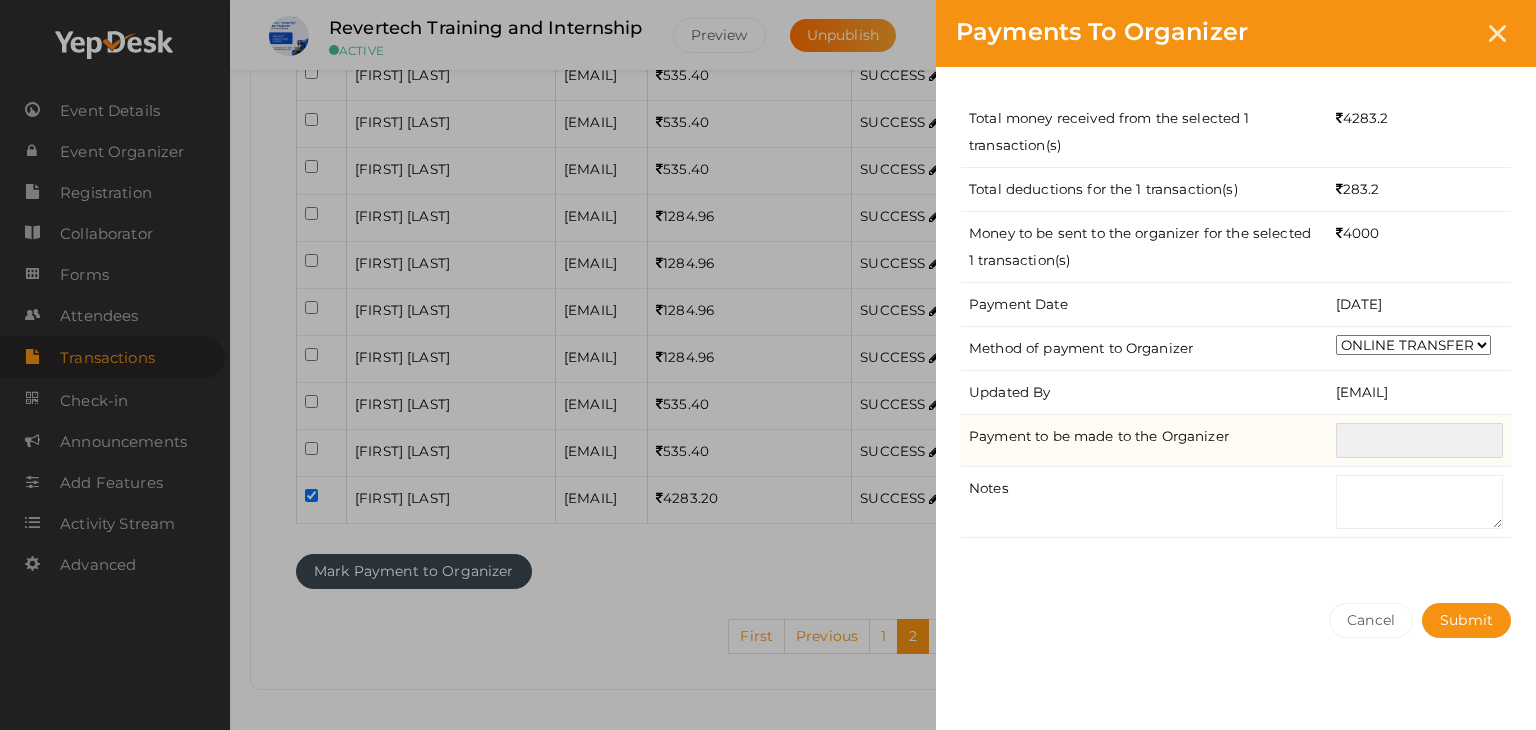 click at bounding box center (1419, 440) 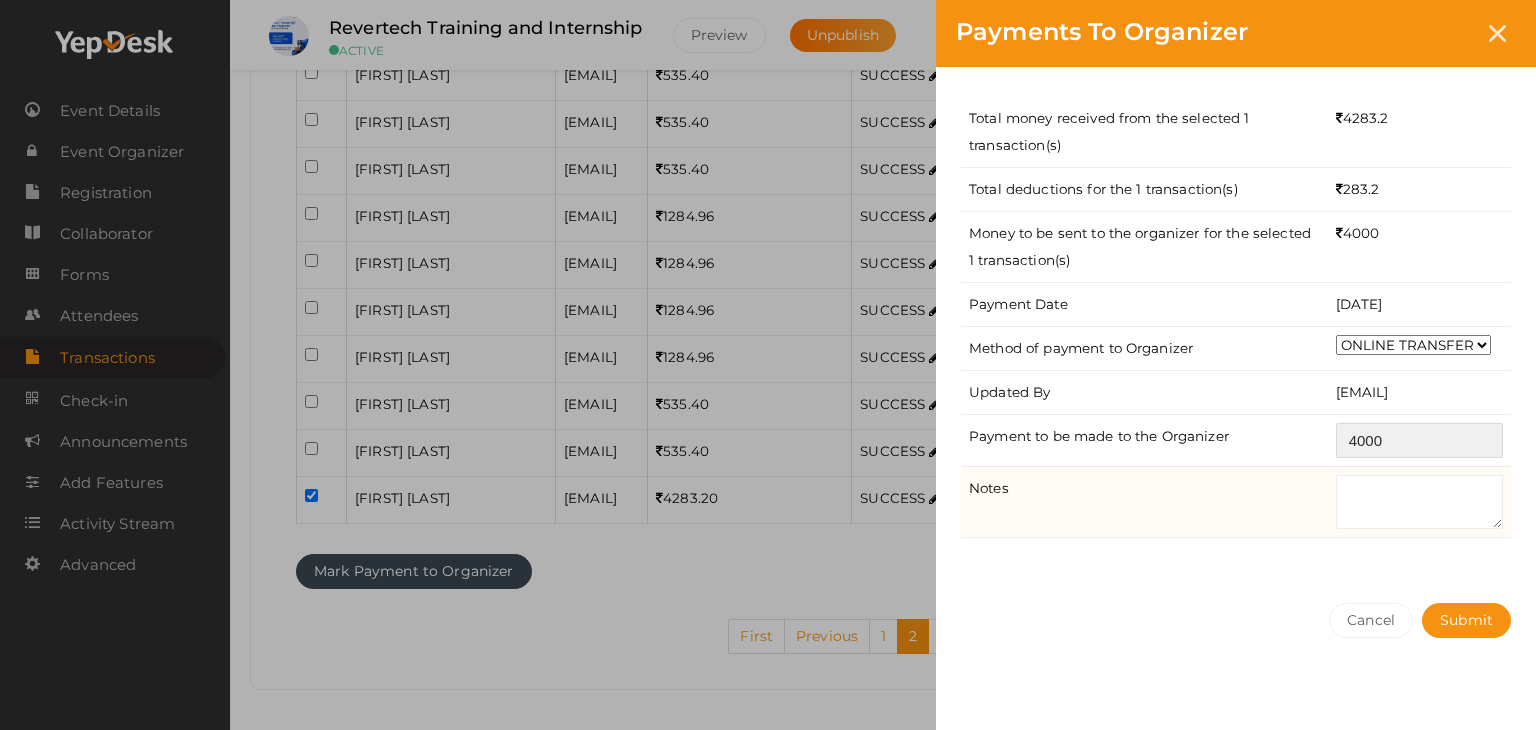 type on "4000" 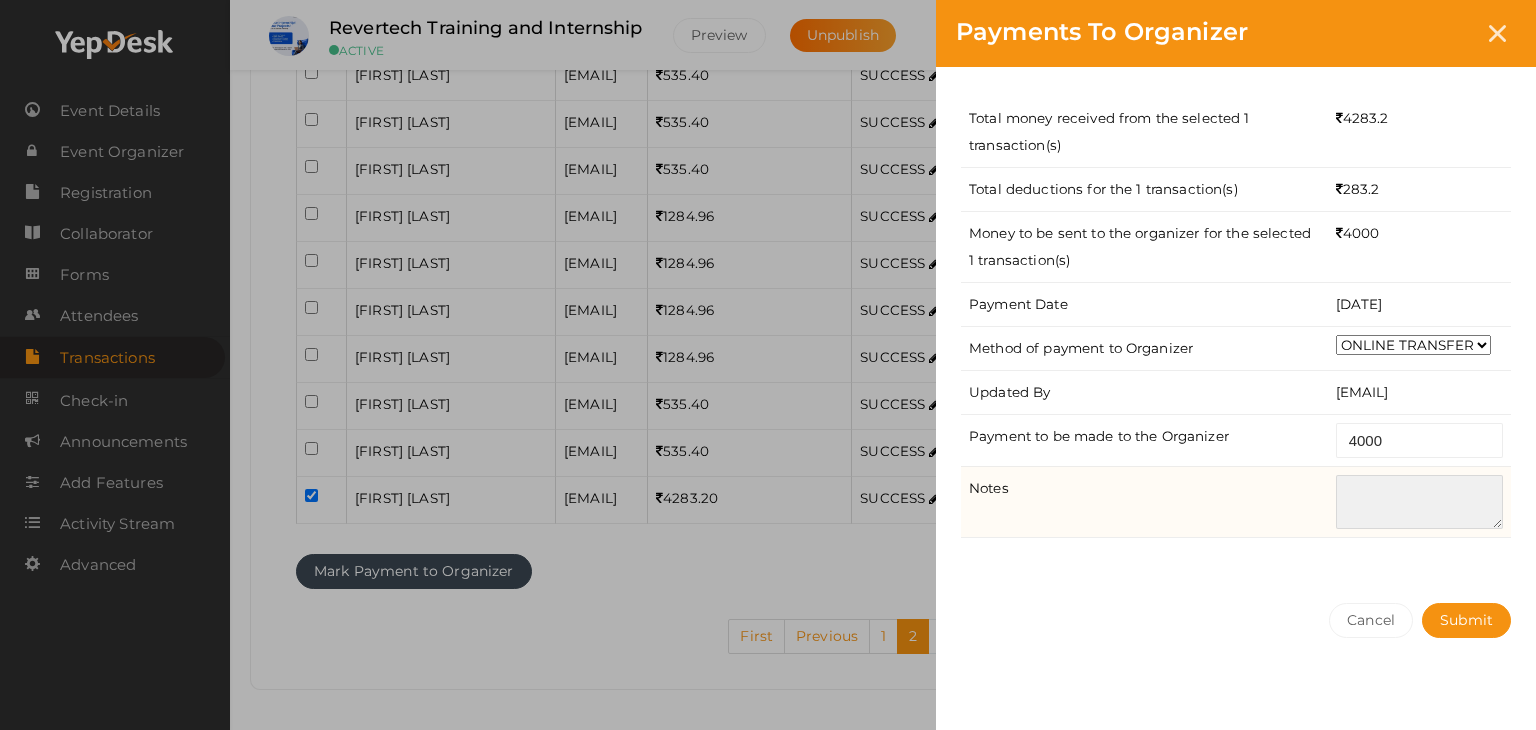 click at bounding box center [1419, 502] 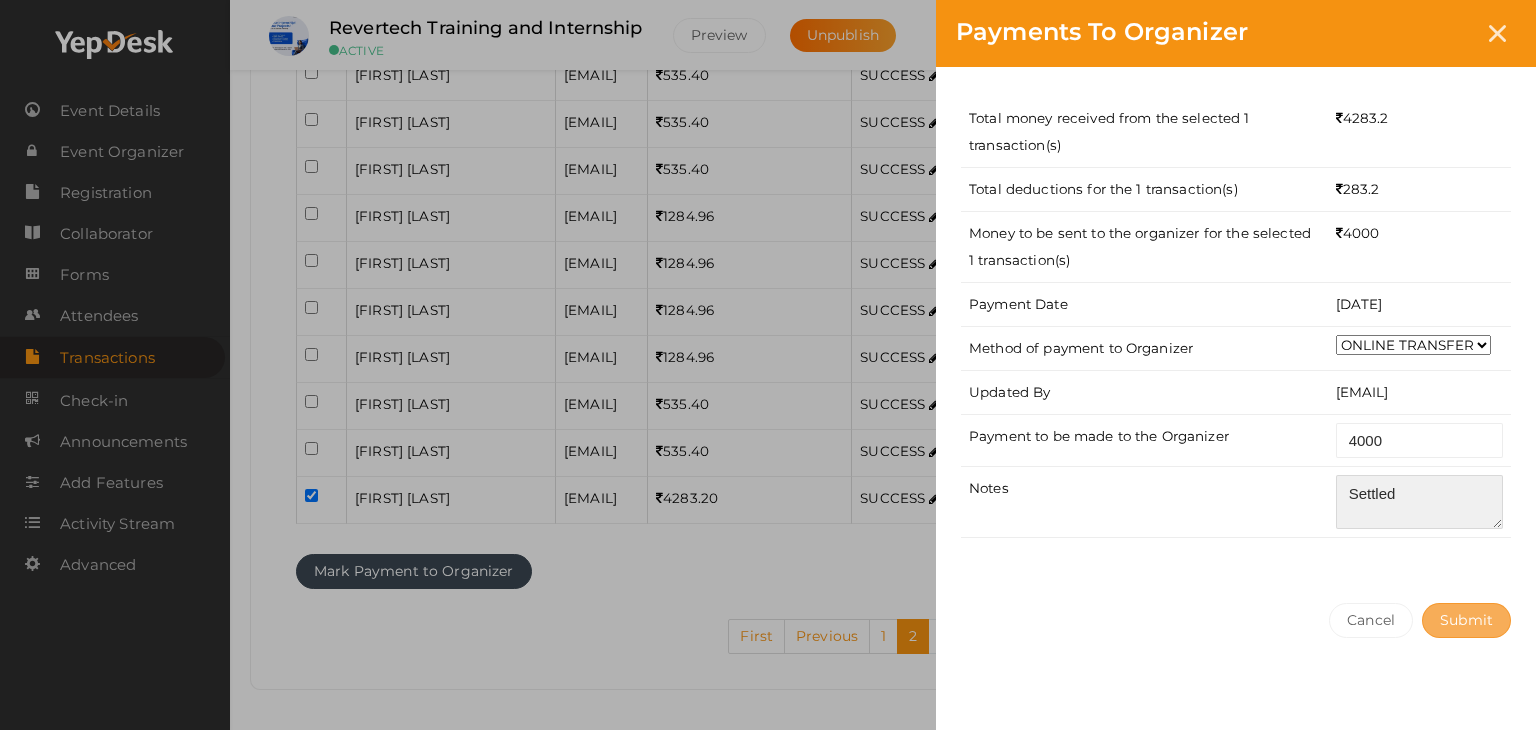 type on "Settled" 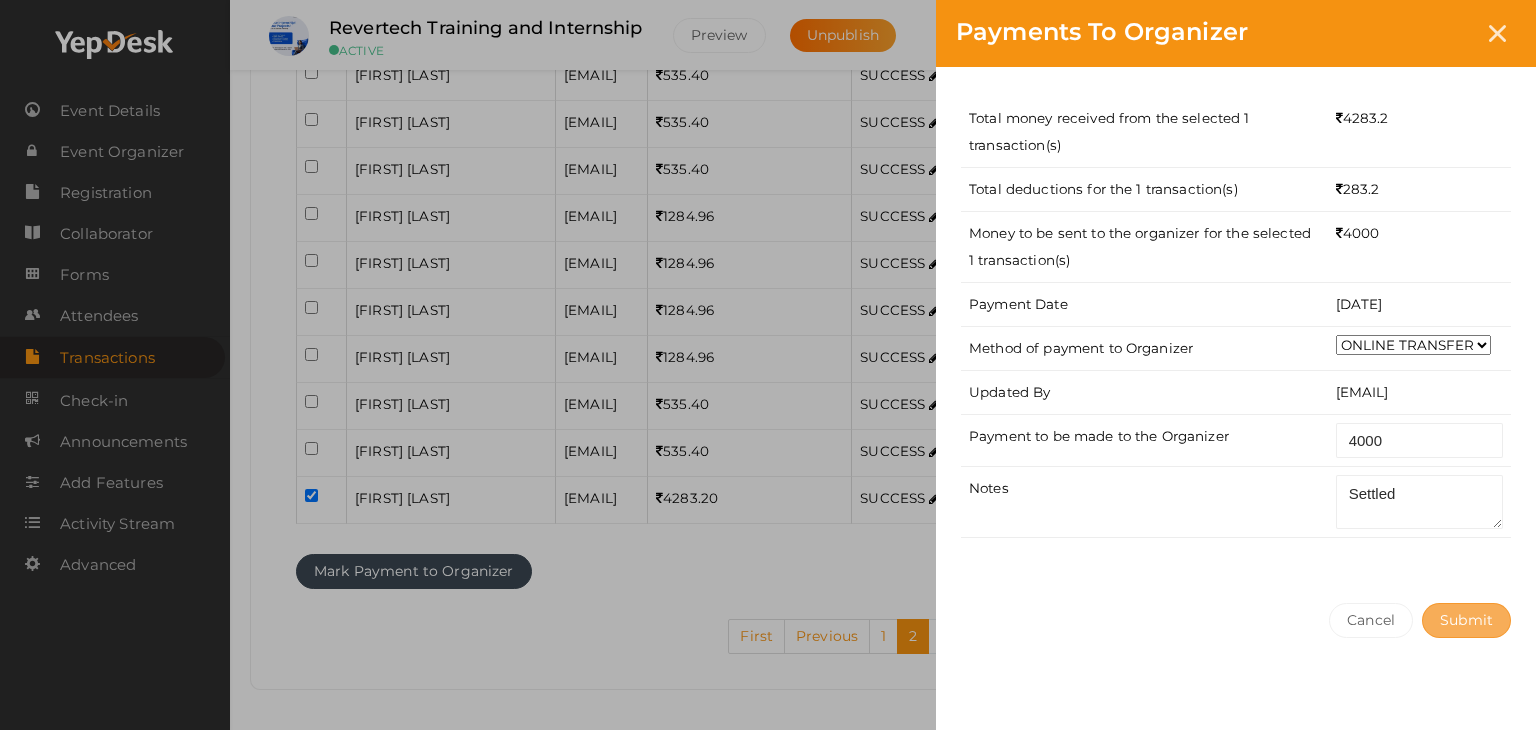 click on "Submit" at bounding box center [1466, 620] 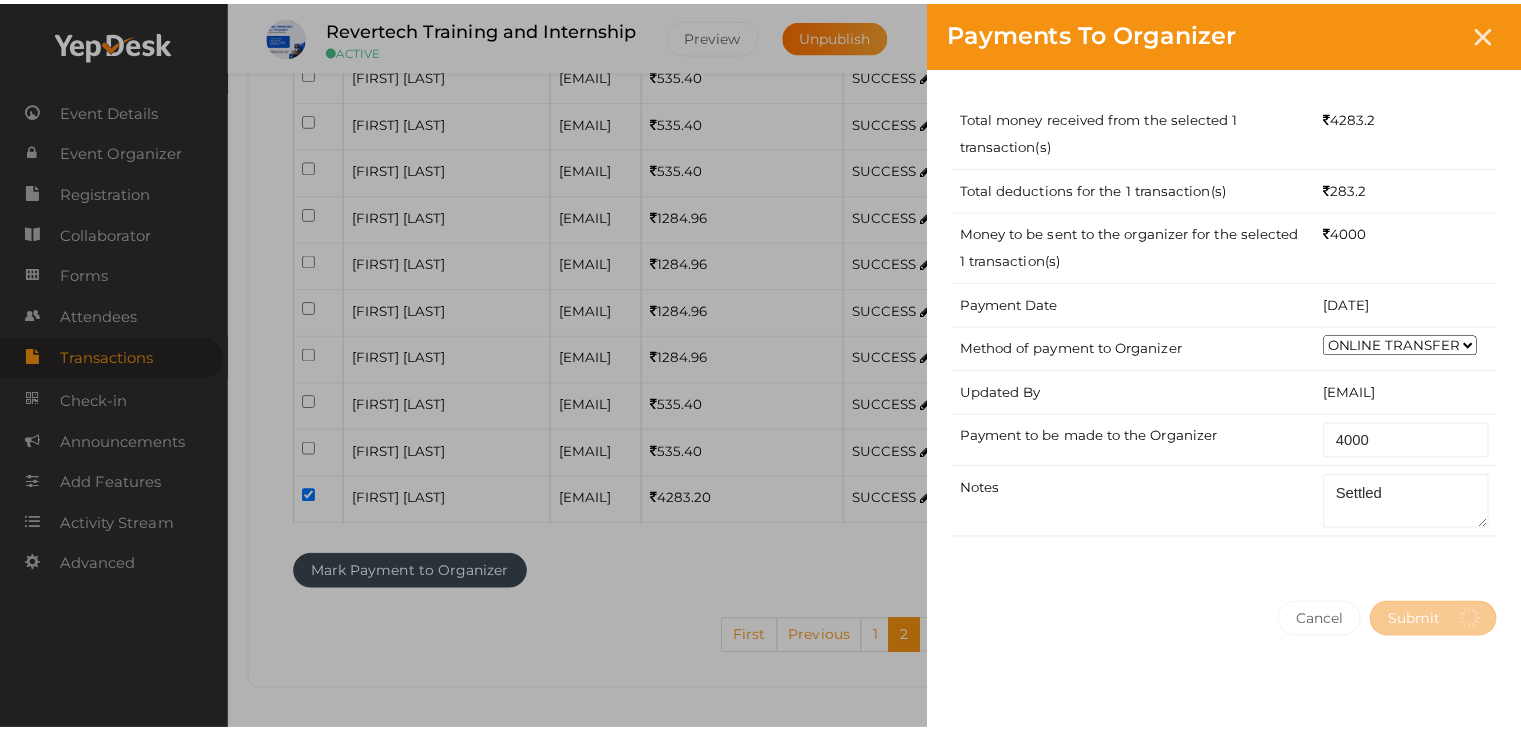 scroll, scrollTop: 0, scrollLeft: 0, axis: both 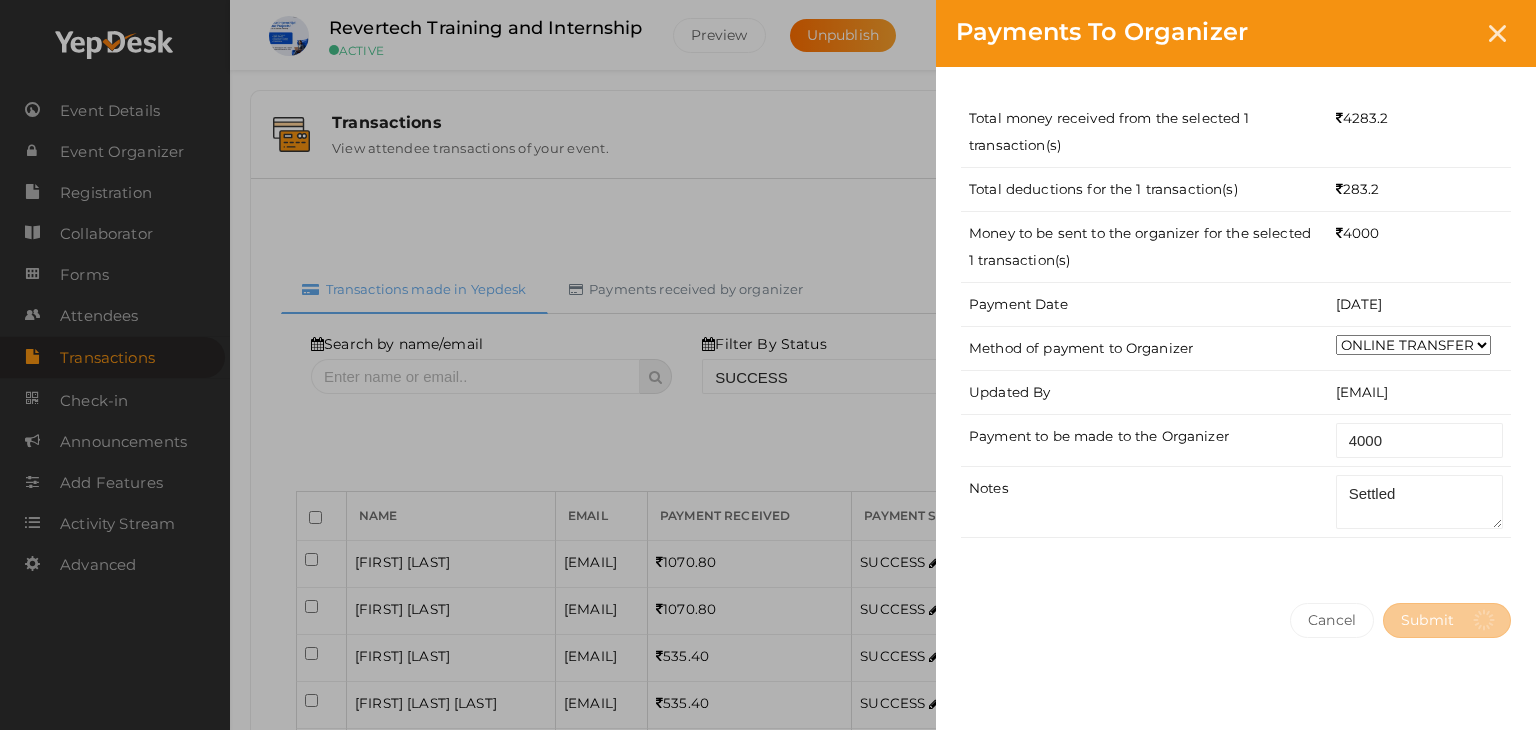 select on "? string:SUCCESS ?" 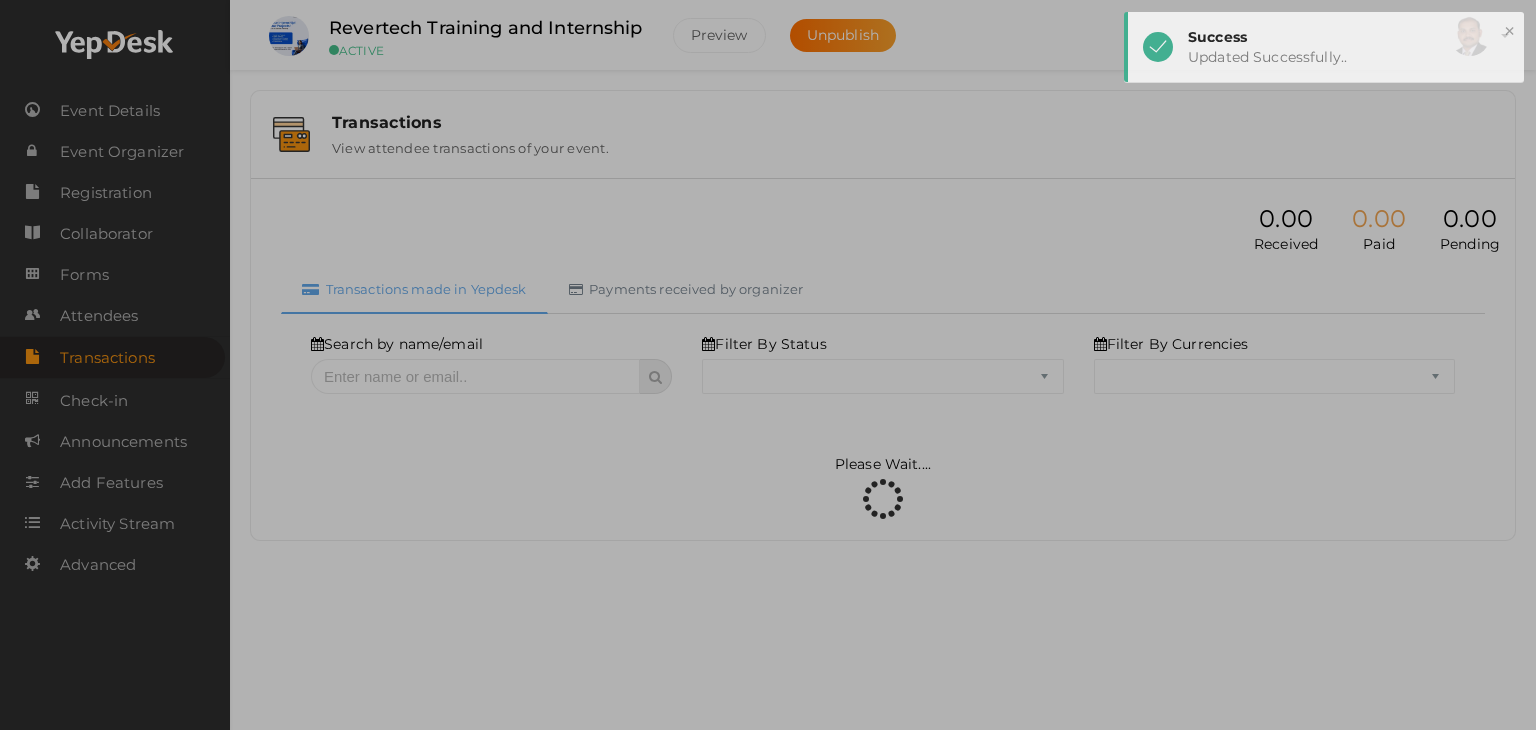 select on "SUCCESS" 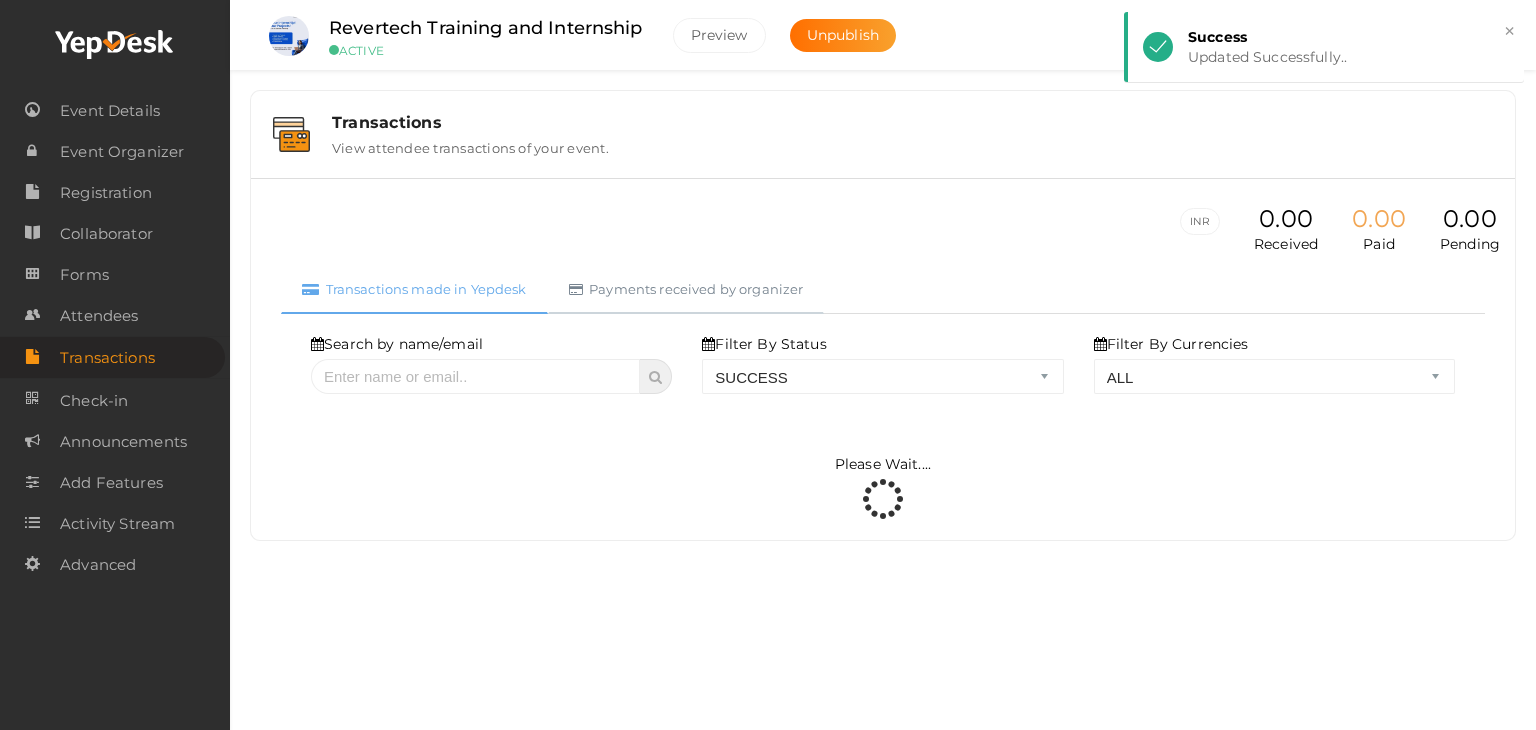 click on "Payments
received by organizer" at bounding box center [686, 289] 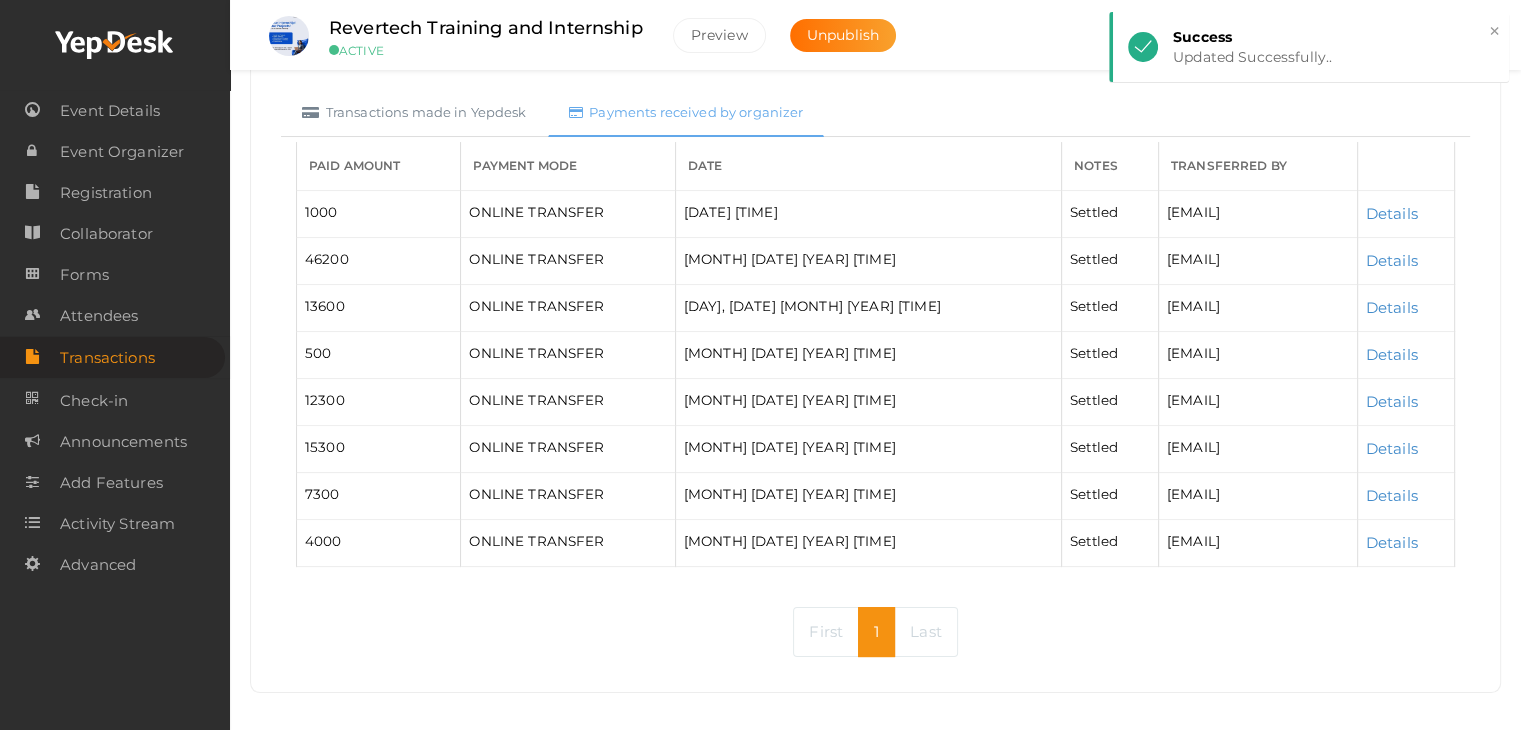 scroll, scrollTop: 187, scrollLeft: 0, axis: vertical 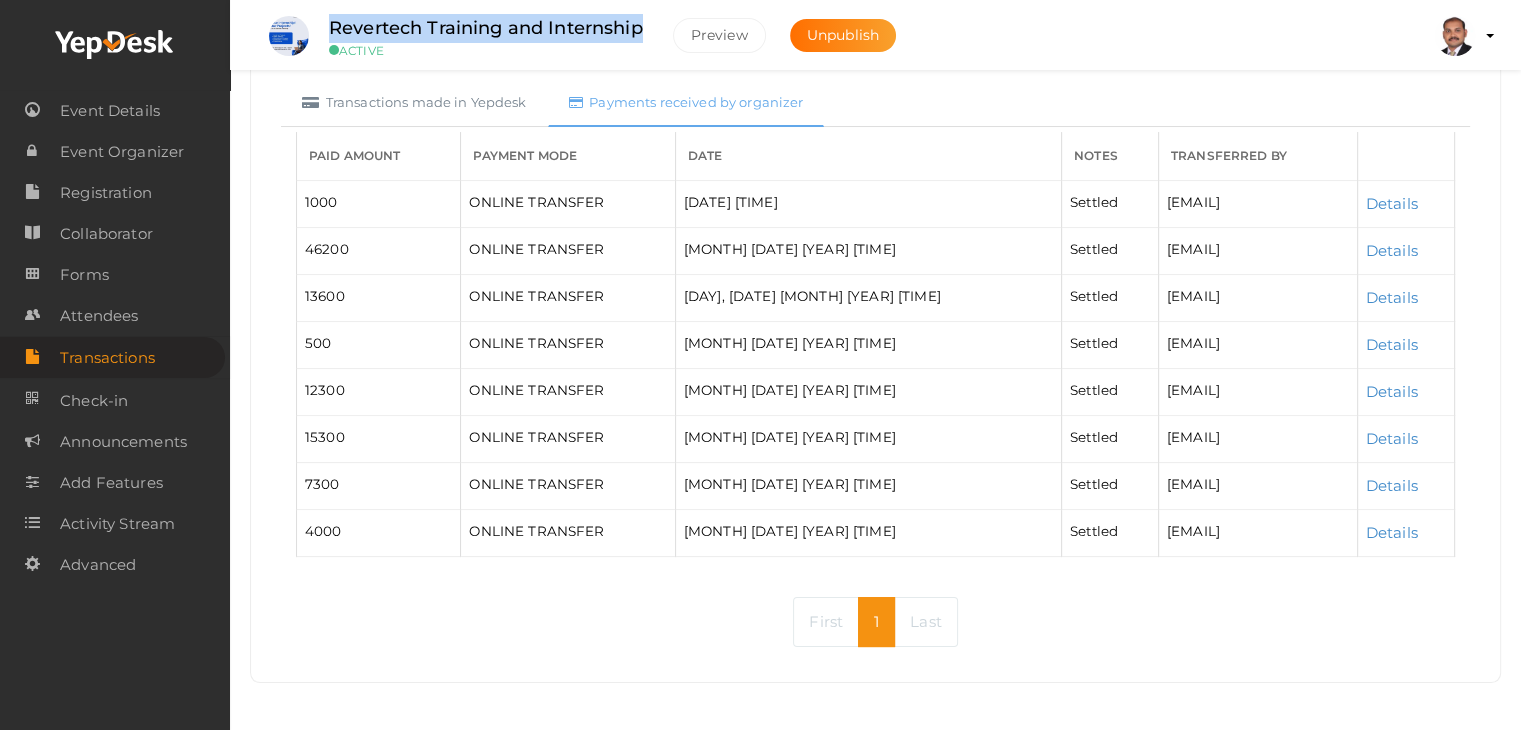 drag, startPoint x: 646, startPoint y: 33, endPoint x: 326, endPoint y: 26, distance: 320.07654 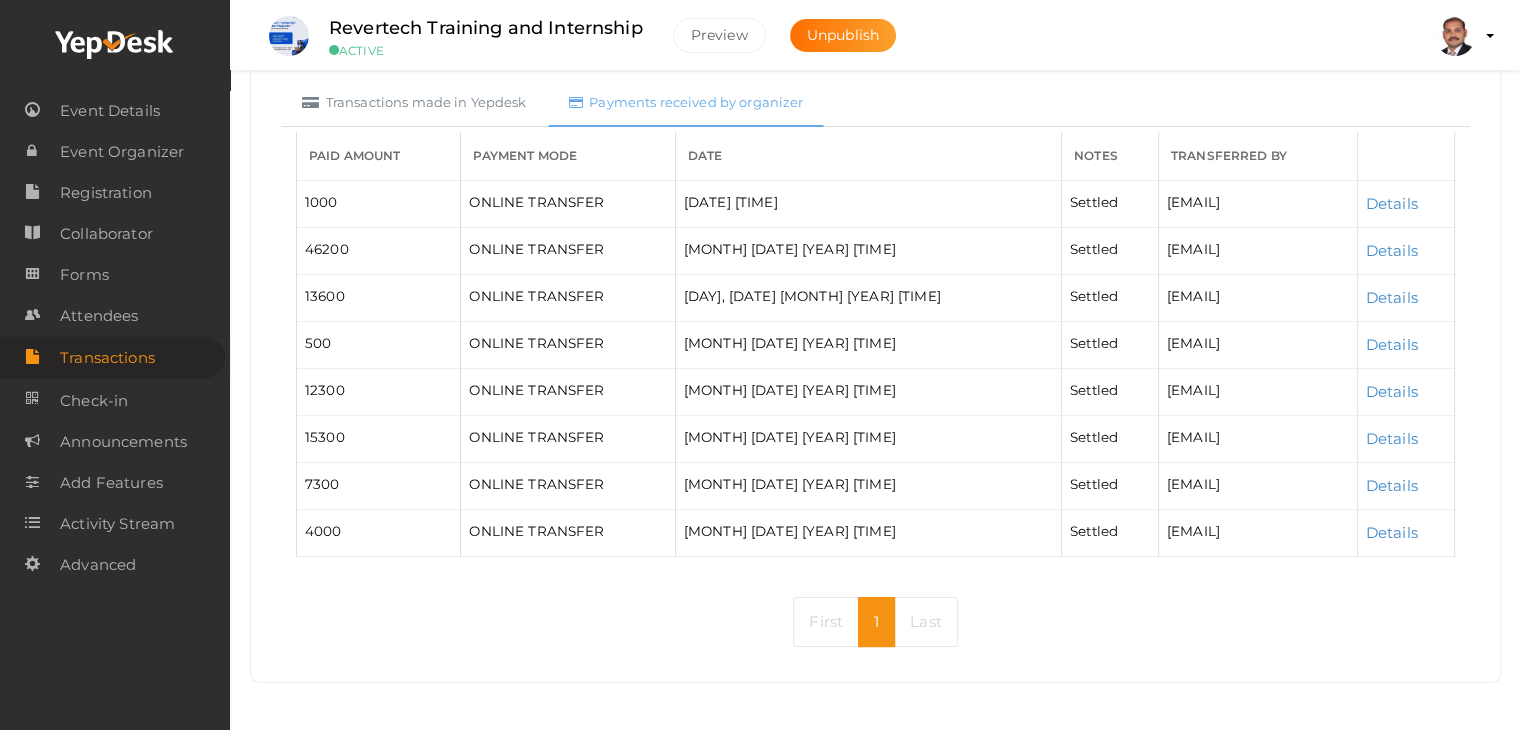 click on "Preview
Unpublish" at bounding box center [784, 35] 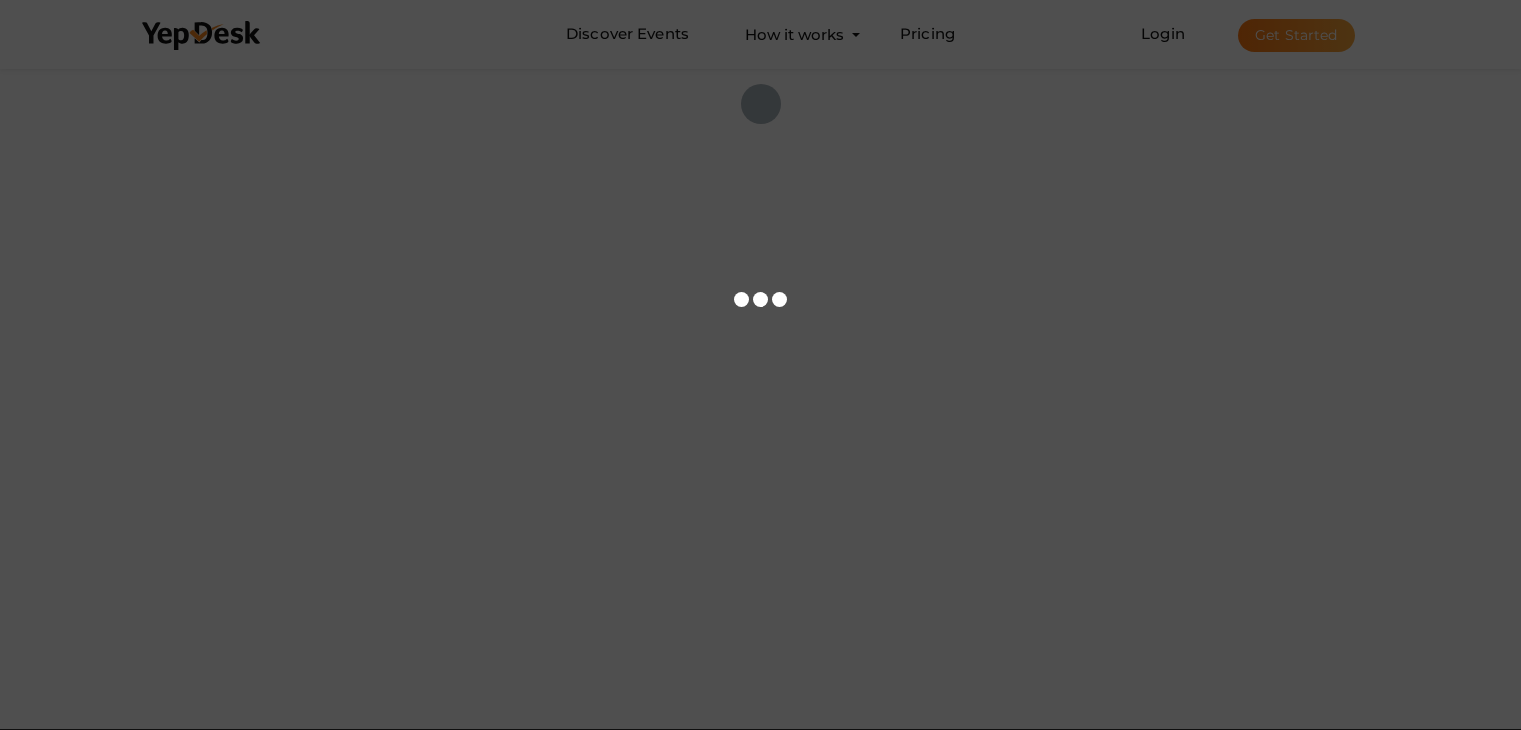scroll, scrollTop: 0, scrollLeft: 0, axis: both 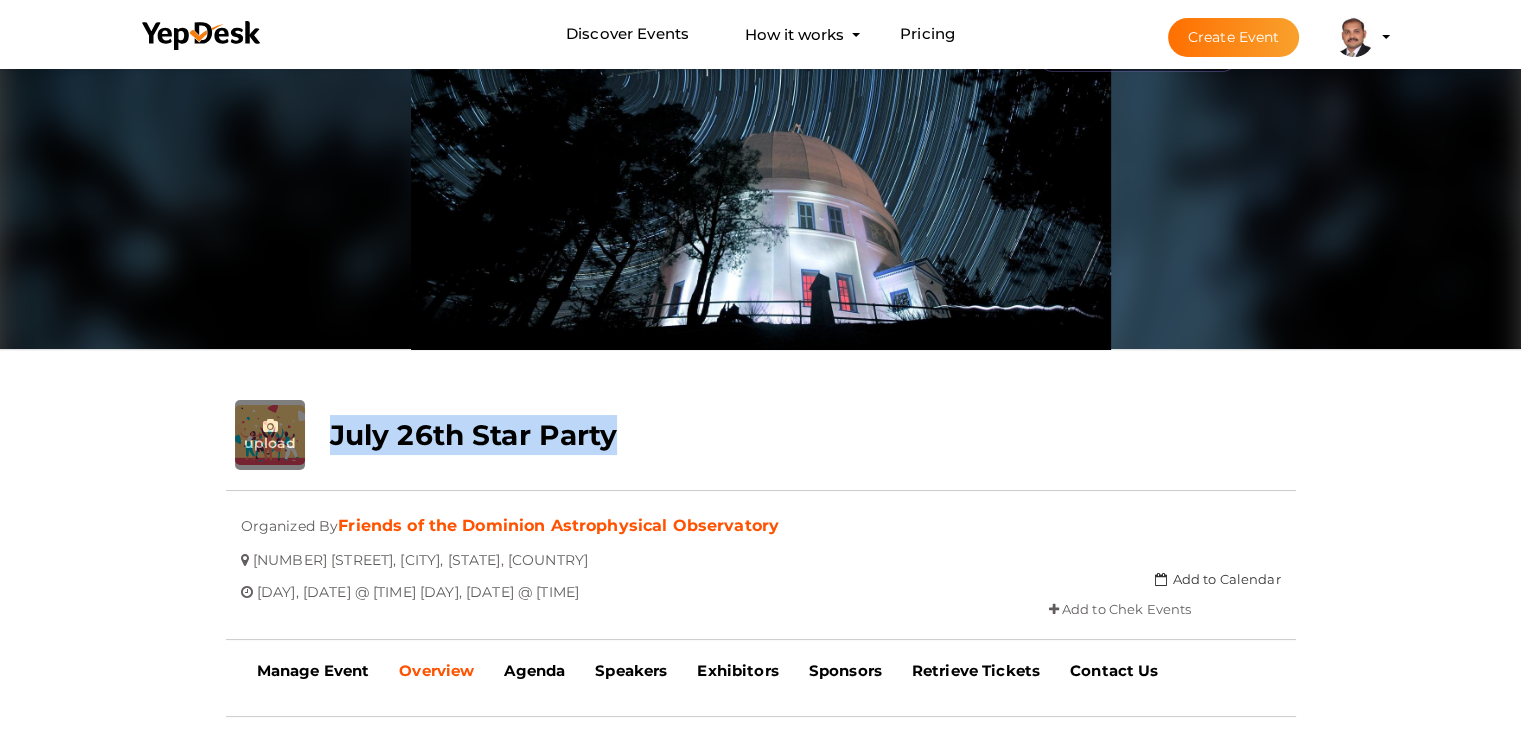 drag, startPoint x: 648, startPoint y: 425, endPoint x: 326, endPoint y: 420, distance: 322.03882 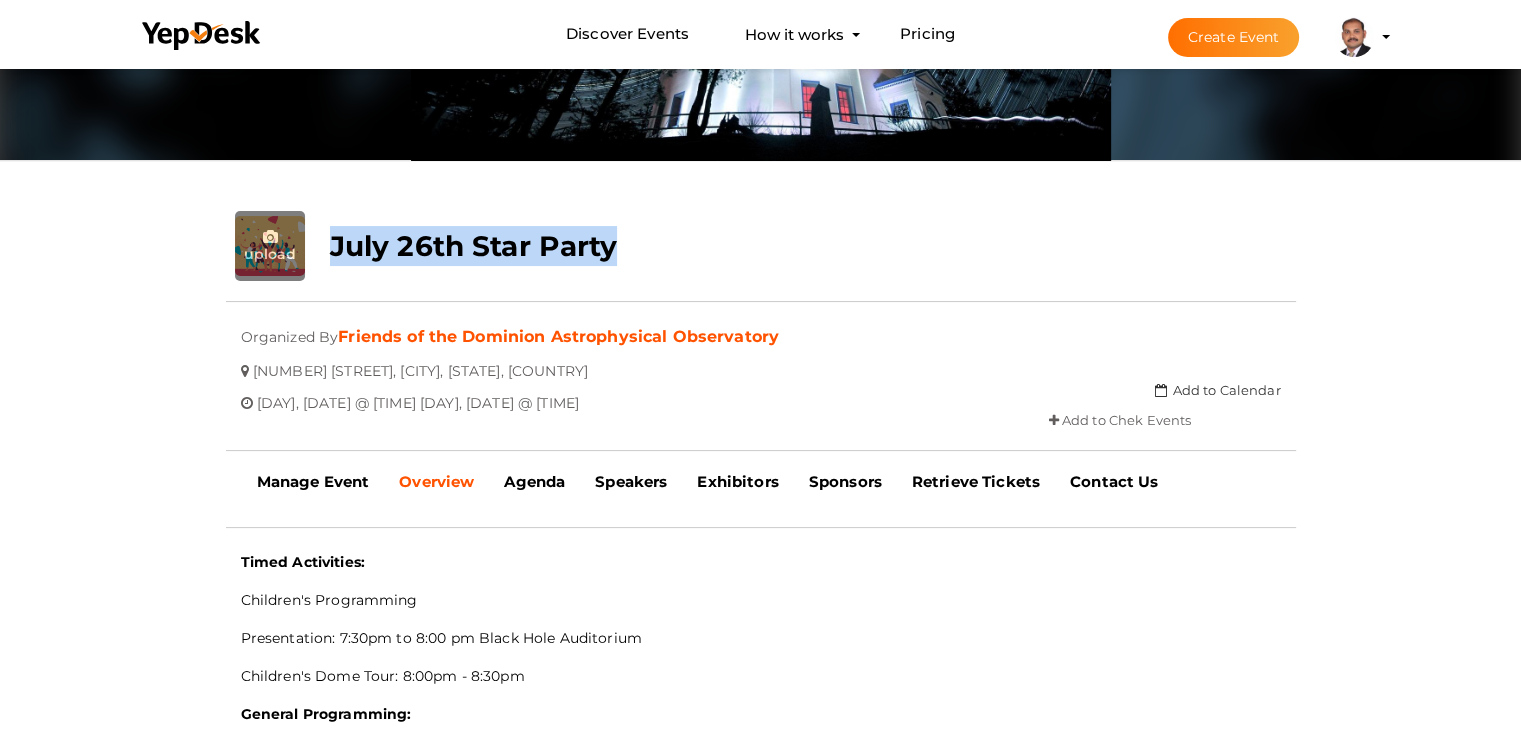 scroll, scrollTop: 264, scrollLeft: 0, axis: vertical 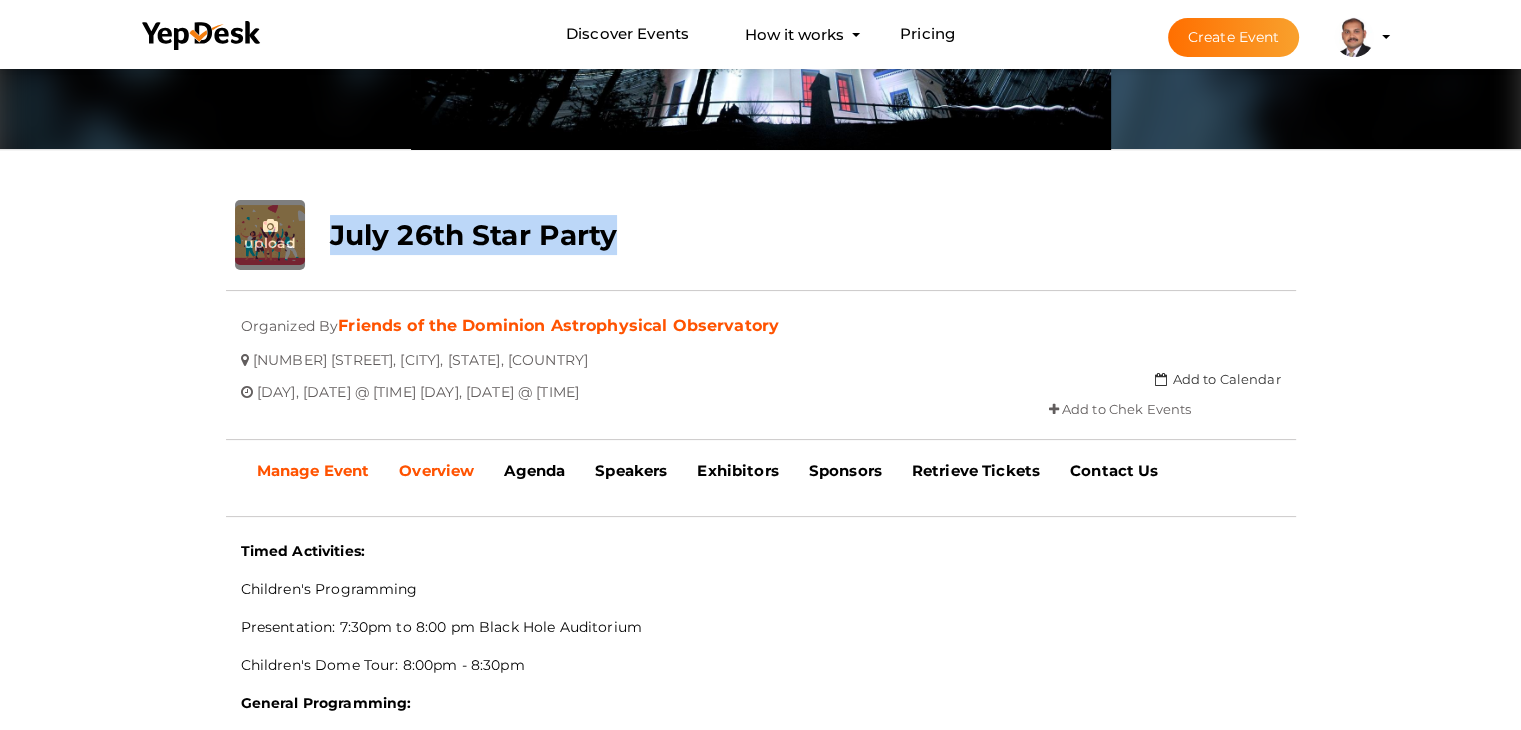 click on "Manage
Event" at bounding box center (313, 470) 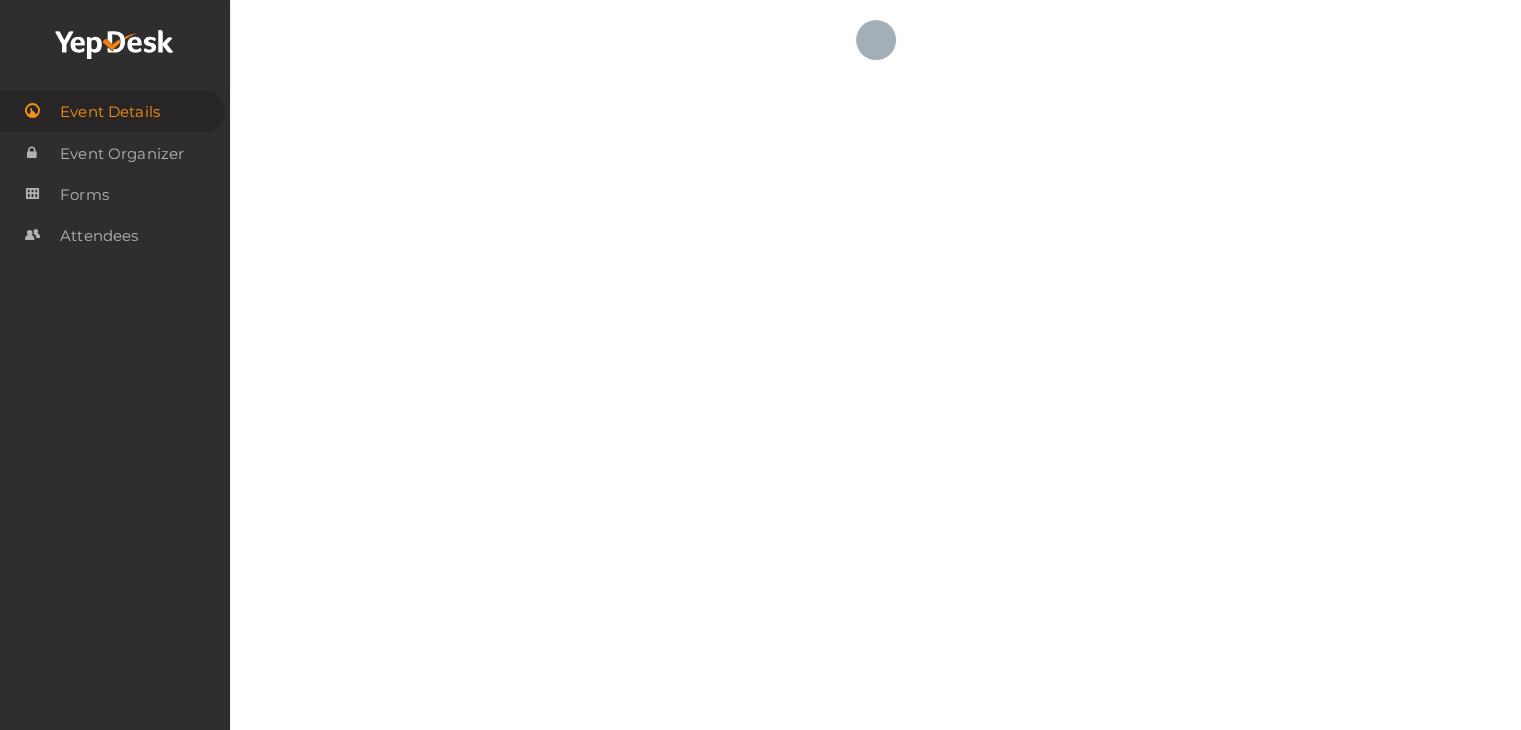 scroll, scrollTop: 0, scrollLeft: 0, axis: both 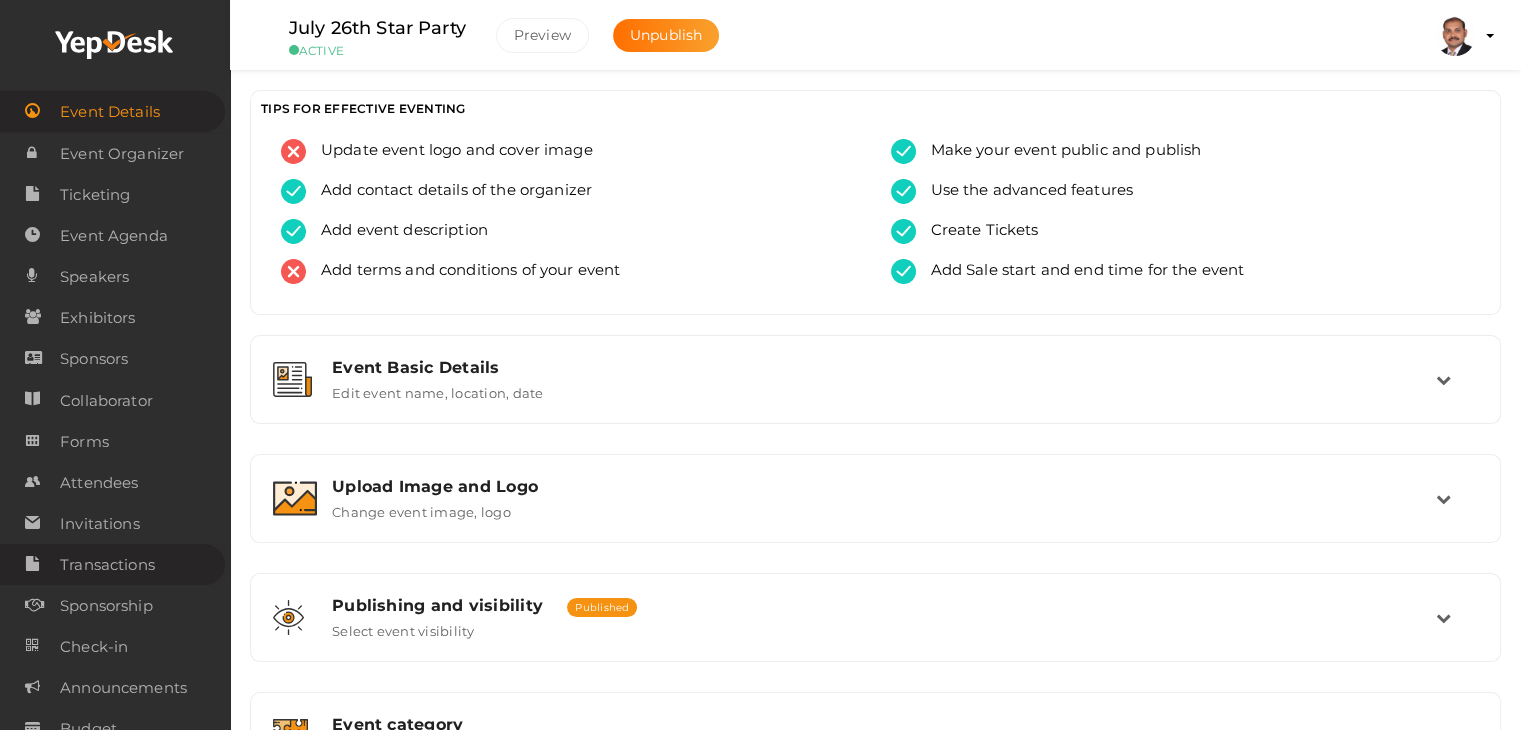 click on "Transactions" at bounding box center (107, 565) 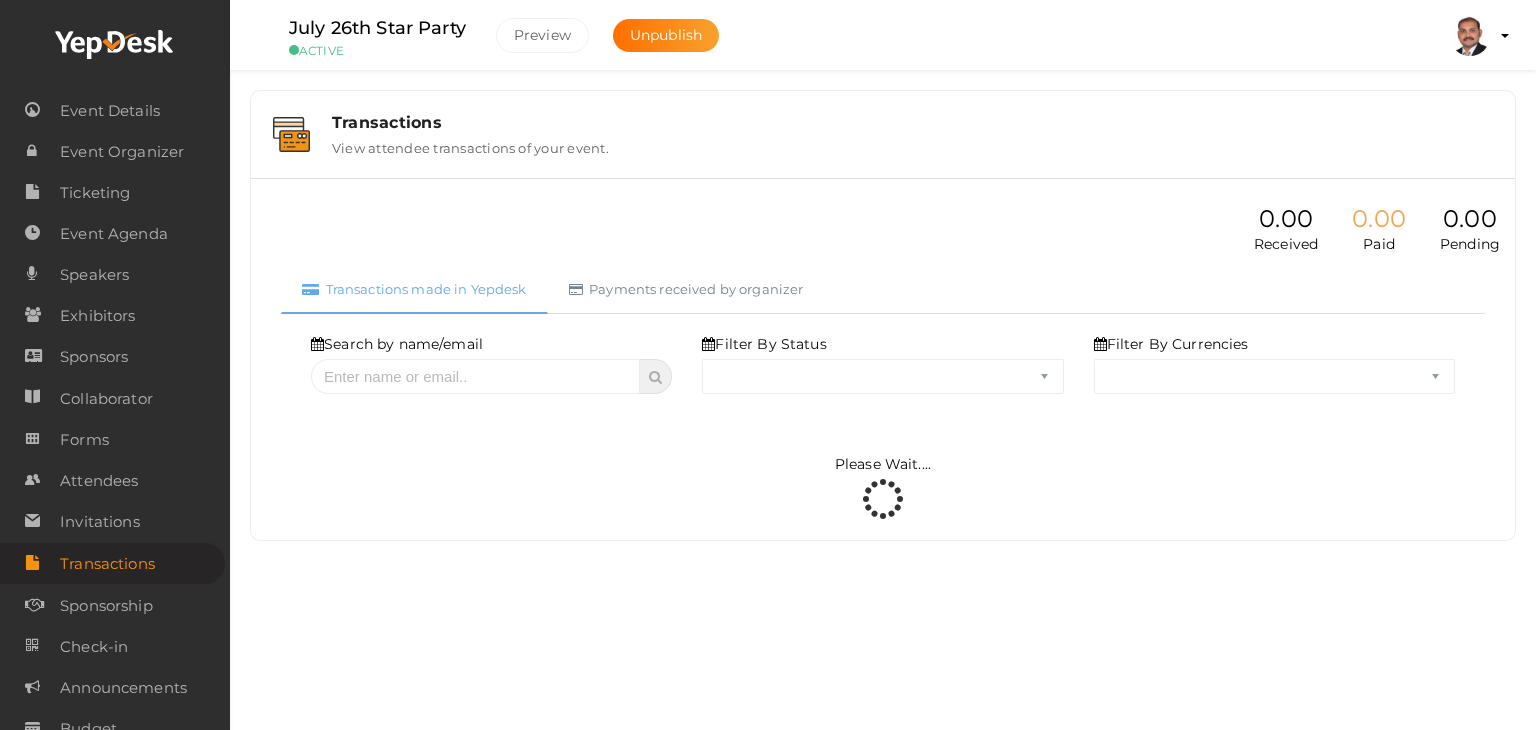 select on "ALL" 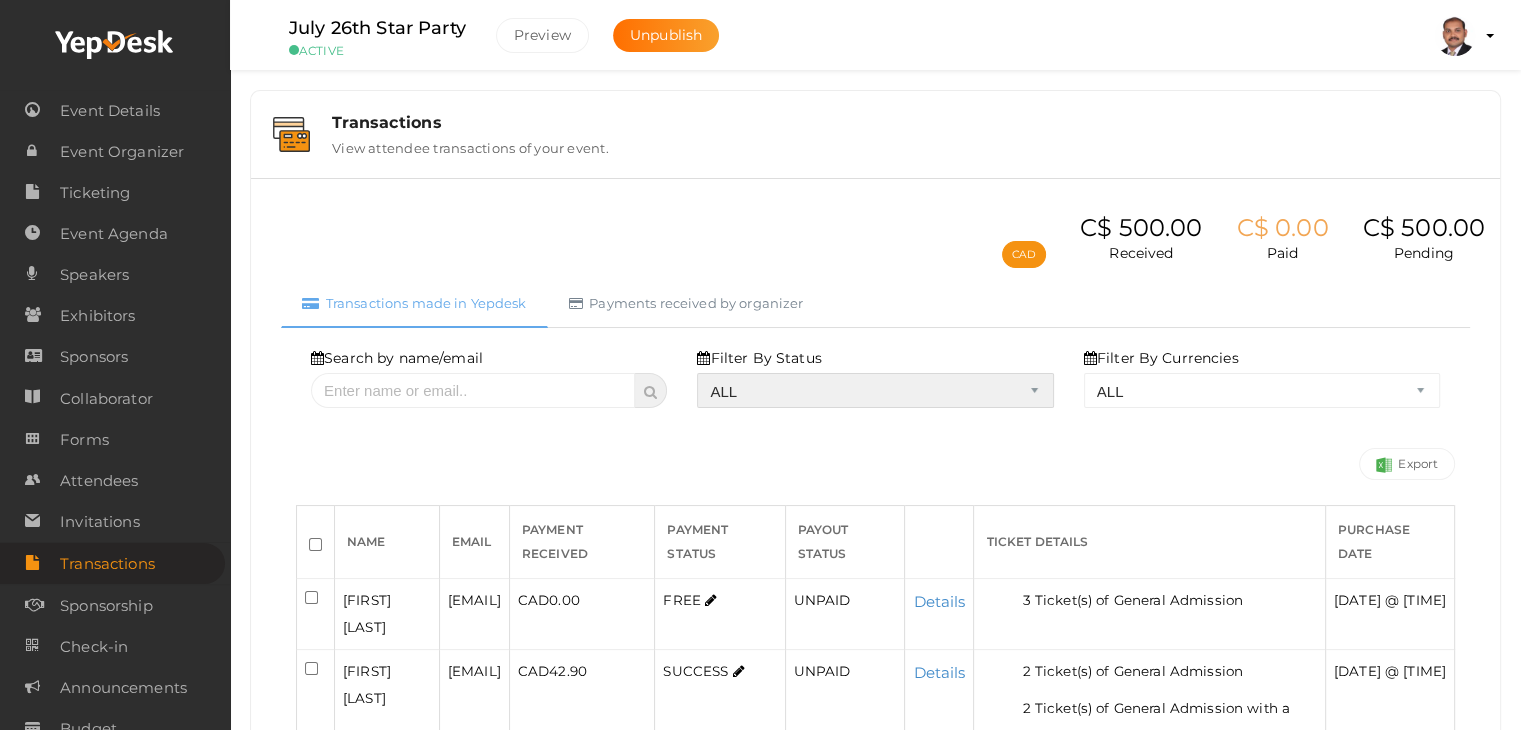 click on "ALL SUCCESS DECLINED UNAUTHORIZED FAILED NOTPAID FREE REFUNDED NA" at bounding box center (875, 390) 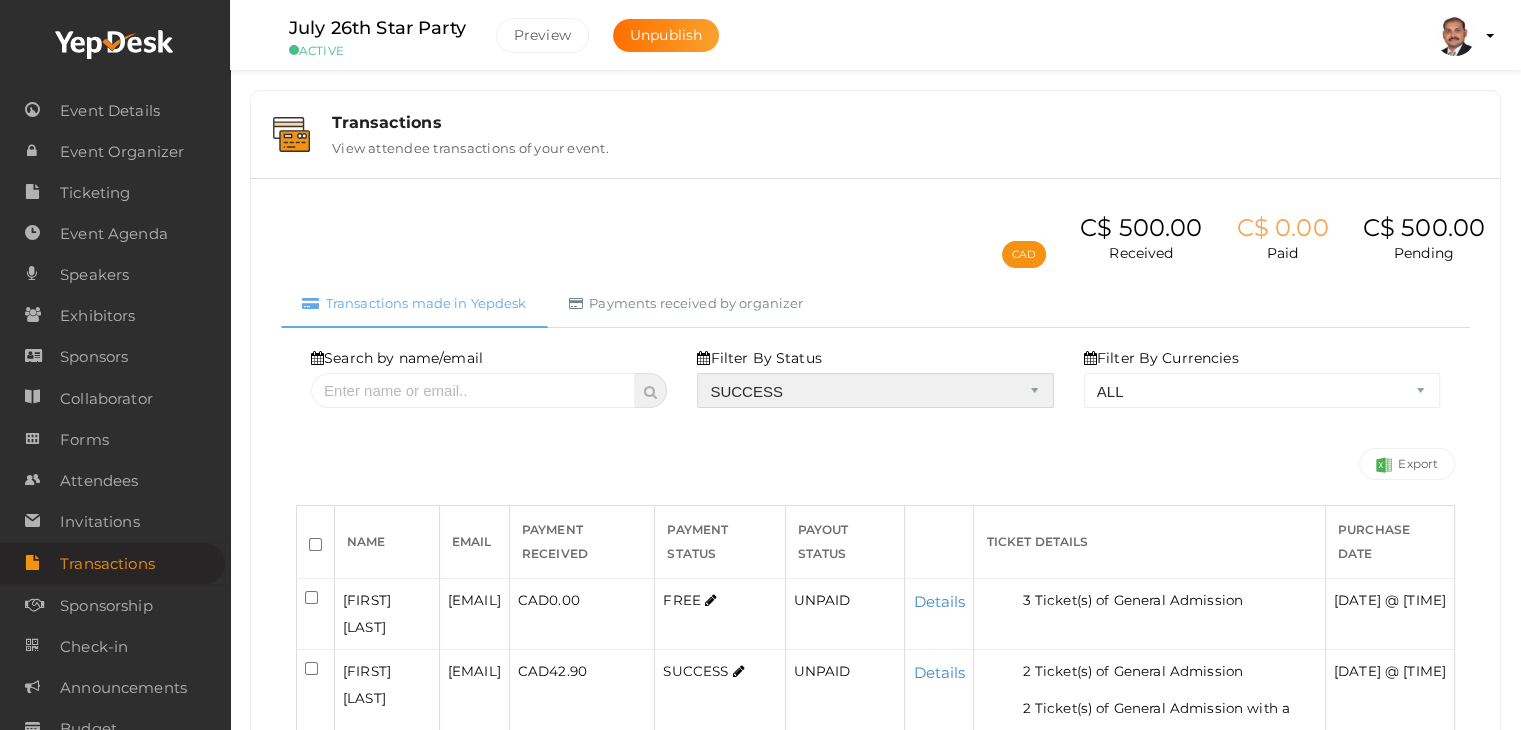 click on "ALL SUCCESS DECLINED UNAUTHORIZED FAILED NOTPAID FREE REFUNDED NA" at bounding box center [875, 390] 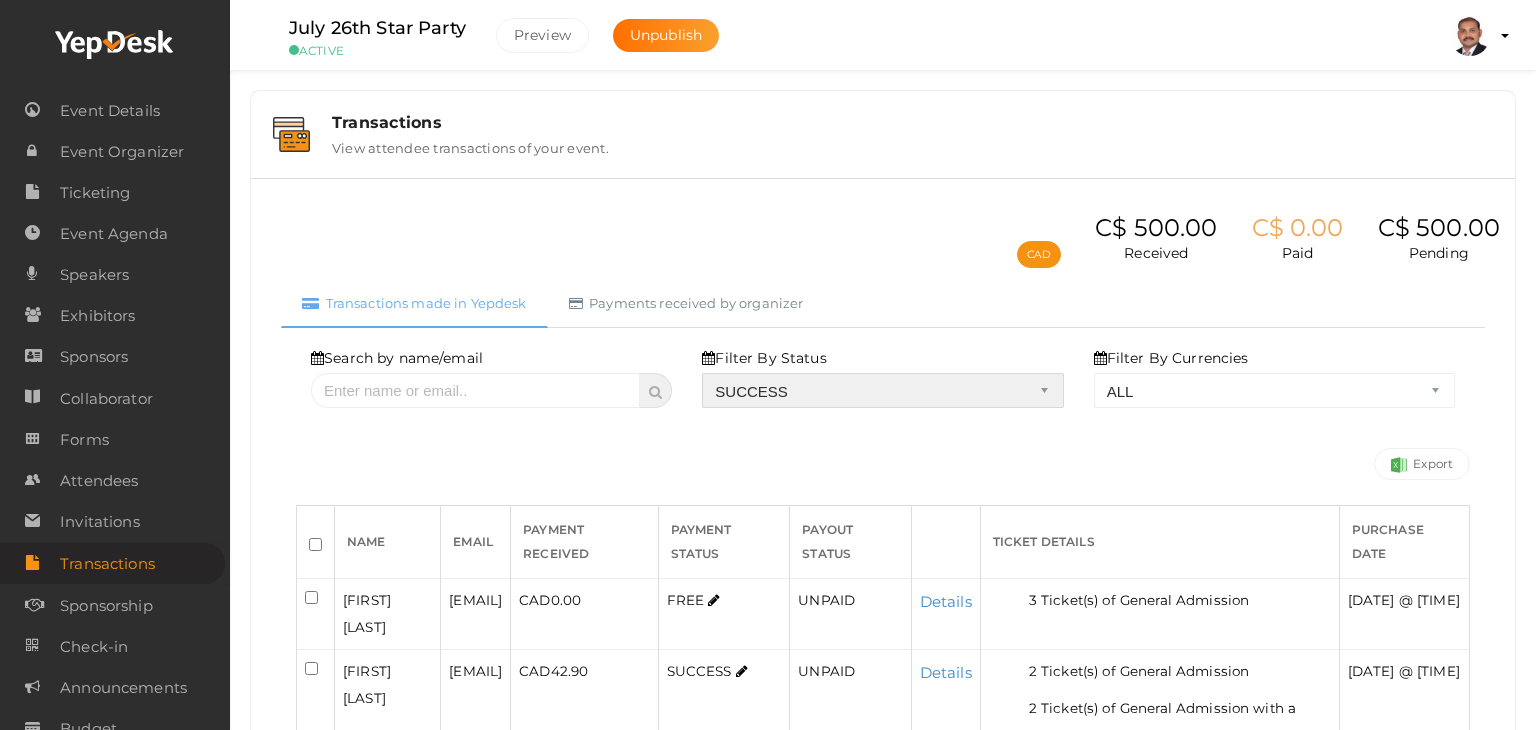select on "? string:SUCCESS ?" 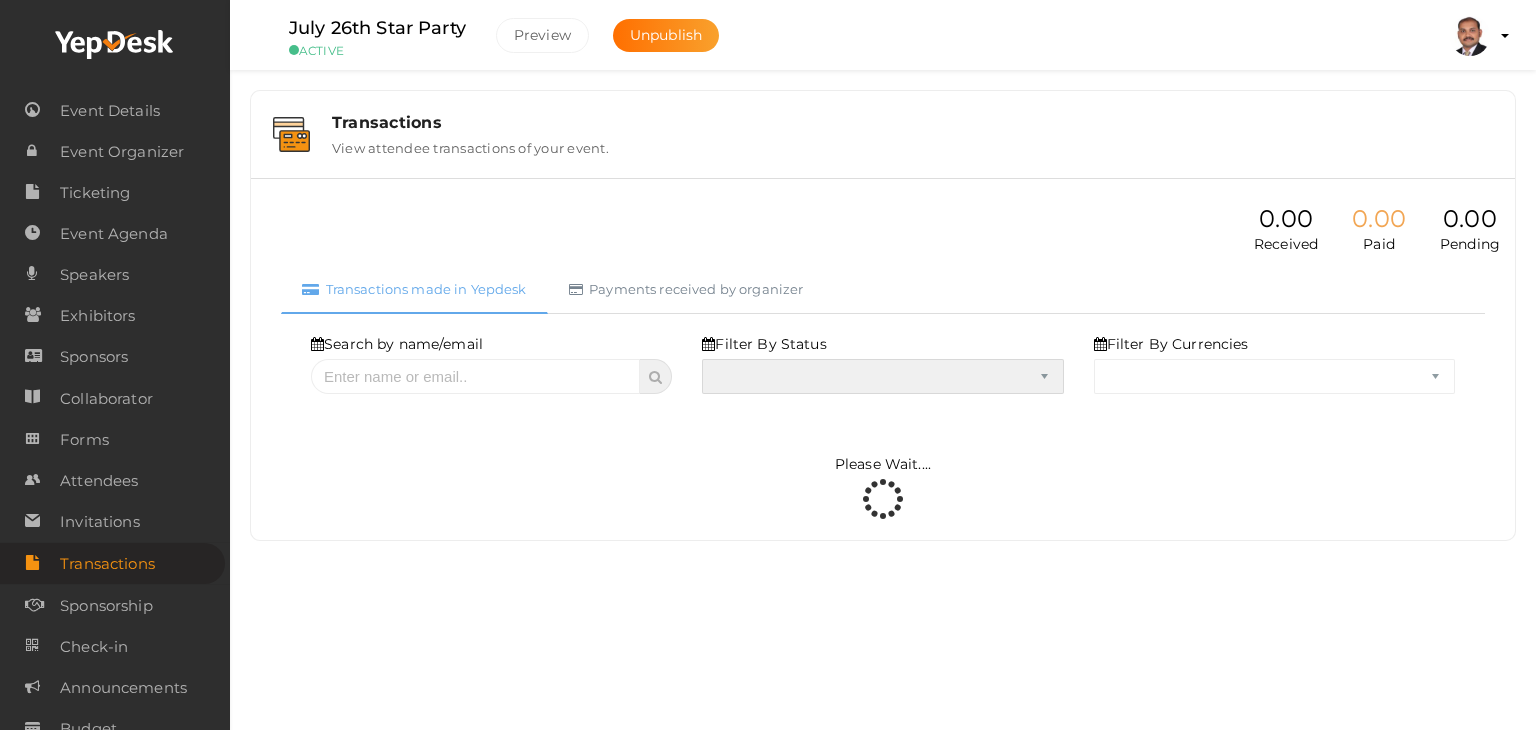 select on "SUCCESS" 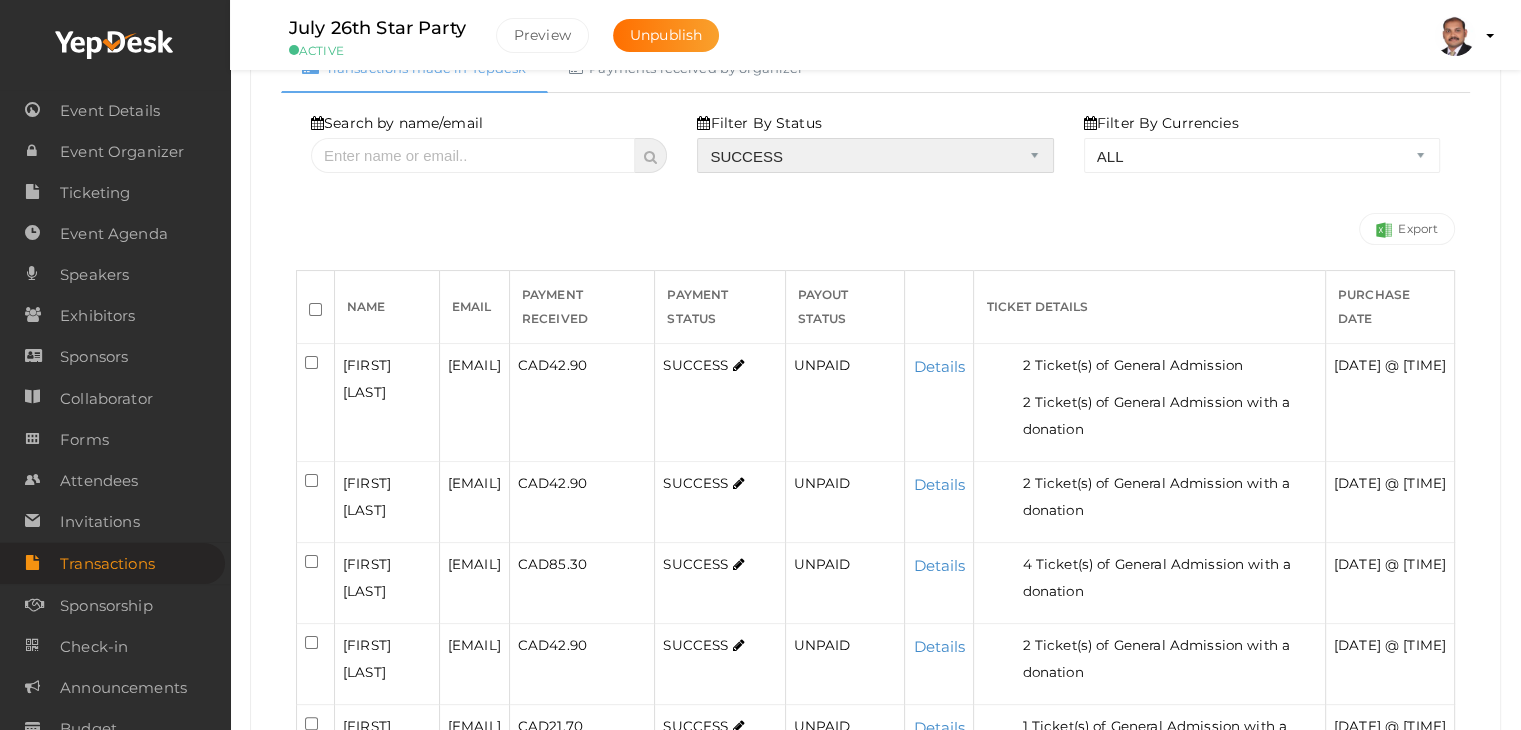 scroll, scrollTop: 212, scrollLeft: 0, axis: vertical 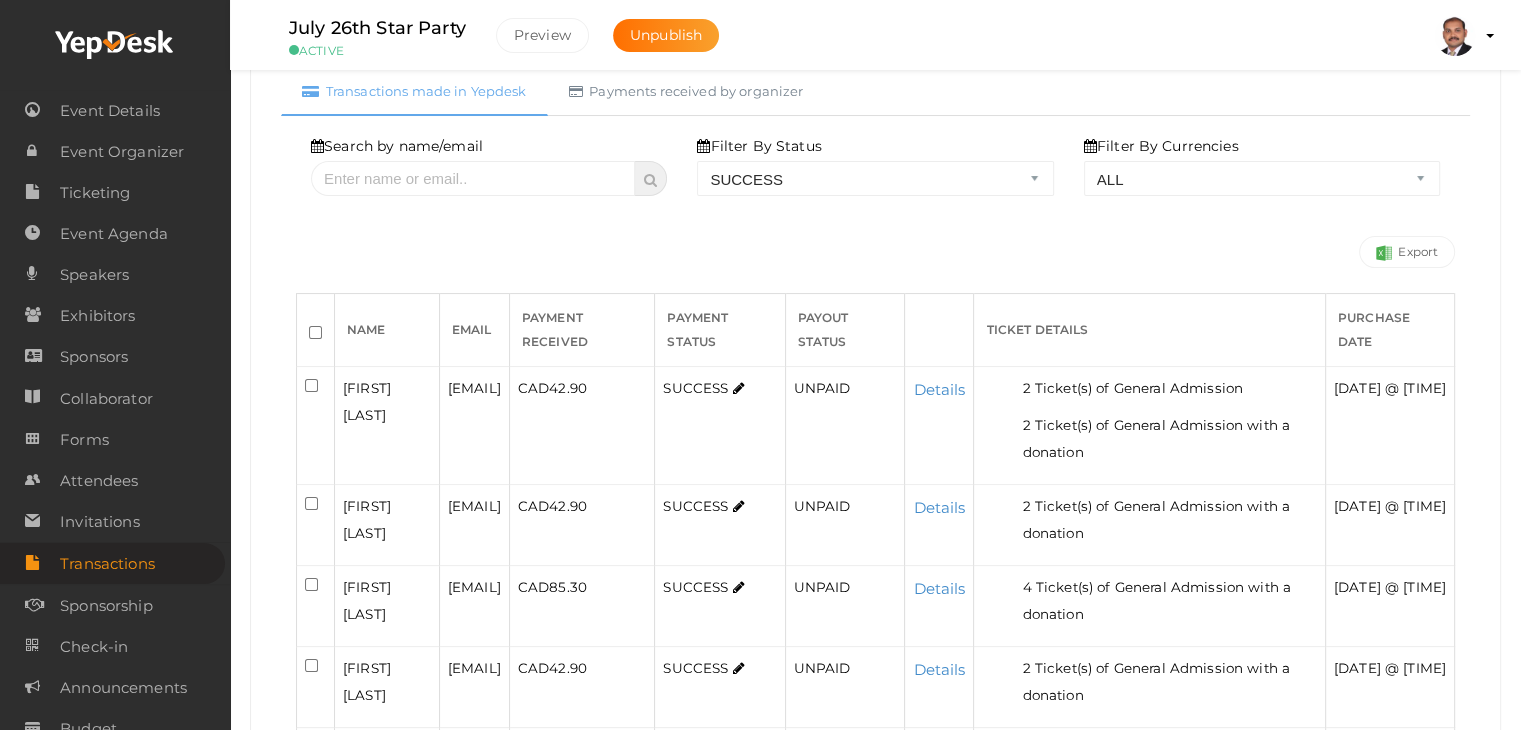 click at bounding box center (316, 330) 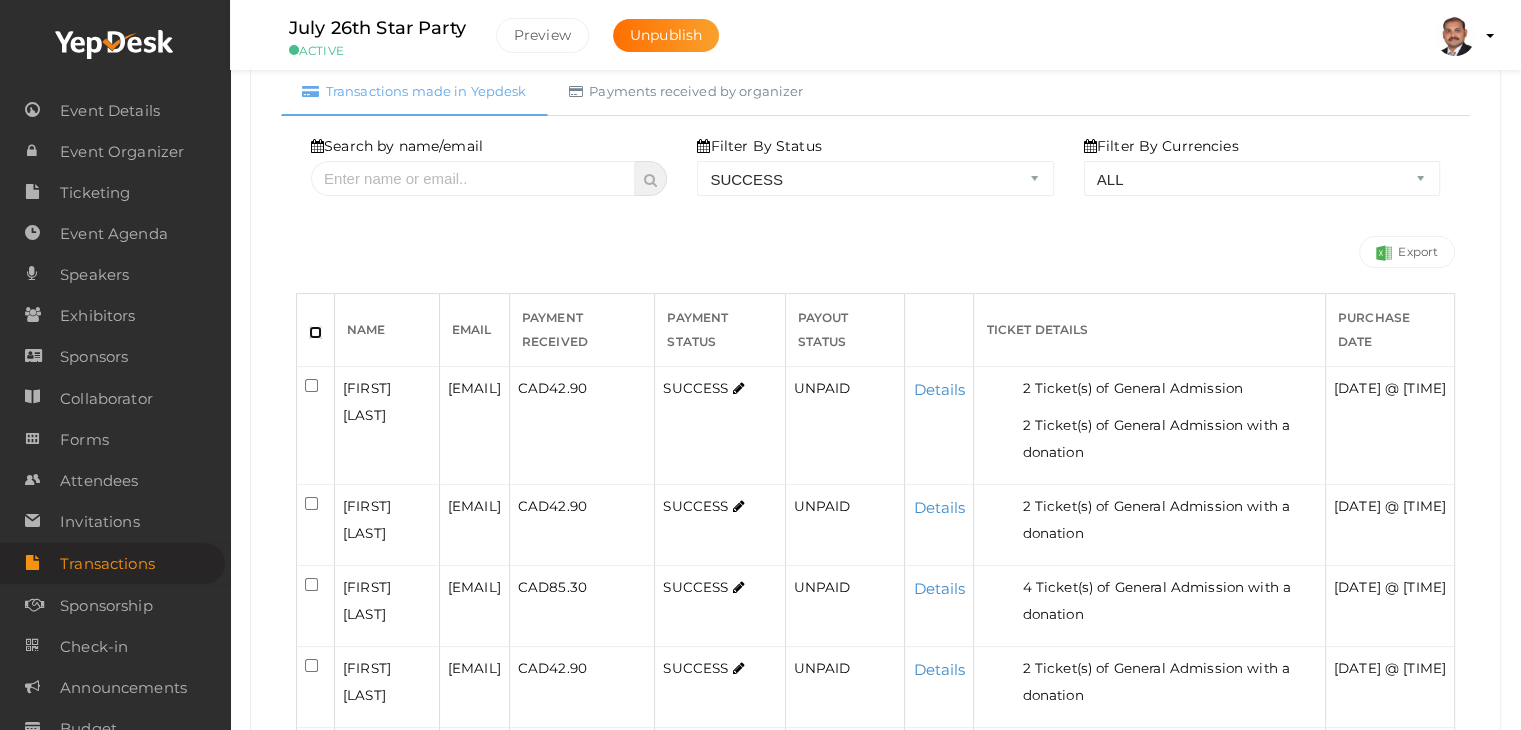 click at bounding box center [315, 332] 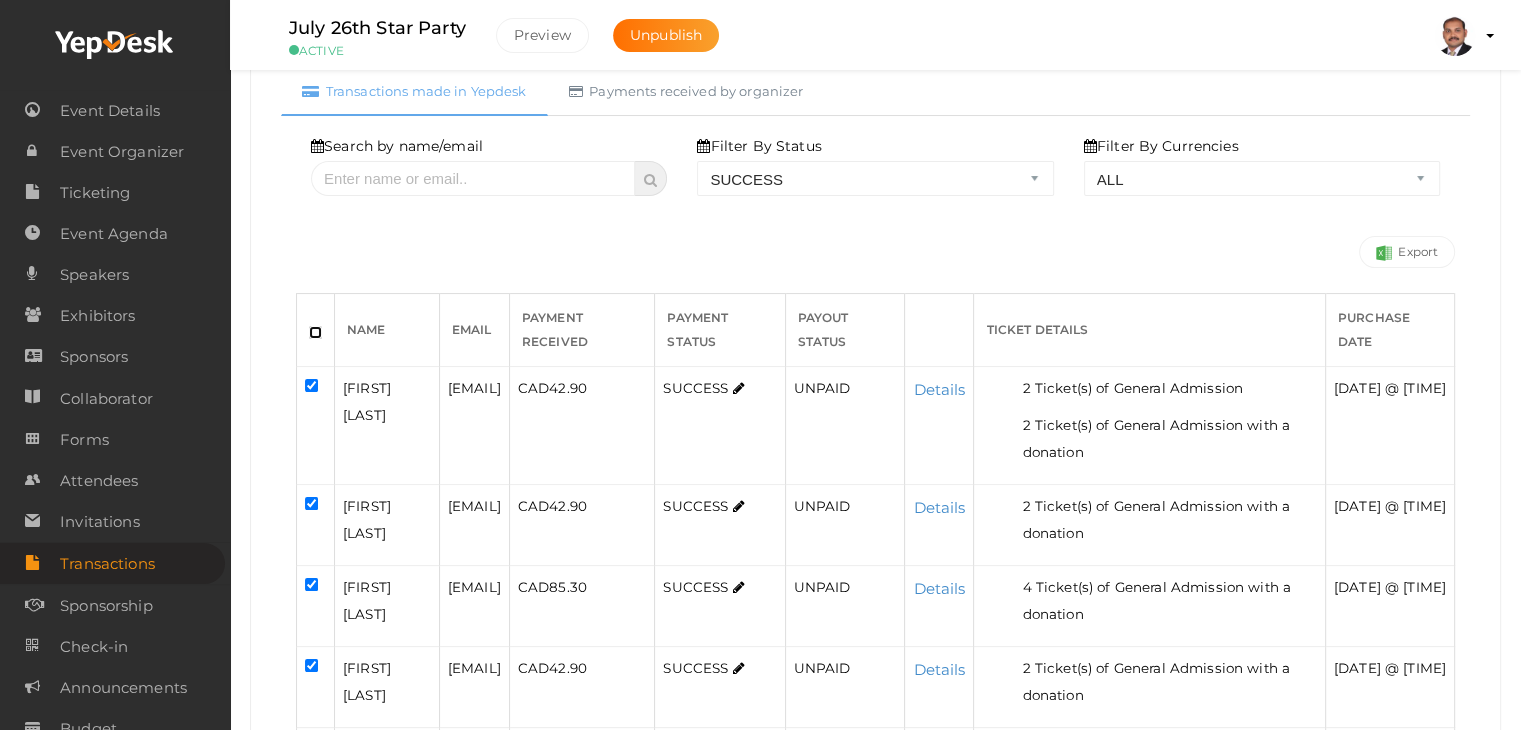 checkbox on "true" 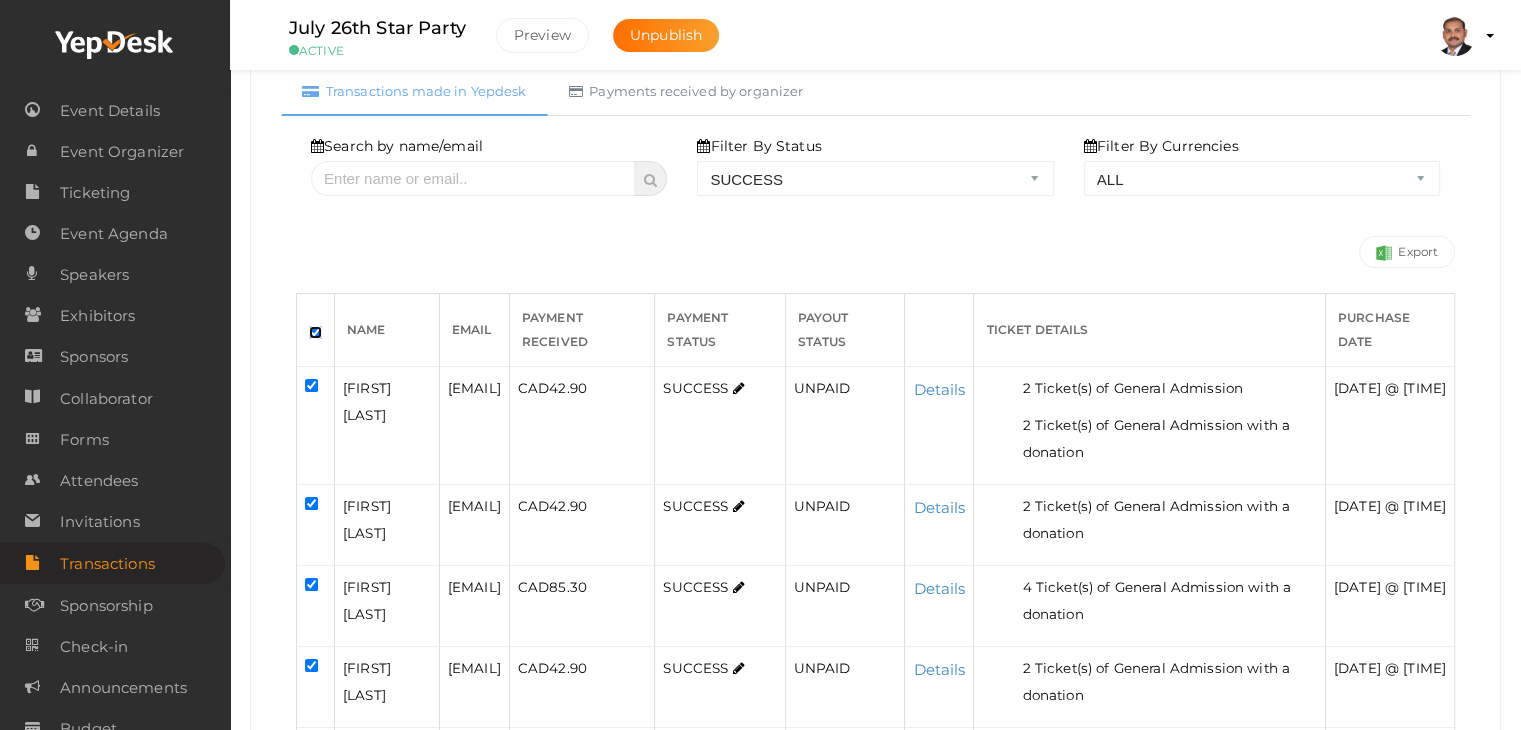 checkbox on "true" 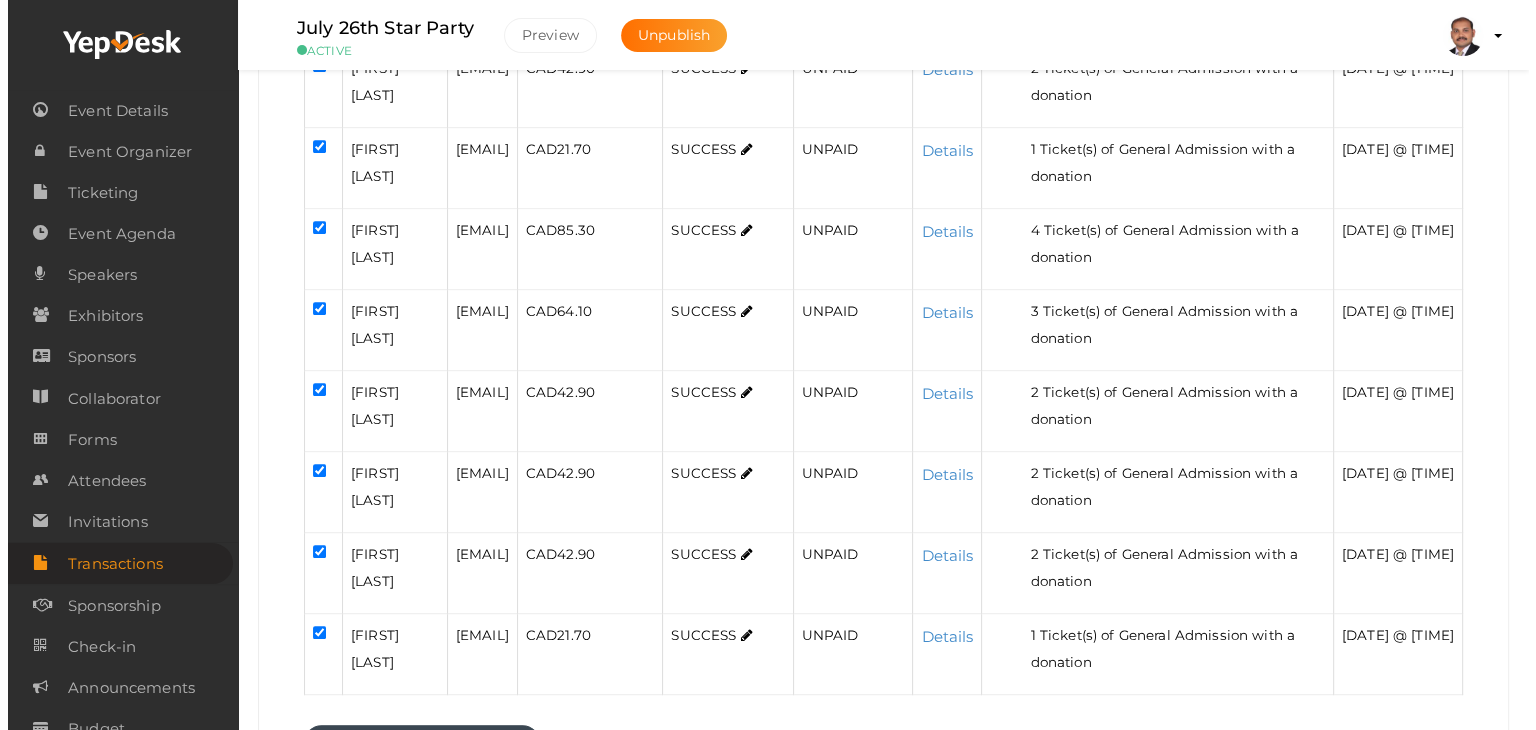 scroll, scrollTop: 1012, scrollLeft: 0, axis: vertical 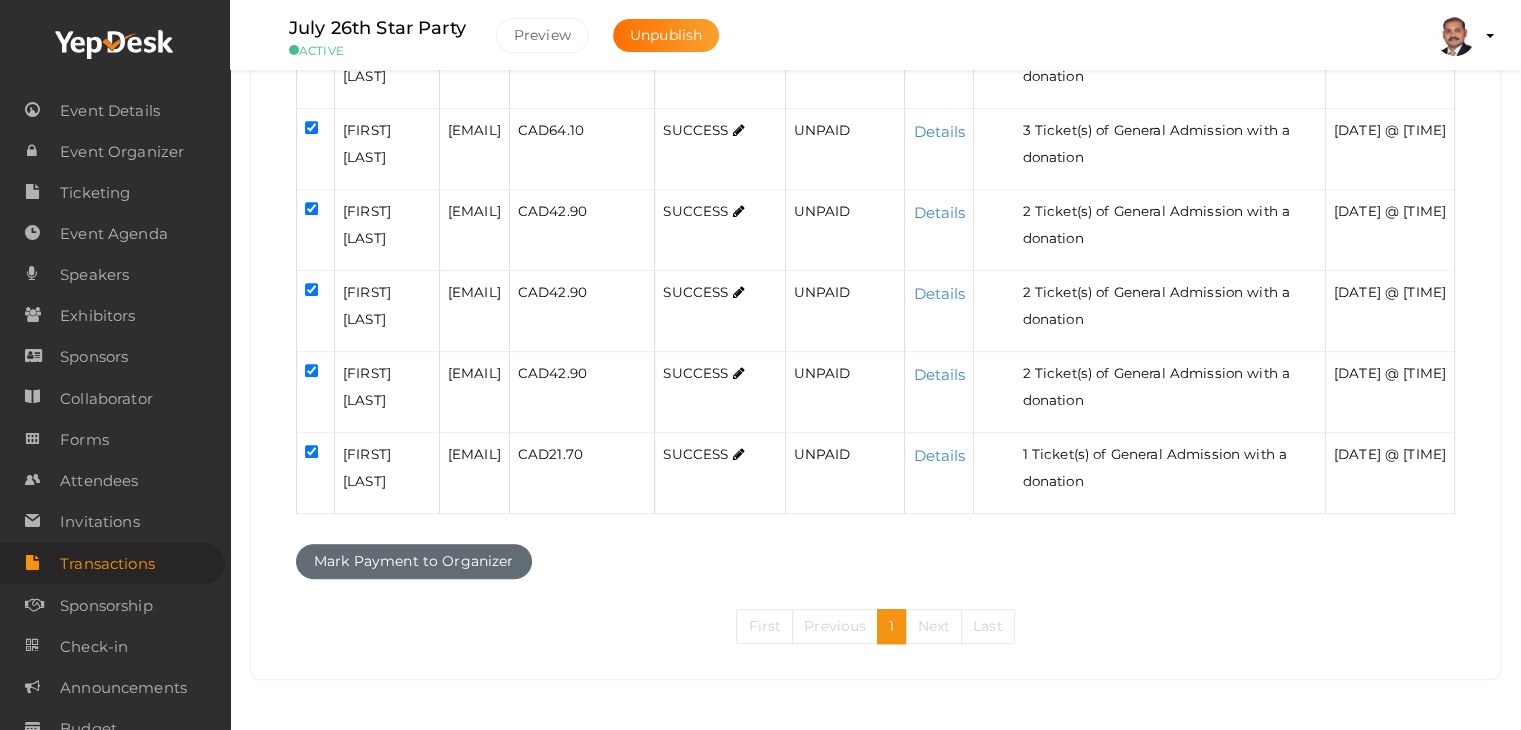 click on "Mark
Payment to Organizer" at bounding box center [414, 561] 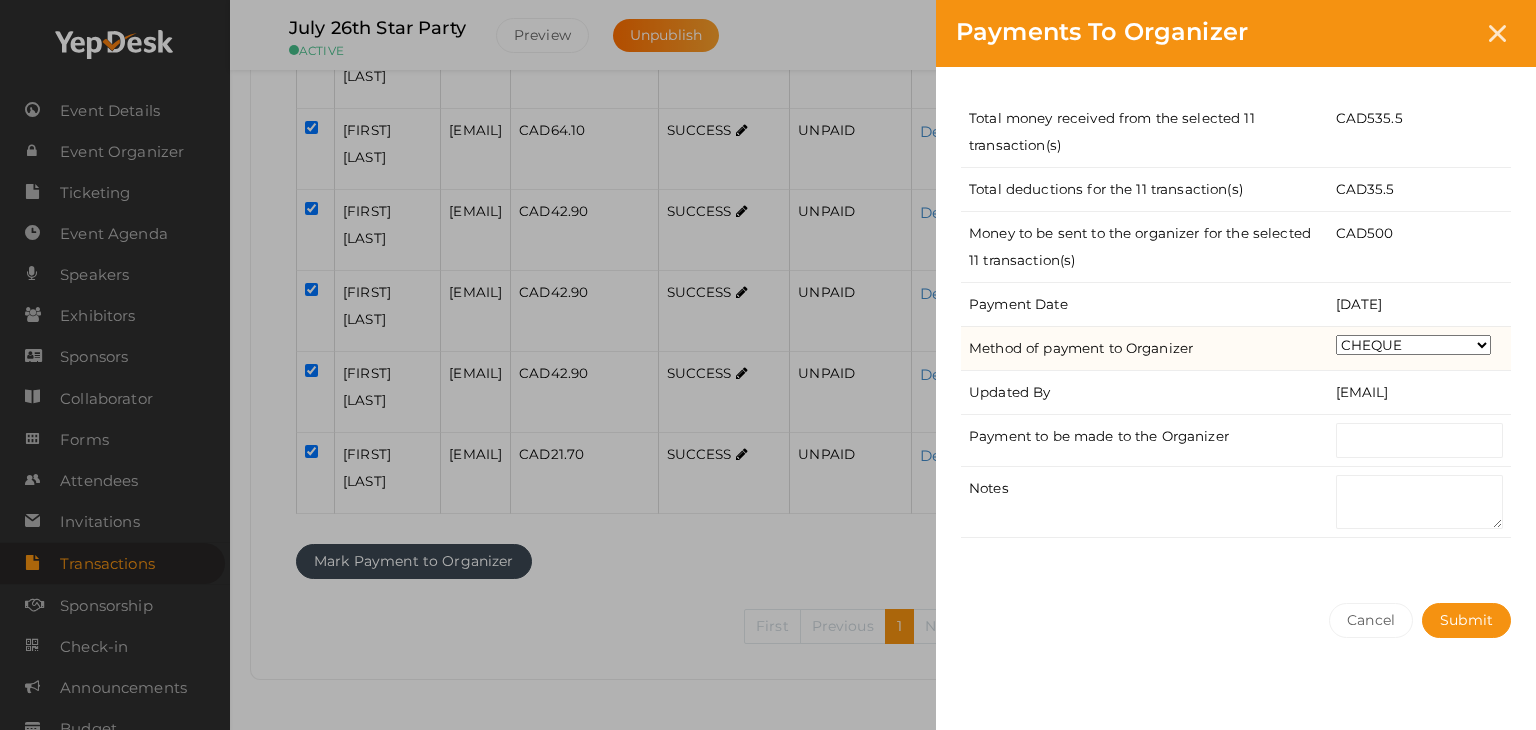 click on "CHEQUE ONLINE TRANSFER WIRE TRANSFER CASH BANK DRAFT OTHERS" at bounding box center (1413, 345) 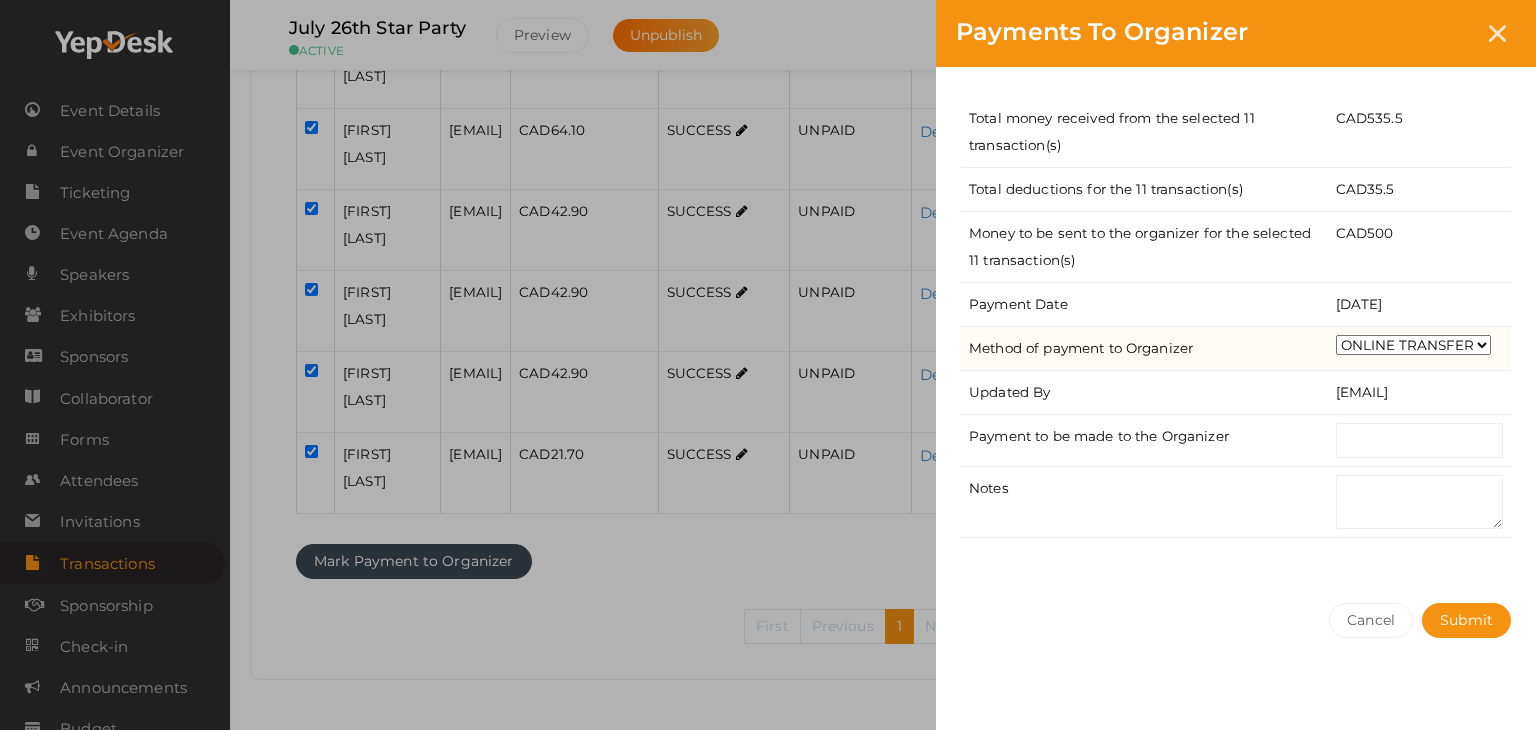 click on "CHEQUE ONLINE TRANSFER WIRE TRANSFER CASH BANK DRAFT OTHERS" at bounding box center (1413, 345) 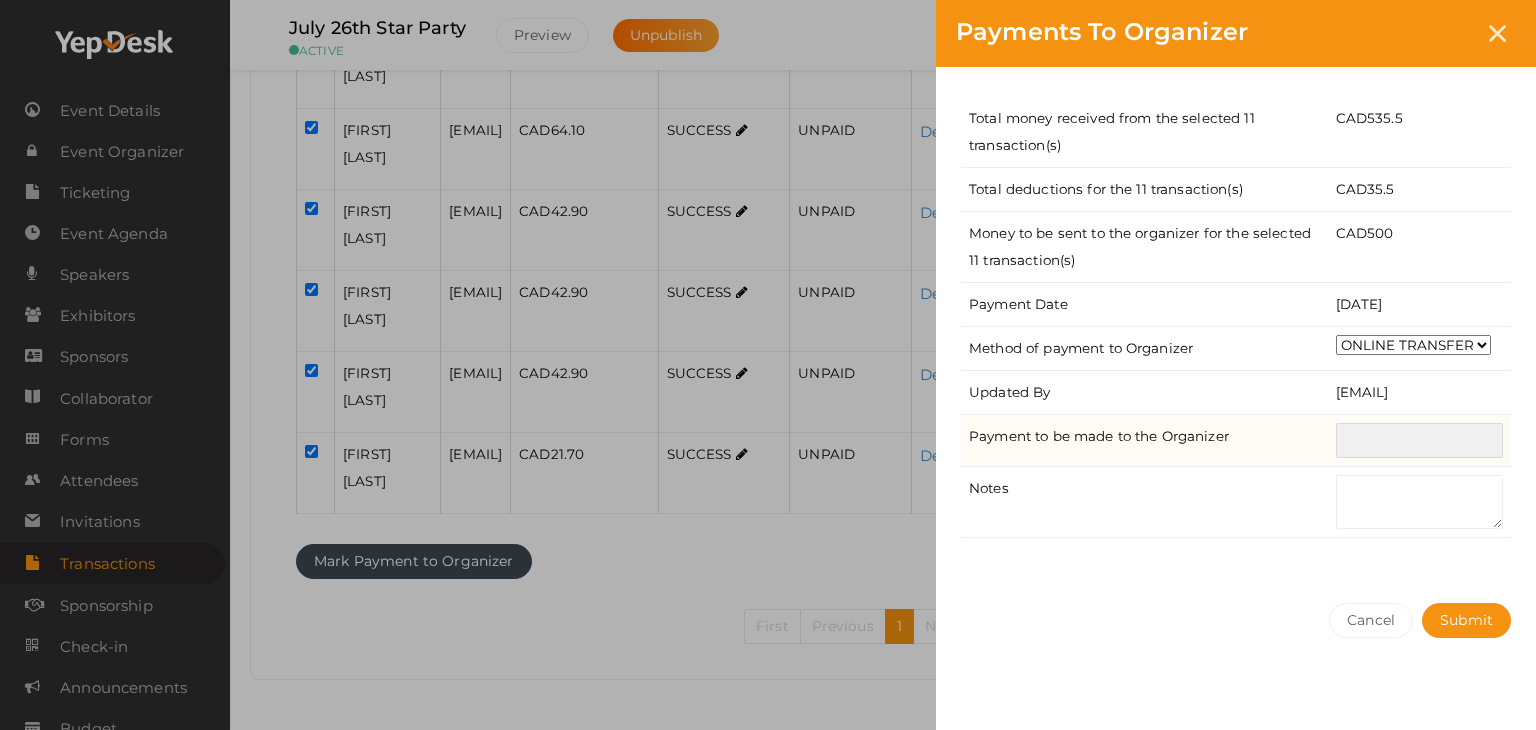 click at bounding box center (1419, 440) 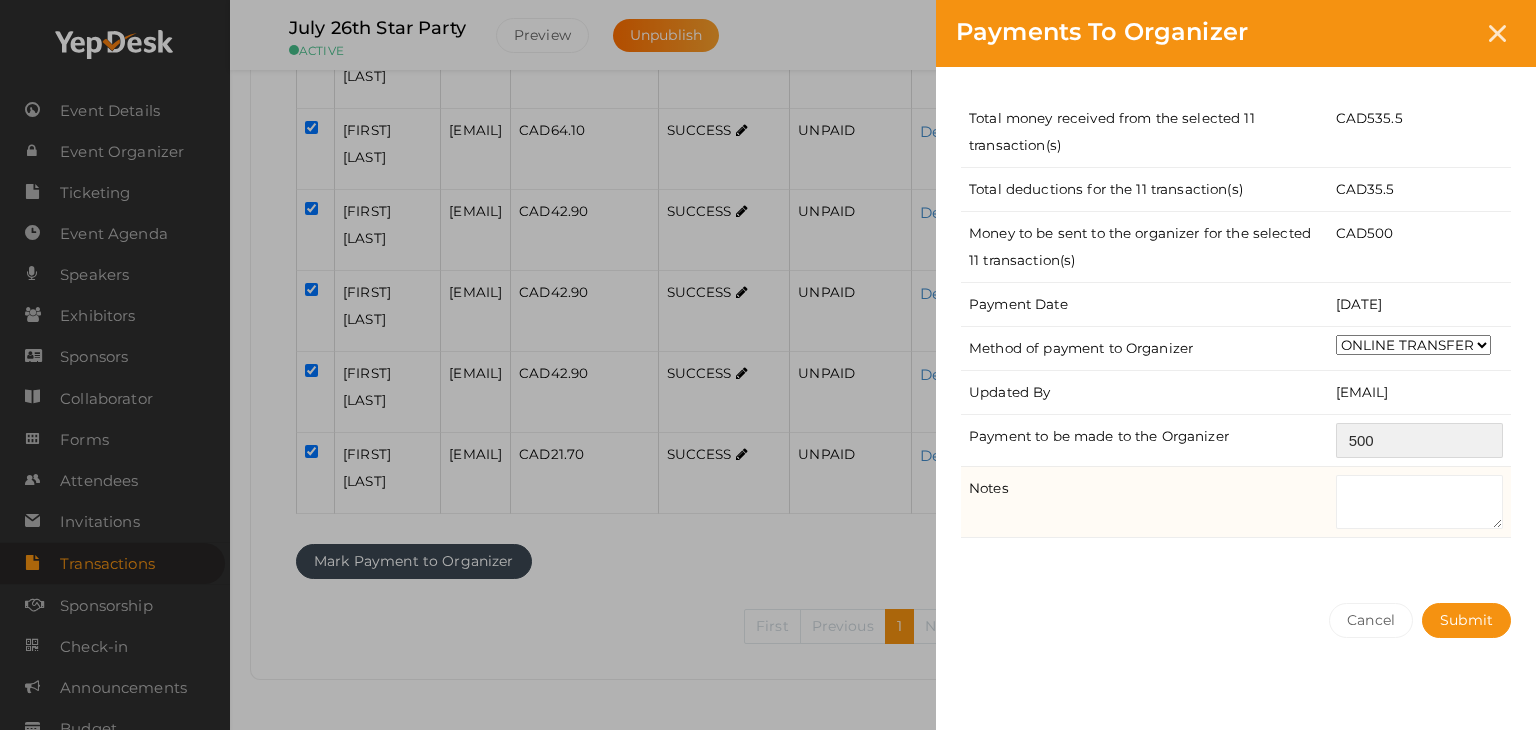 type on "500" 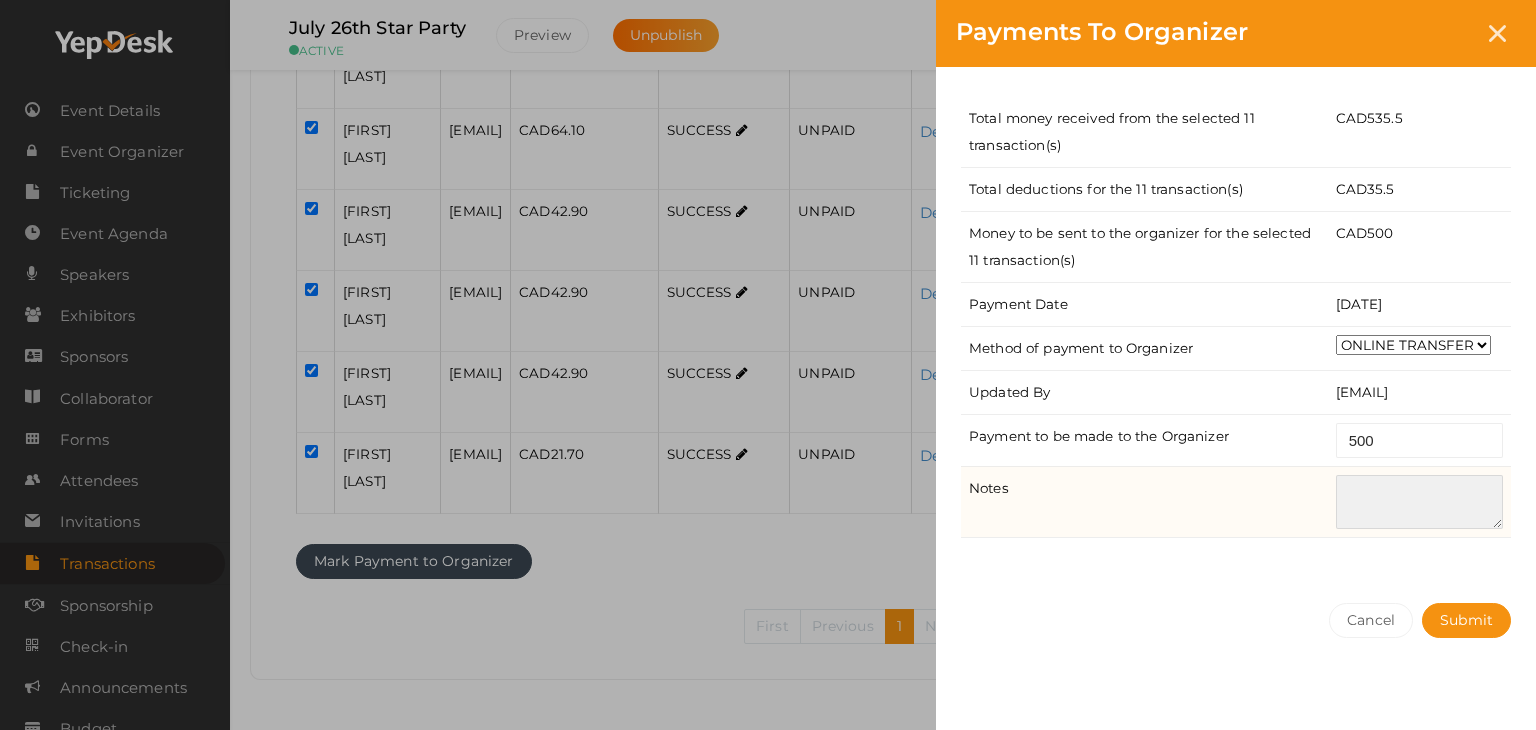 click at bounding box center (1419, 502) 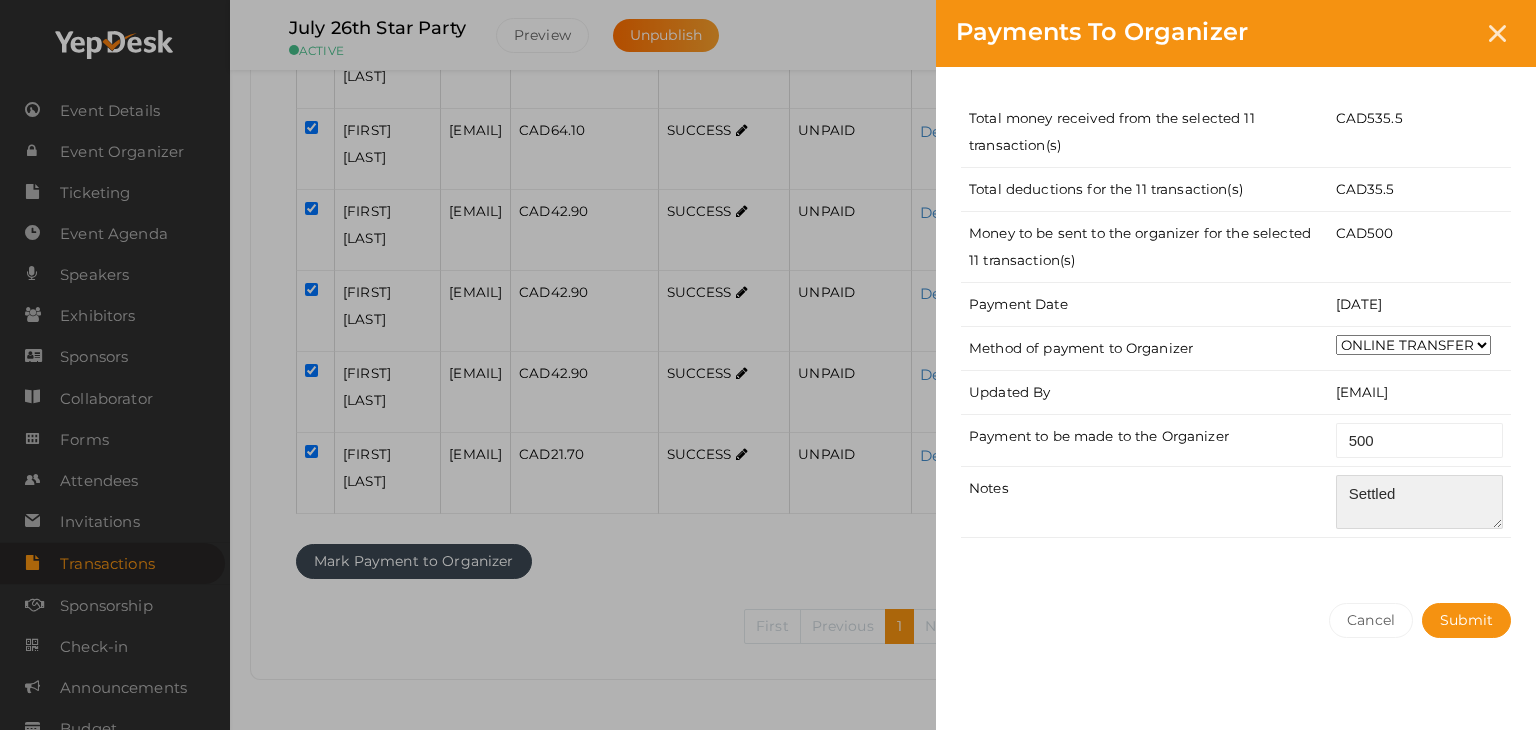 type on "Settled" 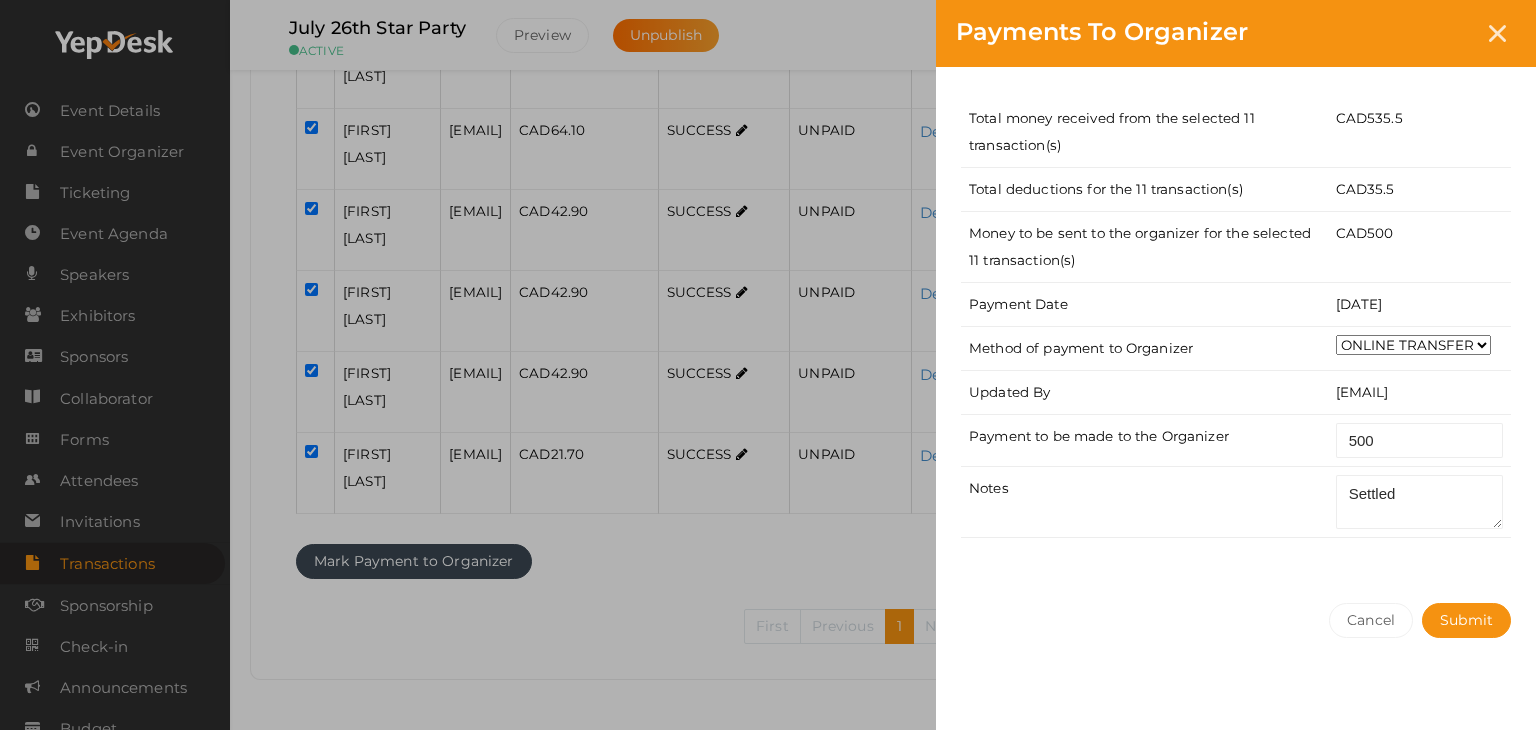 click on "Total money received from the selected
11 transaction(s)
CAD  535.5
Total deductions for the
11 transaction(s)
CAD  35.5
Money to be sent to the organizer for the
selected 11 transaction(s)
CAD  500
Payment Date
08-08-2025
Method of payment to Organizer
CHEQUE ONLINE TRANSFER WIRE TRANSFER CASH BANK DRAFT OTHERS
Updated By
irshad.m@aot-technologies.com
Payment to be made to the Organizer
500
Notes
Settled" at bounding box center (1236, 325) 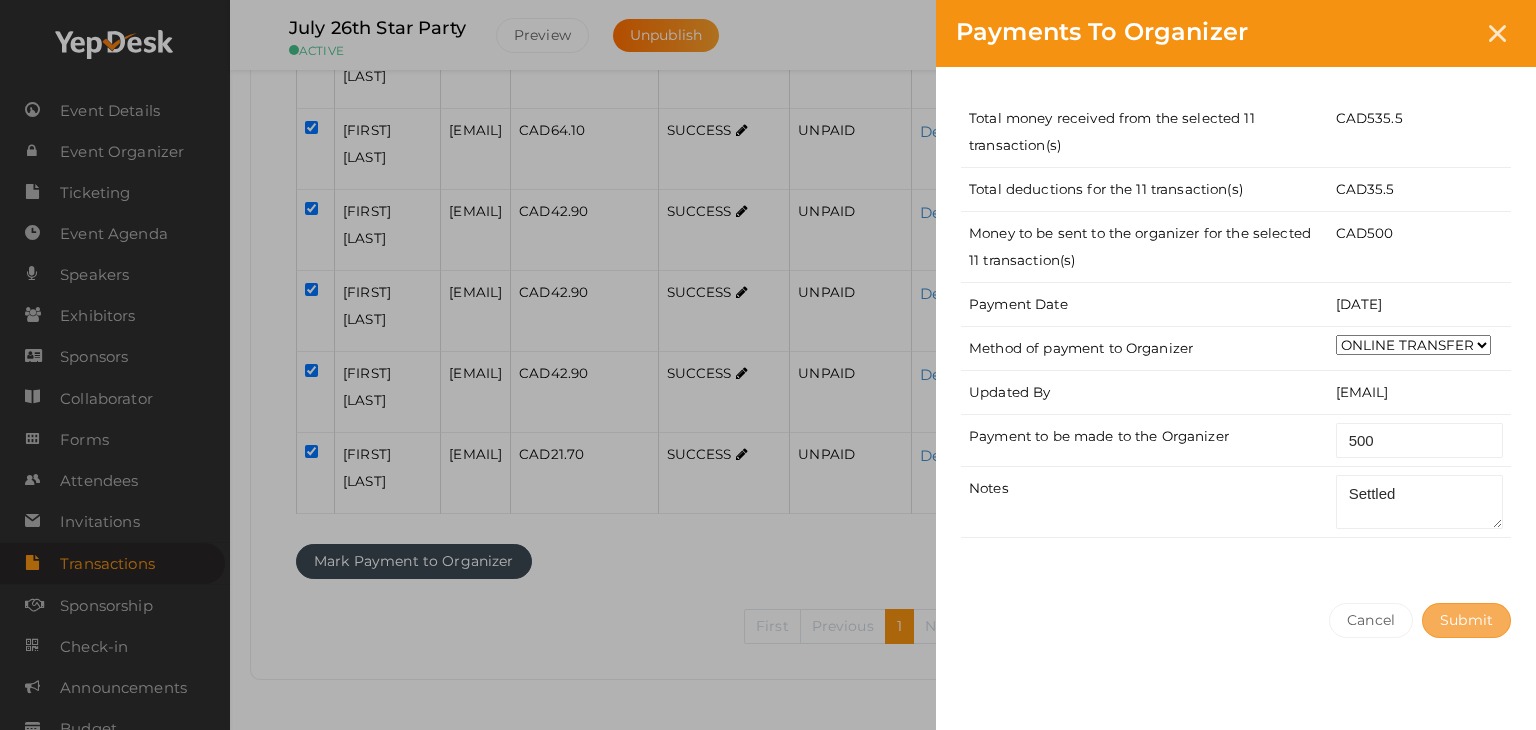 click on "Submit" at bounding box center (1466, 620) 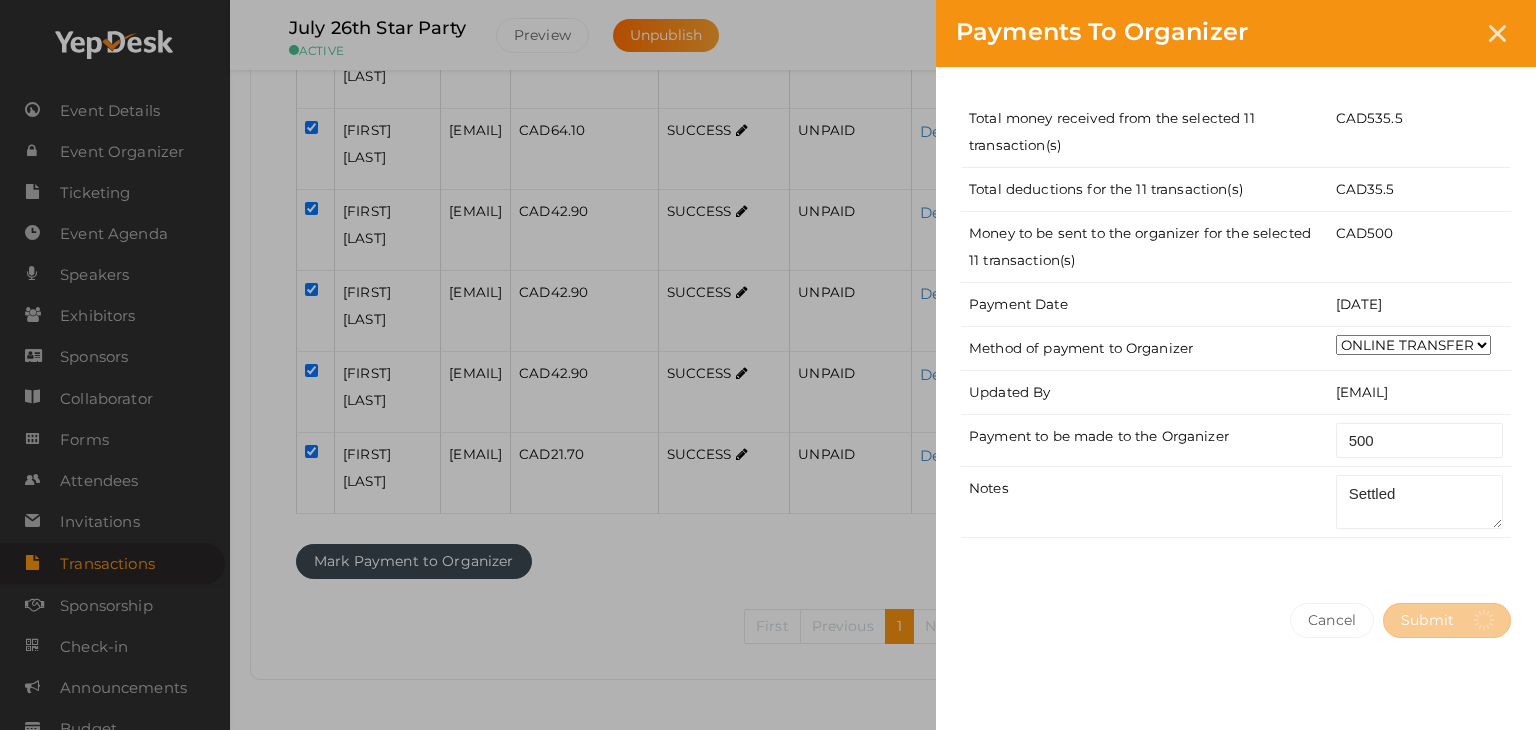 scroll, scrollTop: 0, scrollLeft: 0, axis: both 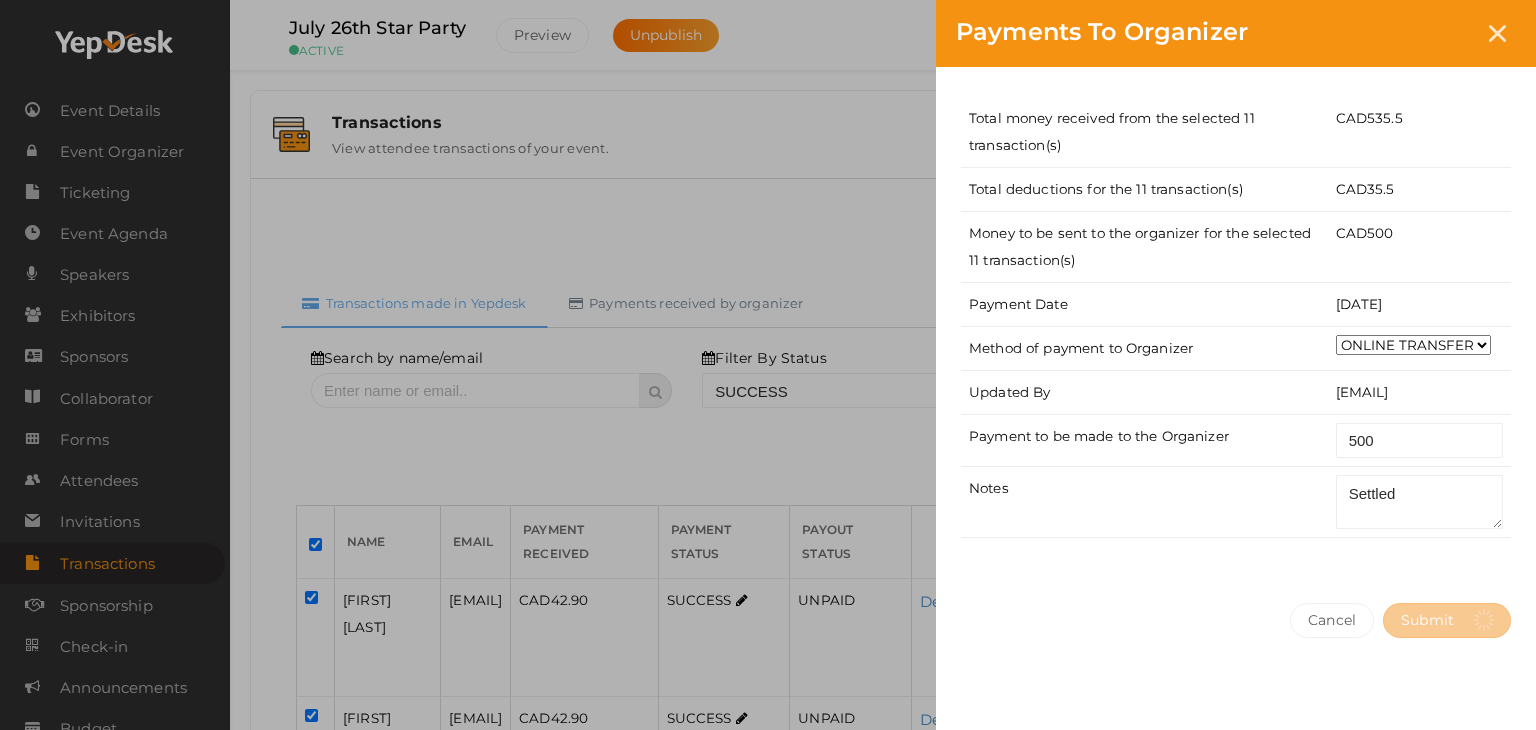 select on "? string:SUCCESS ?" 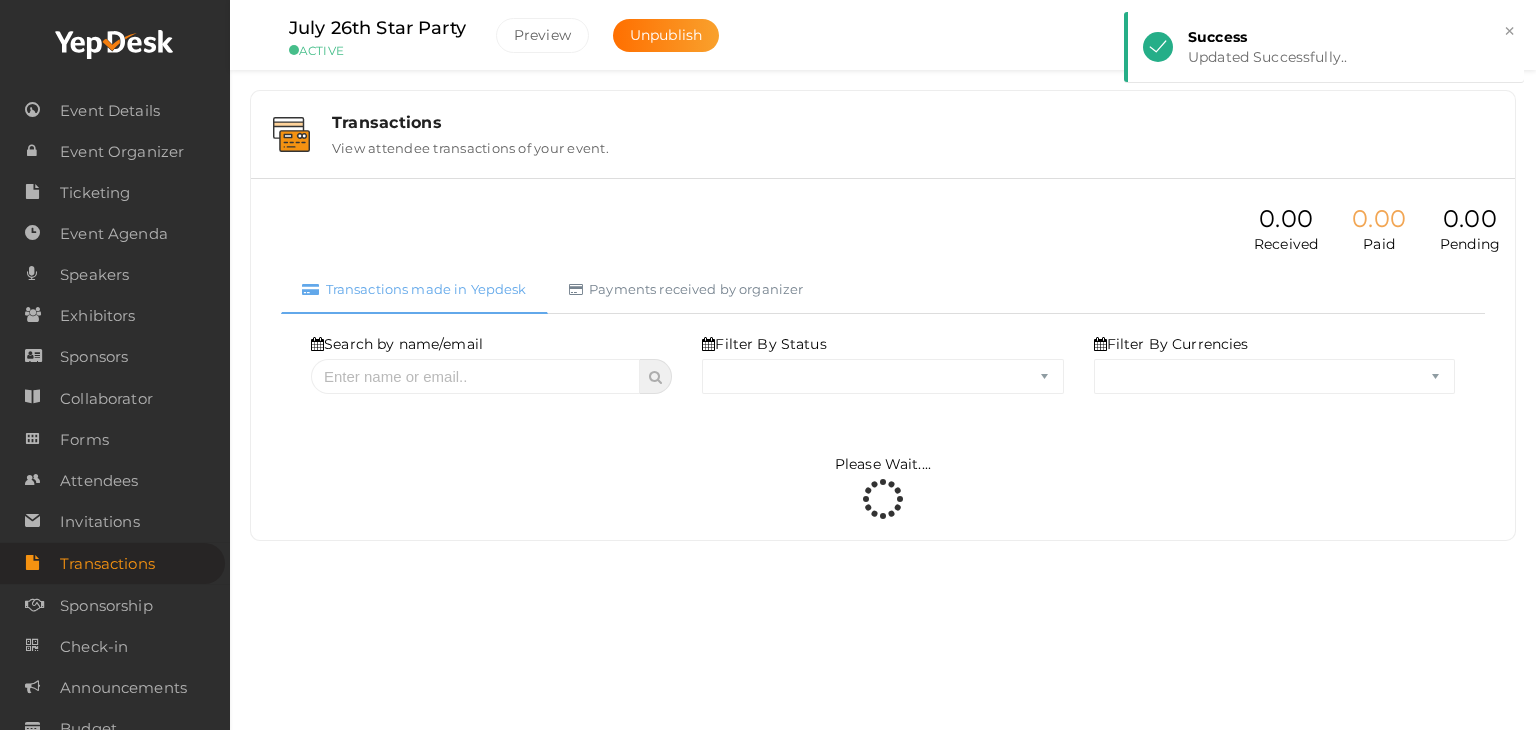 select on "SUCCESS" 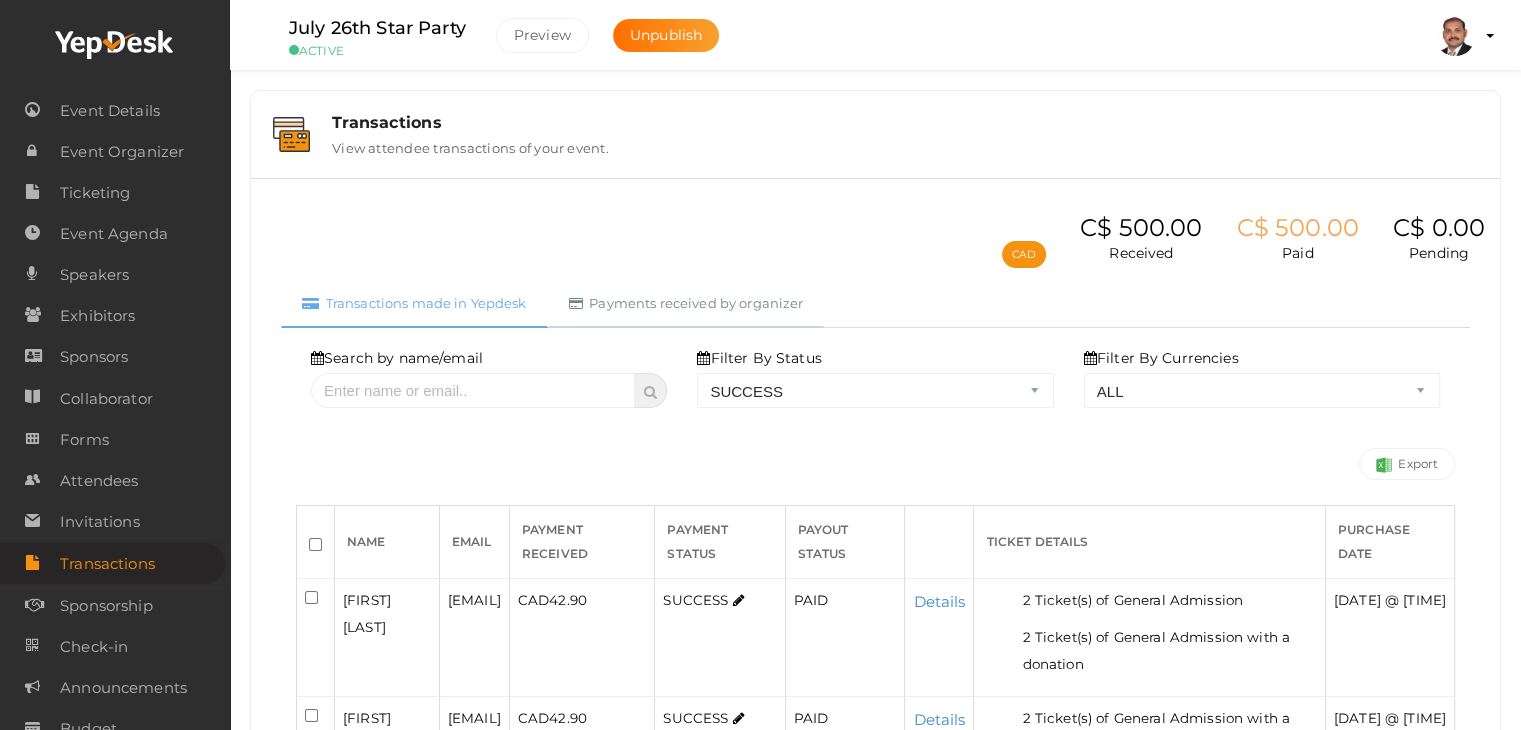 click on "Payments
received by organizer" at bounding box center [686, 303] 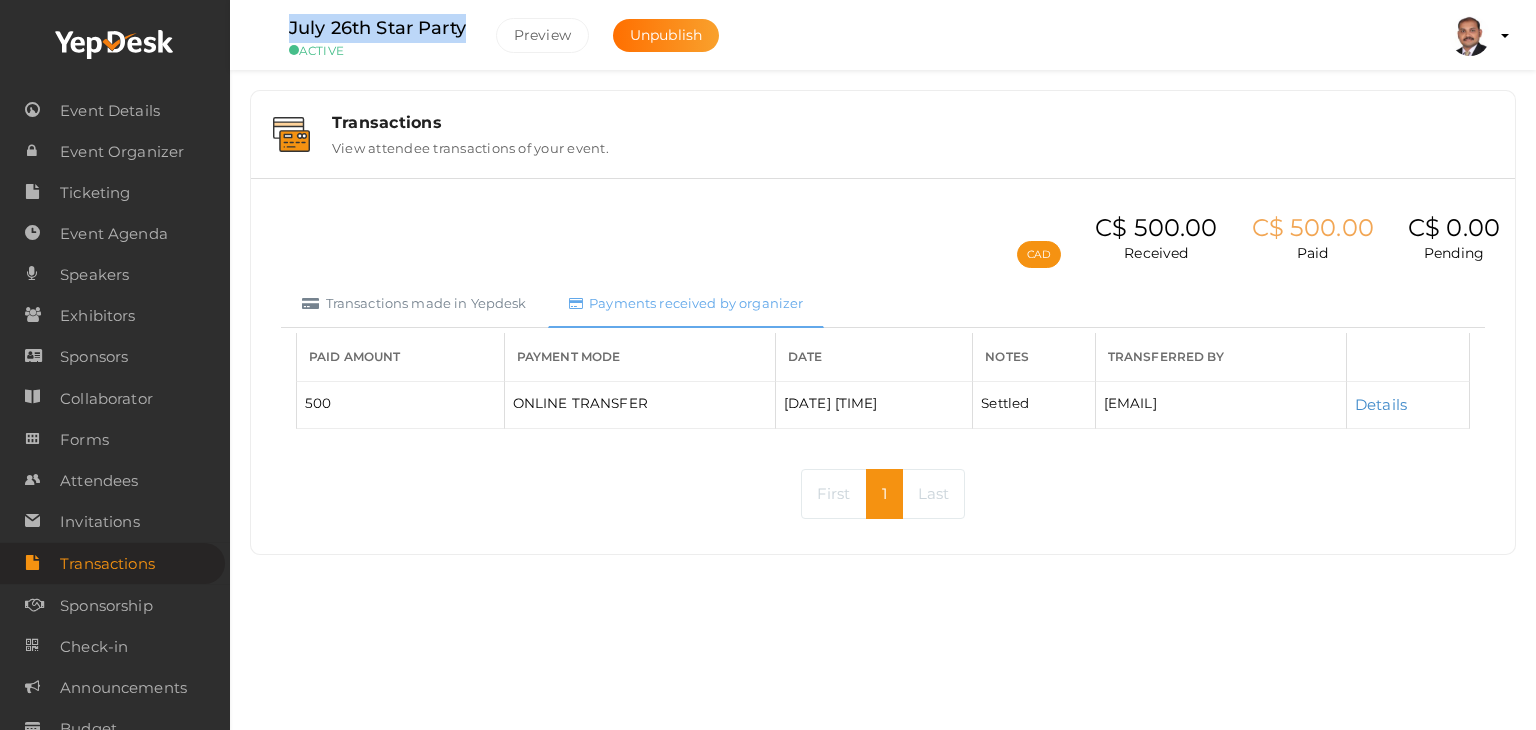 drag, startPoint x: 483, startPoint y: 33, endPoint x: 292, endPoint y: 32, distance: 191.00262 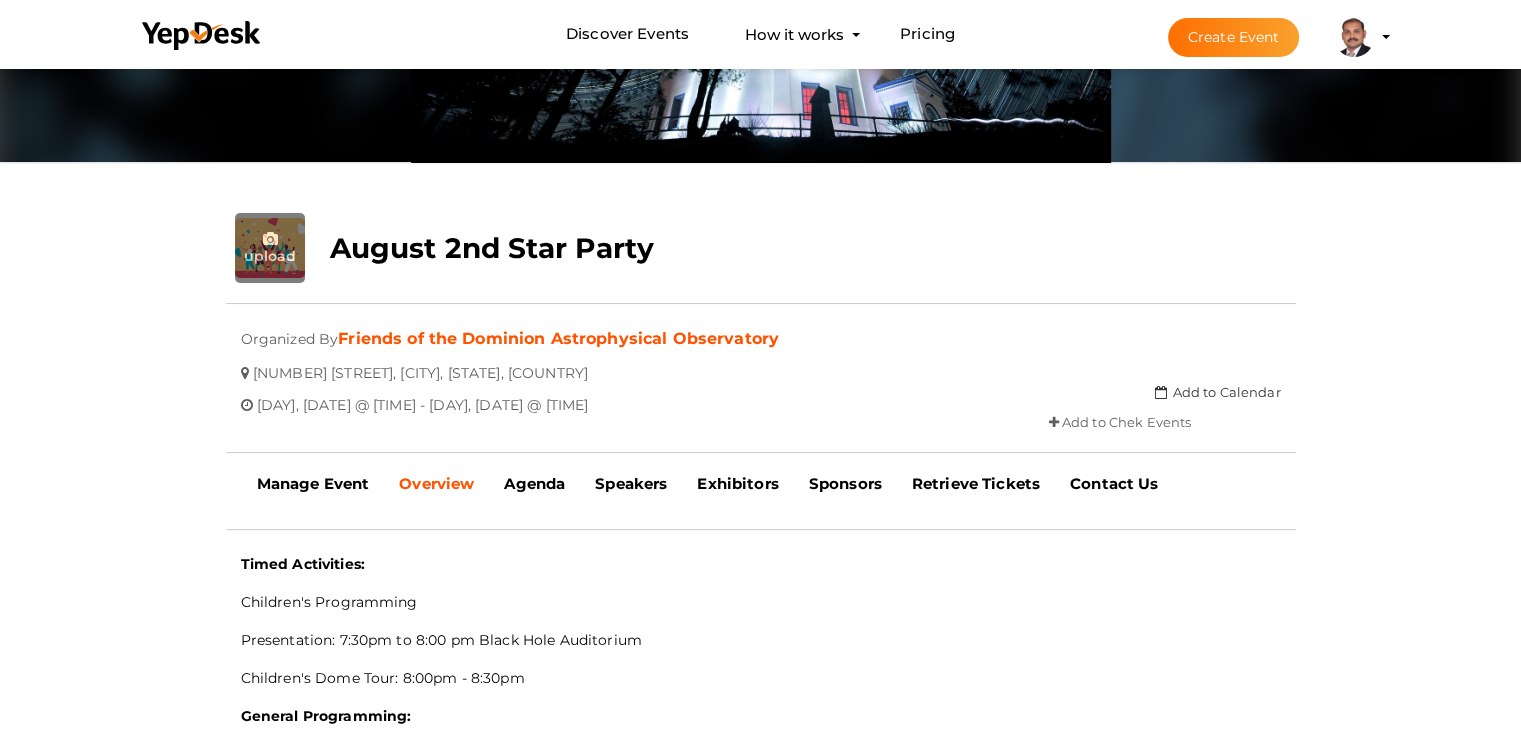 scroll, scrollTop: 264, scrollLeft: 0, axis: vertical 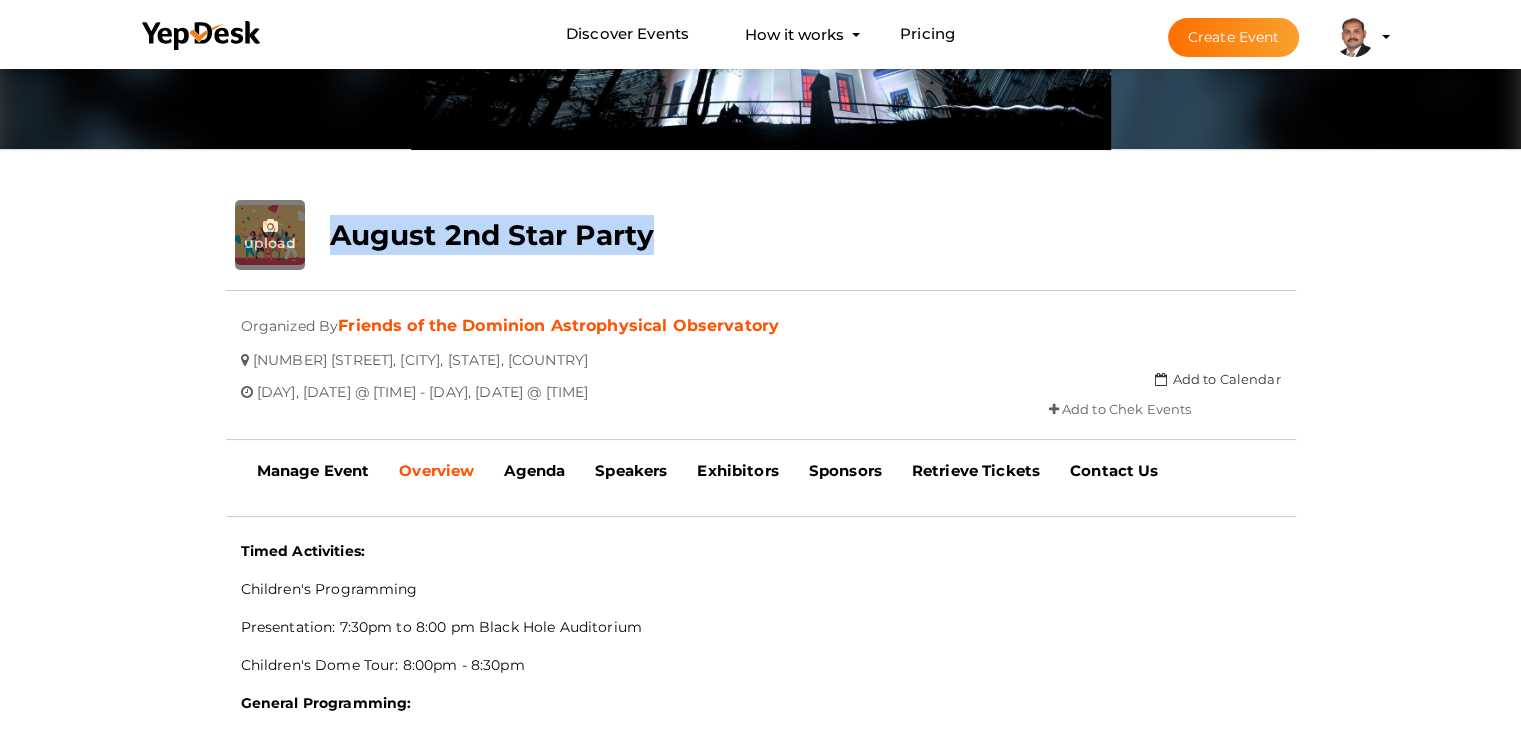 drag, startPoint x: 659, startPoint y: 241, endPoint x: 339, endPoint y: 241, distance: 320 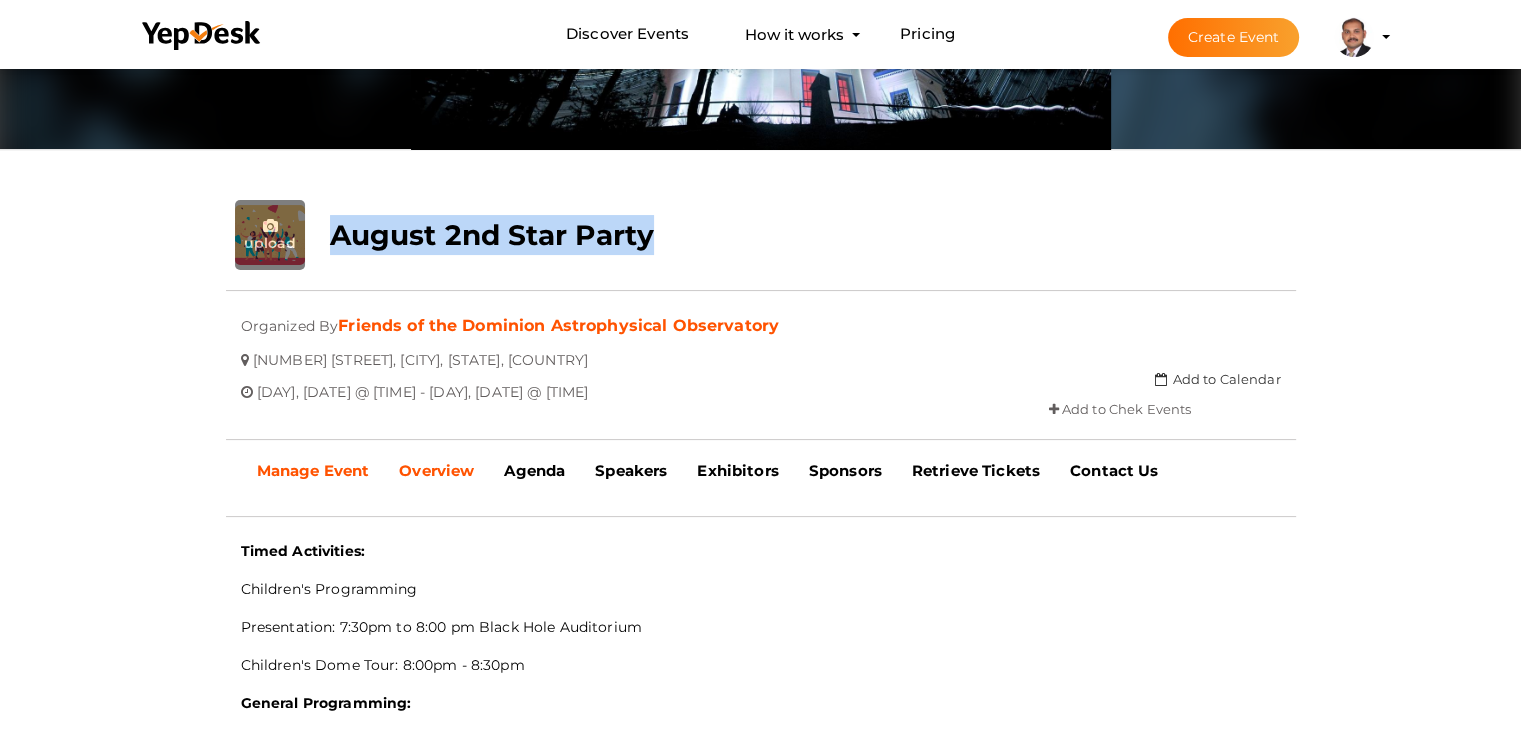 click on "Manage
Event" at bounding box center [313, 470] 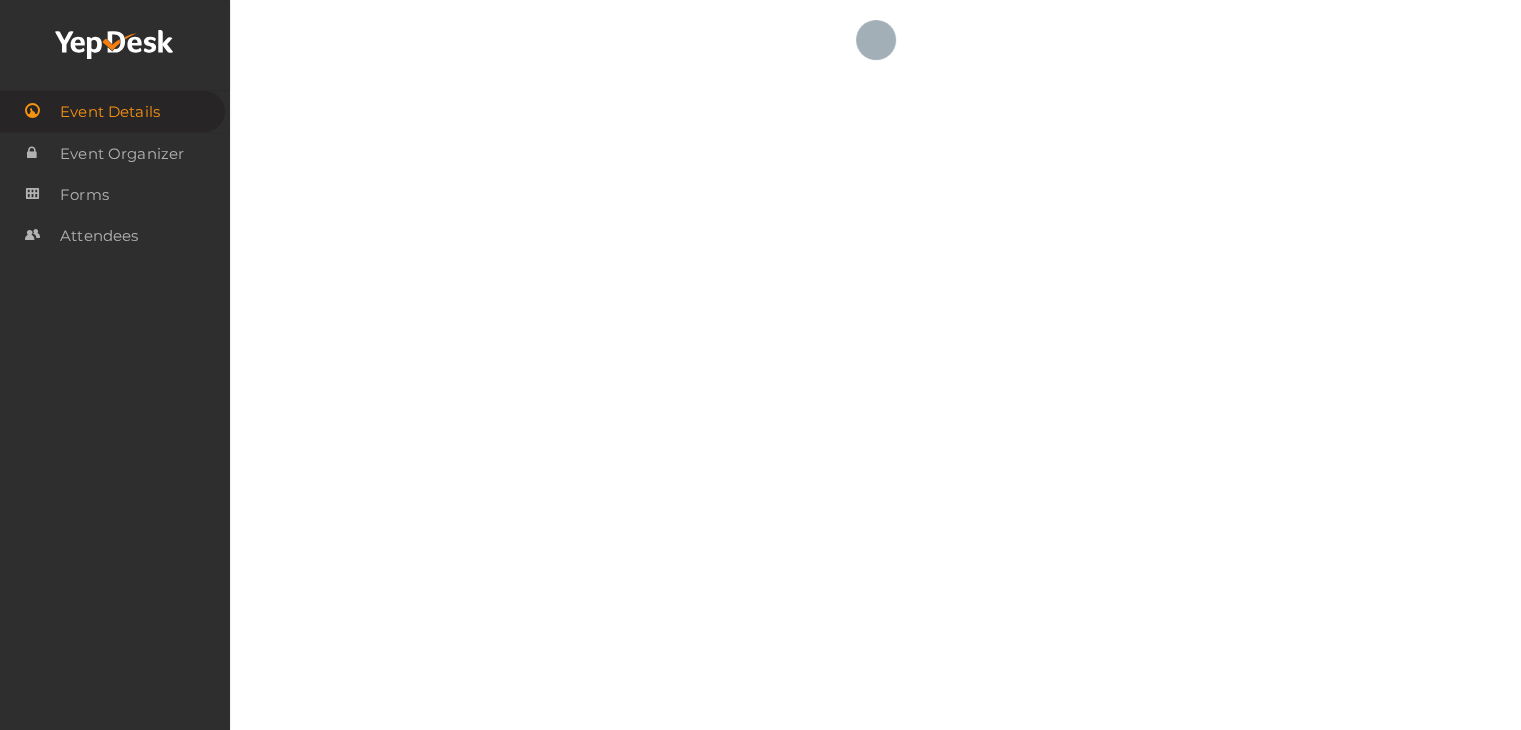 scroll, scrollTop: 0, scrollLeft: 0, axis: both 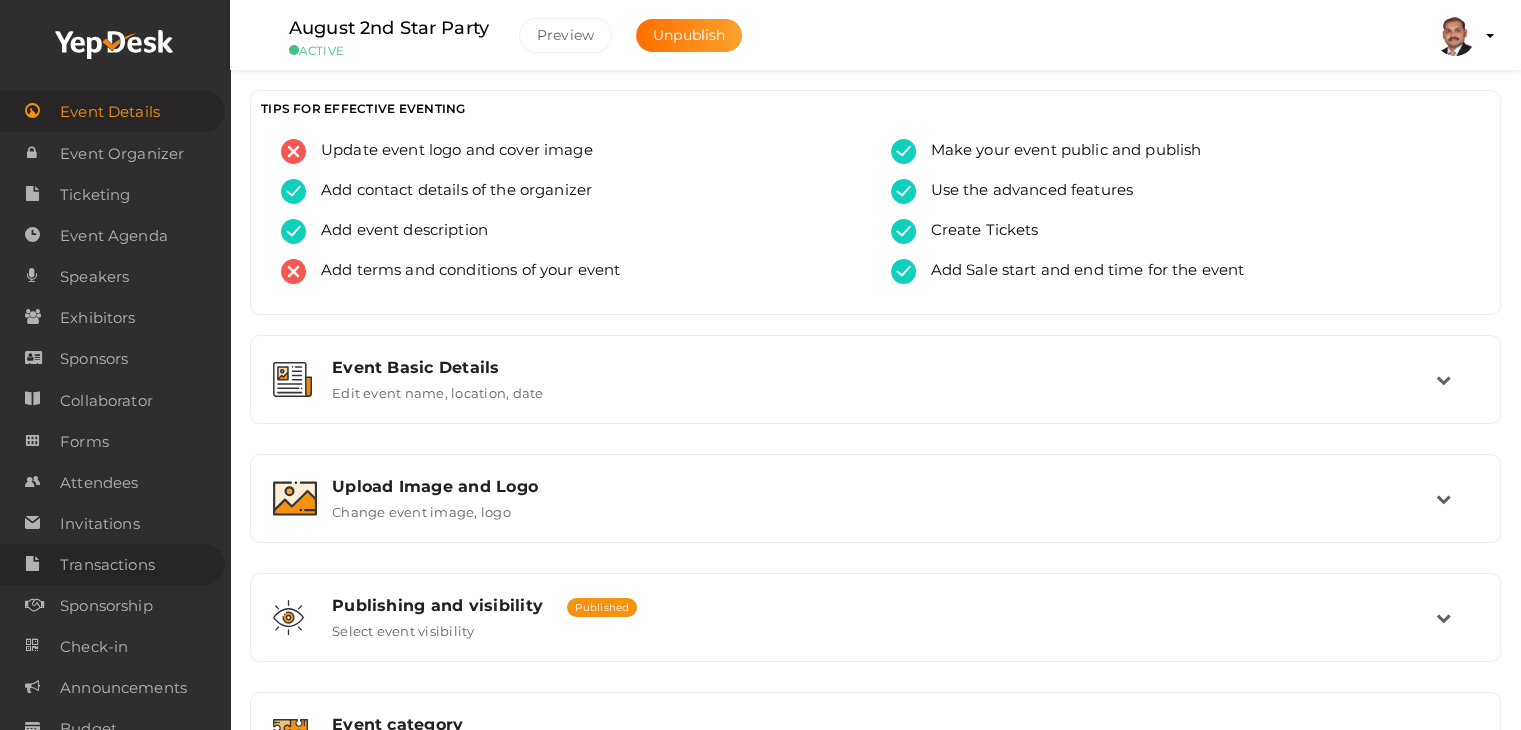 click on "Transactions" at bounding box center (107, 565) 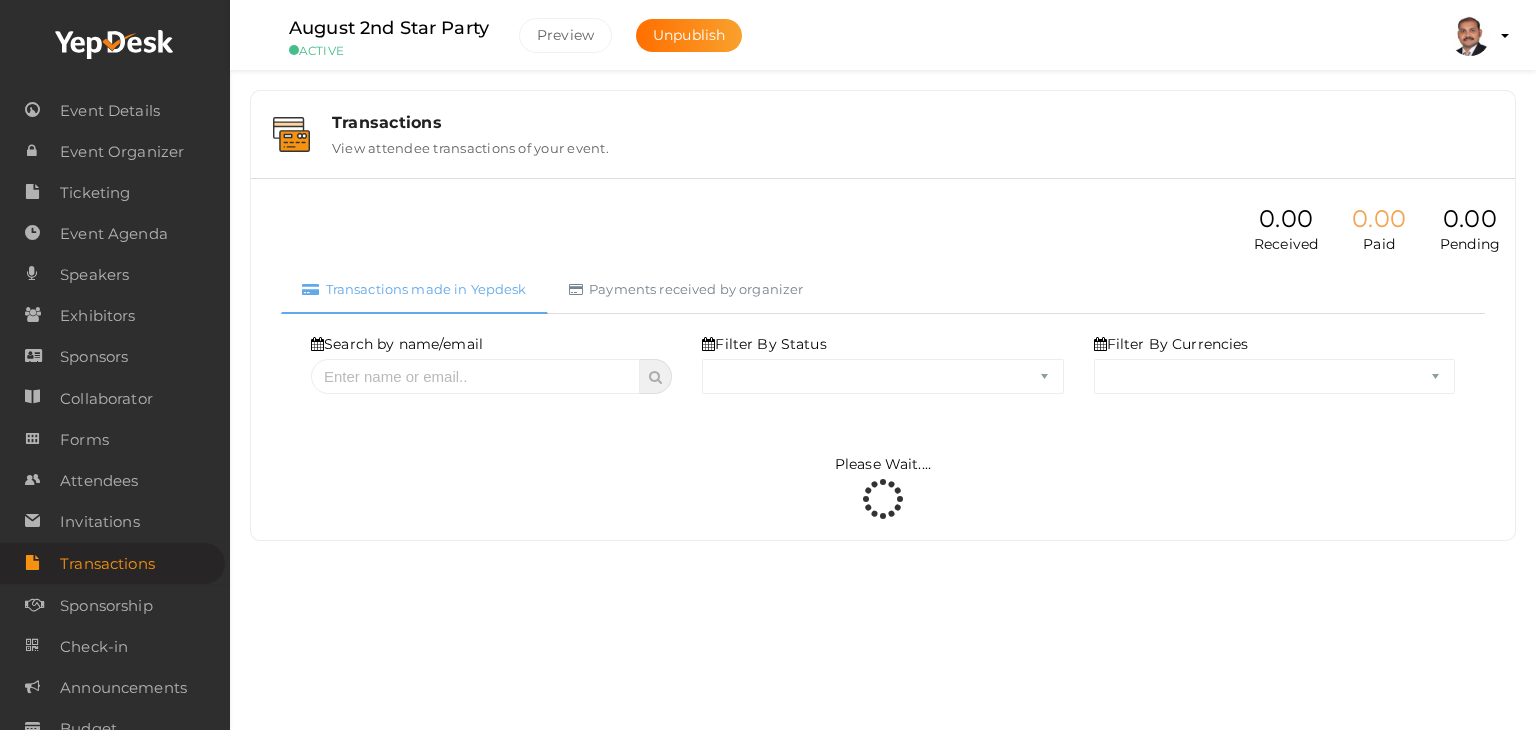 select on "ALL" 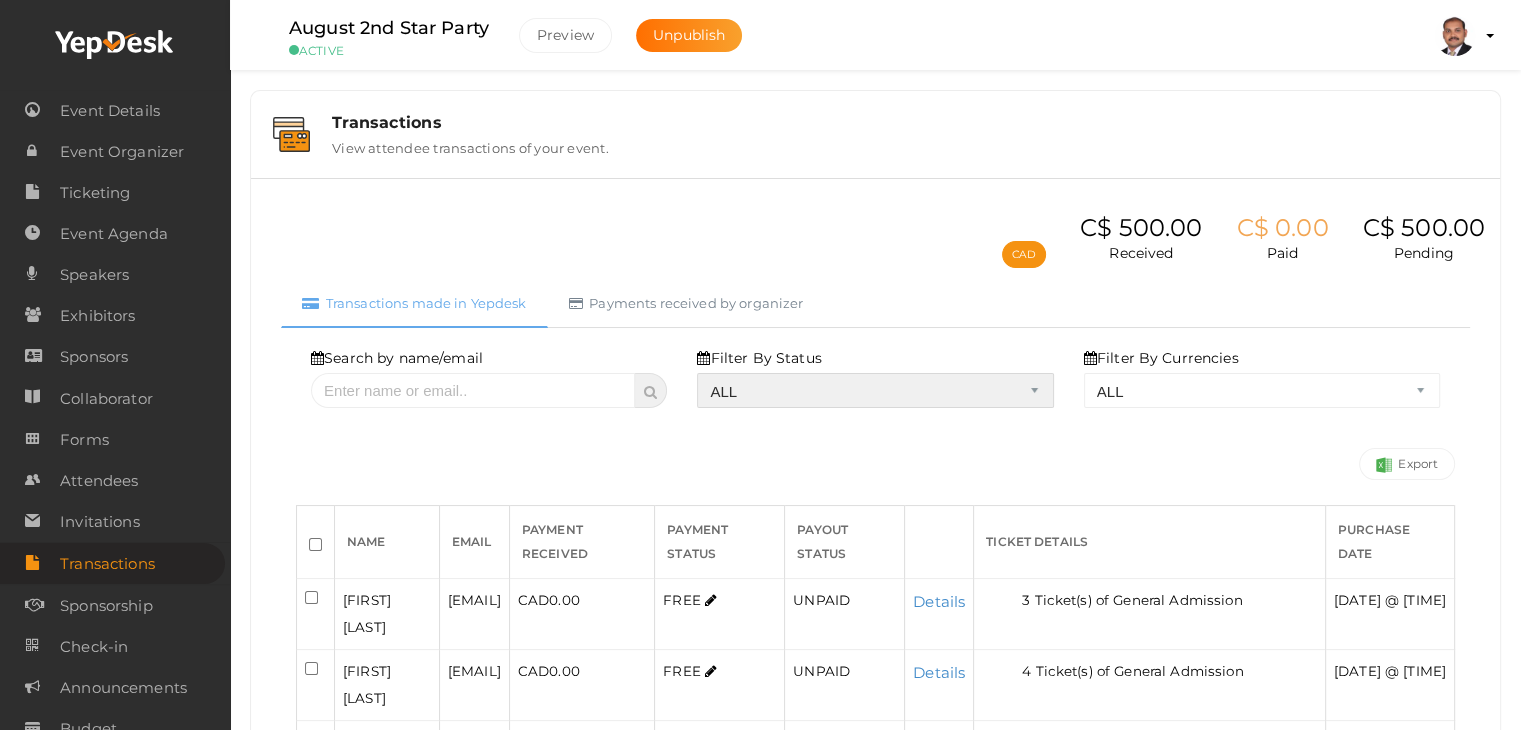 click on "ALL SUCCESS DECLINED UNAUTHORIZED FAILED NOTPAID FREE REFUNDED NA" at bounding box center [875, 390] 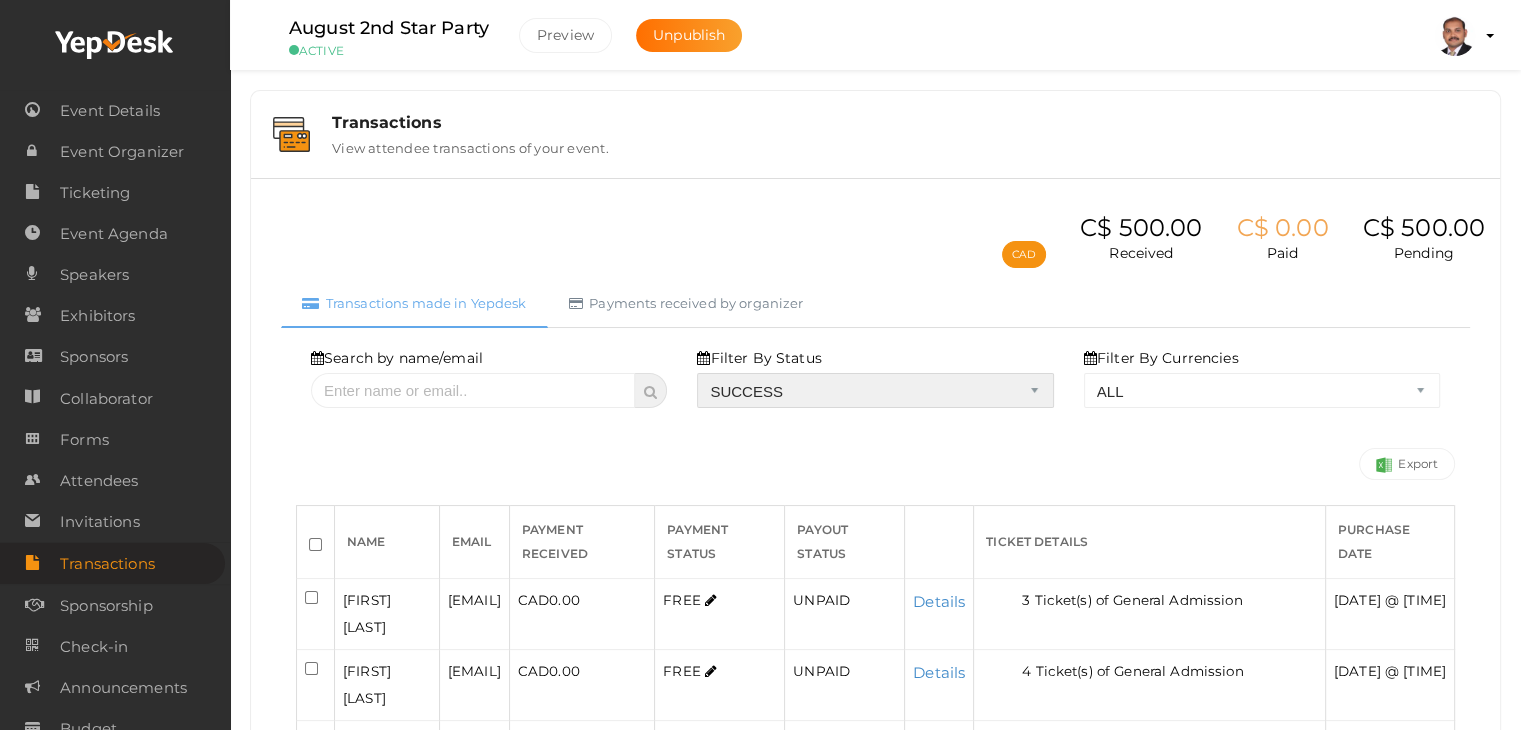 click on "ALL SUCCESS DECLINED UNAUTHORIZED FAILED NOTPAID FREE REFUNDED NA" at bounding box center (875, 390) 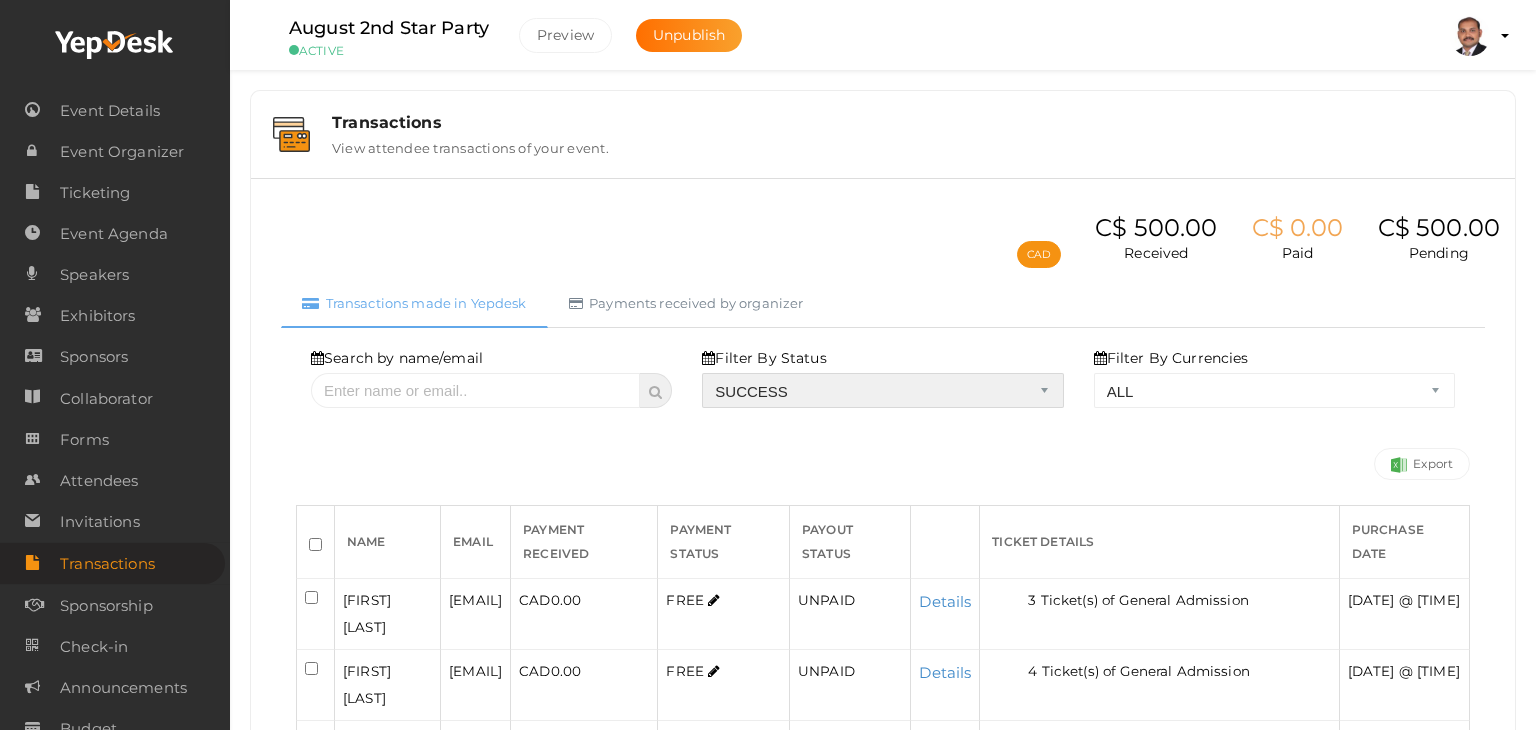 select on "? string:SUCCESS ?" 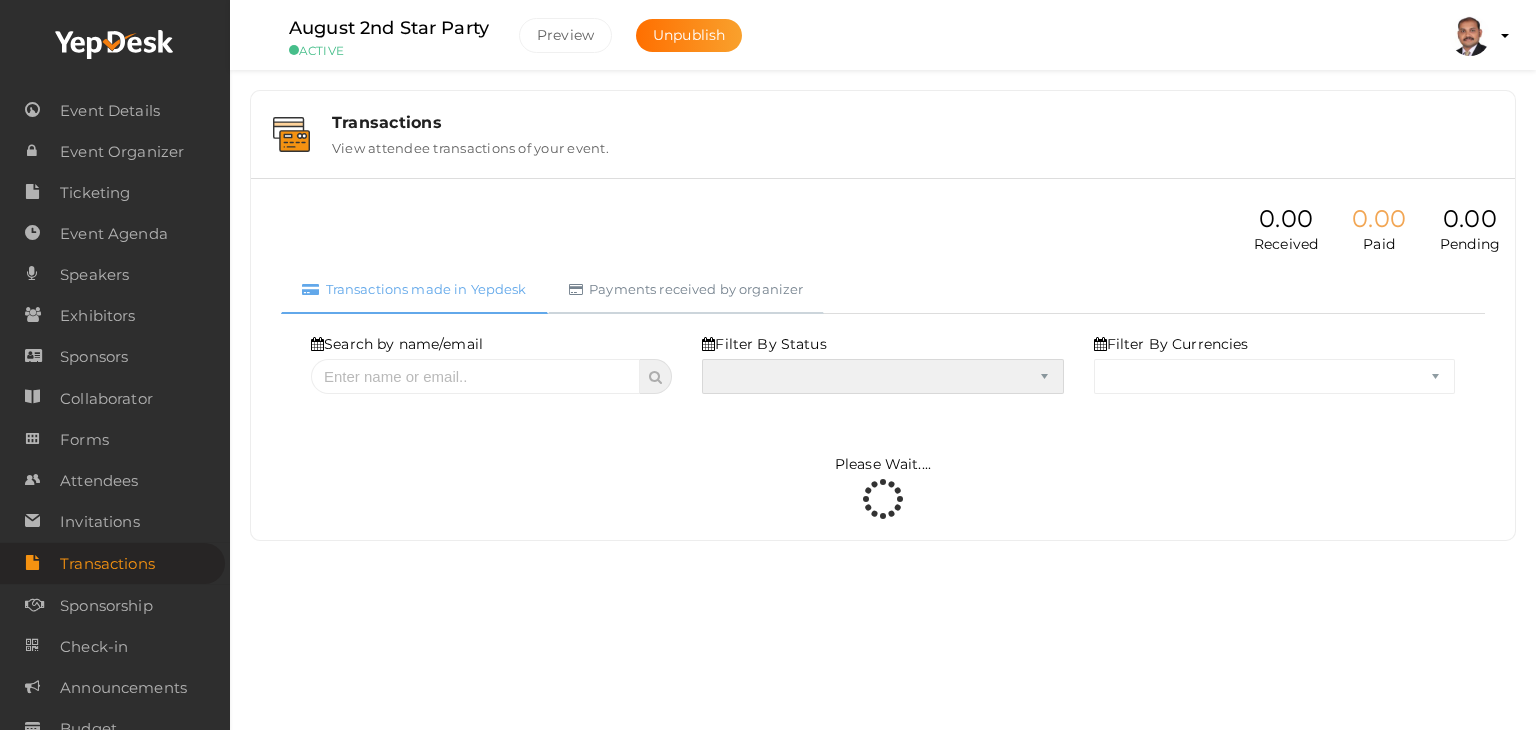 select on "SUCCESS" 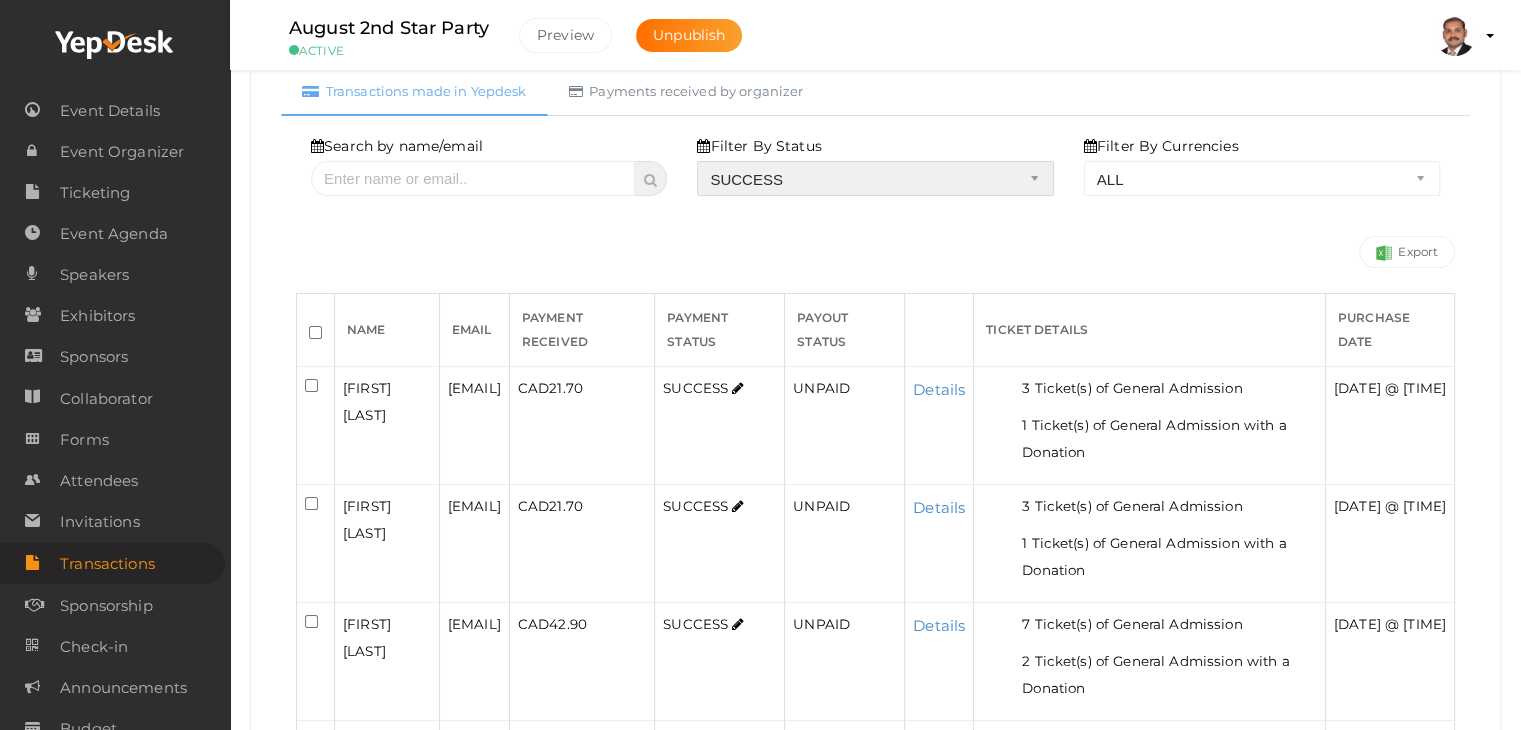 scroll, scrollTop: 200, scrollLeft: 0, axis: vertical 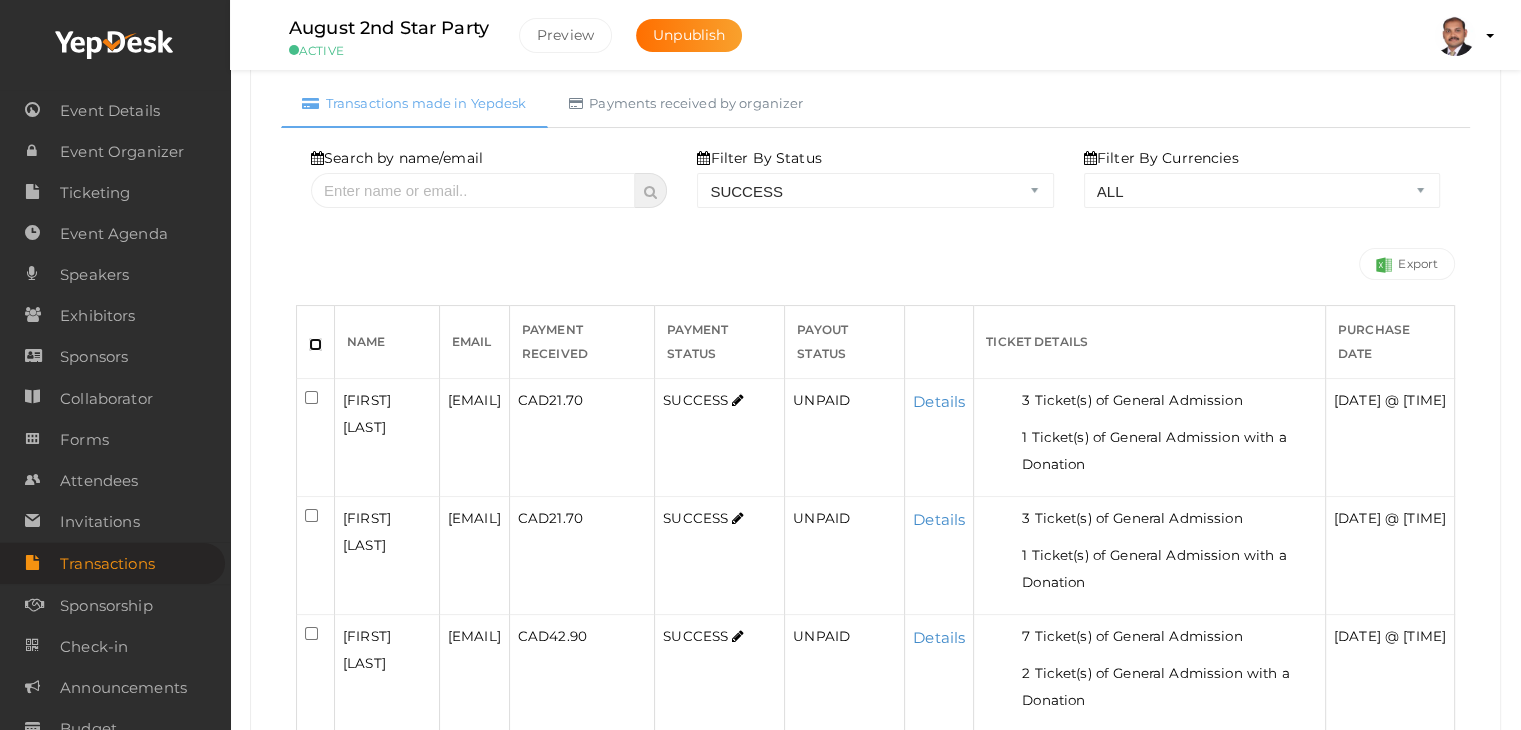 click at bounding box center [315, 344] 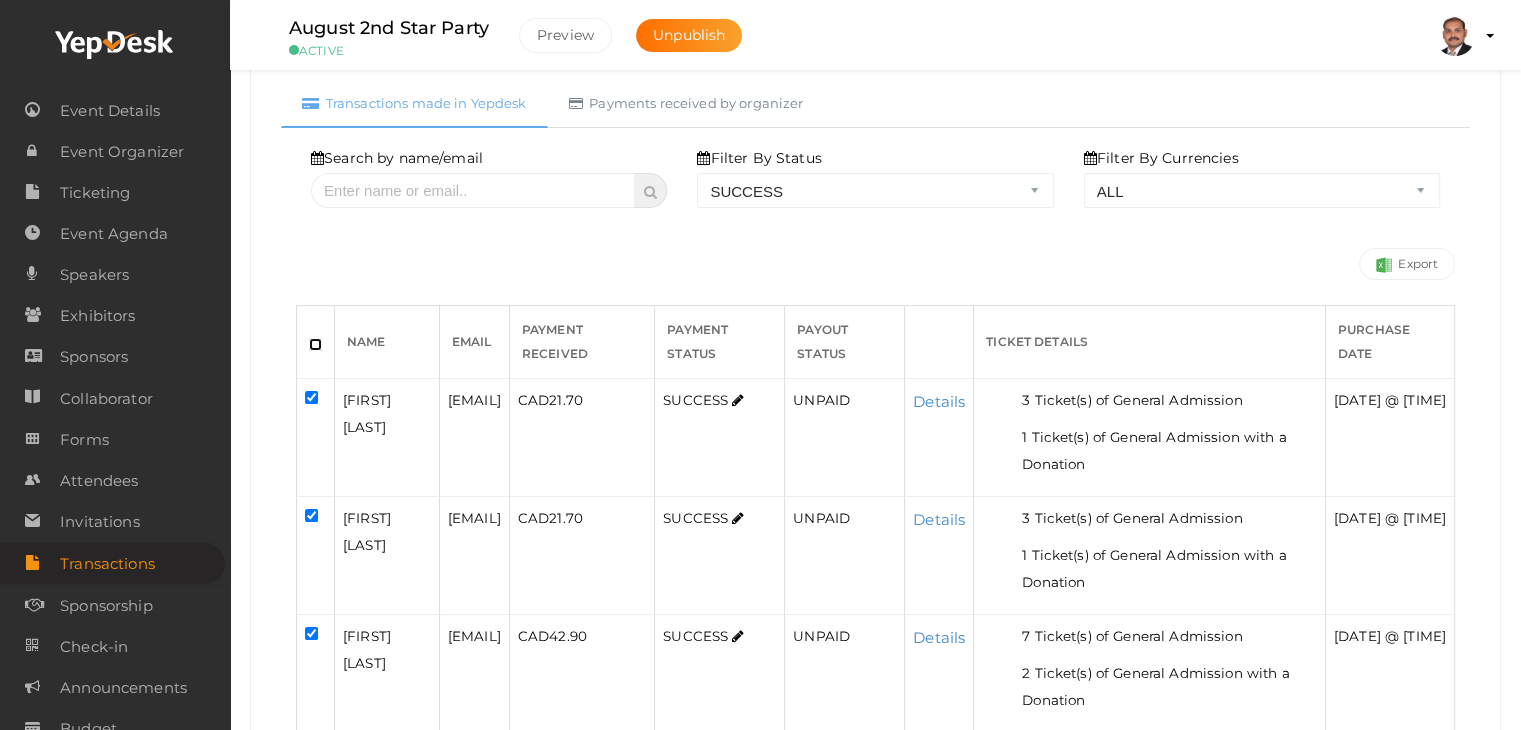 checkbox on "true" 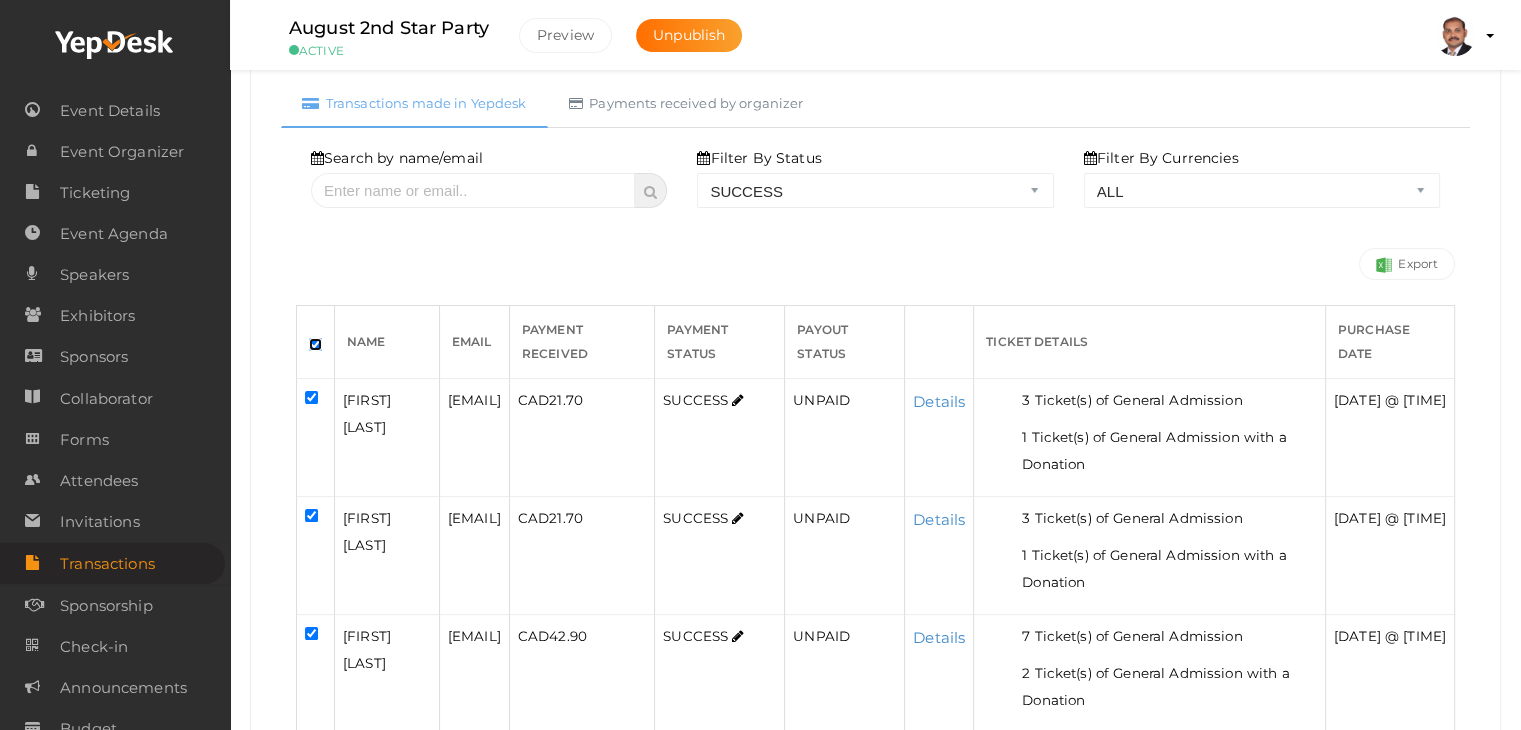 checkbox on "true" 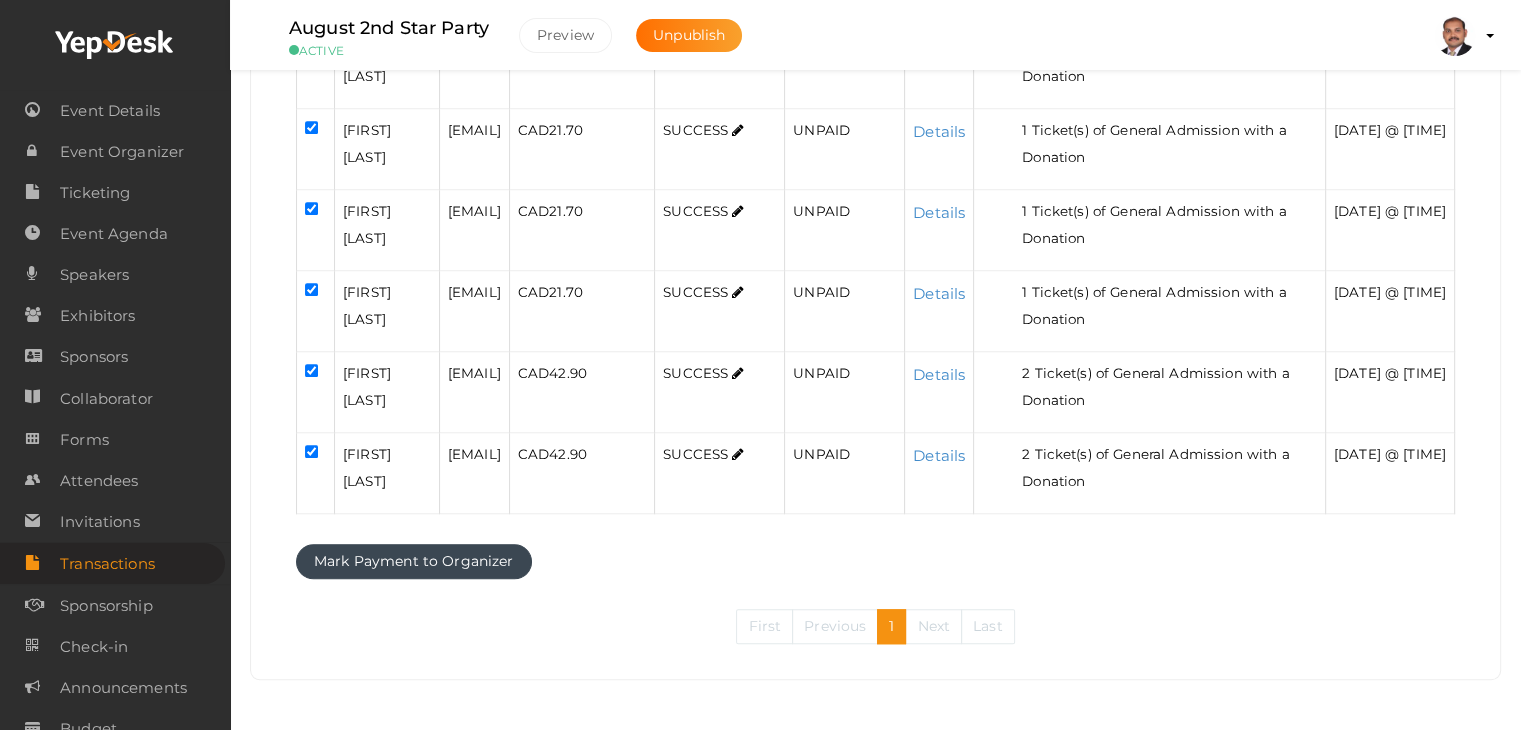 scroll, scrollTop: 1996, scrollLeft: 0, axis: vertical 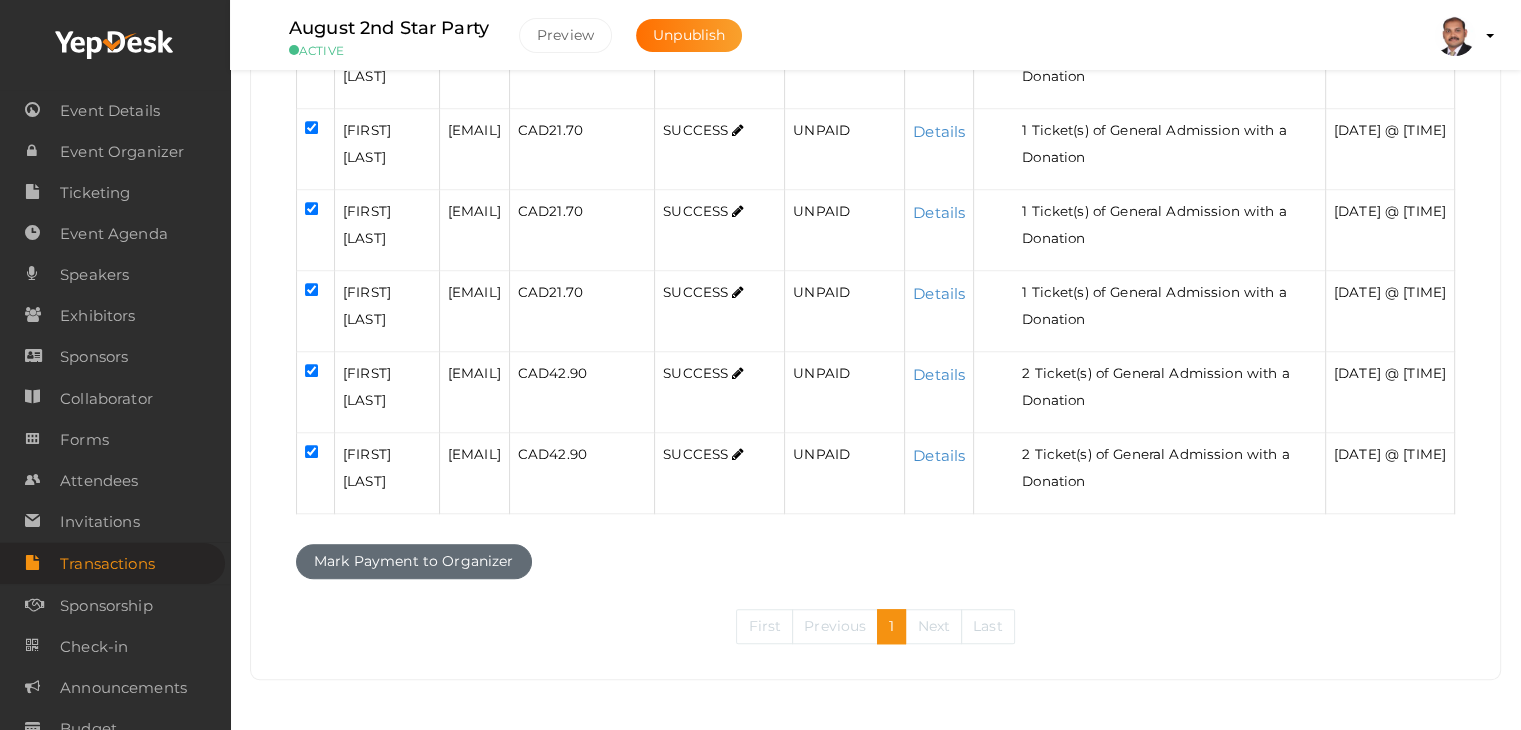 click on "Mark
Payment to Organizer" at bounding box center [414, 561] 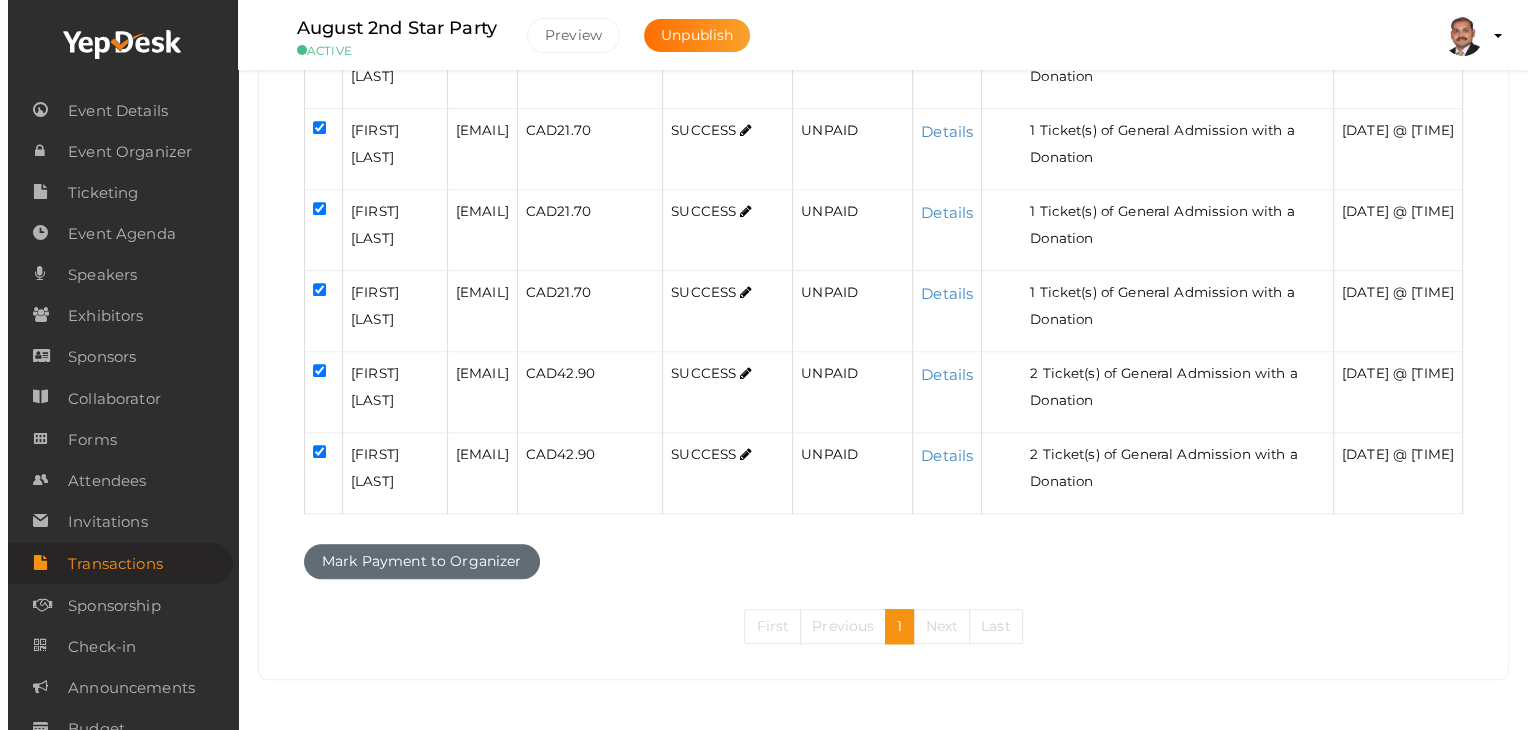 scroll, scrollTop: 1592, scrollLeft: 0, axis: vertical 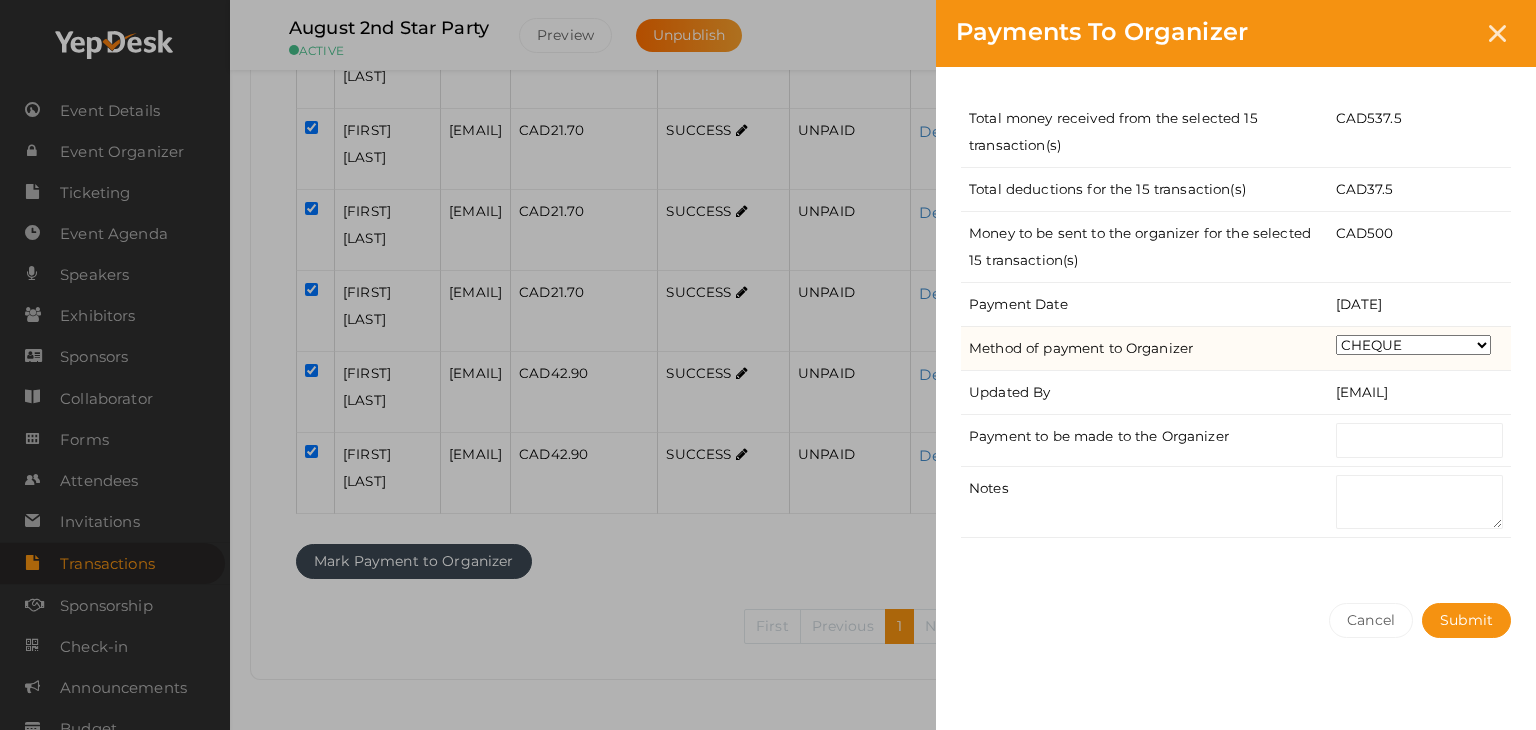 click on "CHEQUE ONLINE TRANSFER WIRE TRANSFER CASH BANK DRAFT OTHERS" at bounding box center [1413, 345] 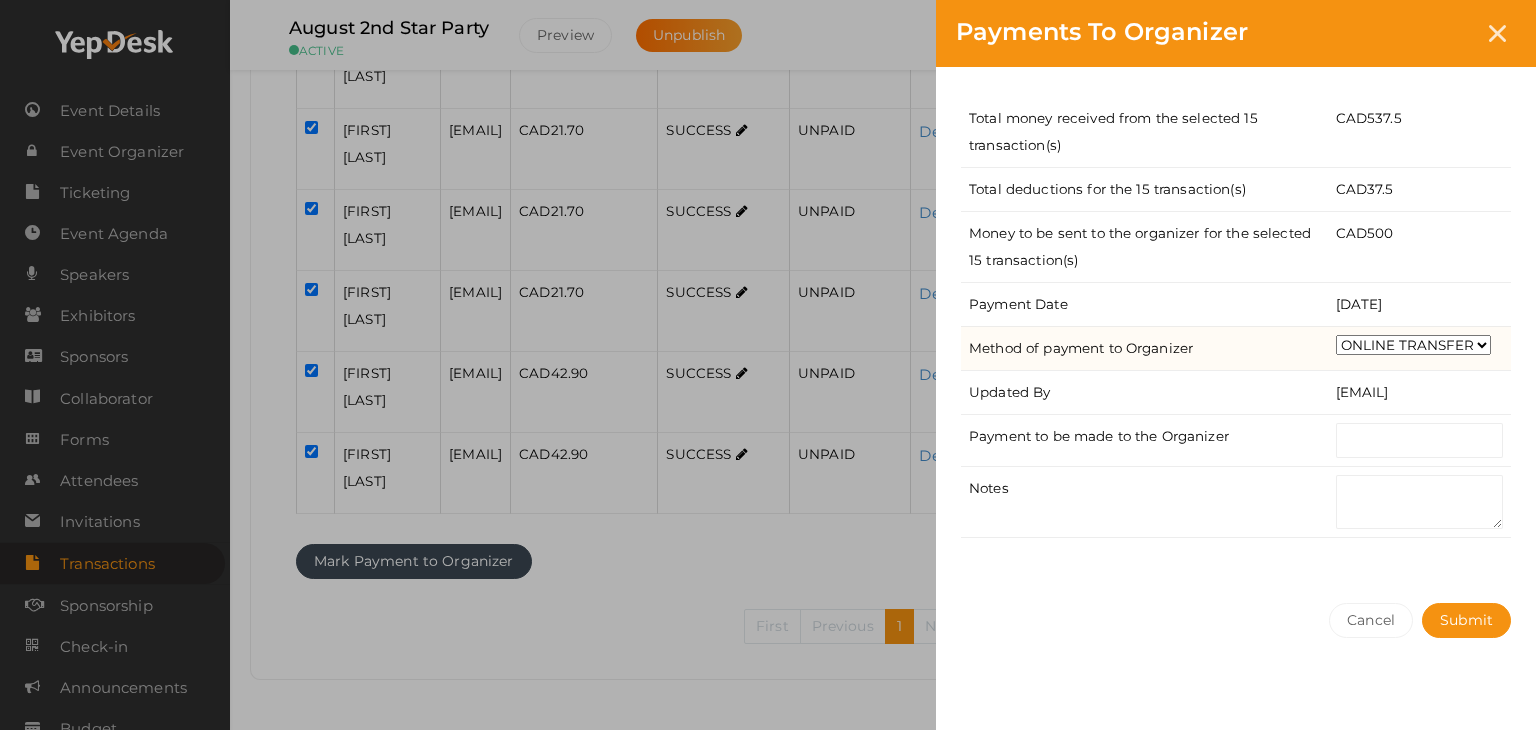 click on "CHEQUE ONLINE TRANSFER WIRE TRANSFER CASH BANK DRAFT OTHERS" at bounding box center [1413, 345] 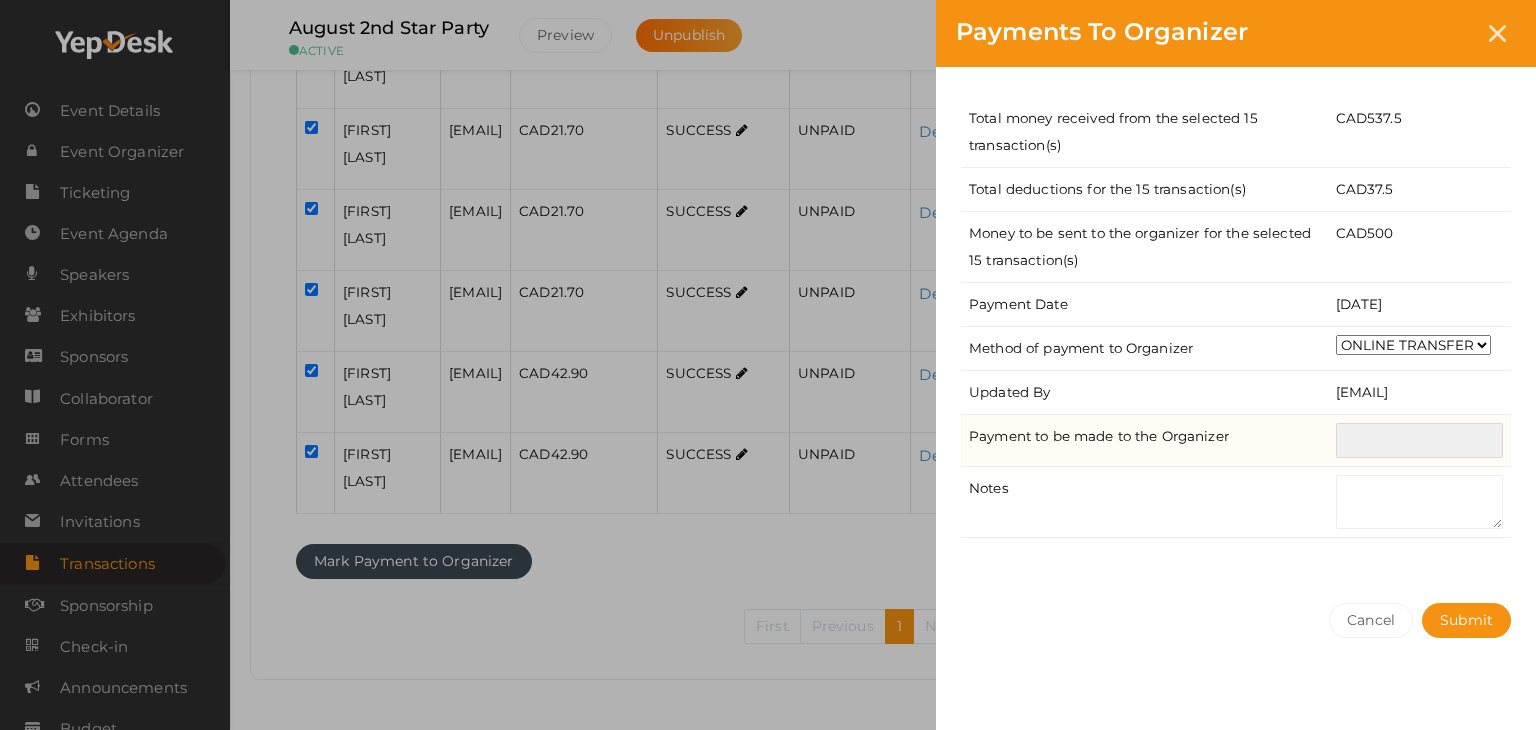 click at bounding box center [1419, 440] 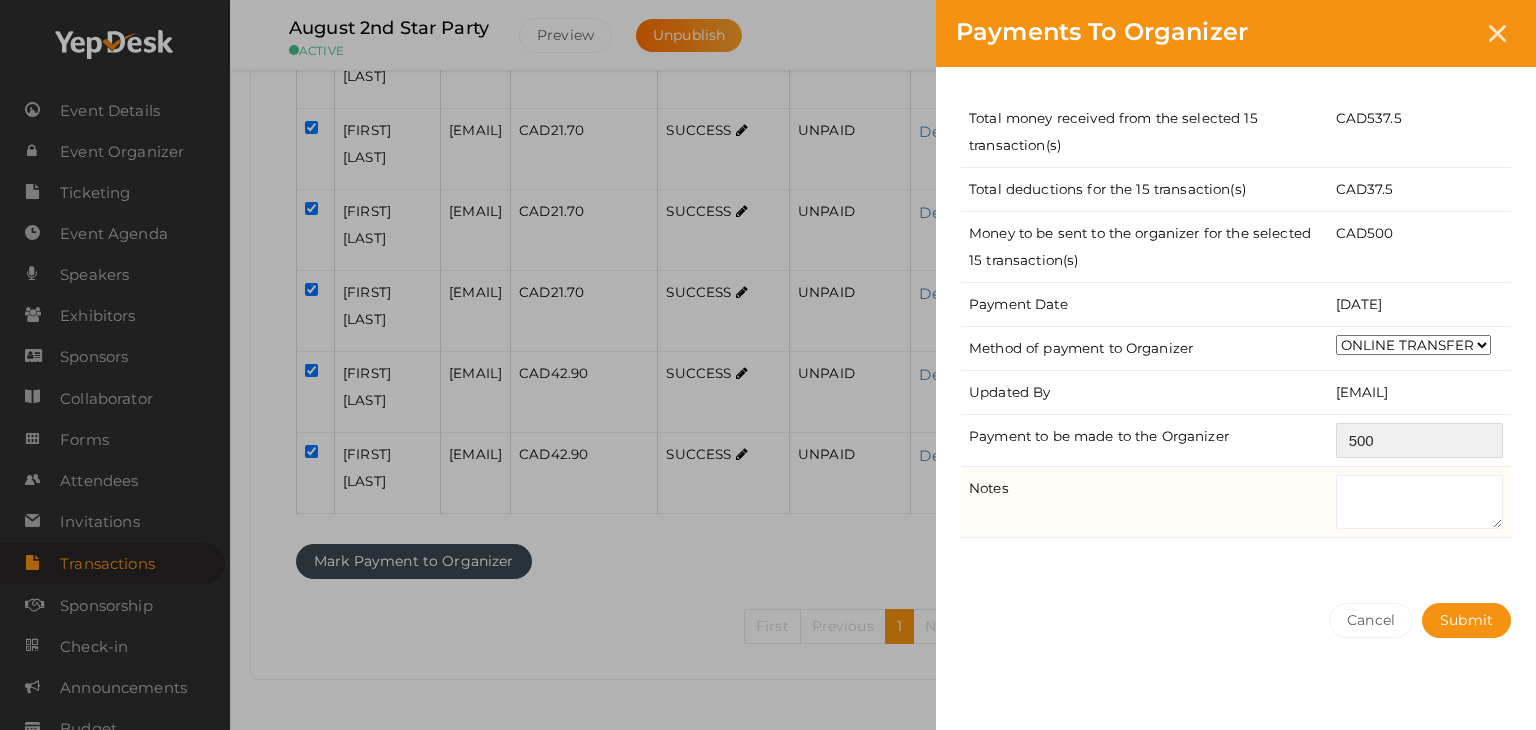 type on "500" 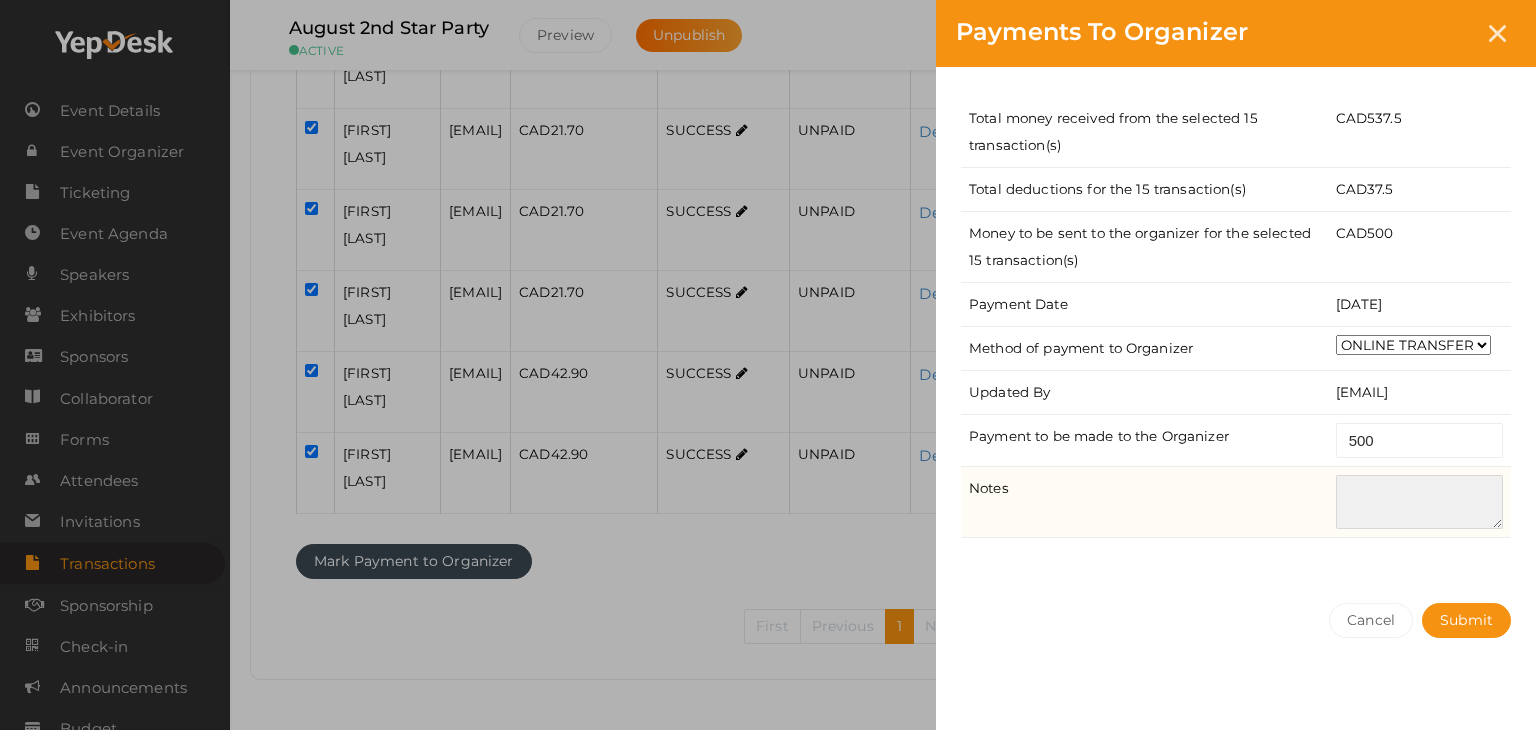 click at bounding box center (1419, 502) 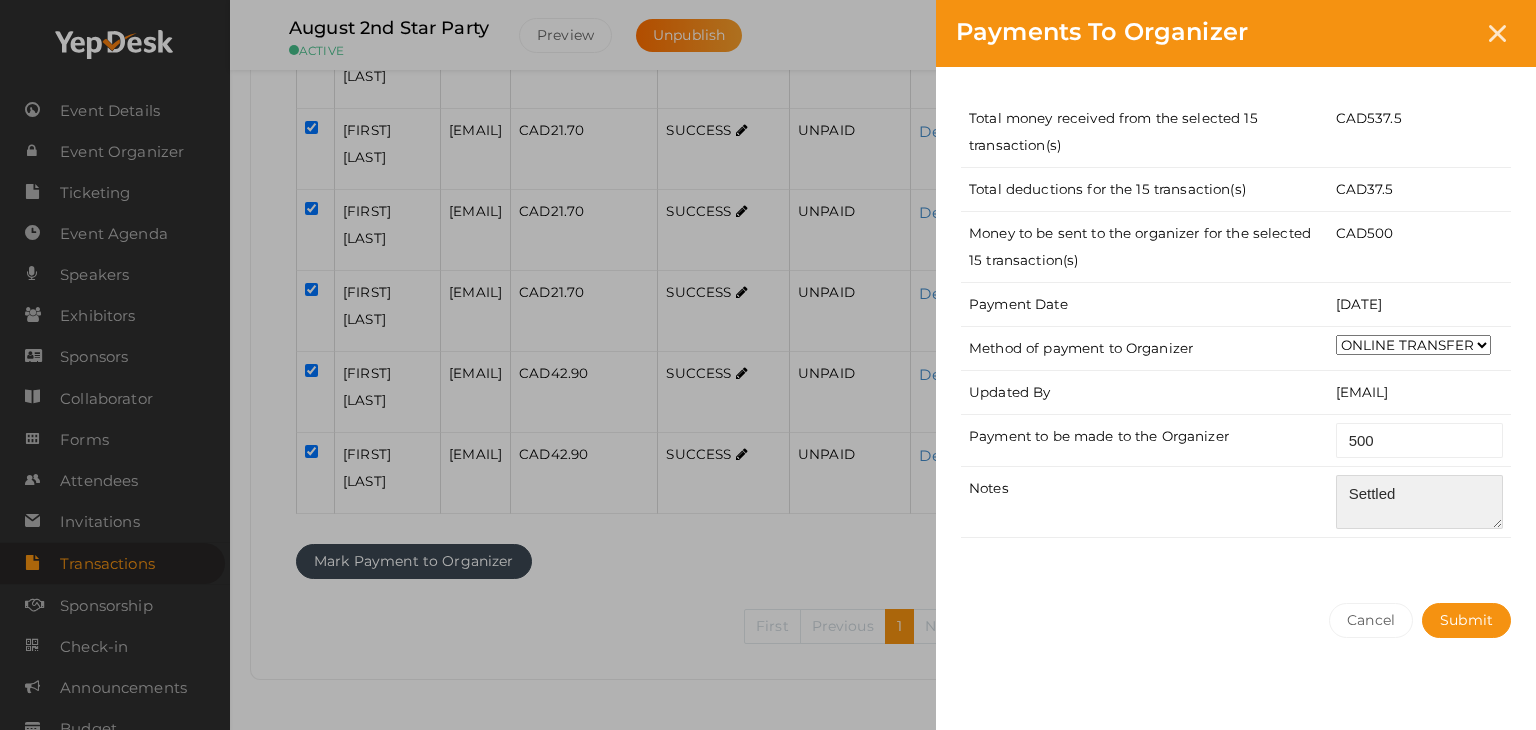 type on "Settled" 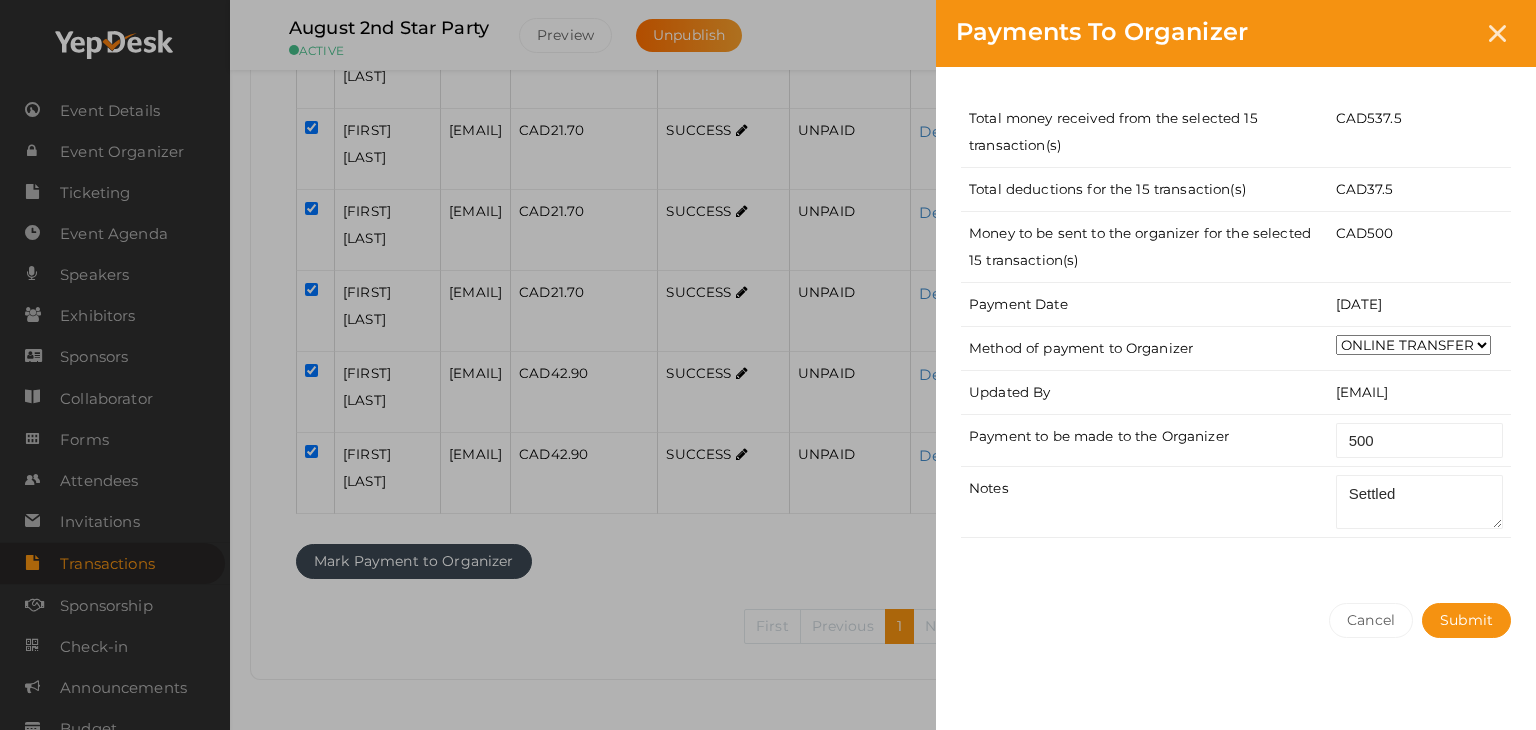 click on "Total money received from the selected
15 transaction(s)
CAD  537.5
Total deductions for the
15 transaction(s)
CAD  37.5
Money to be sent to the organizer for the
selected 15 transaction(s)
CAD  500
Payment Date
08-08-2025
Method of payment to Organizer
CHEQUE ONLINE TRANSFER WIRE TRANSFER CASH BANK DRAFT OTHERS
Updated By
irshad.m@aot-technologies.com
Payment to be made to the Organizer
500
Notes
Settled" at bounding box center [1236, 325] 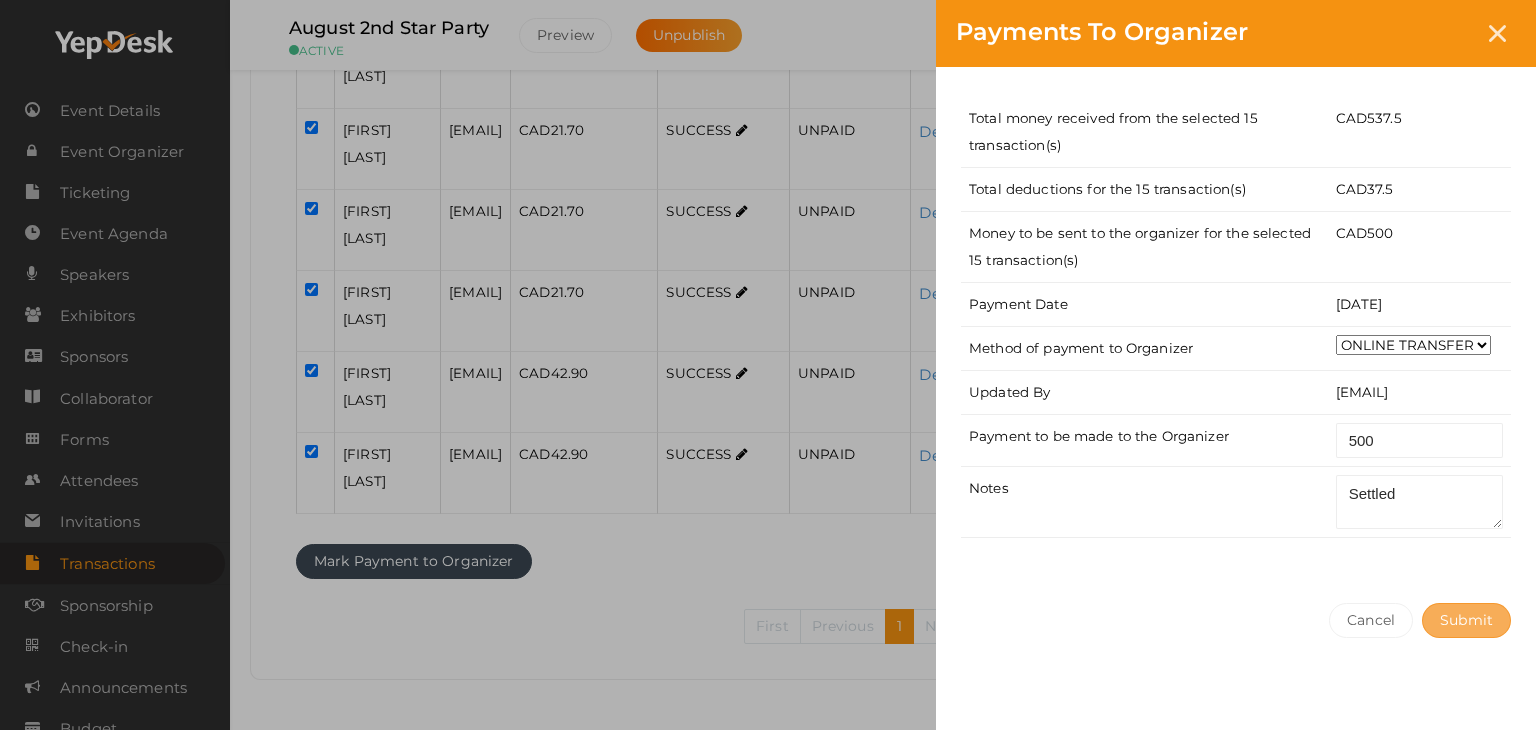 click on "Submit" at bounding box center (1466, 620) 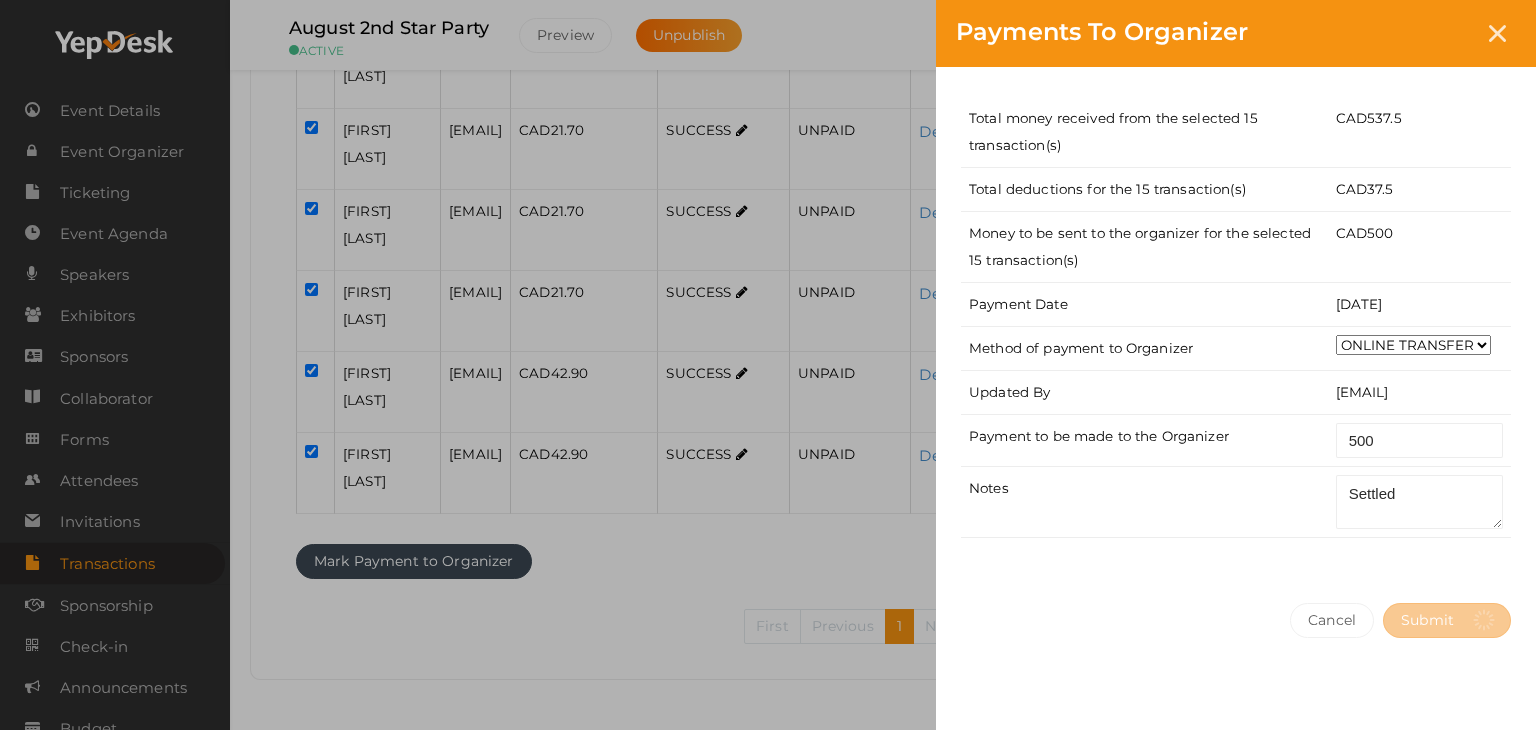 select on "? string:SUCCESS ?" 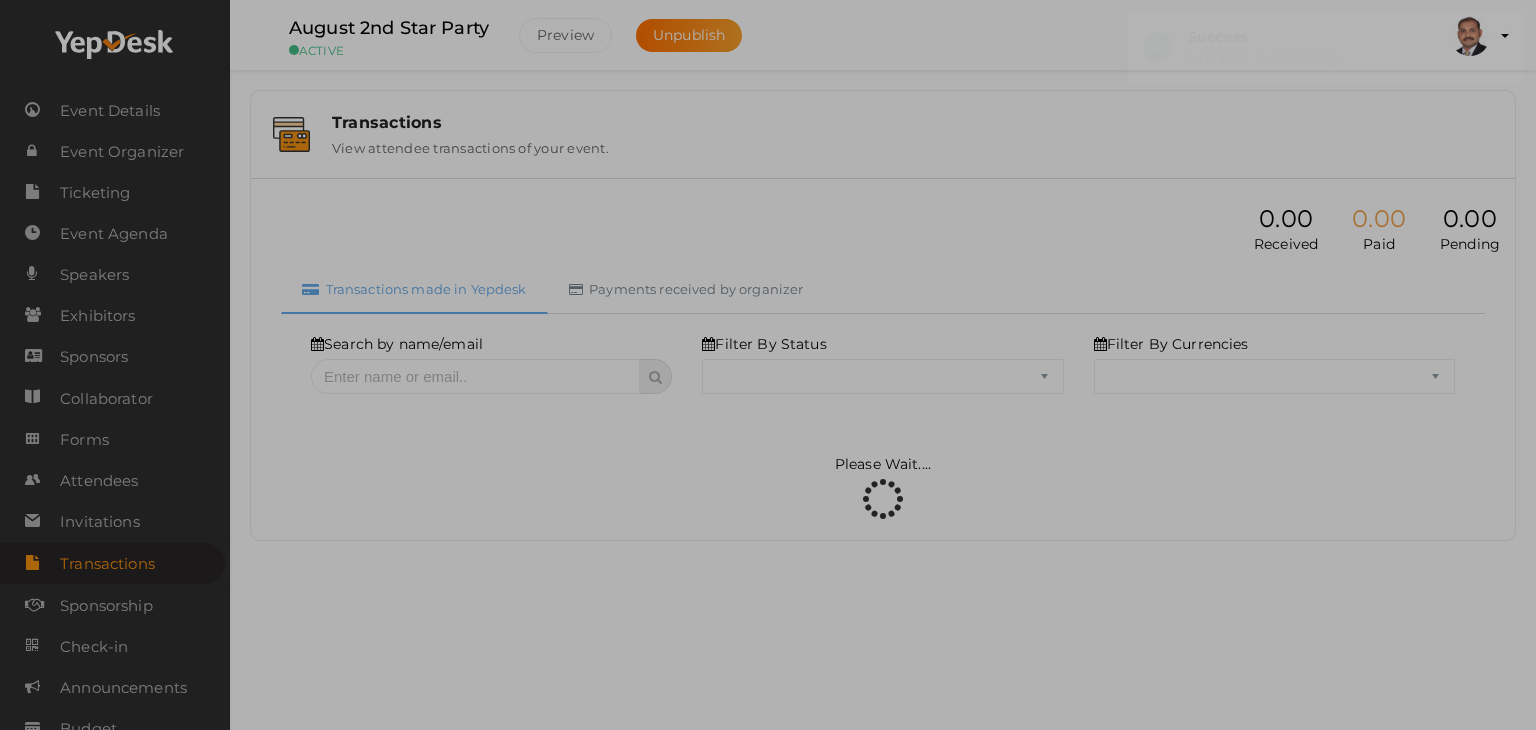 scroll, scrollTop: 0, scrollLeft: 0, axis: both 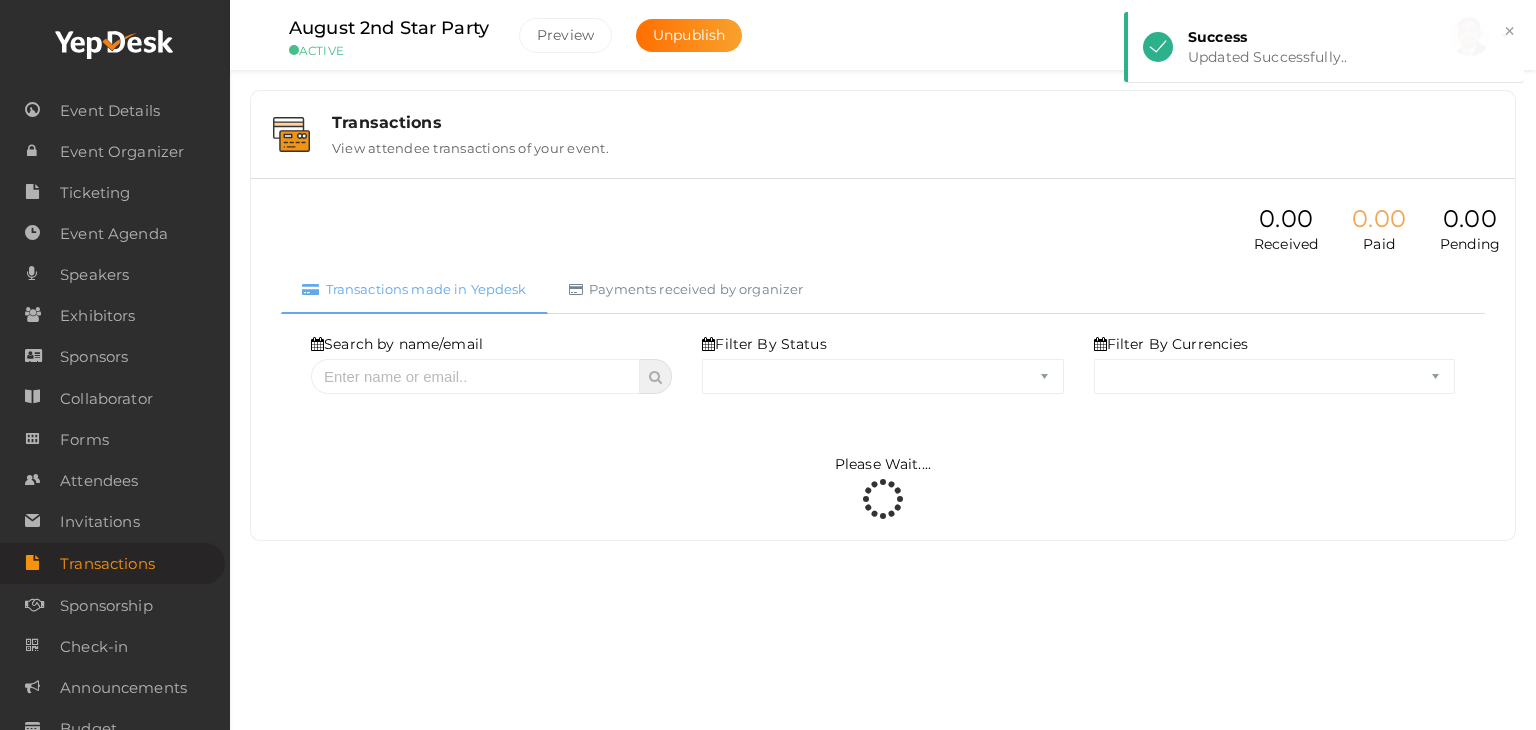 select on "SUCCESS" 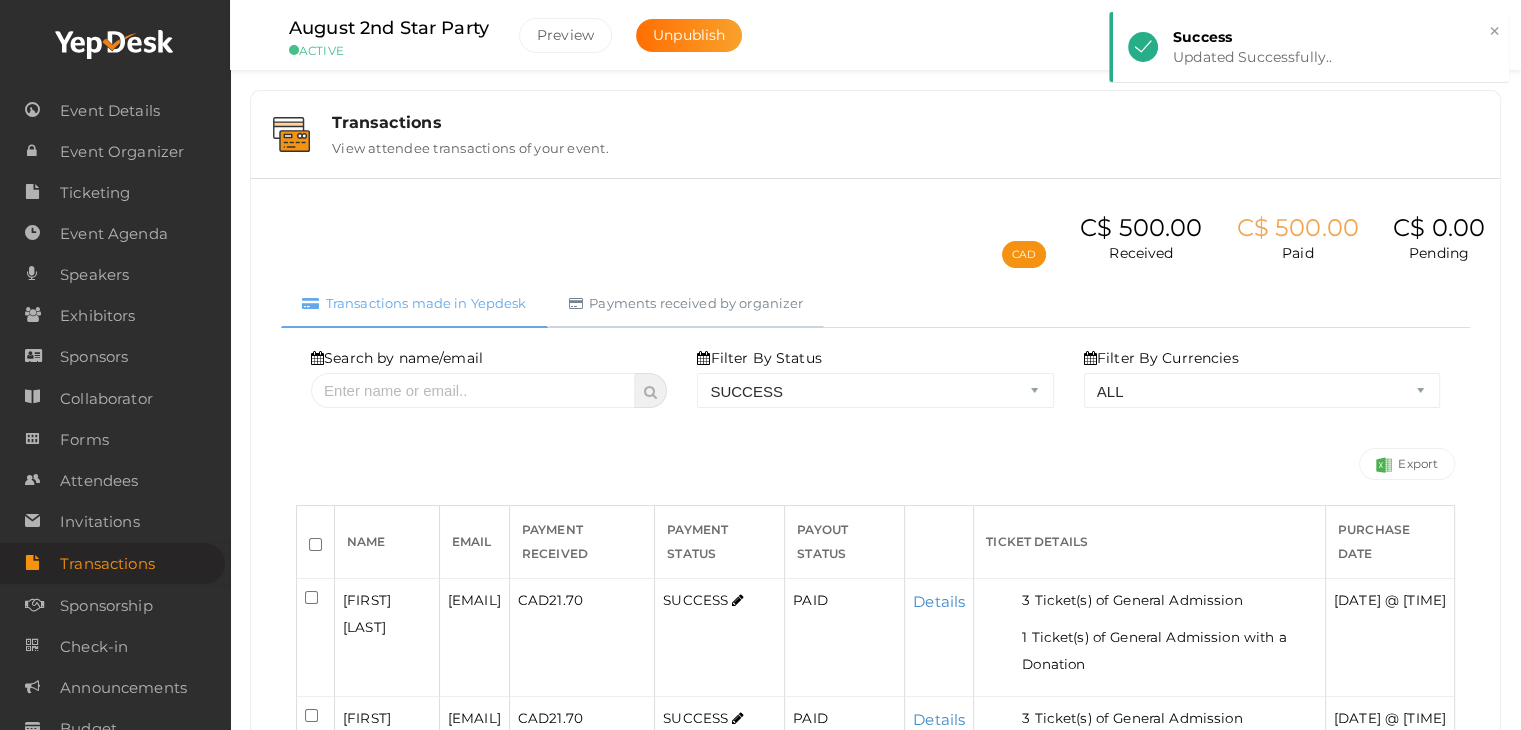 click on "Payments
received by organizer" at bounding box center (686, 303) 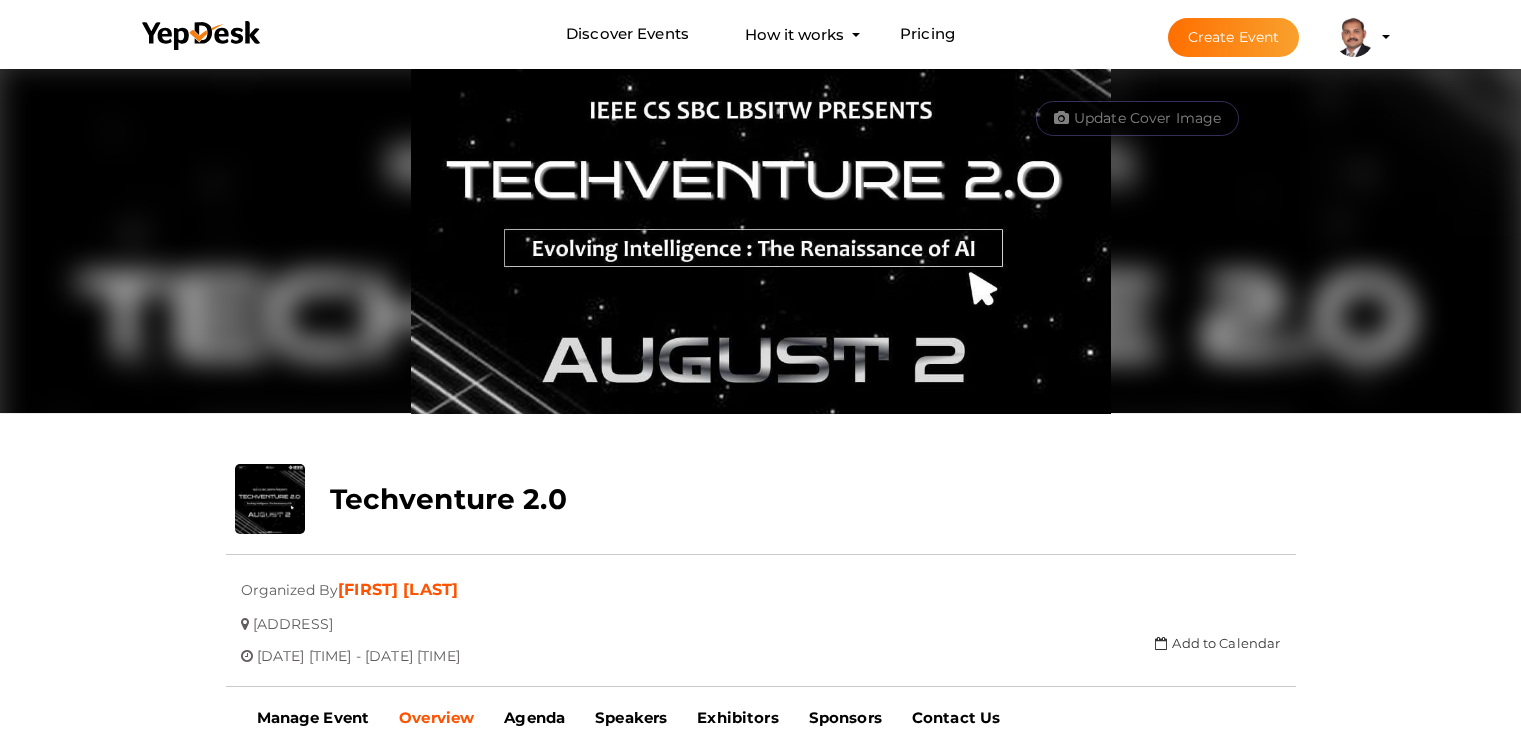 scroll, scrollTop: 64, scrollLeft: 0, axis: vertical 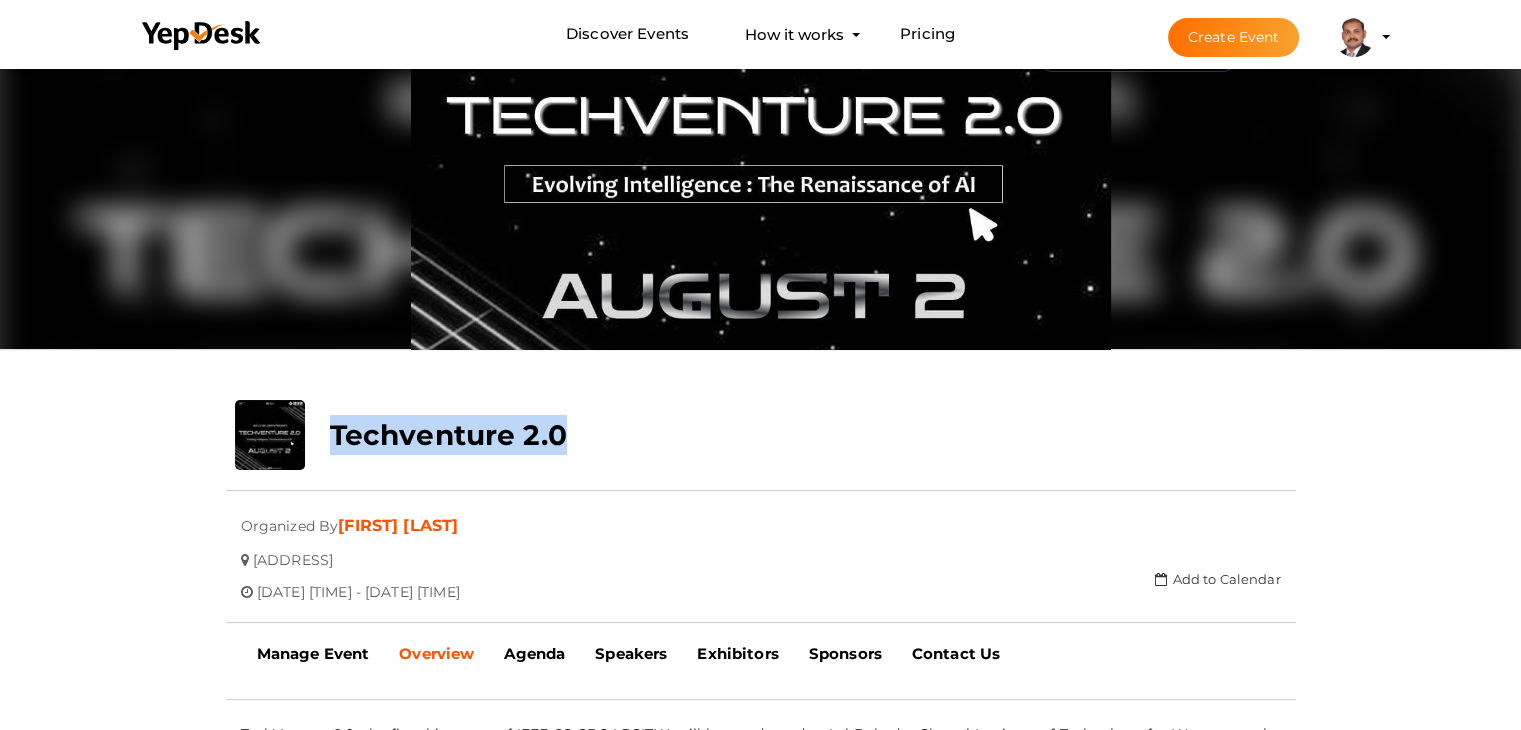 drag, startPoint x: 592, startPoint y: 441, endPoint x: 324, endPoint y: 438, distance: 268.01678 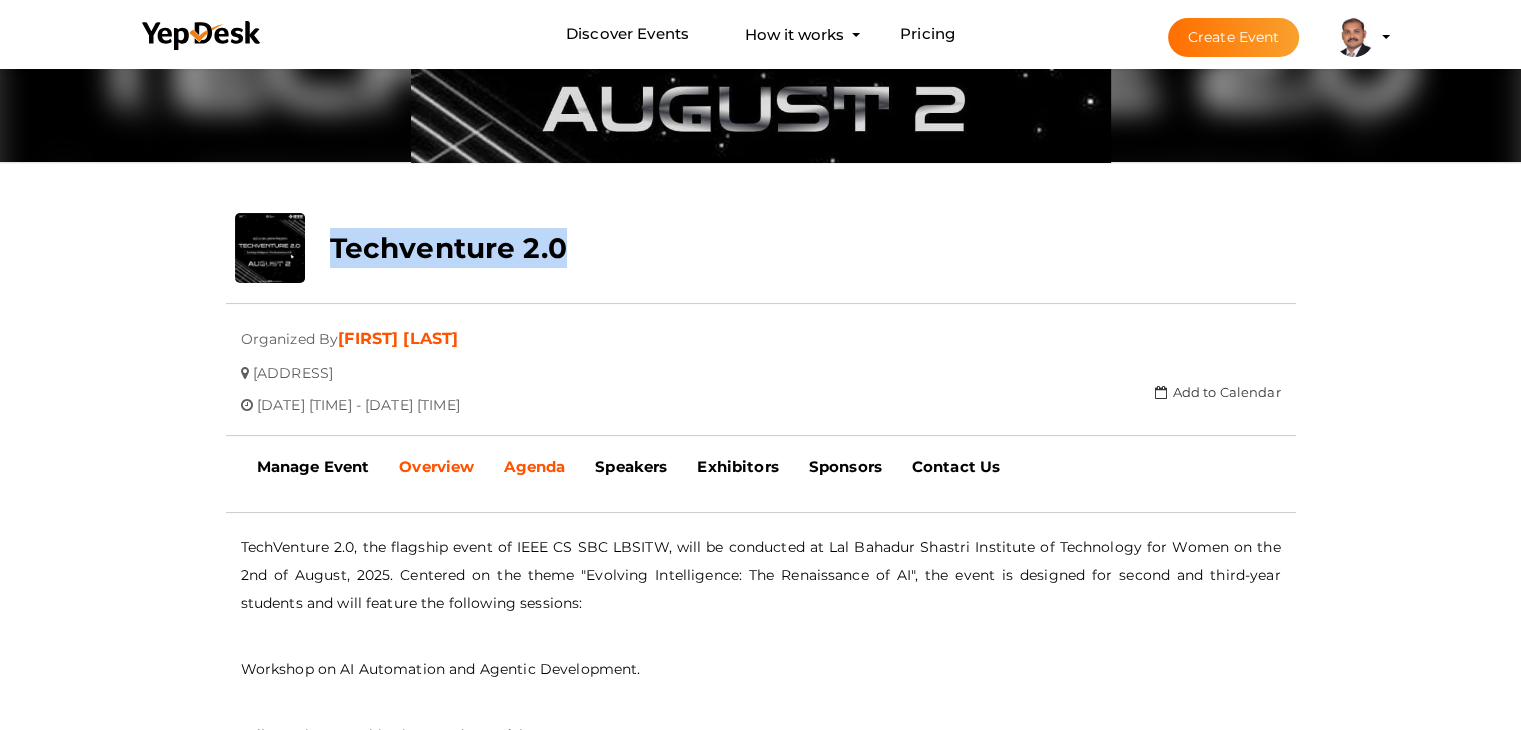 scroll, scrollTop: 264, scrollLeft: 0, axis: vertical 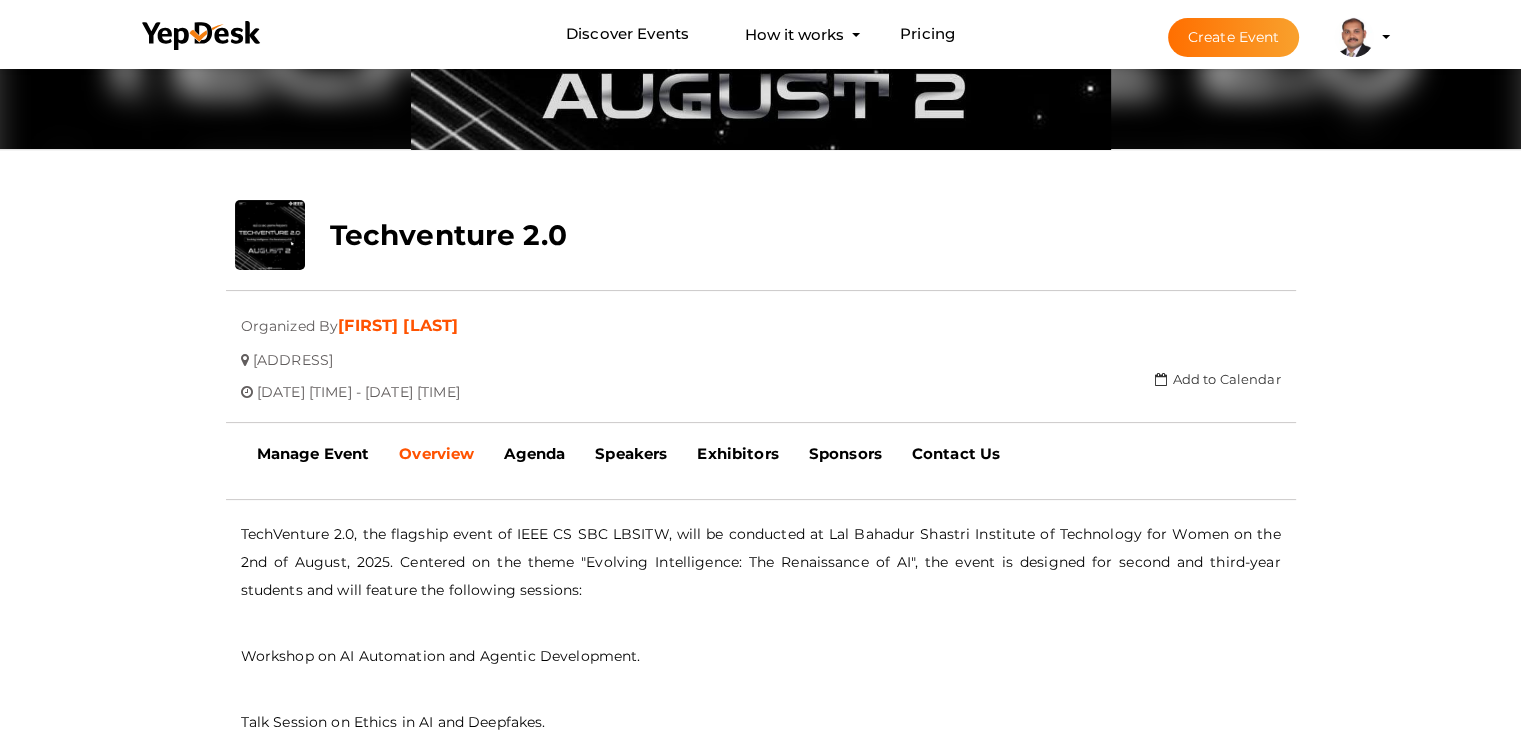 click at bounding box center [761, 287] 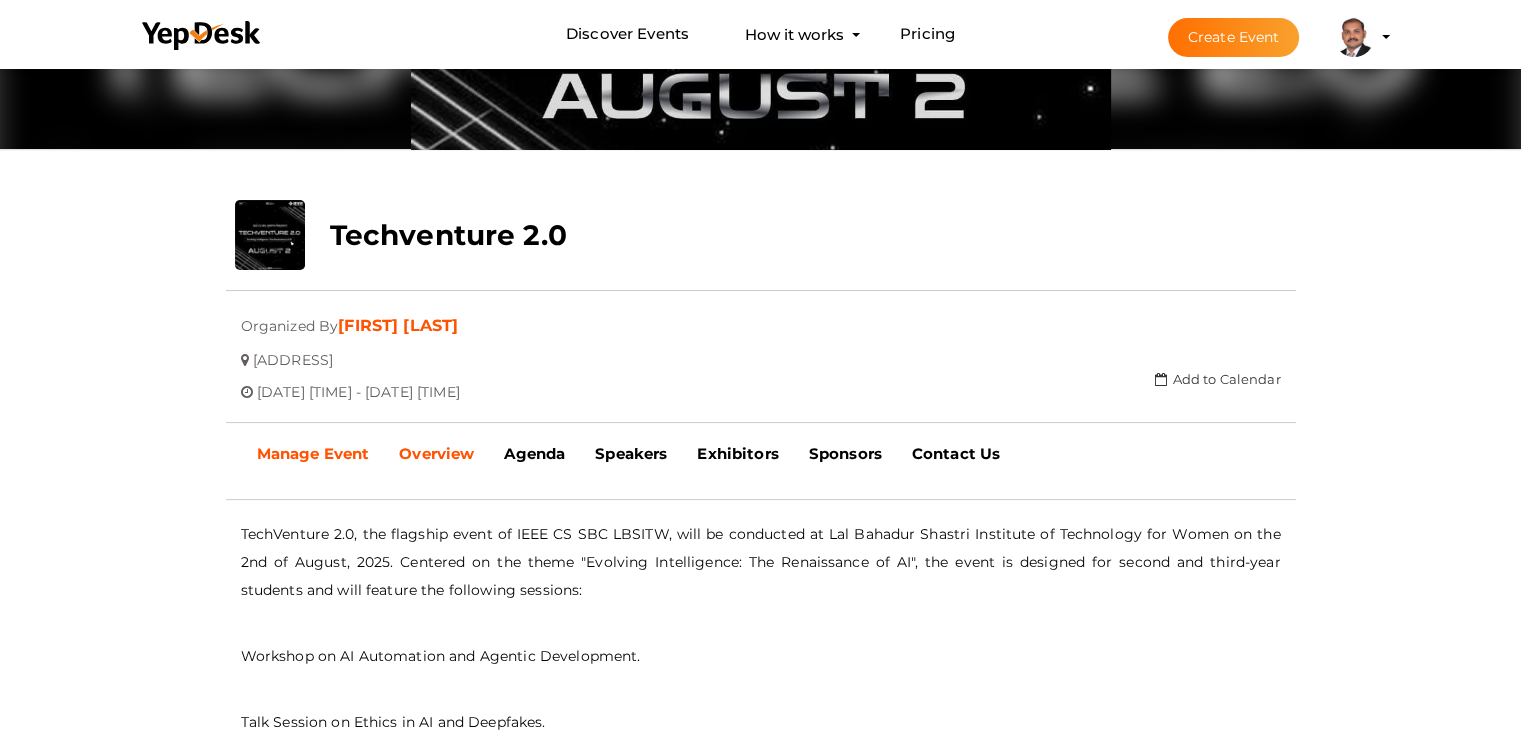 click on "Manage
Event" at bounding box center (313, 453) 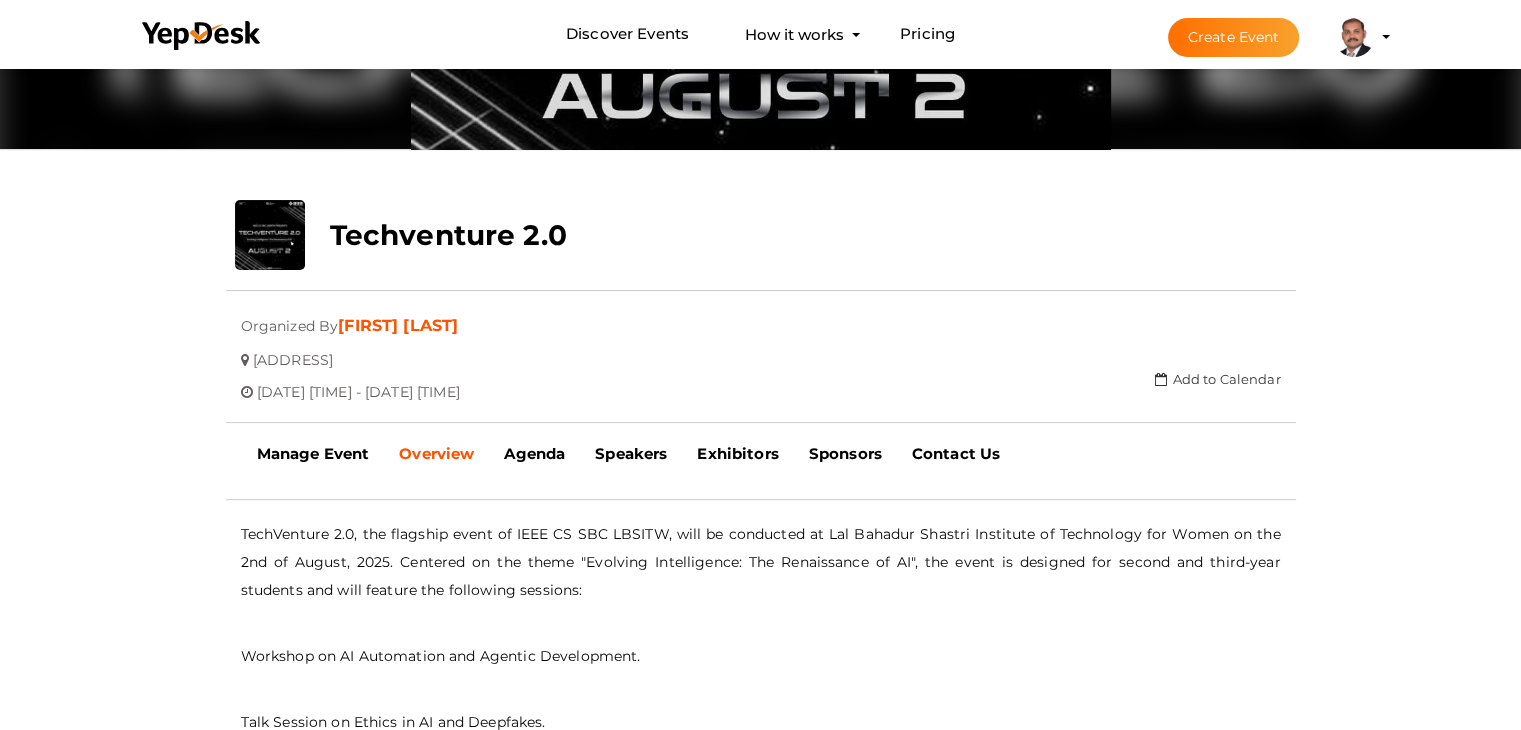 scroll, scrollTop: 0, scrollLeft: 0, axis: both 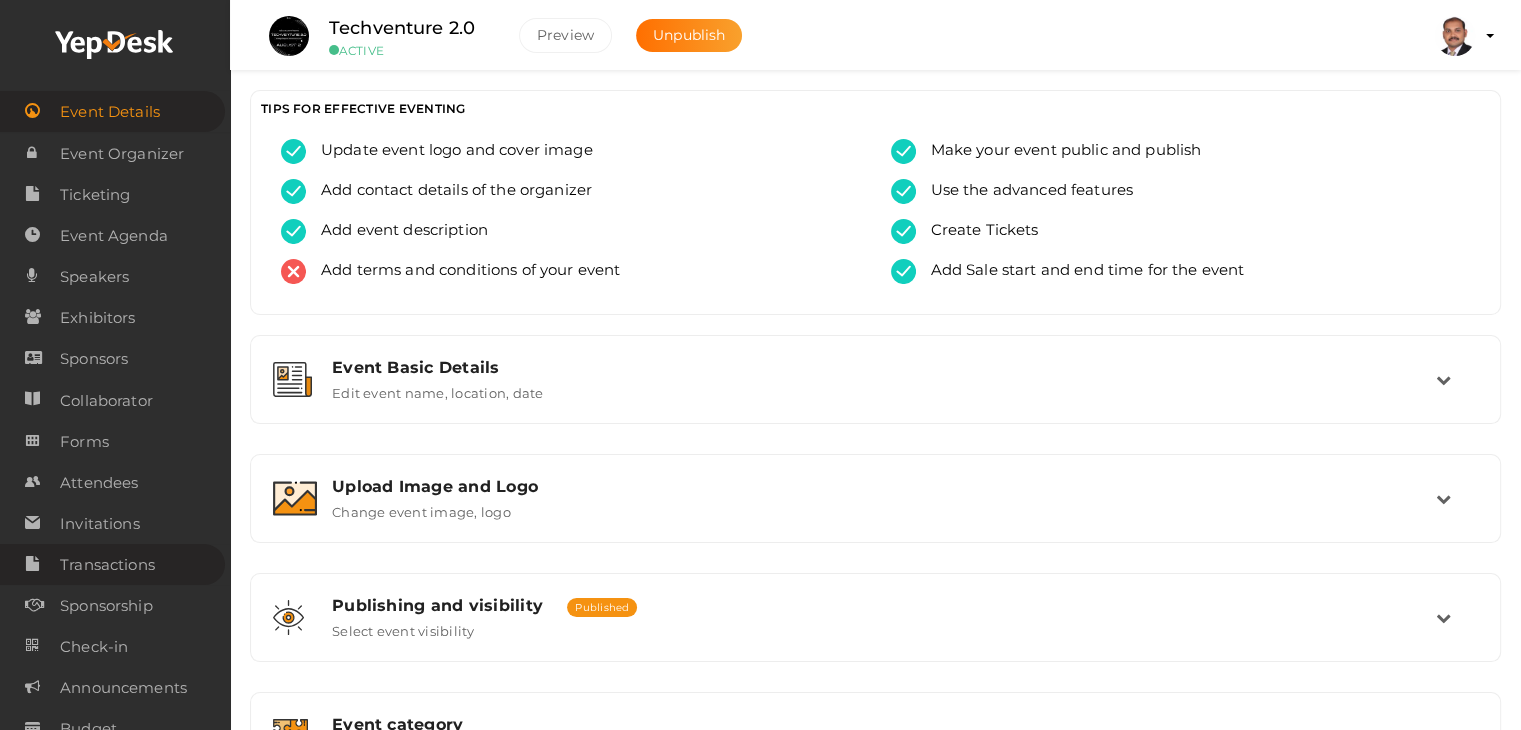 click on "Transactions" at bounding box center (107, 565) 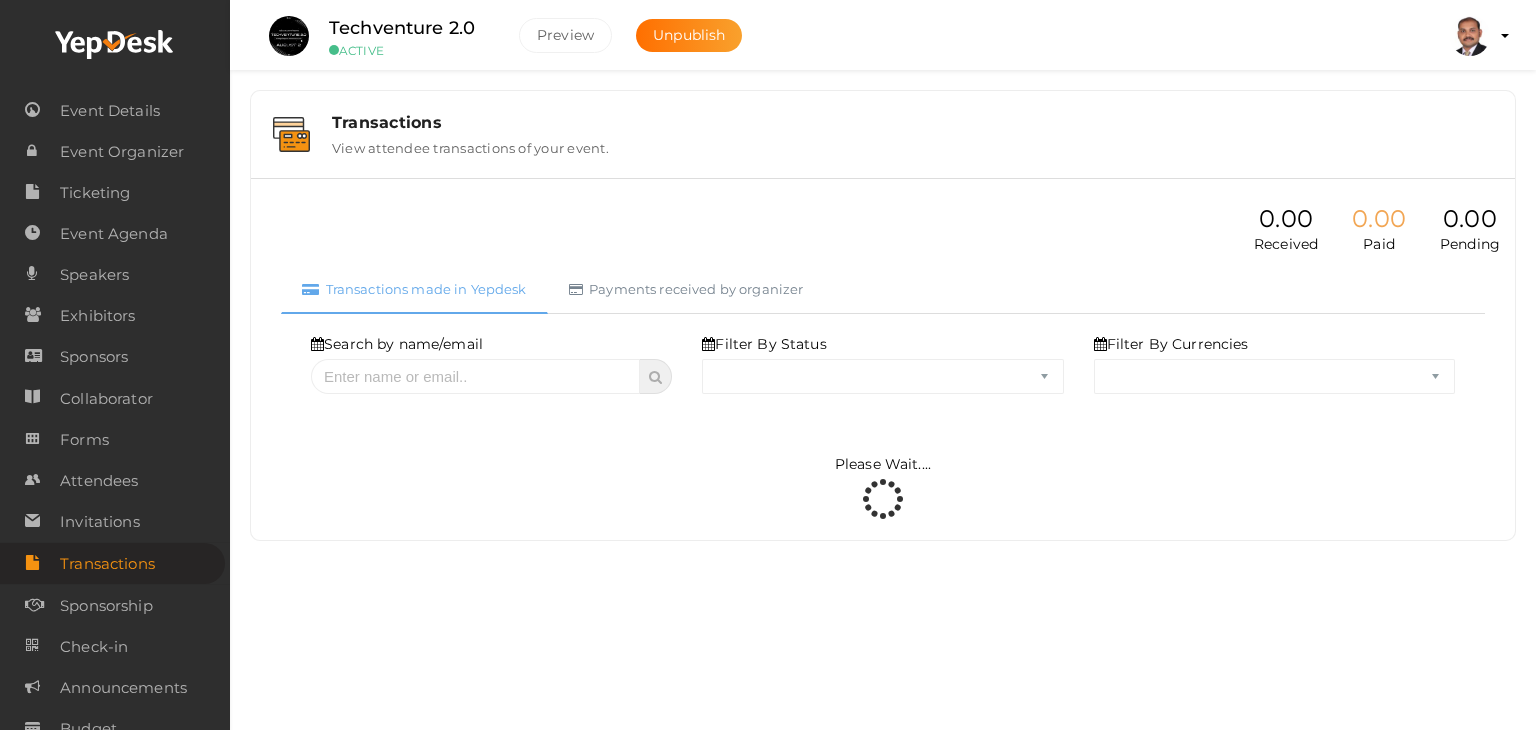 select on "ALL" 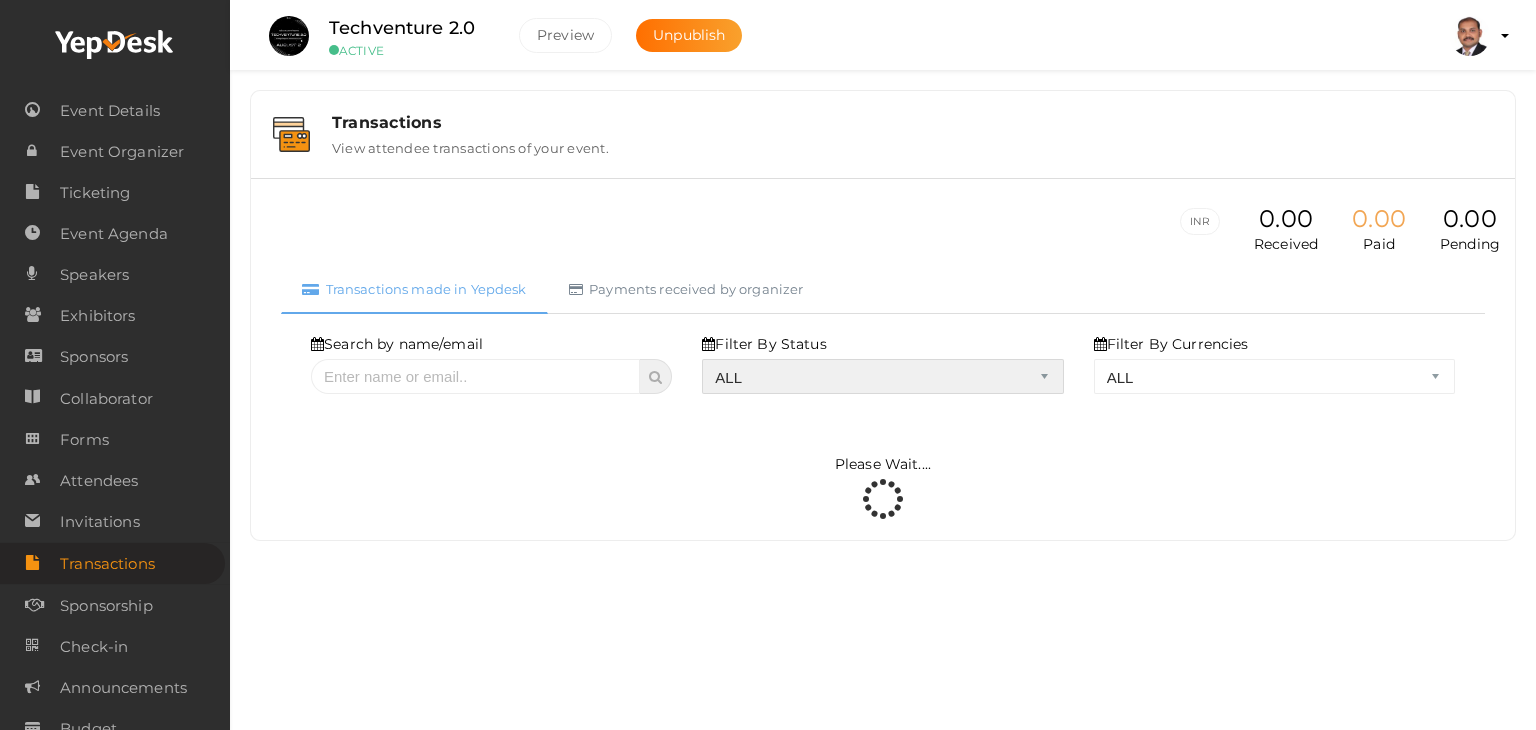 click on "ALL SUCCESS DECLINED UNAUTHORIZED FAILED NOTPAID FREE REFUNDED NA" at bounding box center (882, 376) 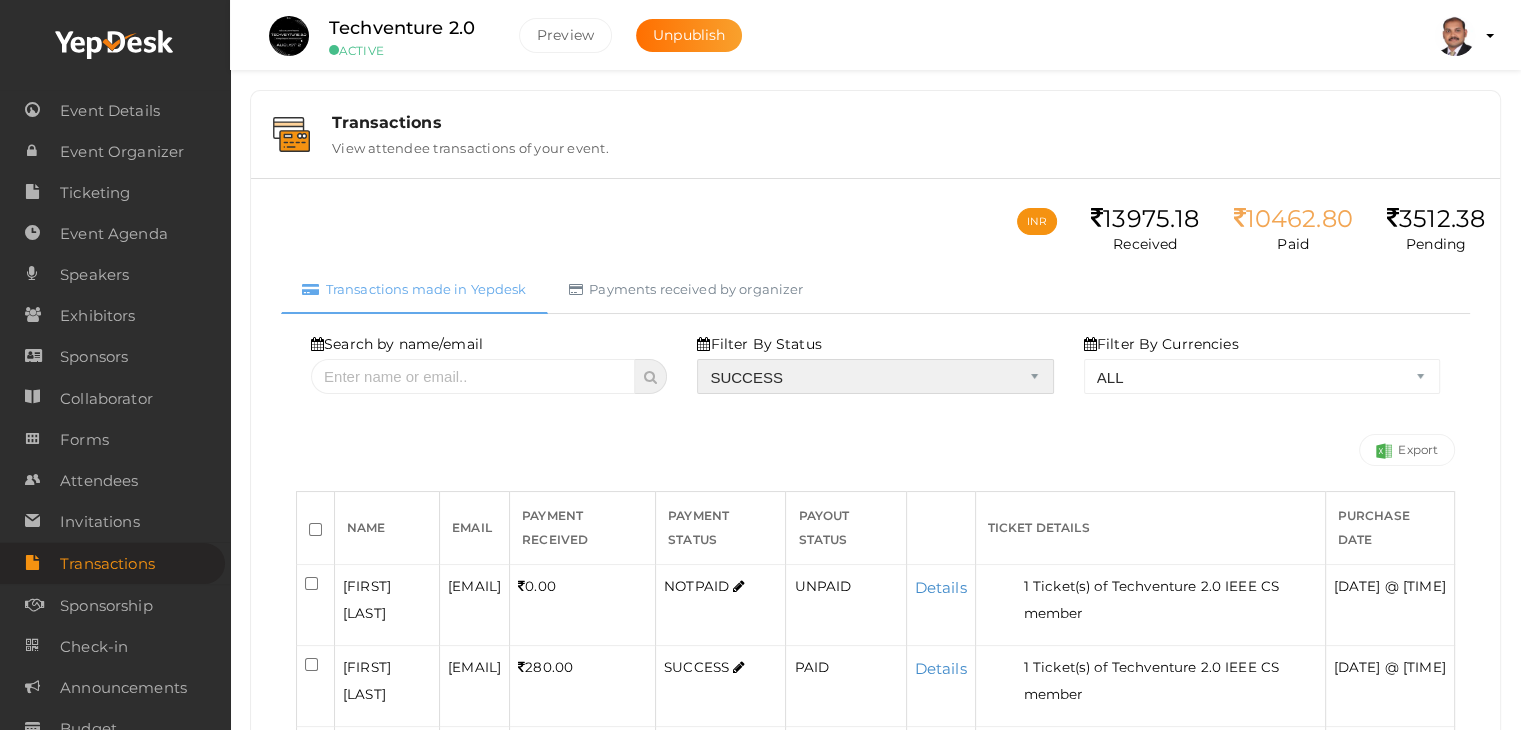 click on "ALL SUCCESS DECLINED UNAUTHORIZED FAILED NOTPAID FREE REFUNDED NA" at bounding box center (875, 376) 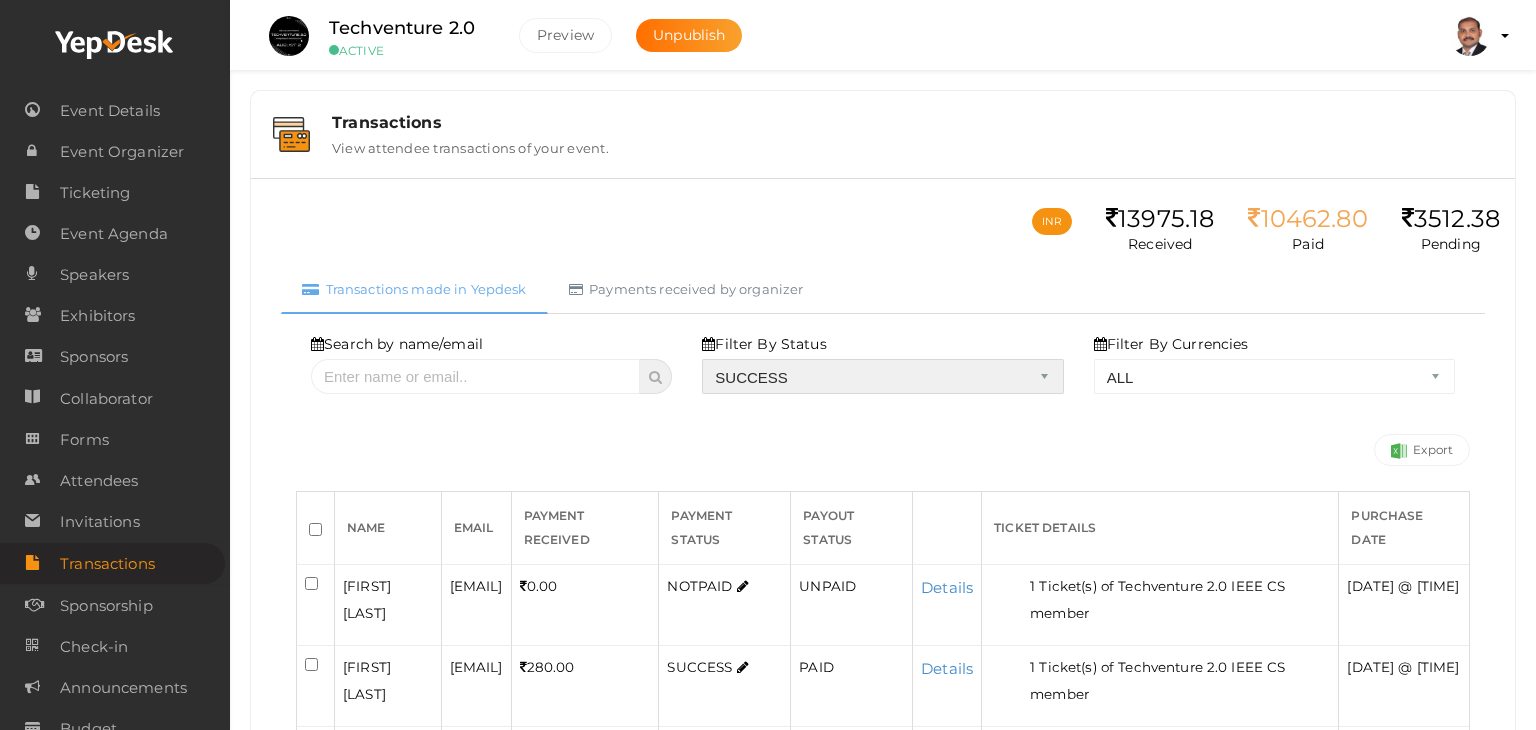 select on "? string:SUCCESS ?" 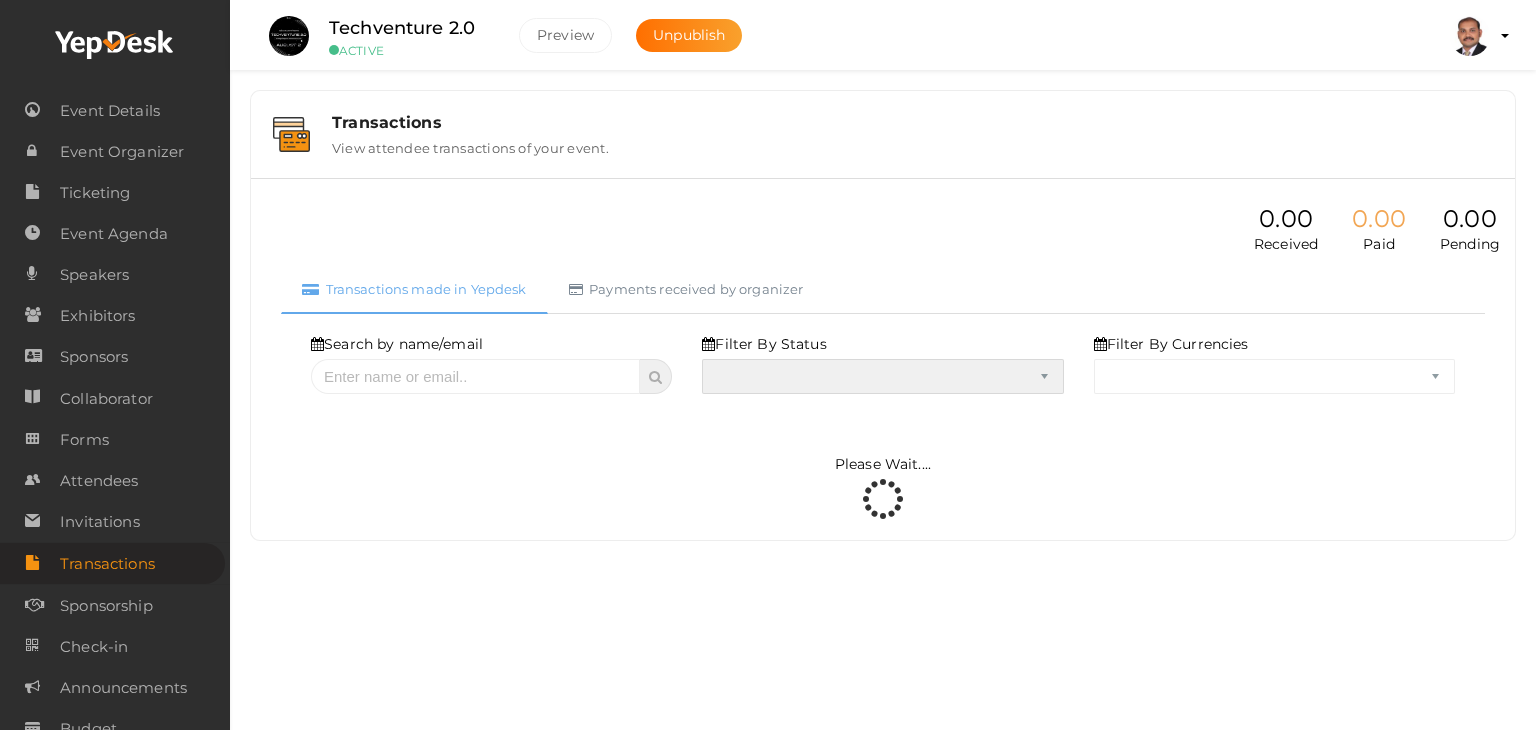 select on "SUCCESS" 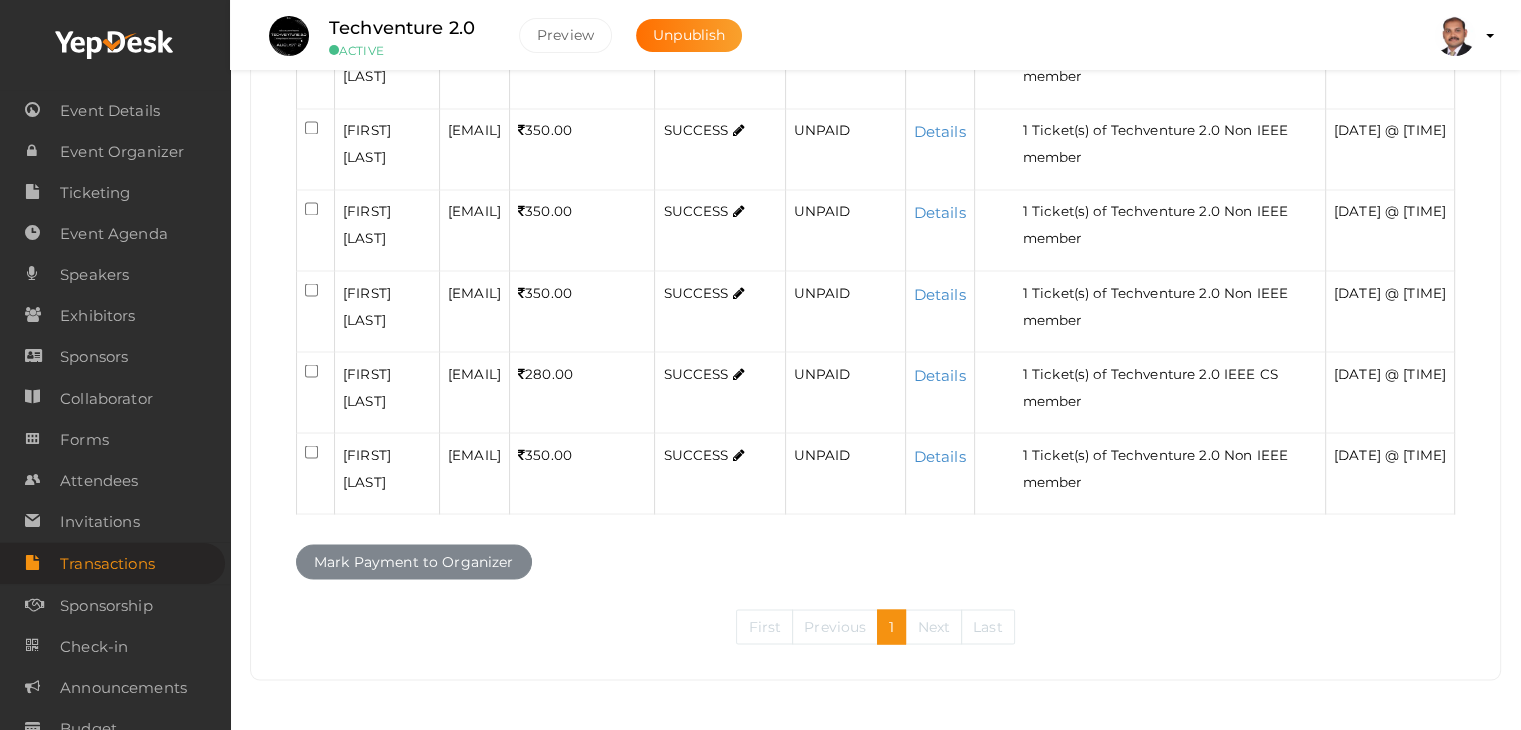 scroll, scrollTop: 3984, scrollLeft: 0, axis: vertical 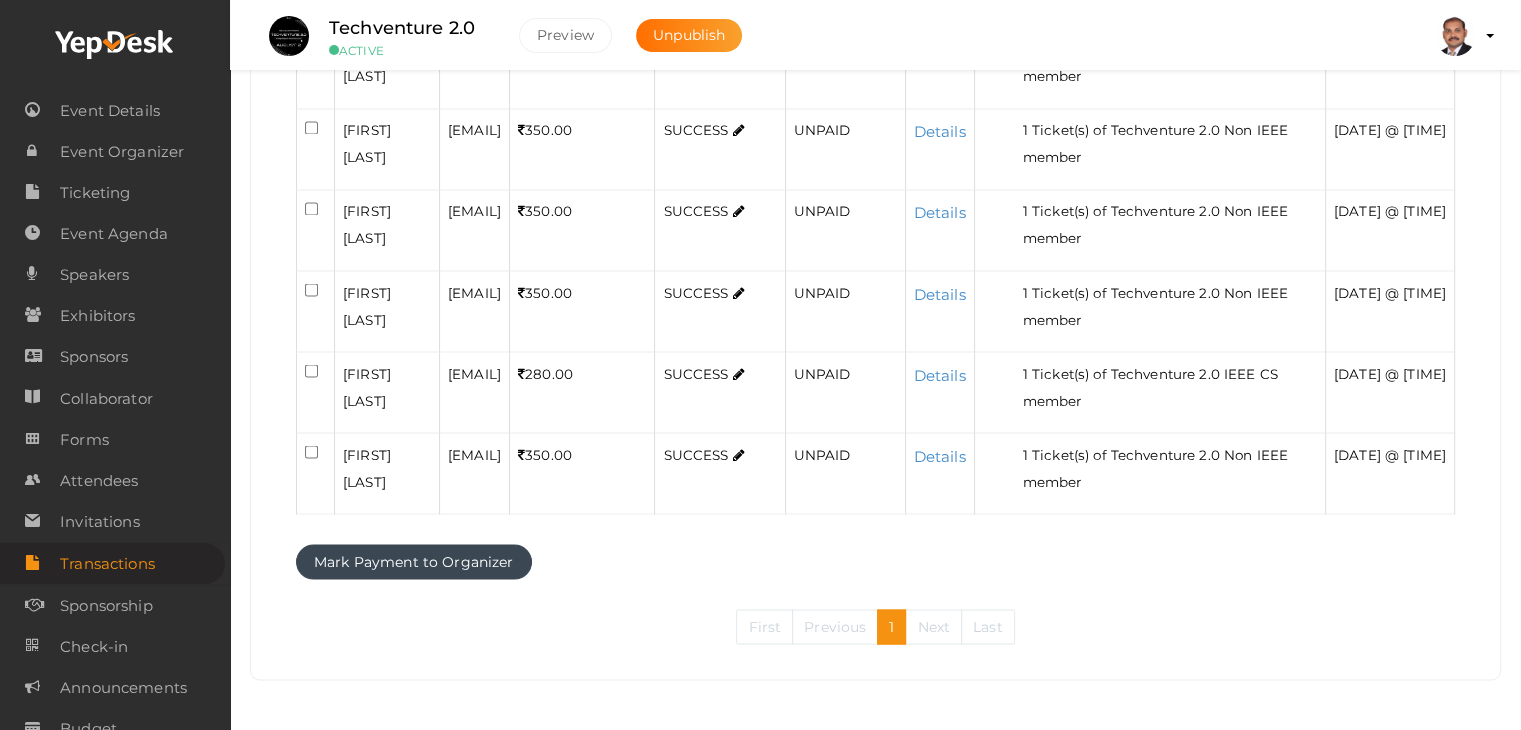 click at bounding box center [311, -197] 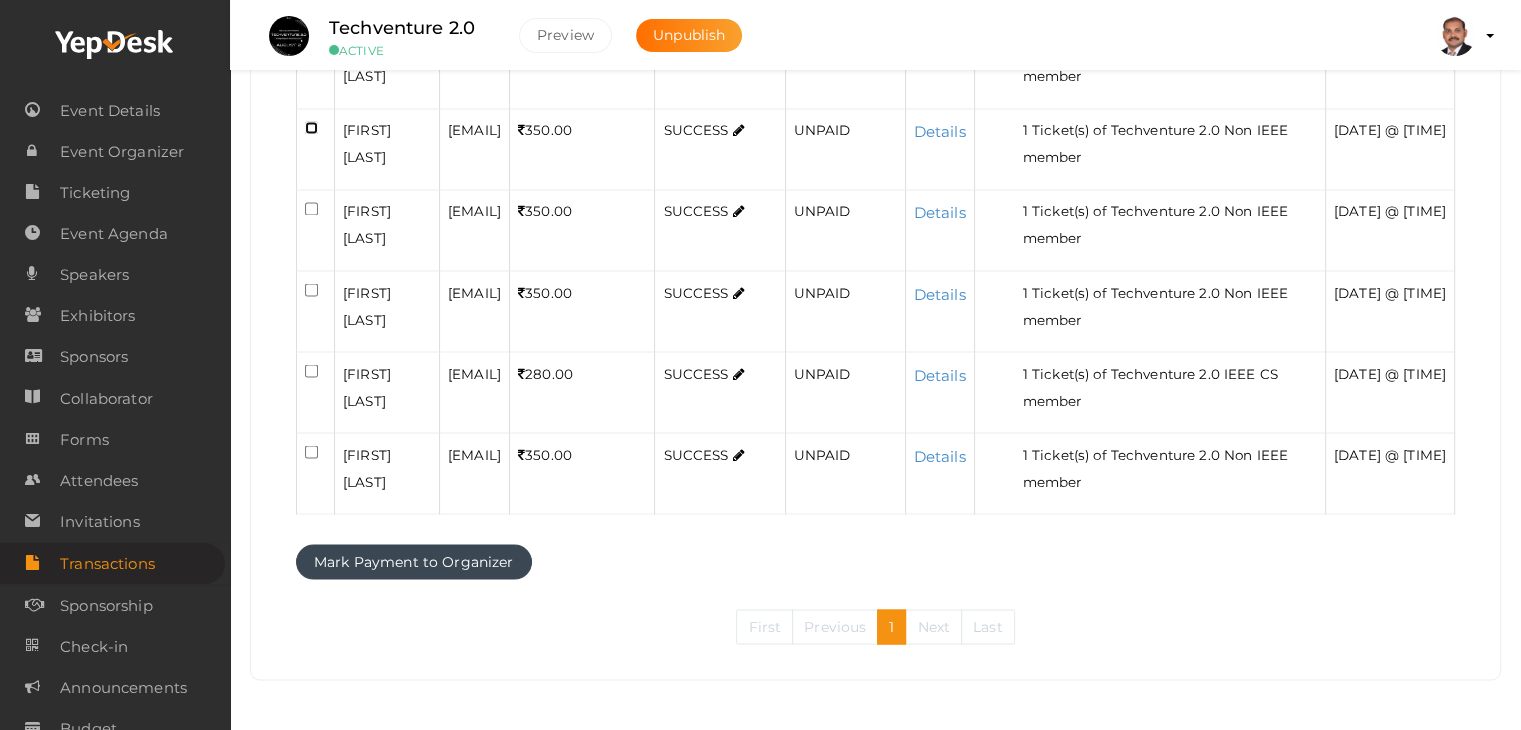click at bounding box center [311, 127] 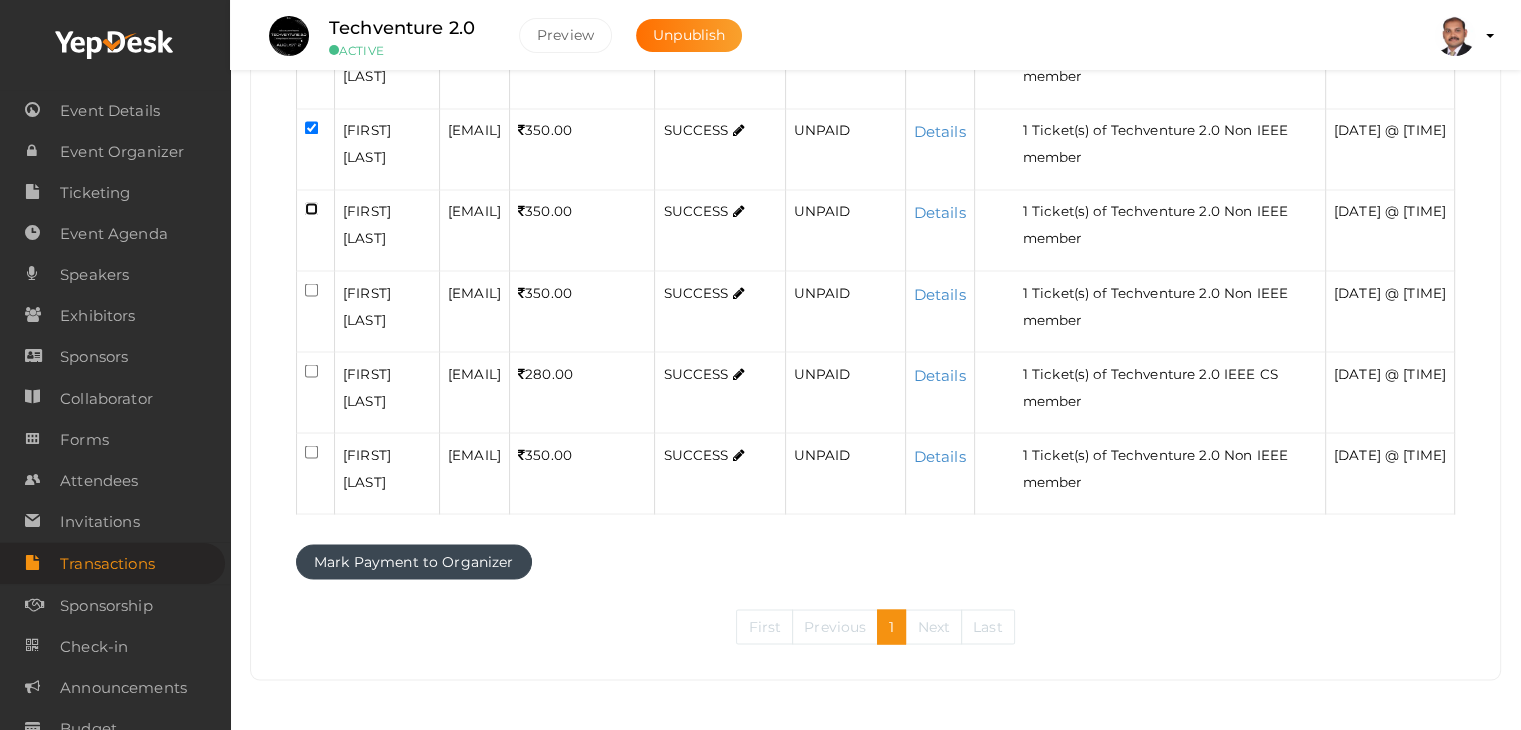 click at bounding box center [311, 208] 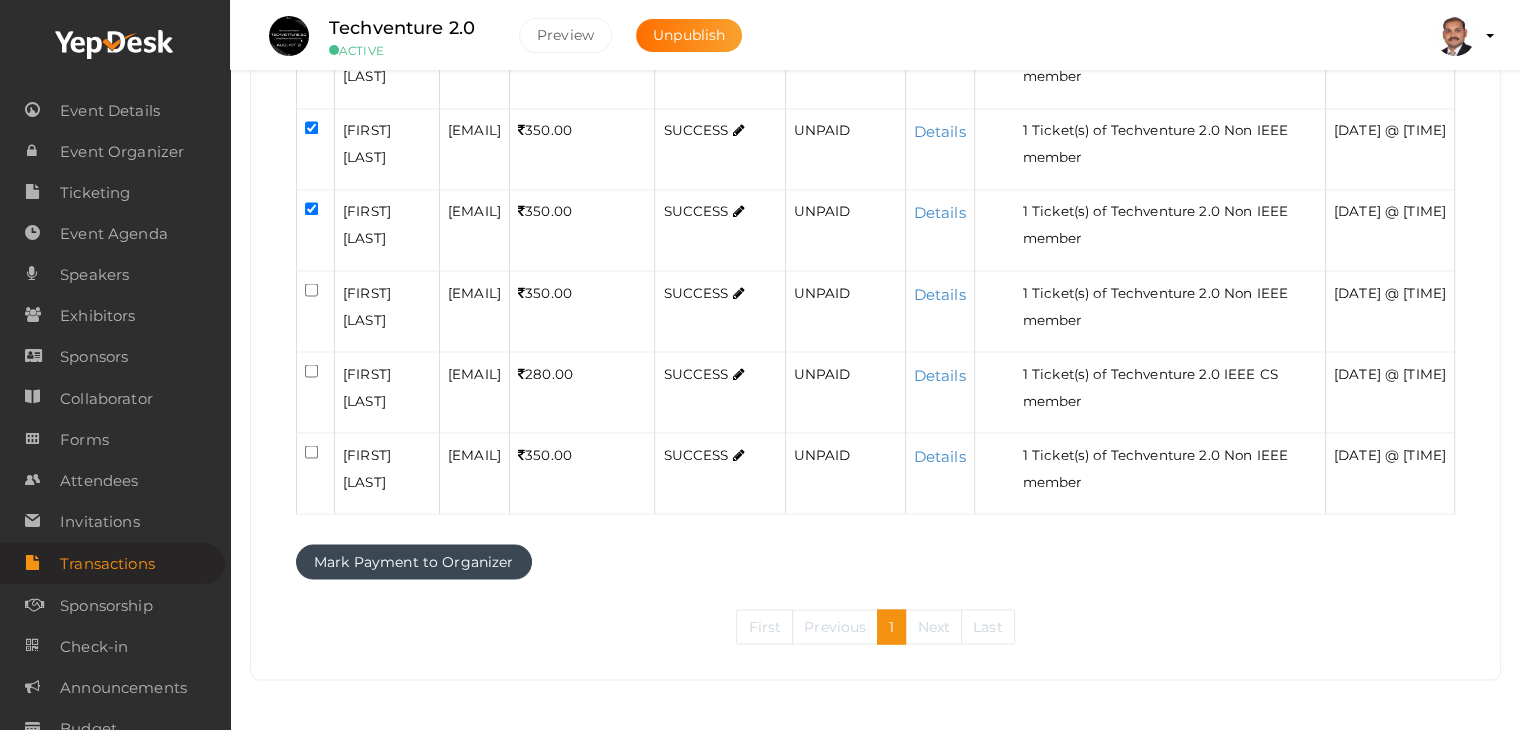 click at bounding box center [316, 310] 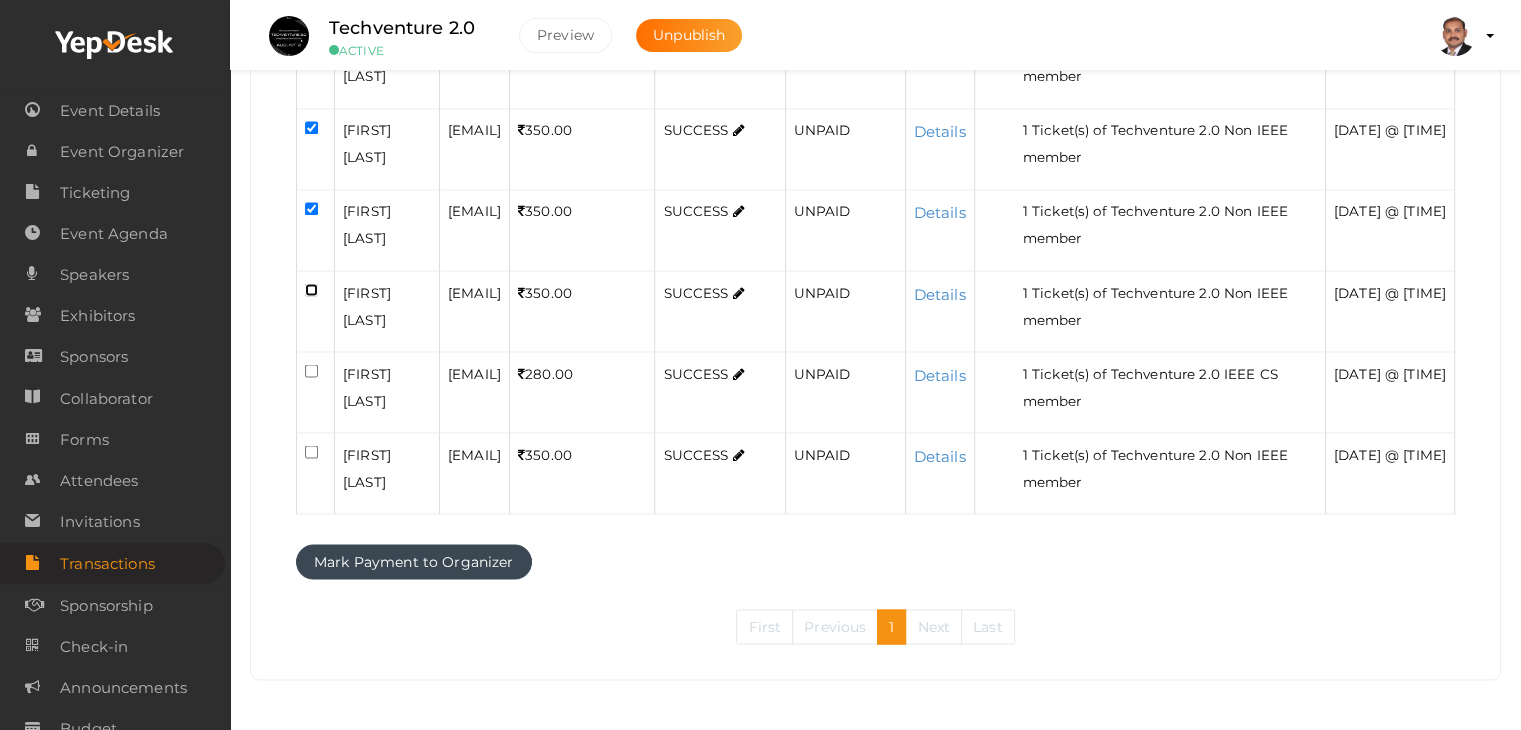 click at bounding box center (311, 289) 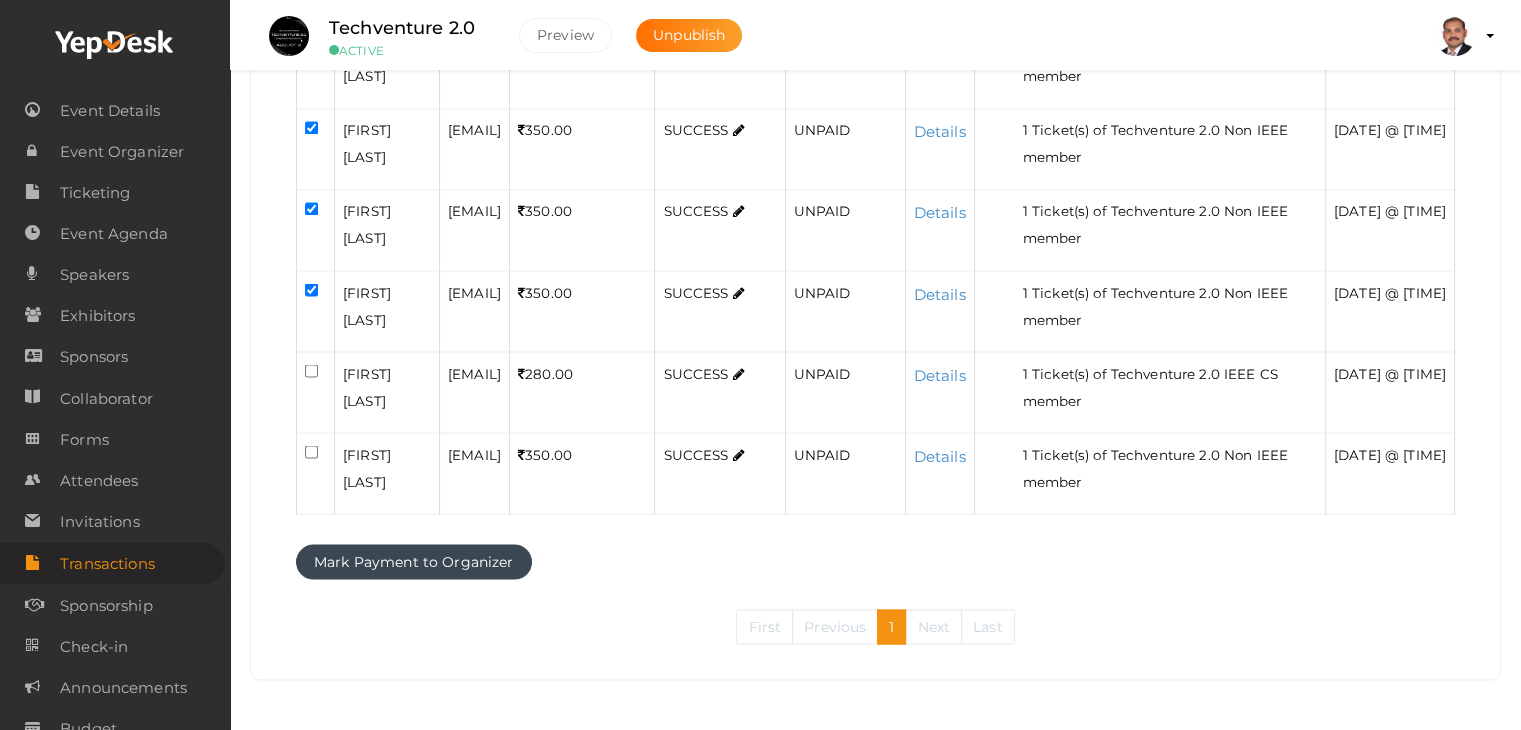 click at bounding box center [316, 391] 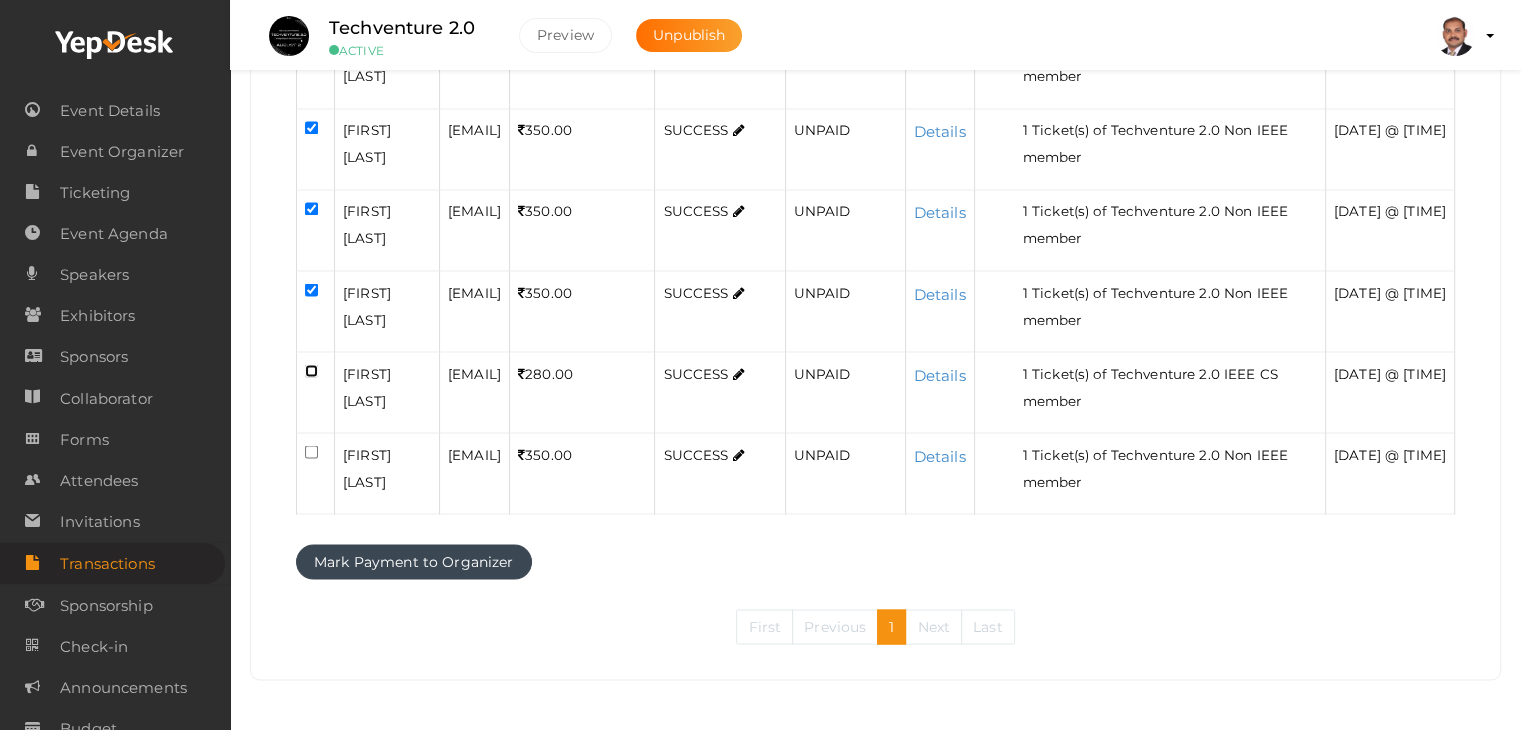 click at bounding box center [311, 370] 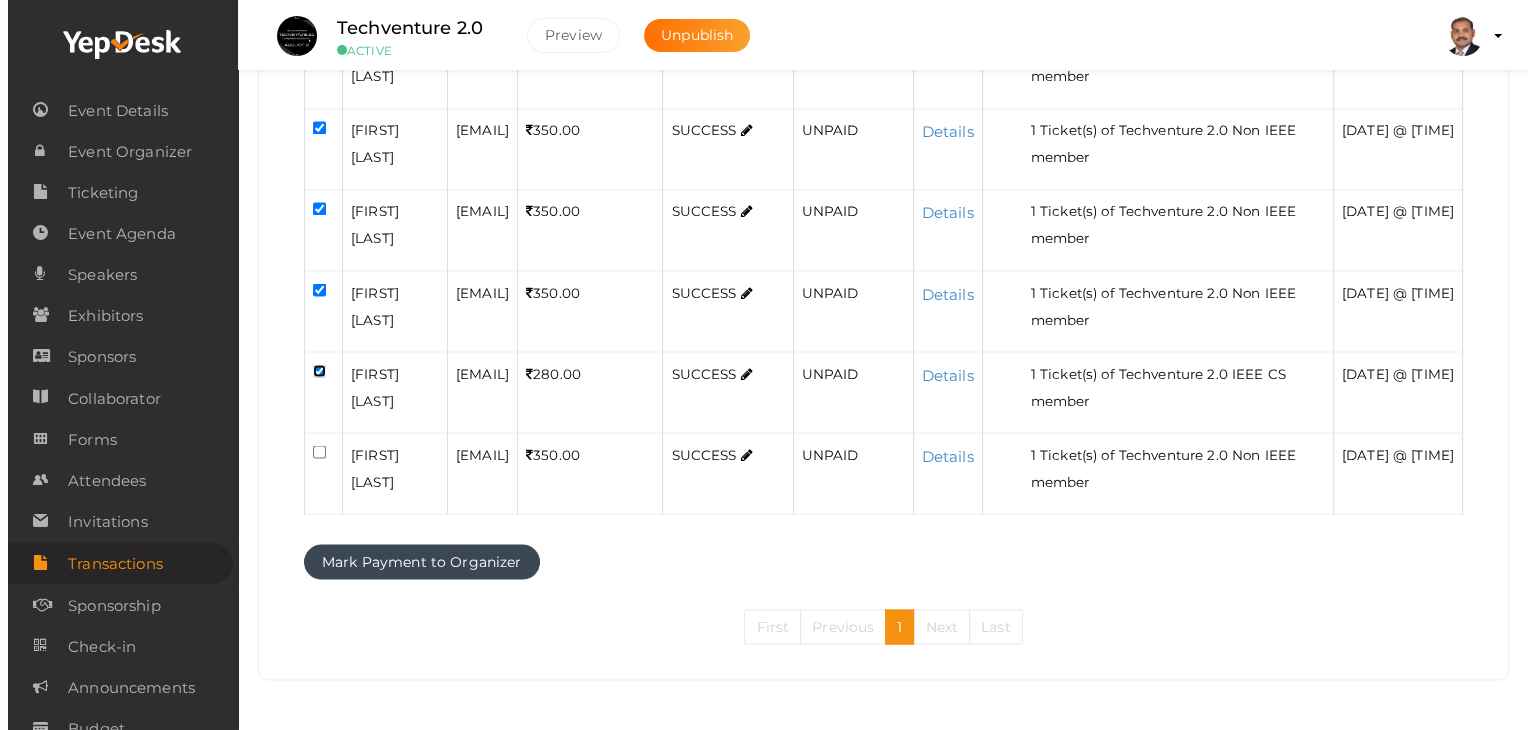scroll, scrollTop: 4684, scrollLeft: 0, axis: vertical 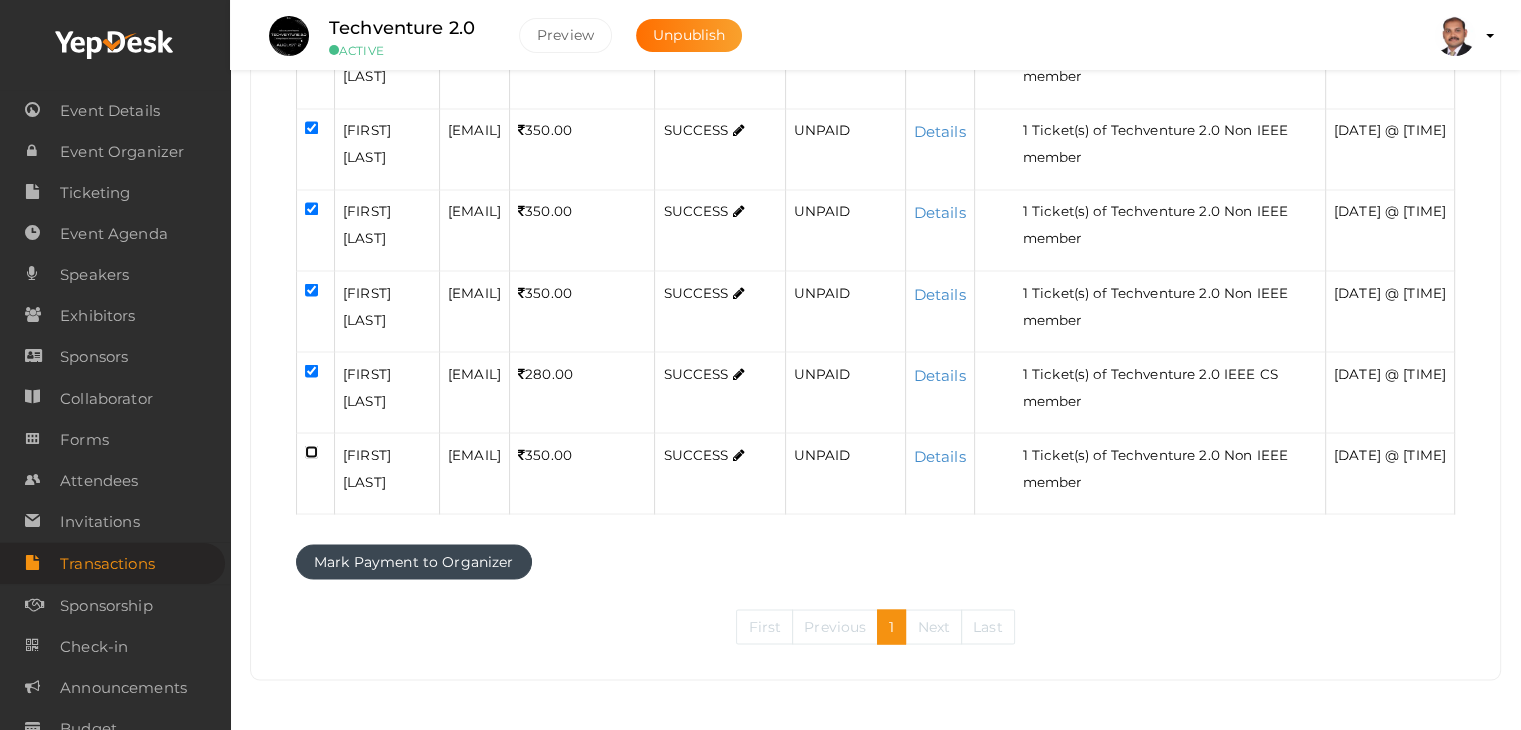 click at bounding box center (311, 451) 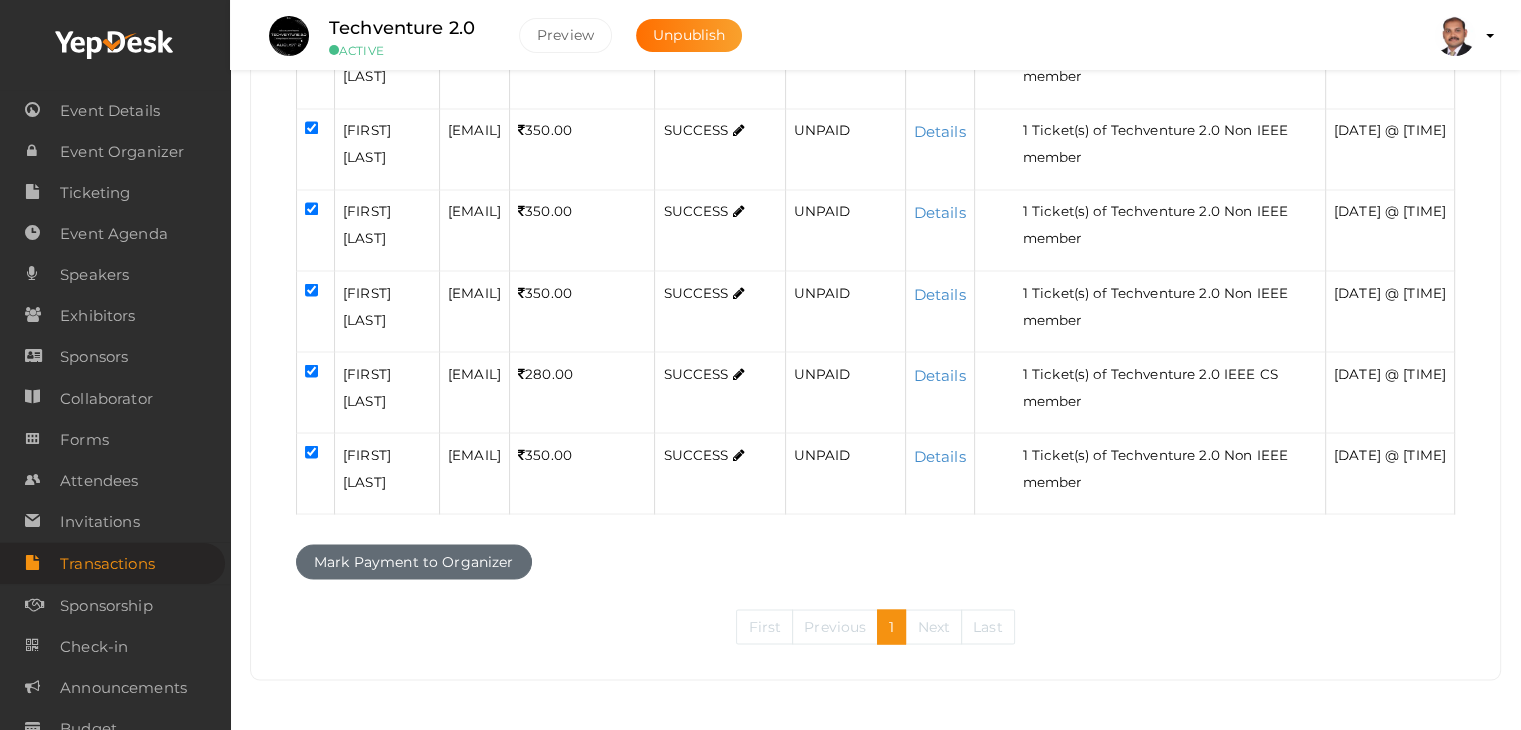 click on "Mark
Payment to Organizer" at bounding box center [414, 561] 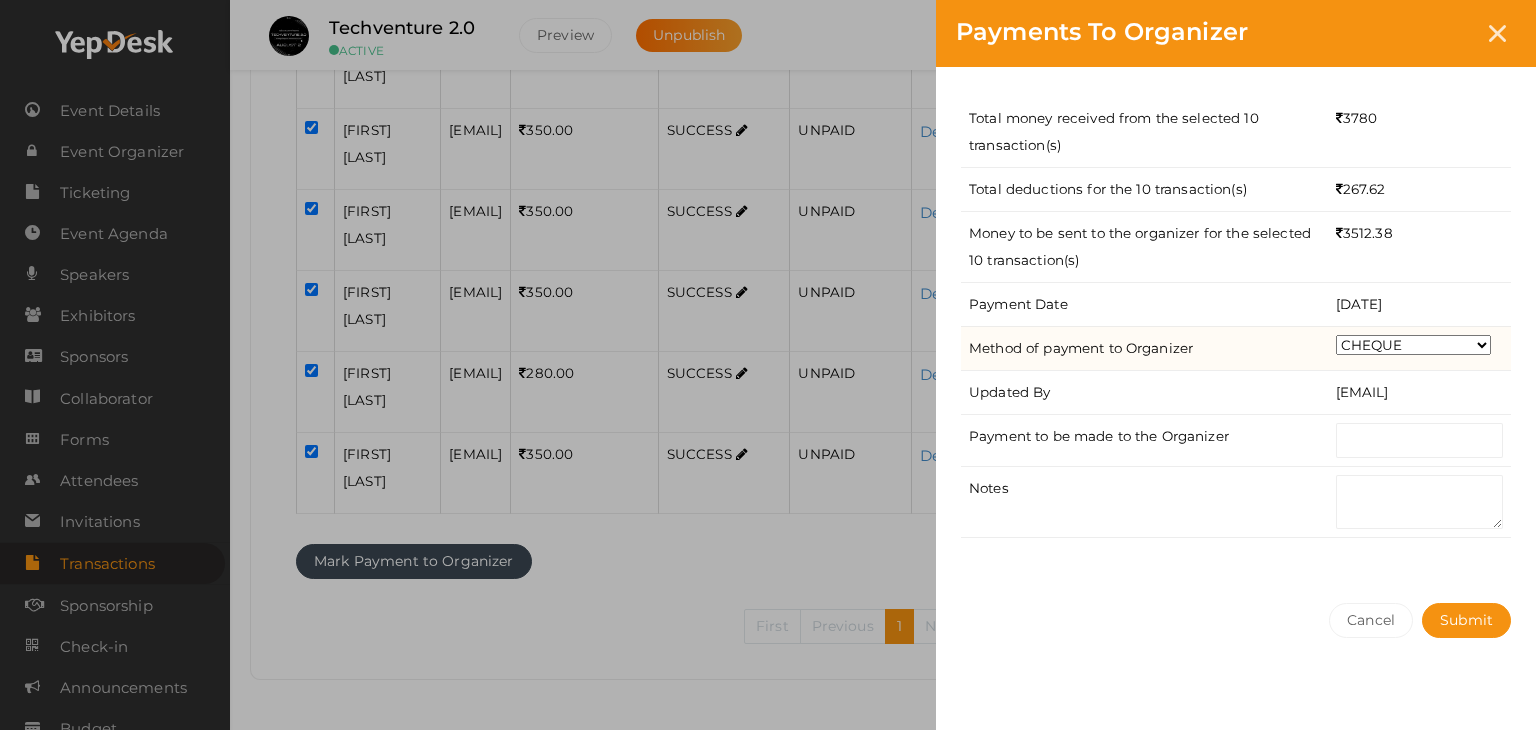 click on "CHEQUE ONLINE TRANSFER WIRE TRANSFER CASH BANK DRAFT OTHERS" at bounding box center [1413, 345] 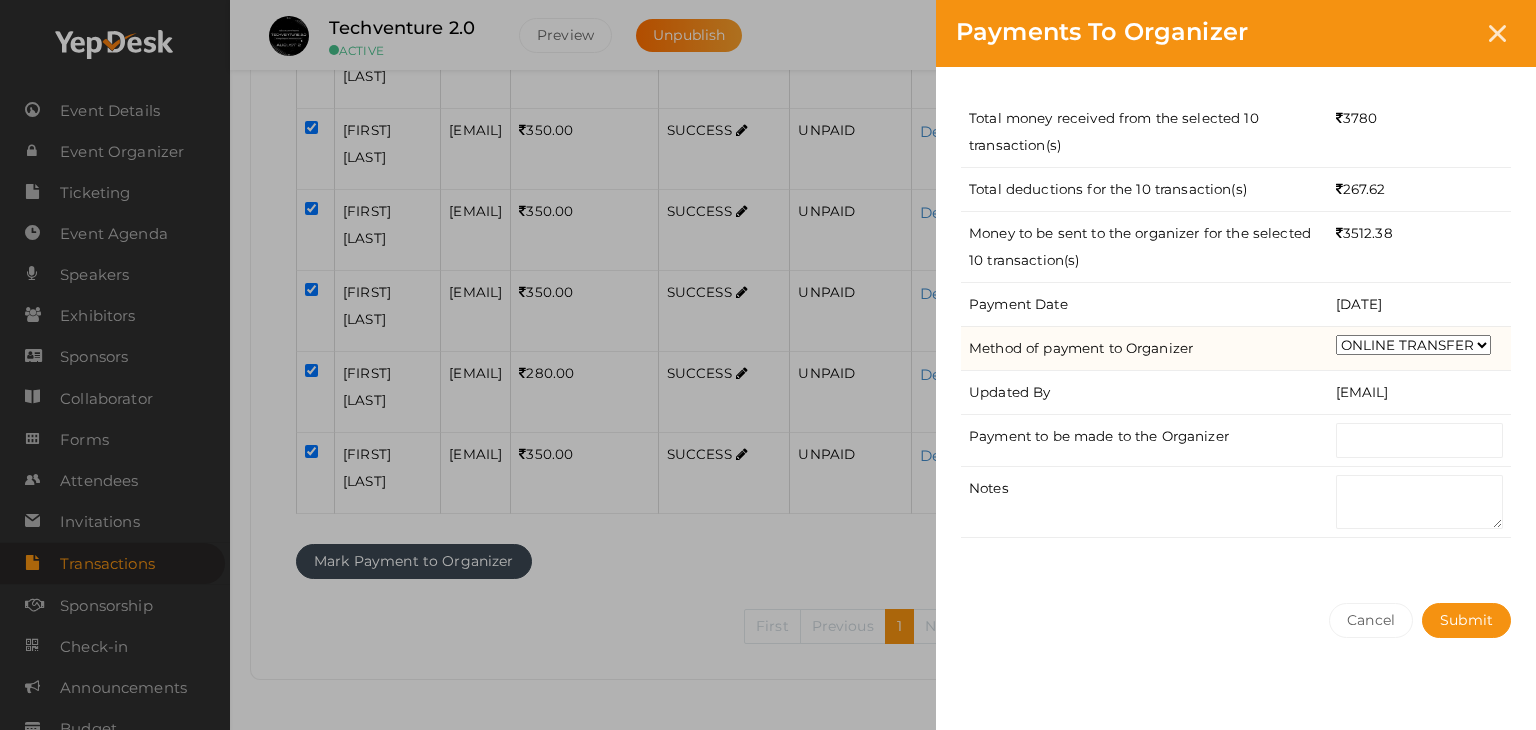 click on "CHEQUE ONLINE TRANSFER WIRE TRANSFER CASH BANK DRAFT OTHERS" at bounding box center [1413, 345] 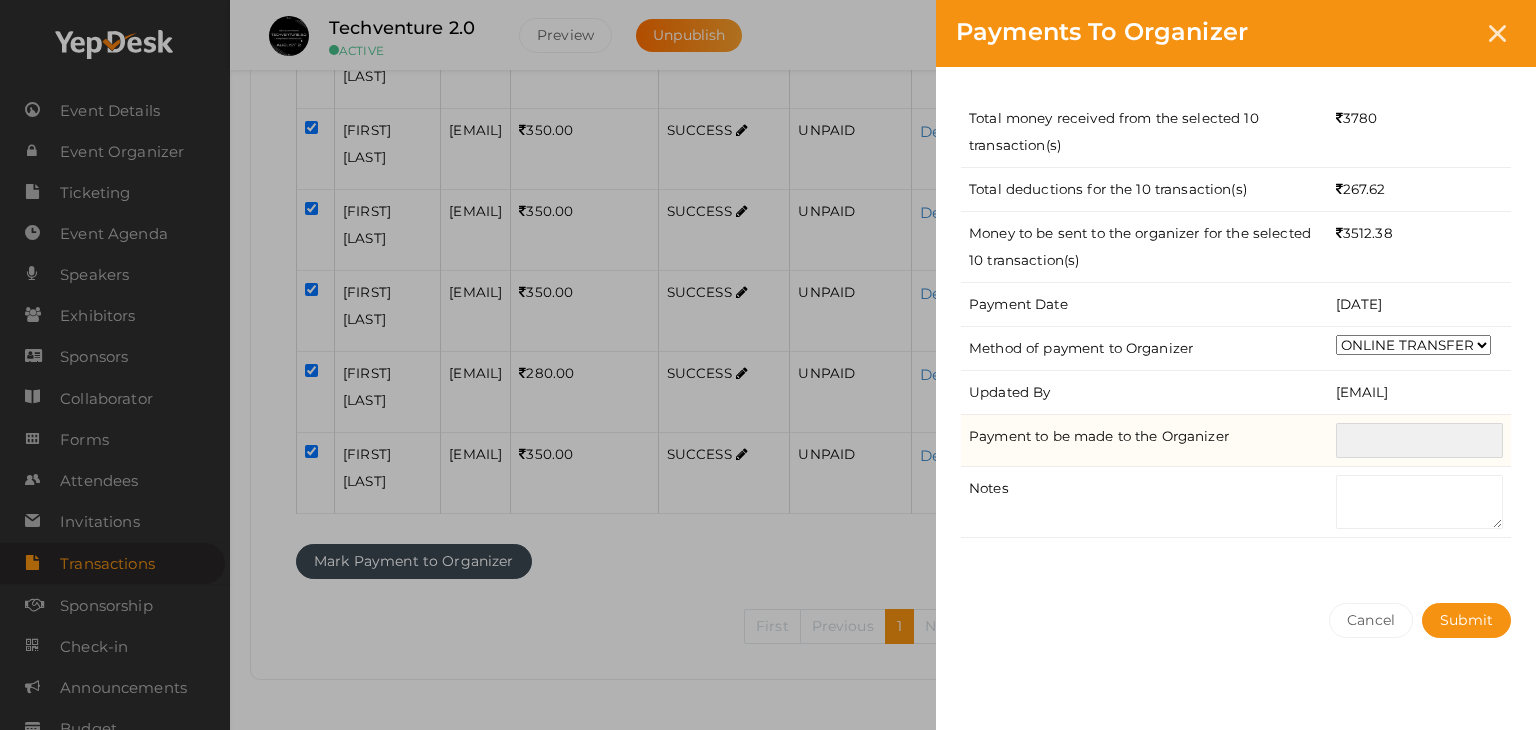 click at bounding box center [1419, 440] 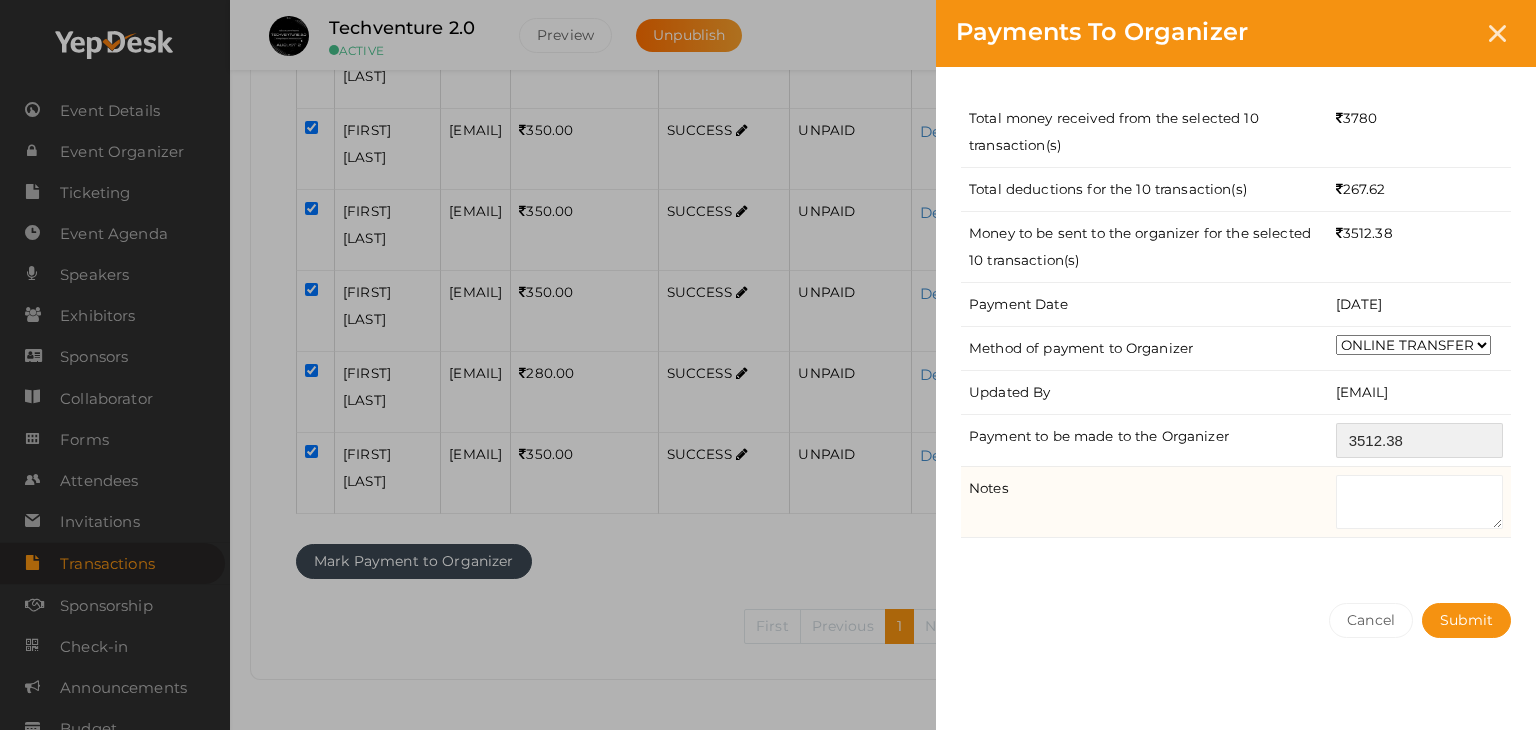 type on "3512.38" 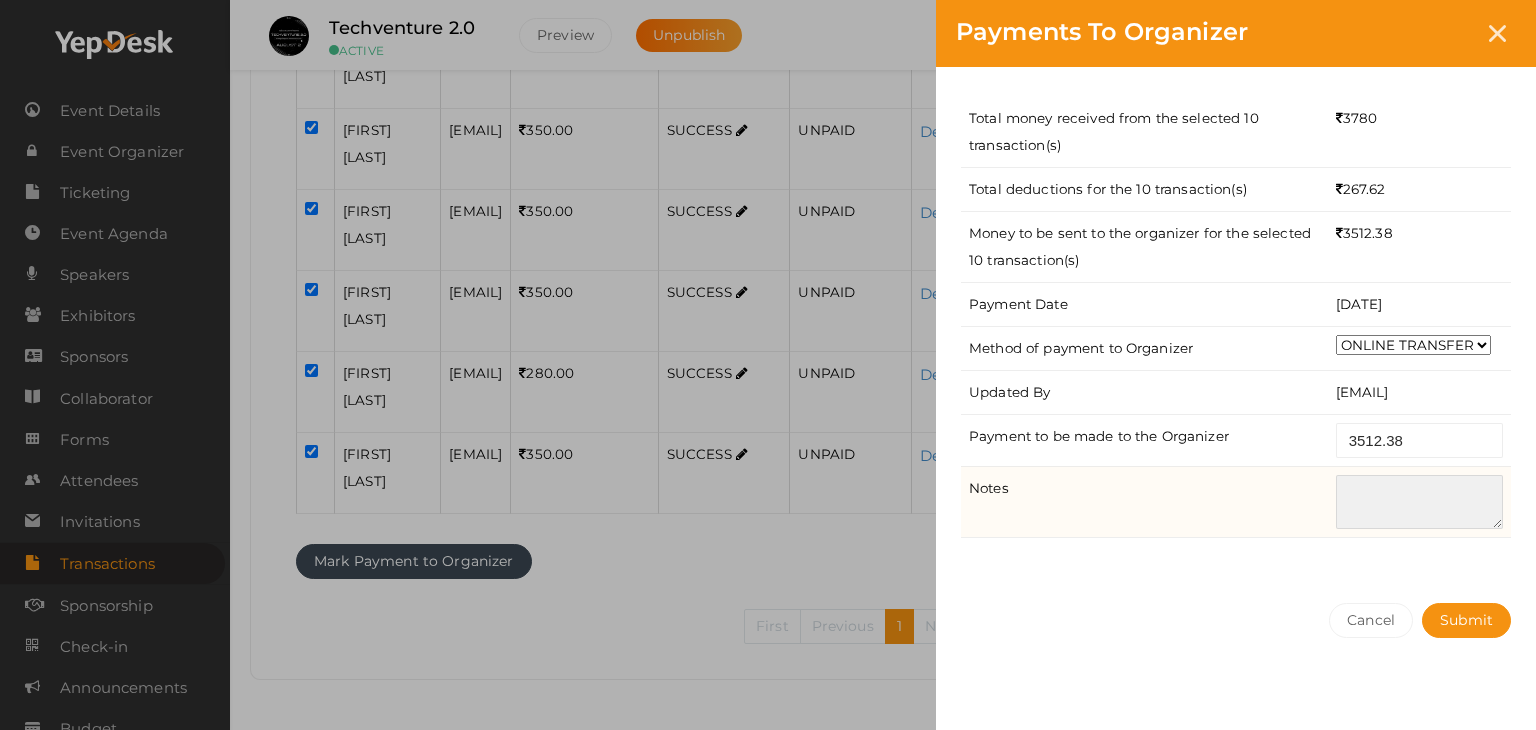 click at bounding box center [1419, 502] 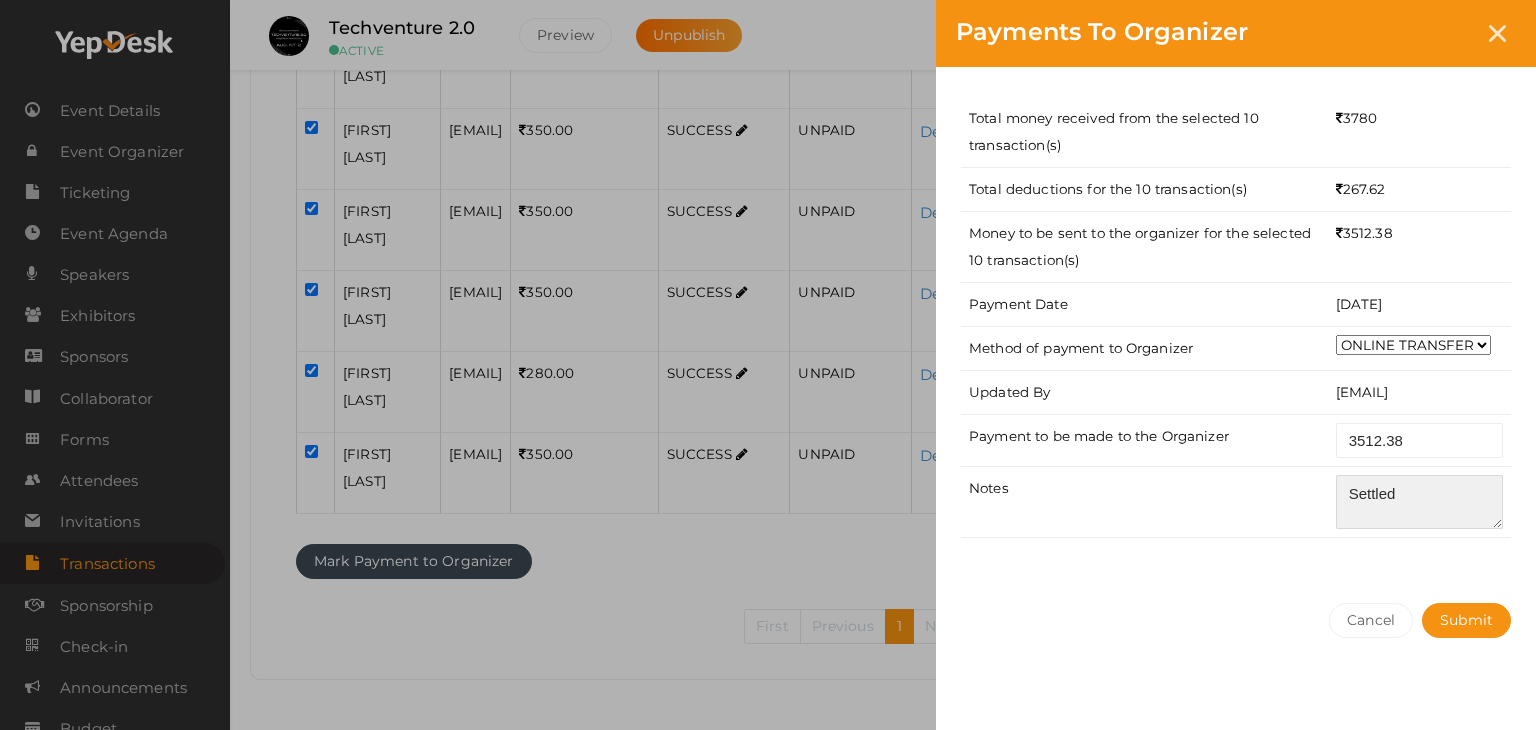 type on "Settled" 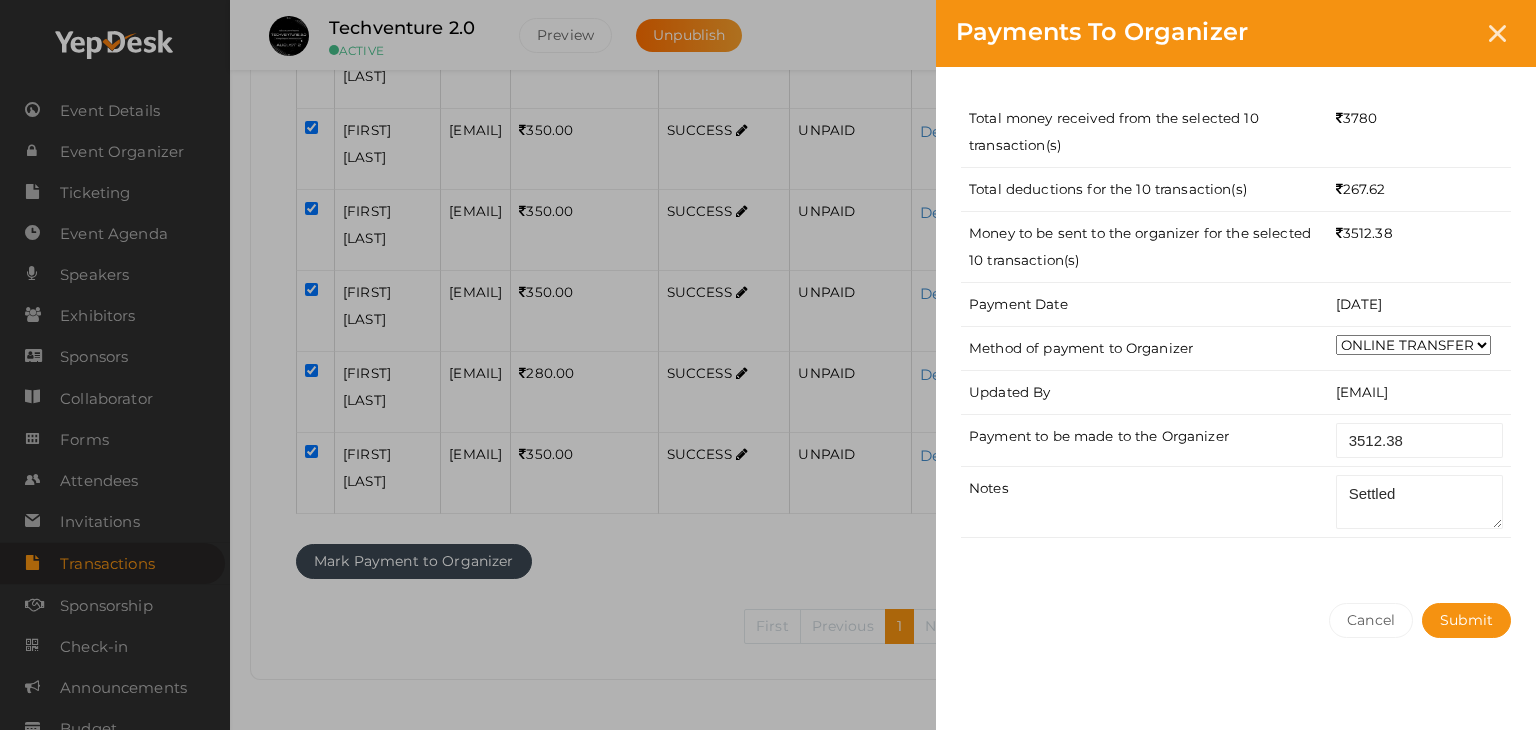 click on "Total money received from the selected
10 transaction(s)
3780
Total deductions for the
10 transaction(s)
267.62
Money to be sent to the organizer for the
selected 10 transaction(s)
3512.38
Payment Date
08-08-2025
Method of payment to Organizer
CHEQUE ONLINE TRANSFER WIRE TRANSFER CASH BANK DRAFT OTHERS
Updated By
irshad.m@aot-technologies.com
Payment to be made to the Organizer
3512.38
Notes
Settled" at bounding box center (1236, 325) 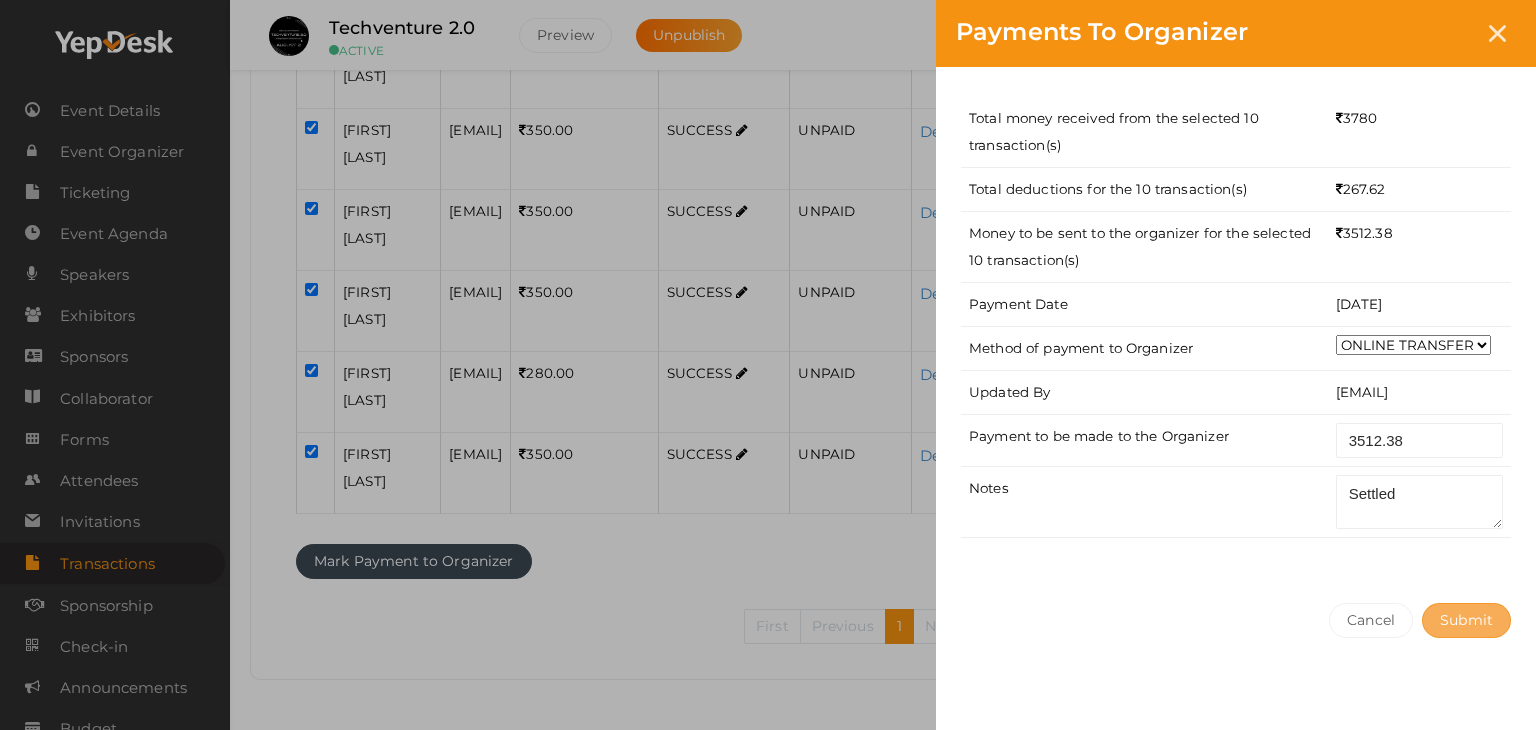 click on "Submit" at bounding box center [1466, 620] 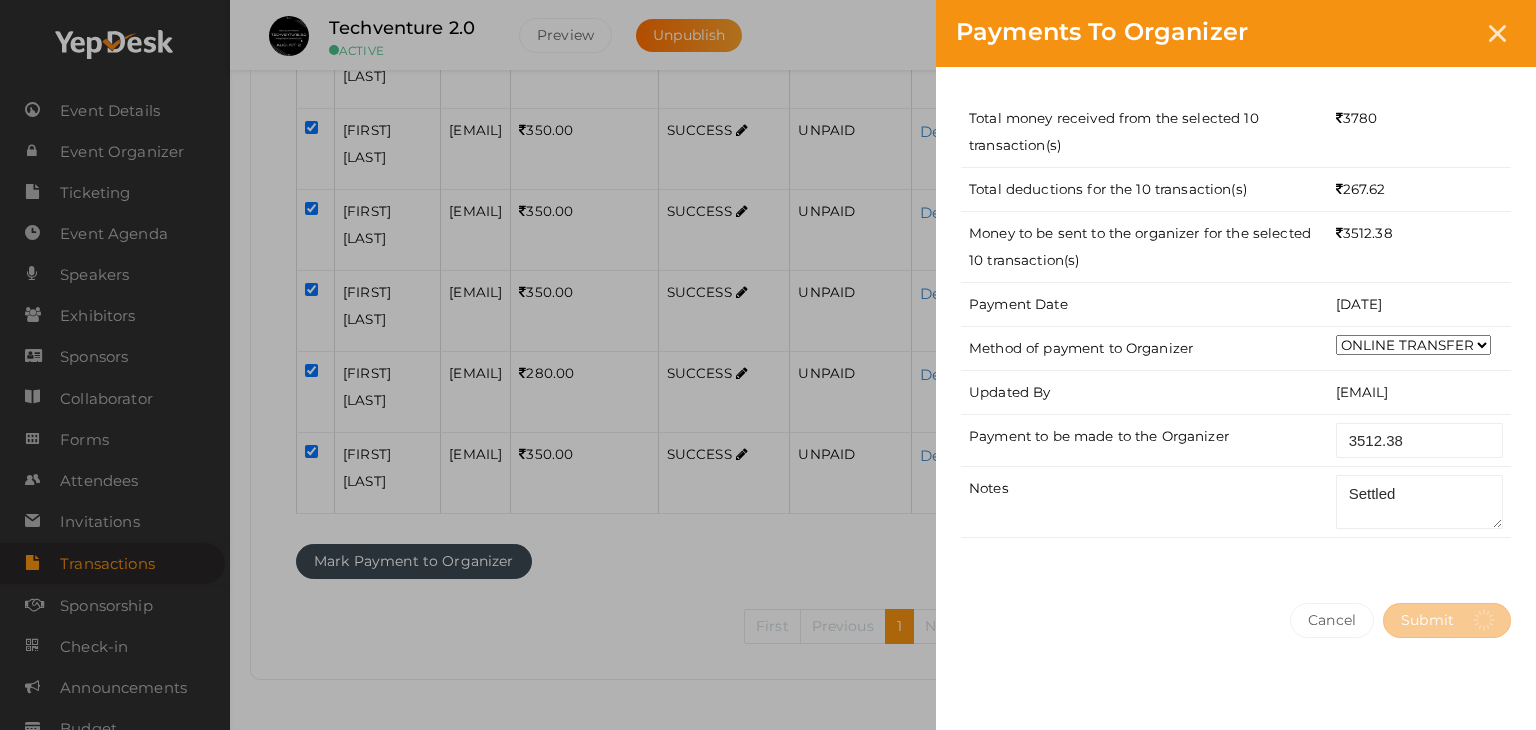 select on "? string:SUCCESS ?" 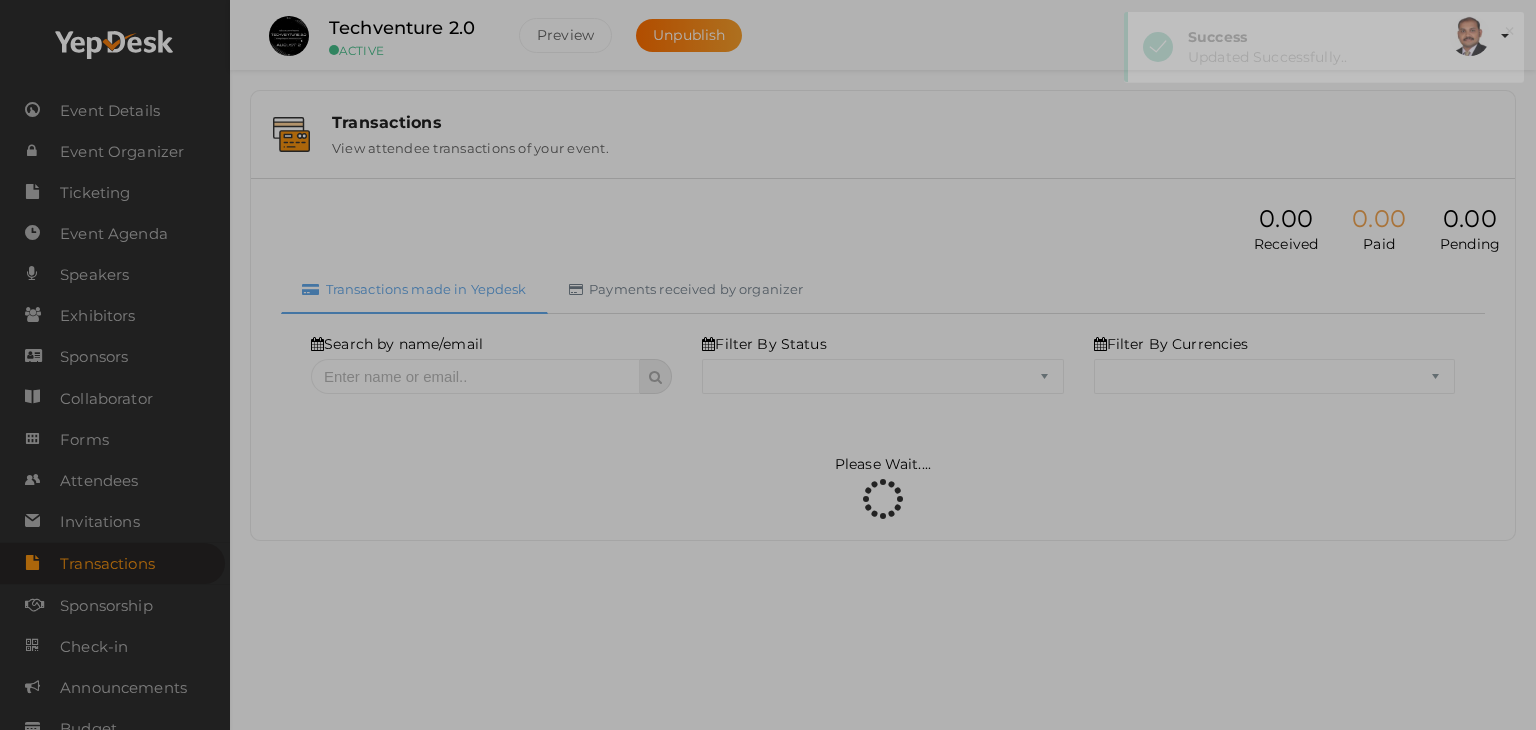 scroll, scrollTop: 0, scrollLeft: 0, axis: both 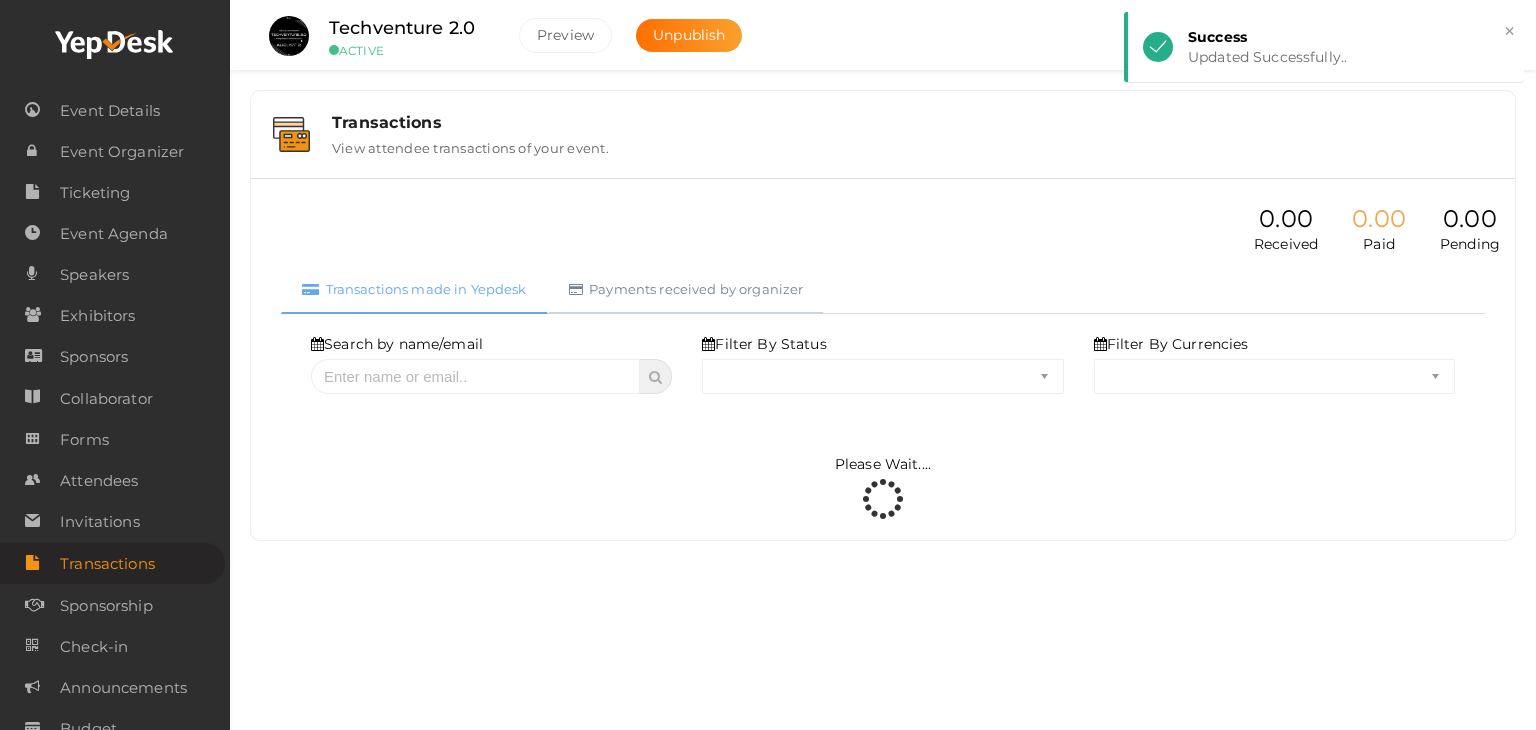 select on "SUCCESS" 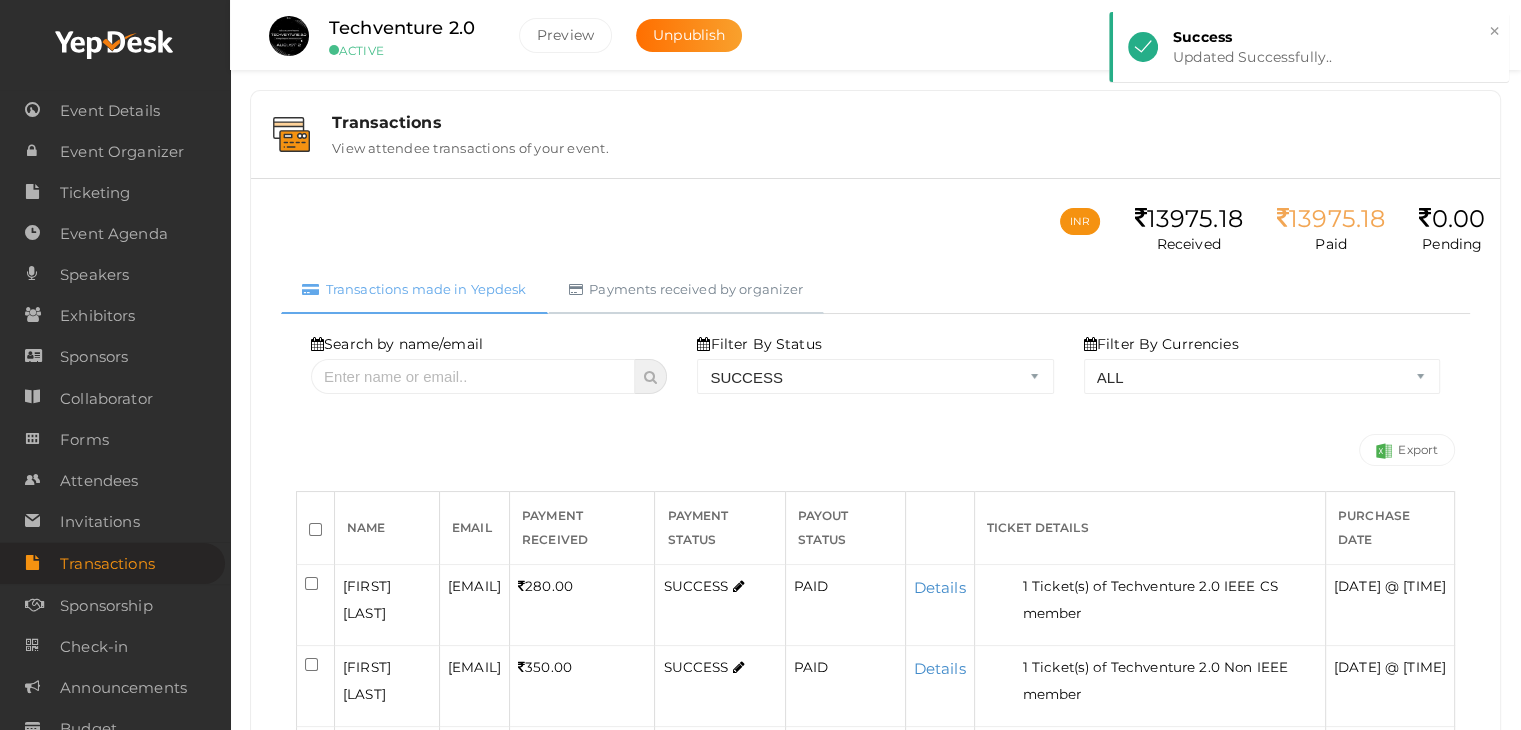 click on "Payments
received by organizer" at bounding box center (686, 289) 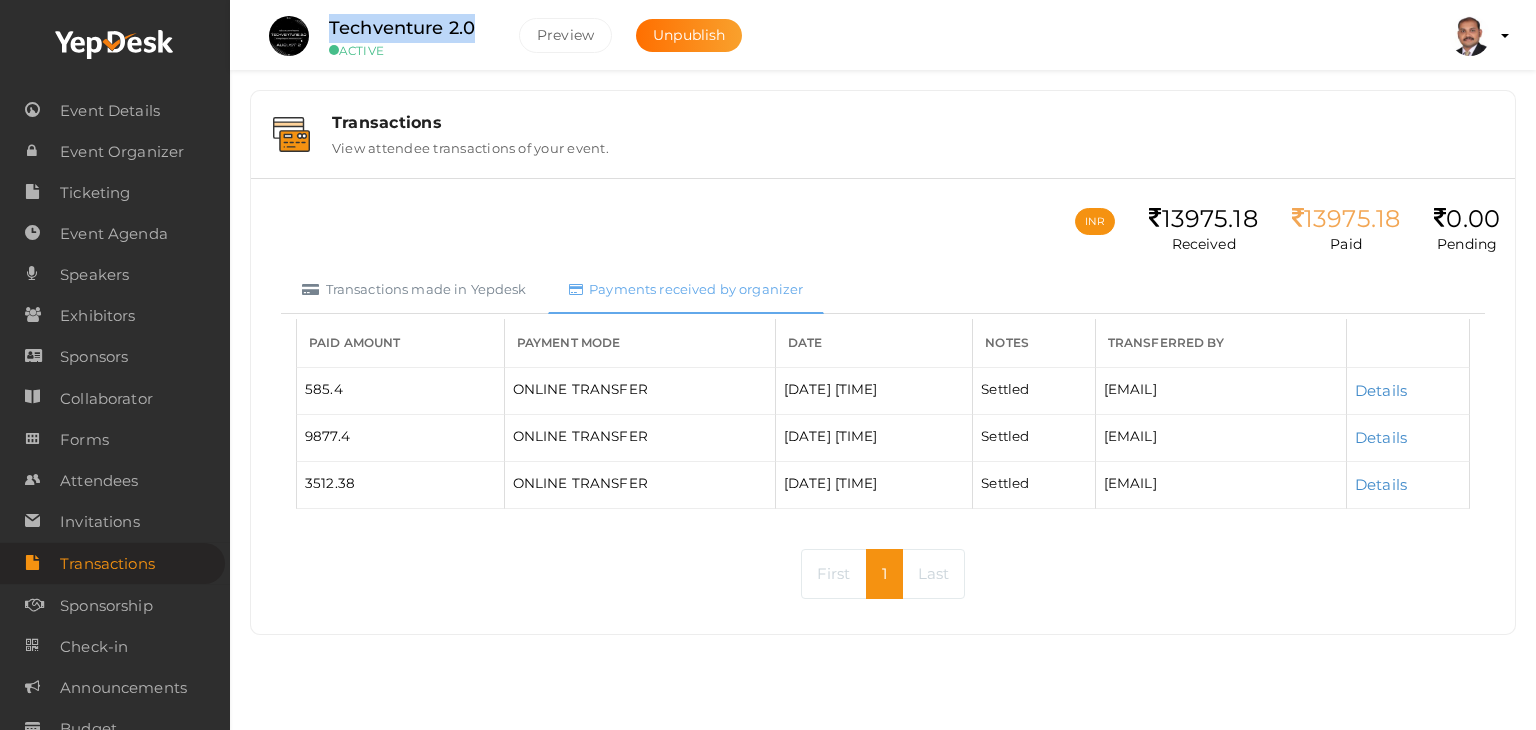drag, startPoint x: 492, startPoint y: 23, endPoint x: 325, endPoint y: 25, distance: 167.01198 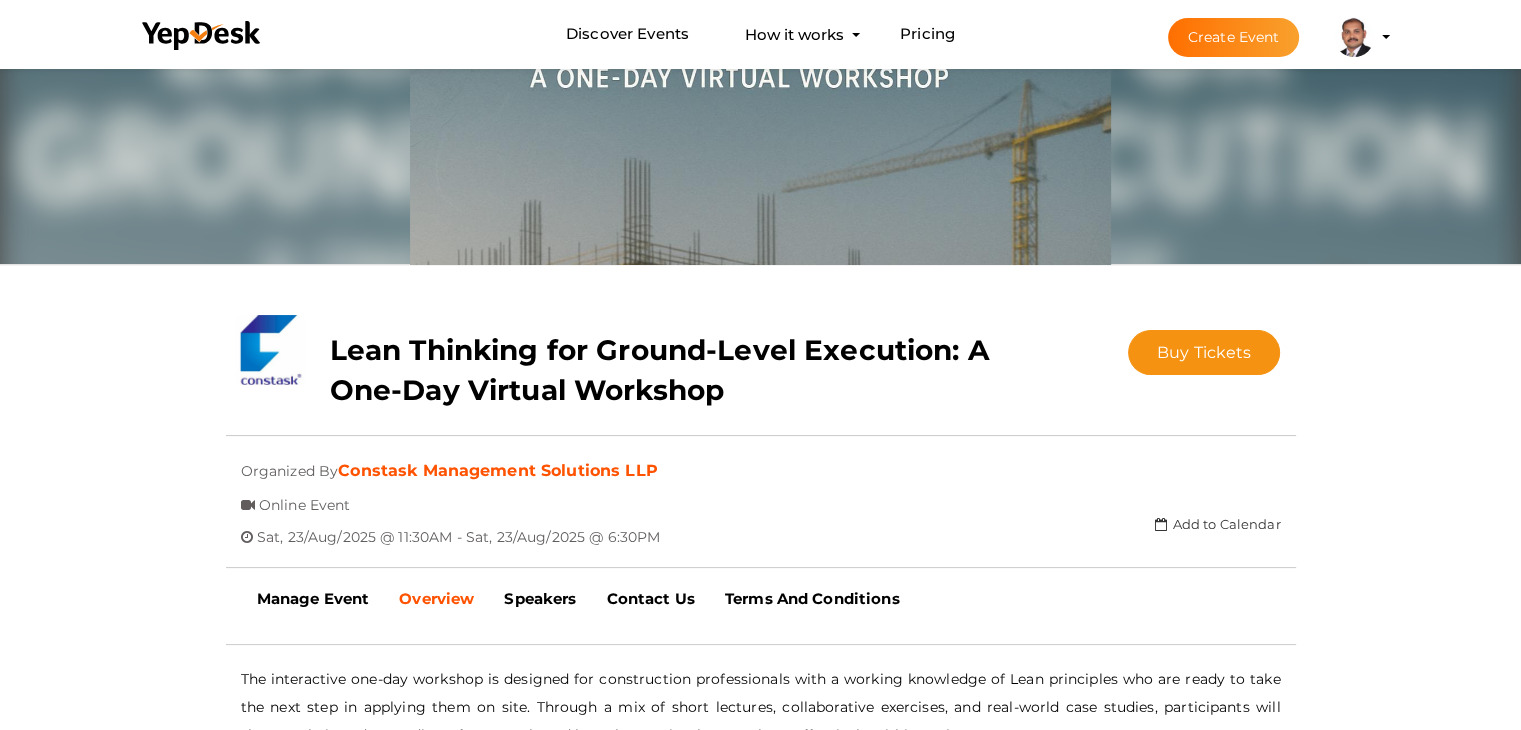 scroll, scrollTop: 200, scrollLeft: 0, axis: vertical 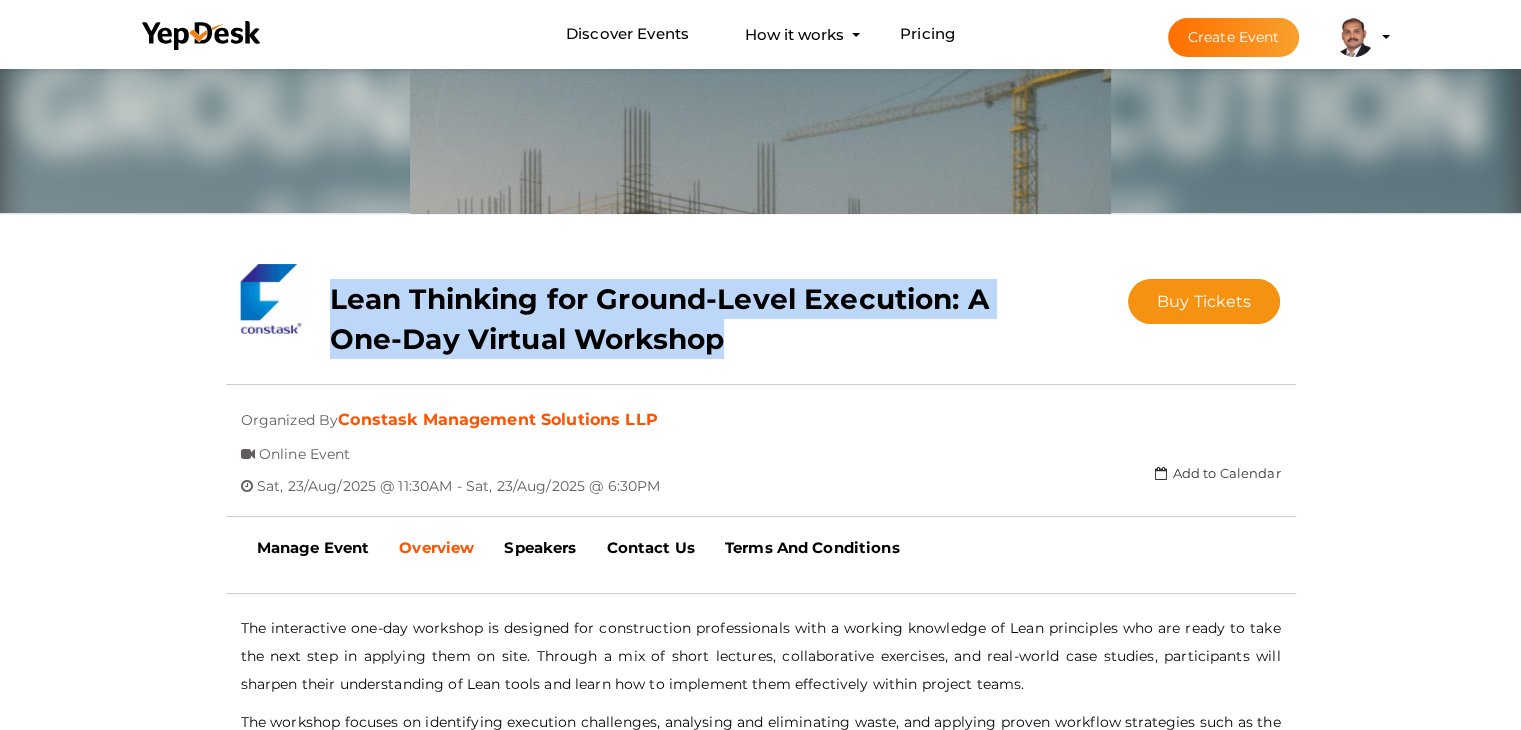 drag, startPoint x: 742, startPoint y: 333, endPoint x: 328, endPoint y: 311, distance: 414.58414 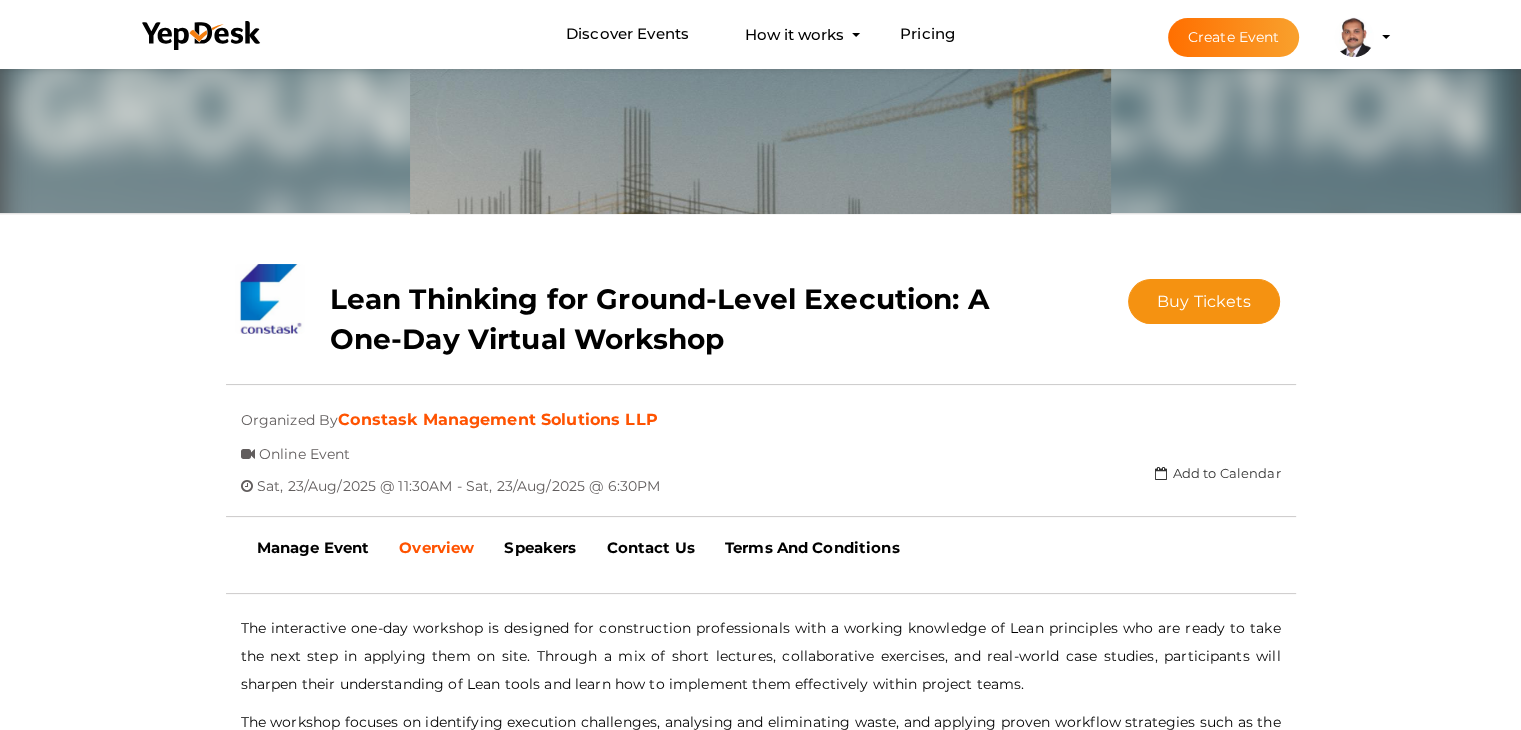 click at bounding box center [761, 381] 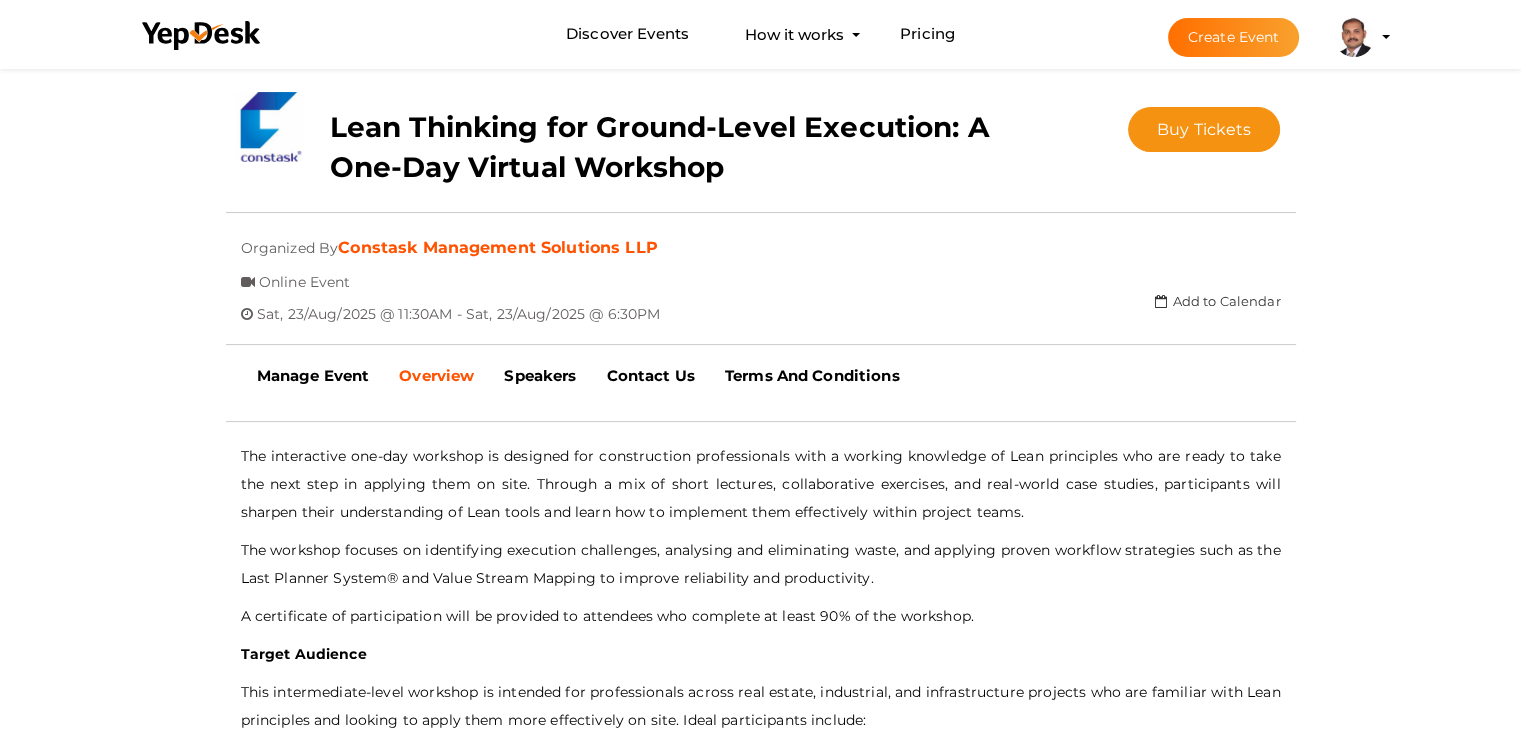 scroll, scrollTop: 400, scrollLeft: 0, axis: vertical 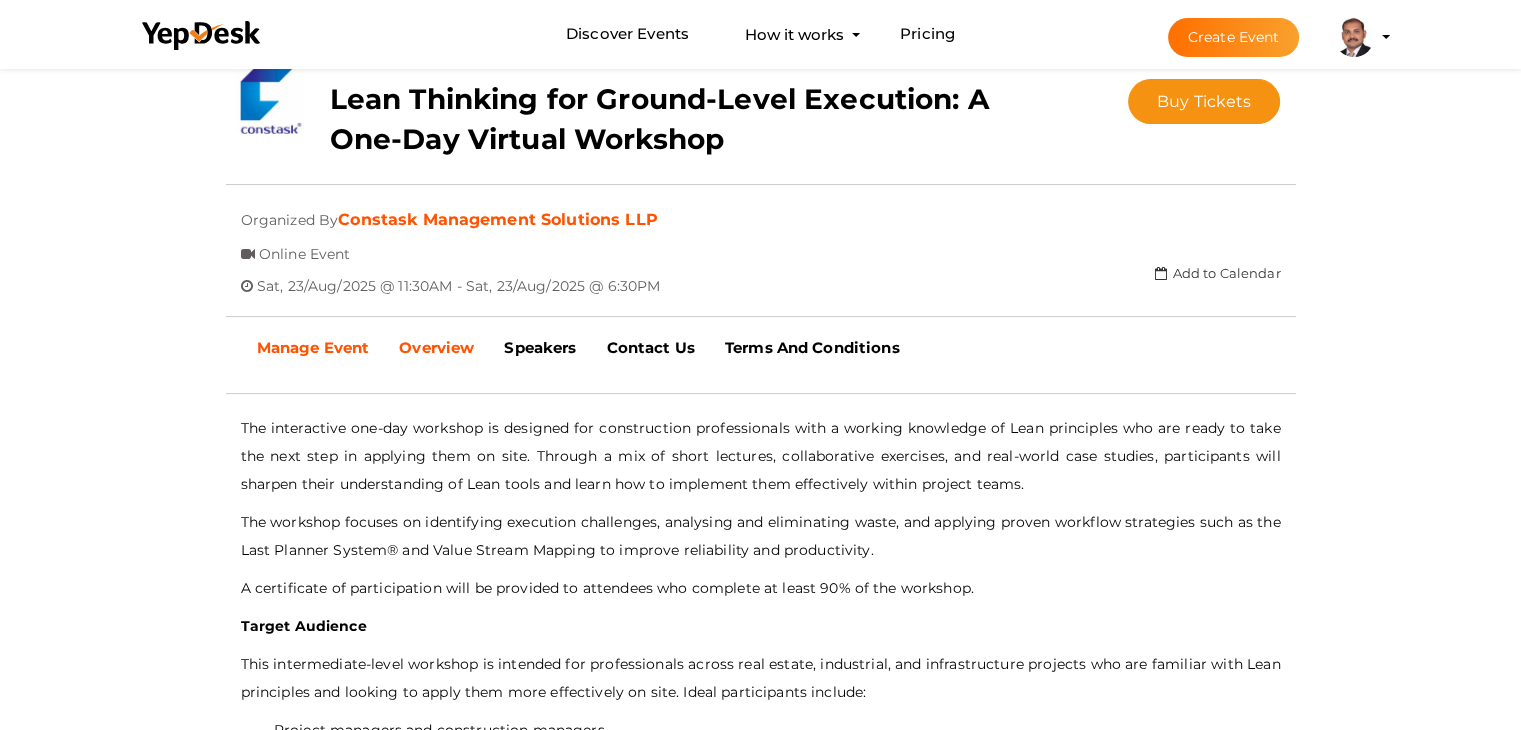 click on "Manage
Event" at bounding box center (313, 347) 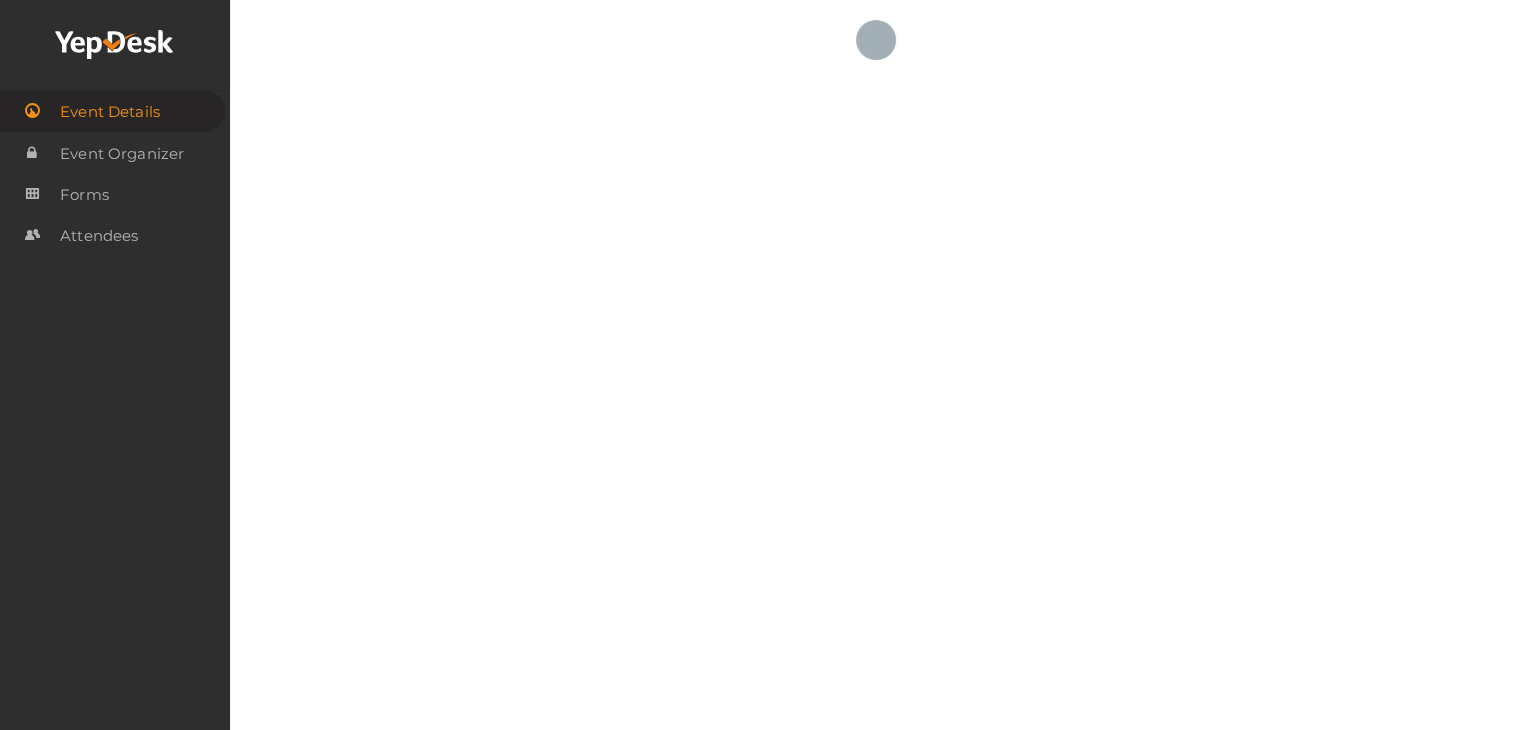 scroll, scrollTop: 0, scrollLeft: 0, axis: both 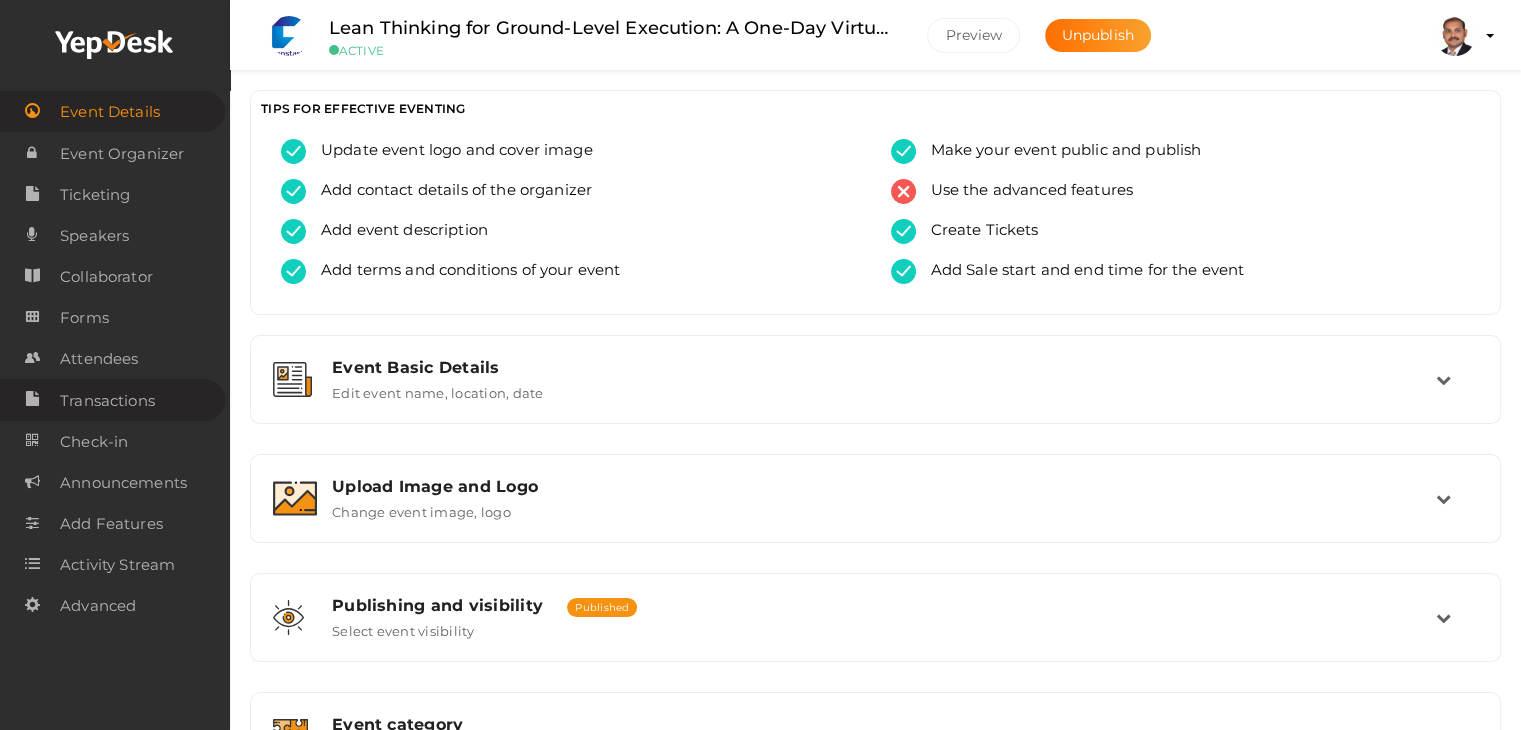 click on "Transactions" at bounding box center [107, 401] 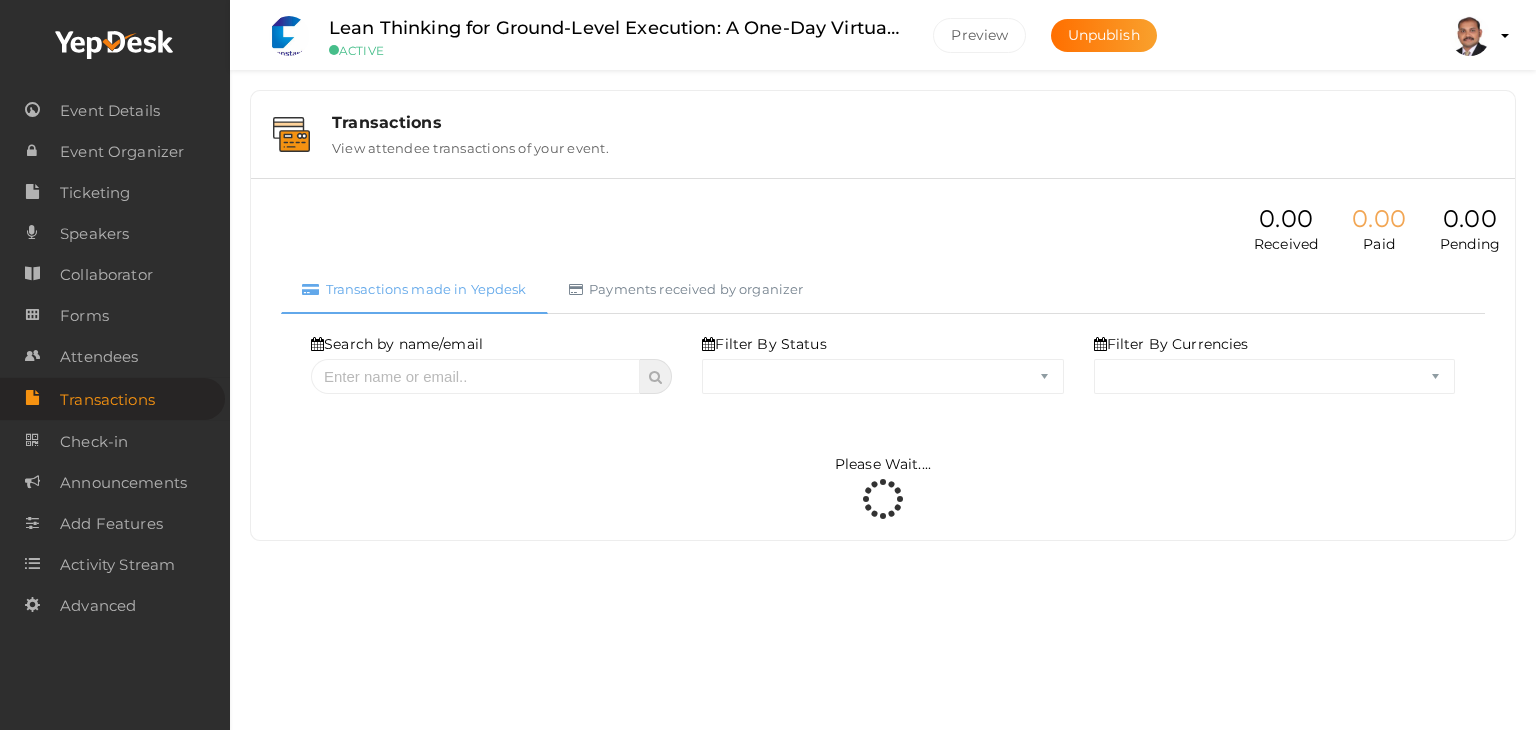select on "ALL" 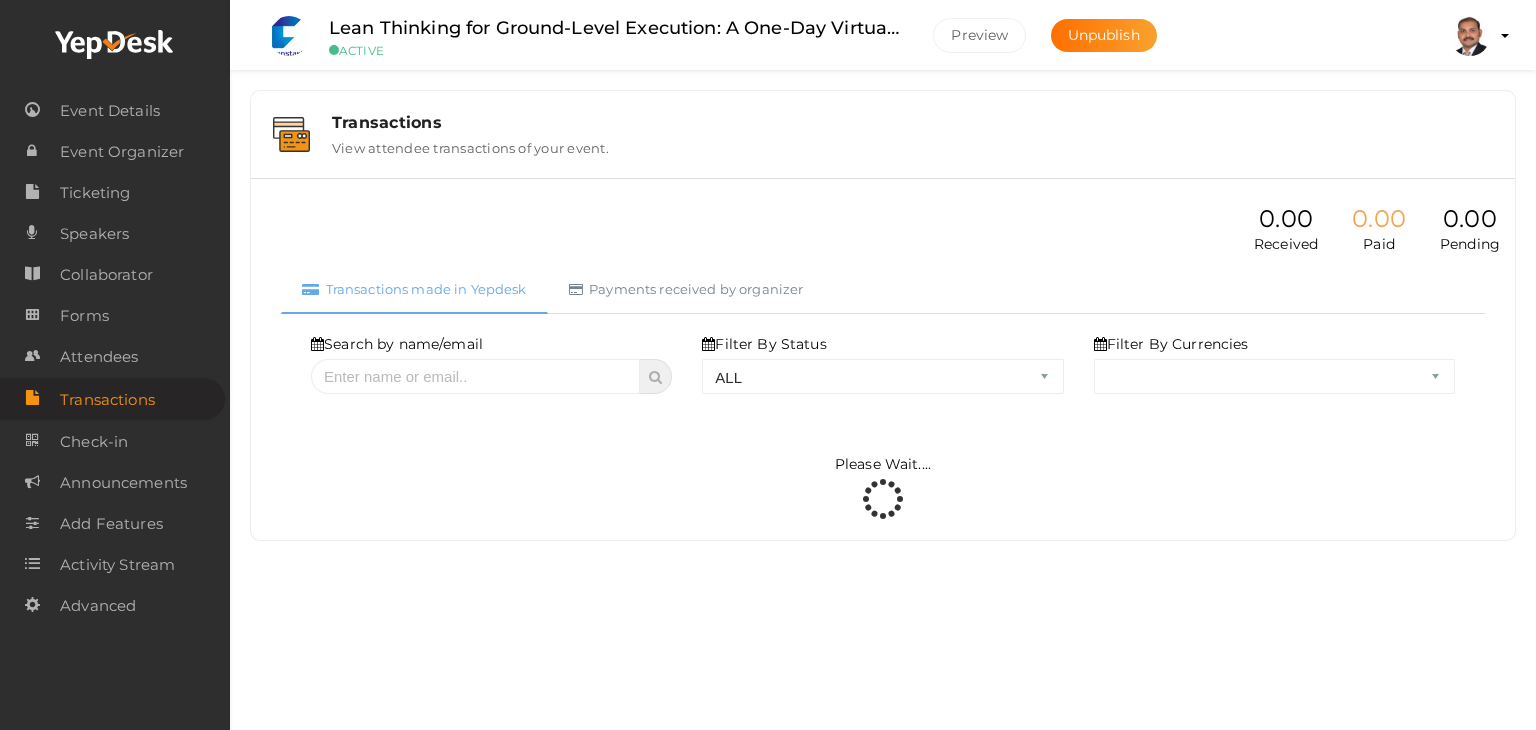 select on "ALL" 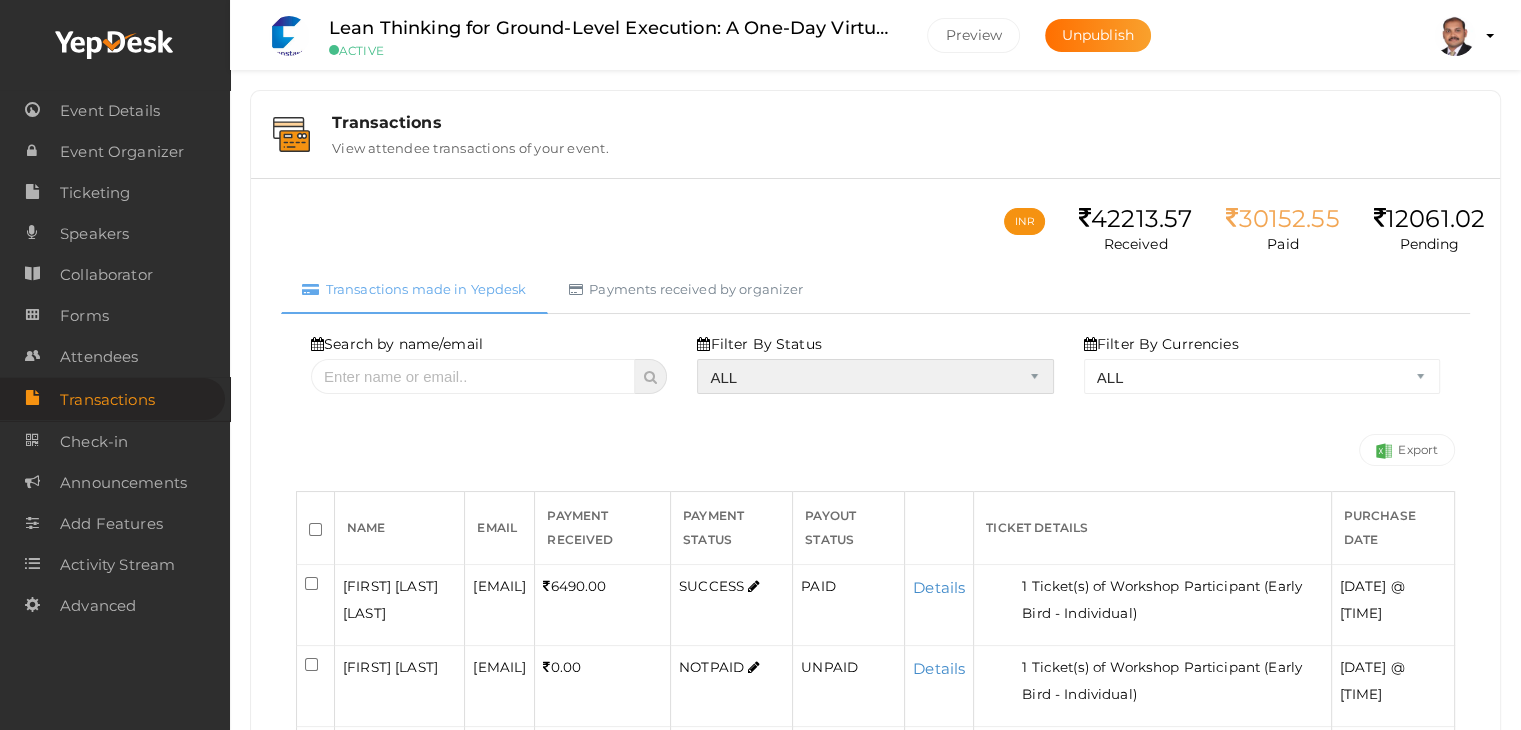 click on "ALL SUCCESS DECLINED UNAUTHORIZED FAILED NOTPAID FREE REFUNDED NA" at bounding box center (875, 376) 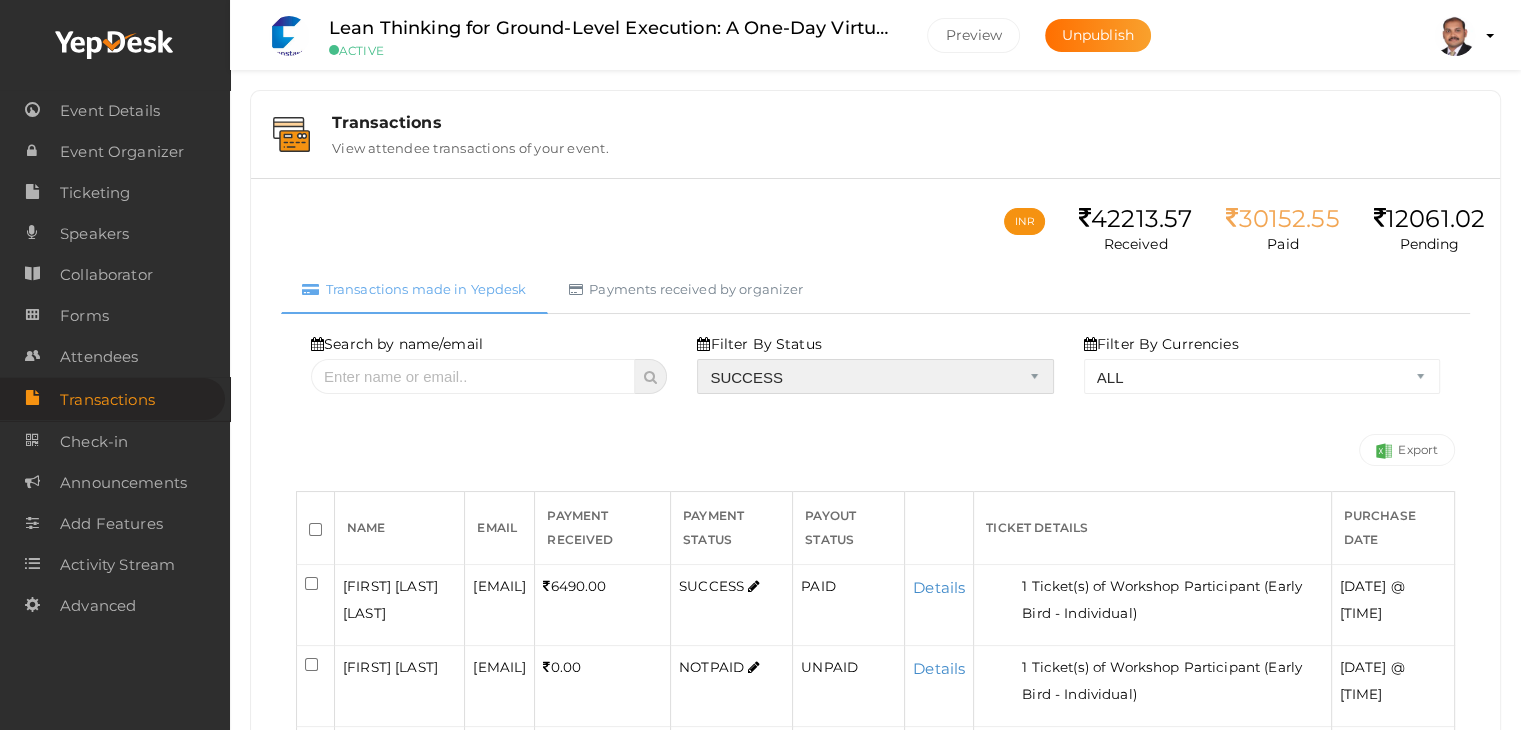 click on "ALL SUCCESS DECLINED UNAUTHORIZED FAILED NOTPAID FREE REFUNDED NA" at bounding box center (875, 376) 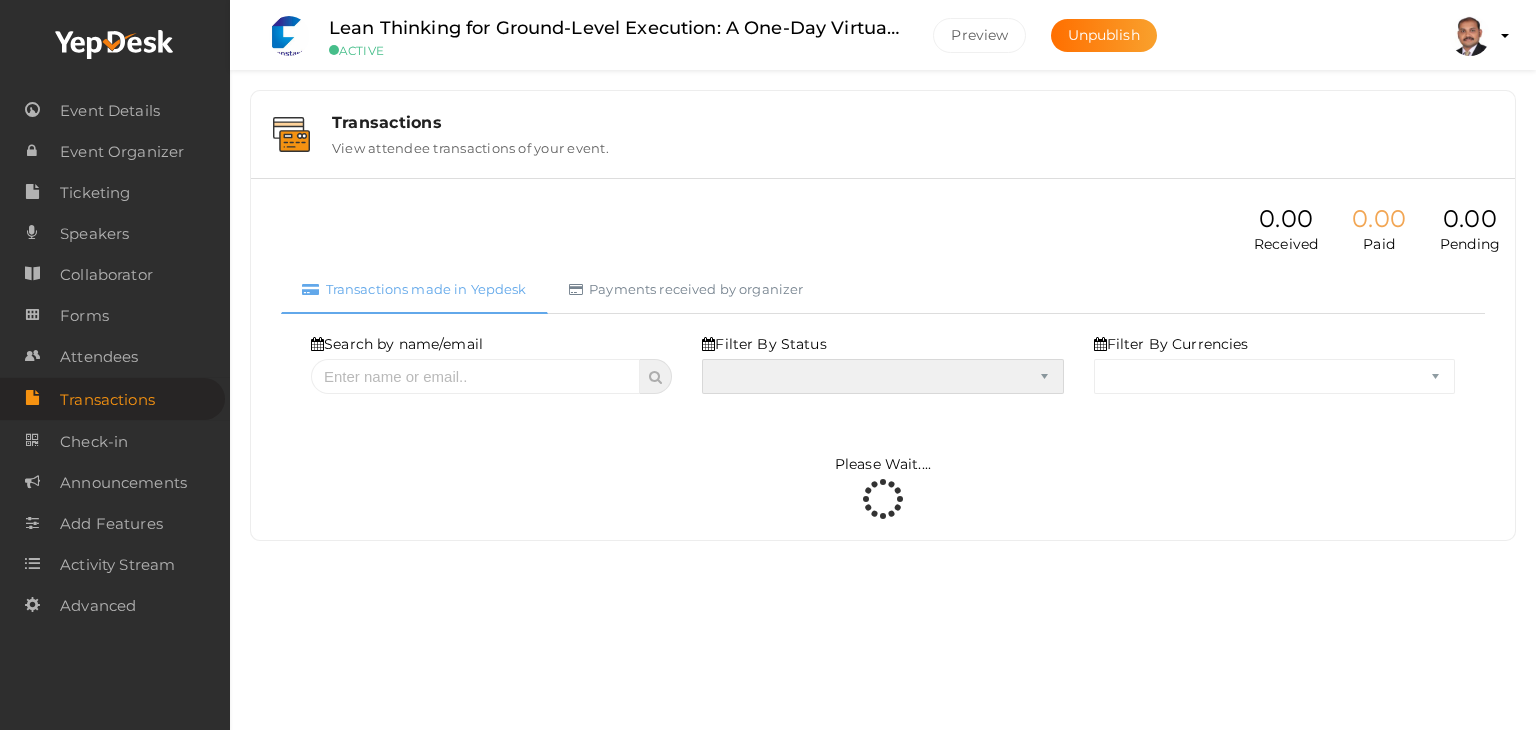 select on "SUCCESS" 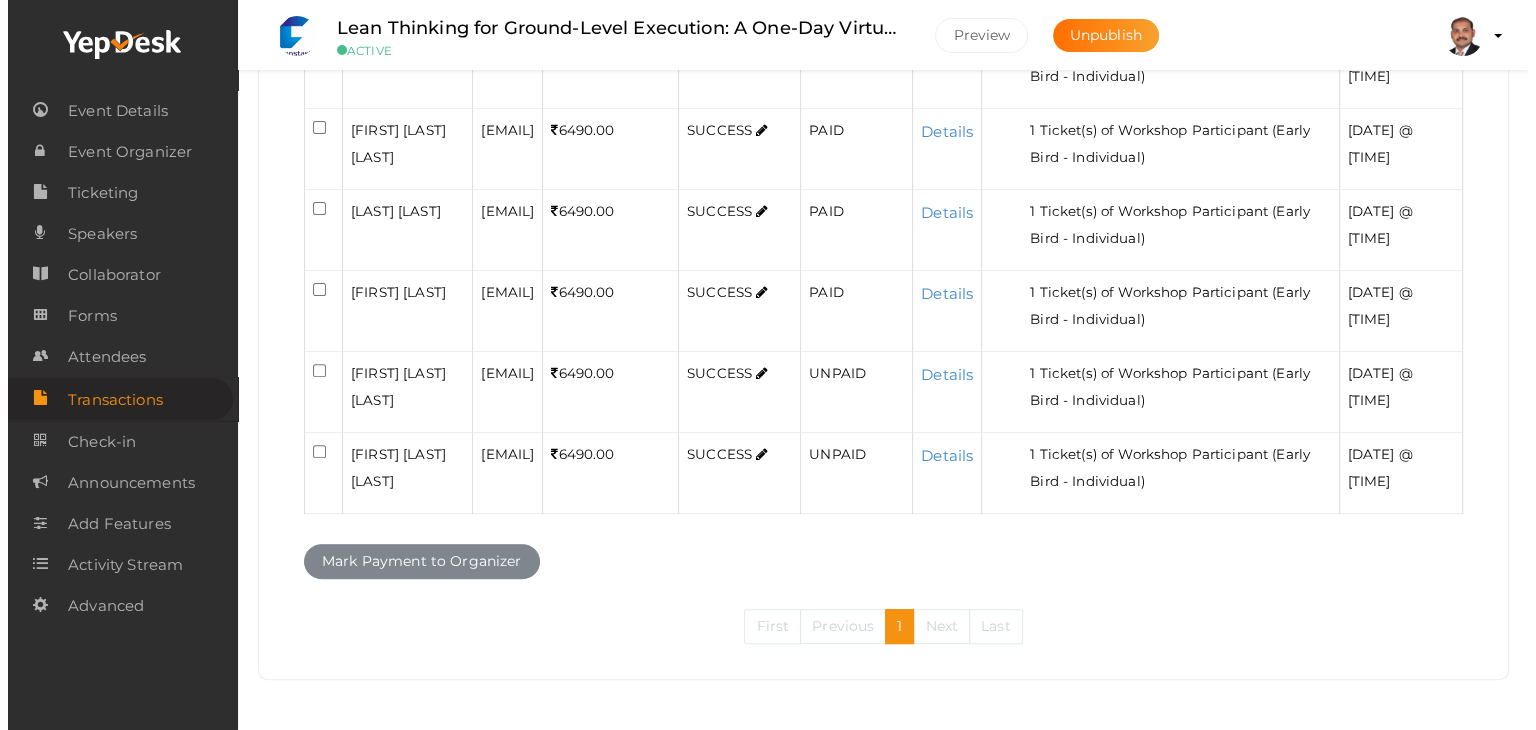 scroll, scrollTop: 803, scrollLeft: 0, axis: vertical 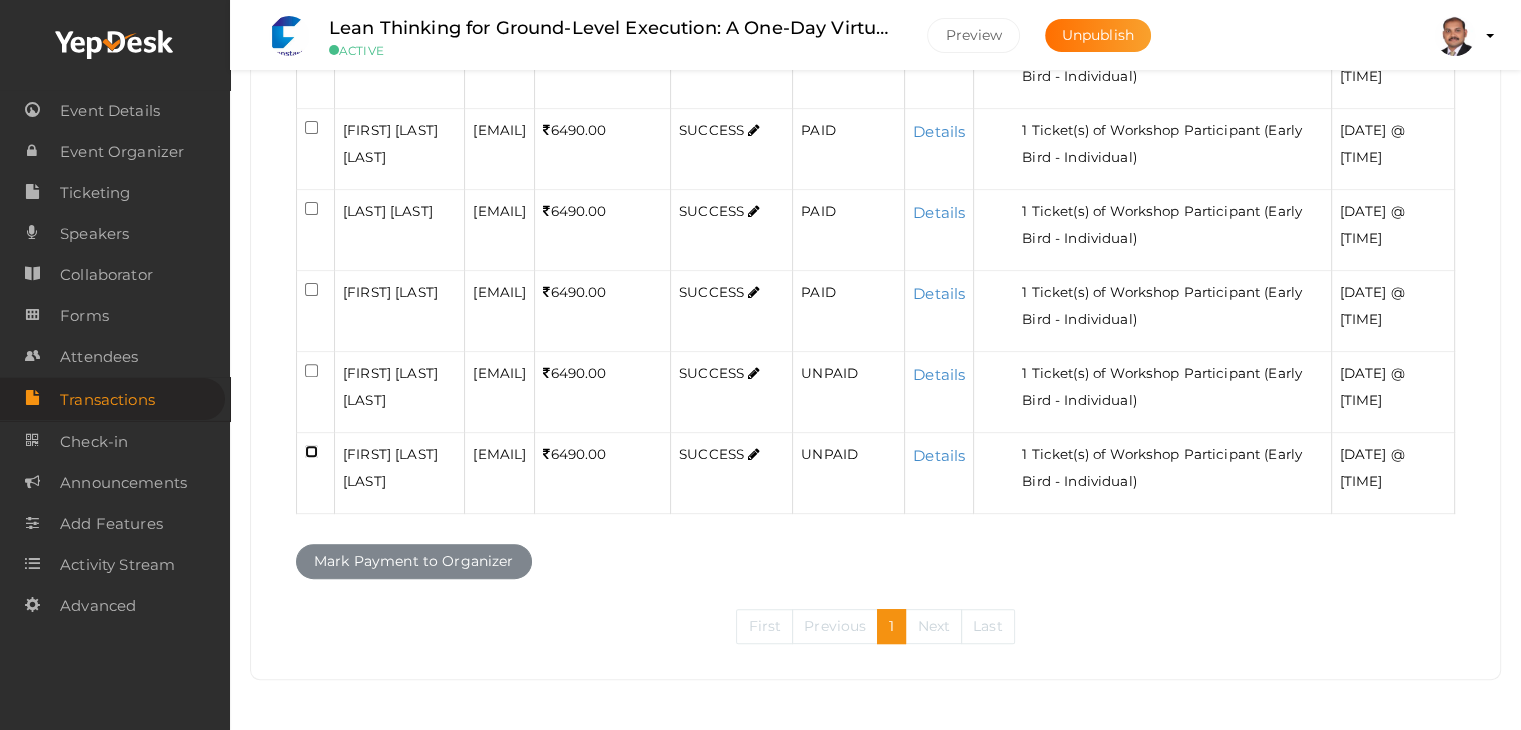 click at bounding box center (311, 451) 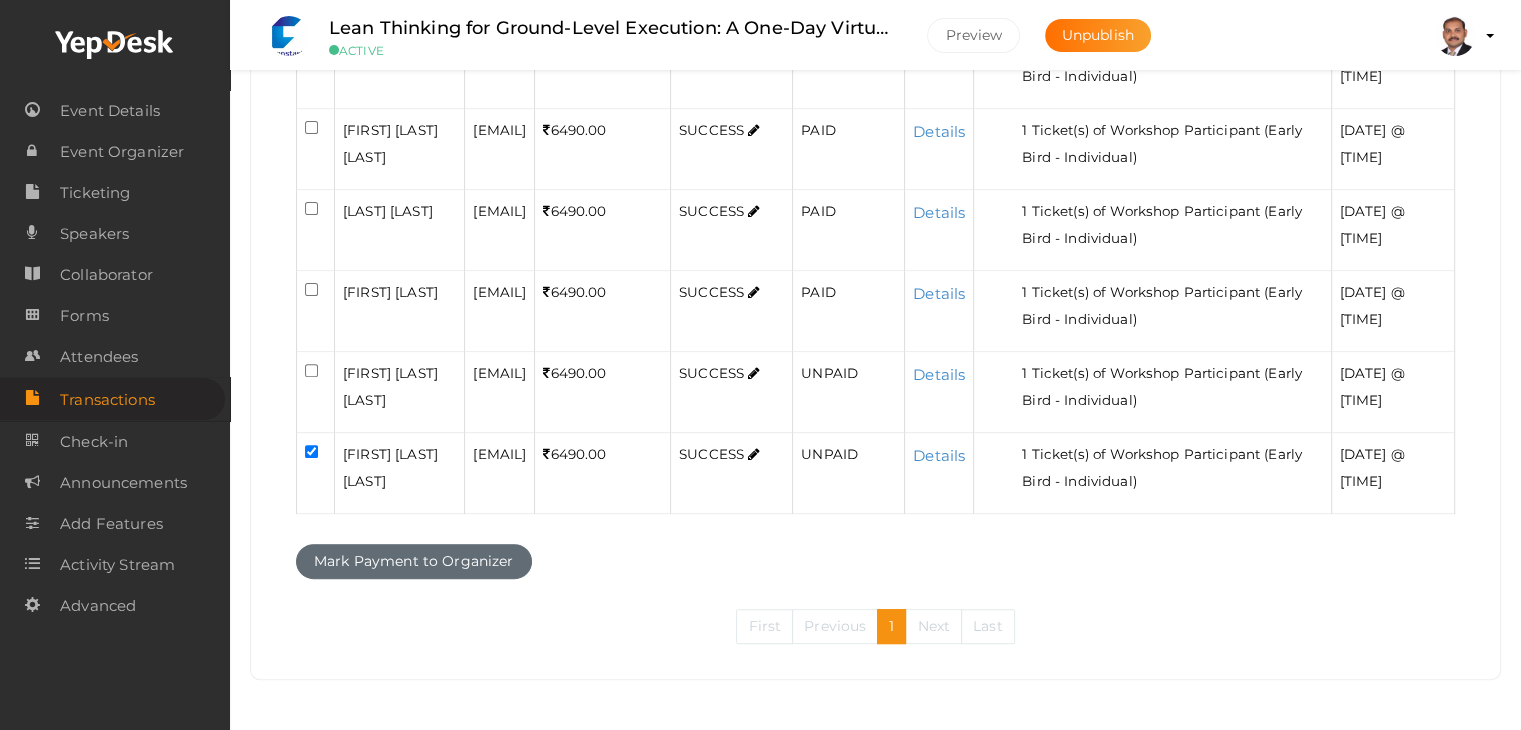 click on "Mark
Payment to Organizer" at bounding box center [414, 561] 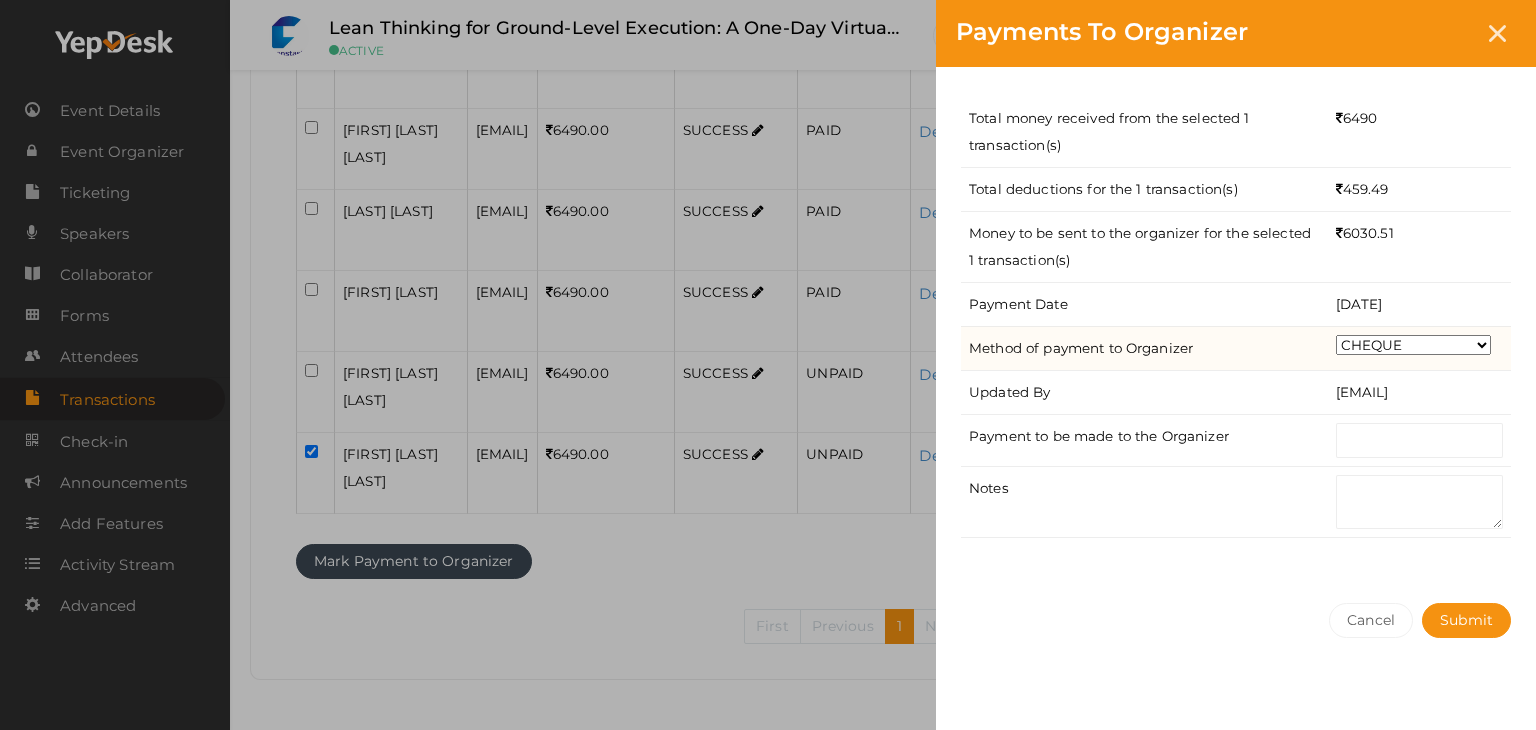click on "CHEQUE ONLINE TRANSFER WIRE TRANSFER CASH BANK DRAFT OTHERS" at bounding box center (1413, 345) 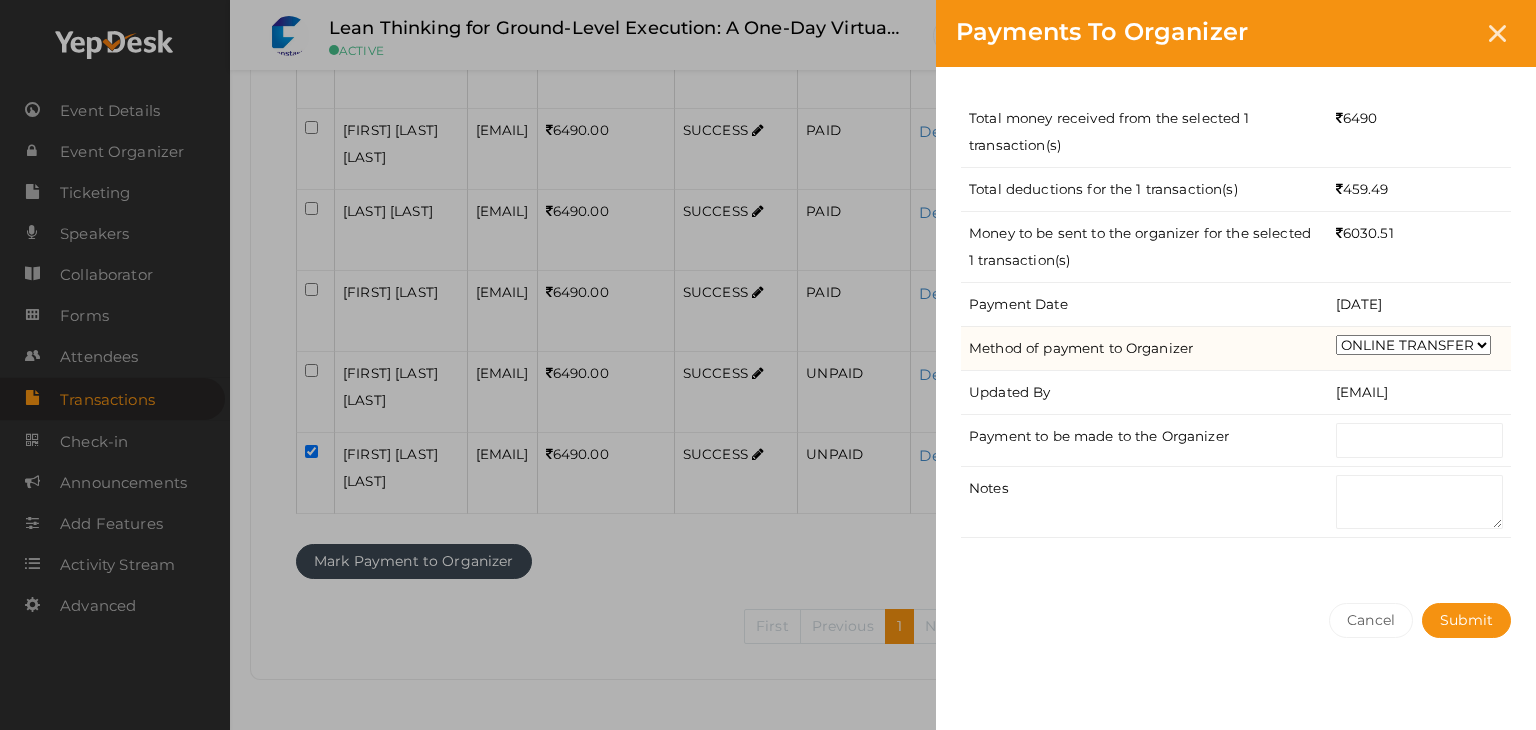click on "CHEQUE ONLINE TRANSFER WIRE TRANSFER CASH BANK DRAFT OTHERS" at bounding box center [1413, 345] 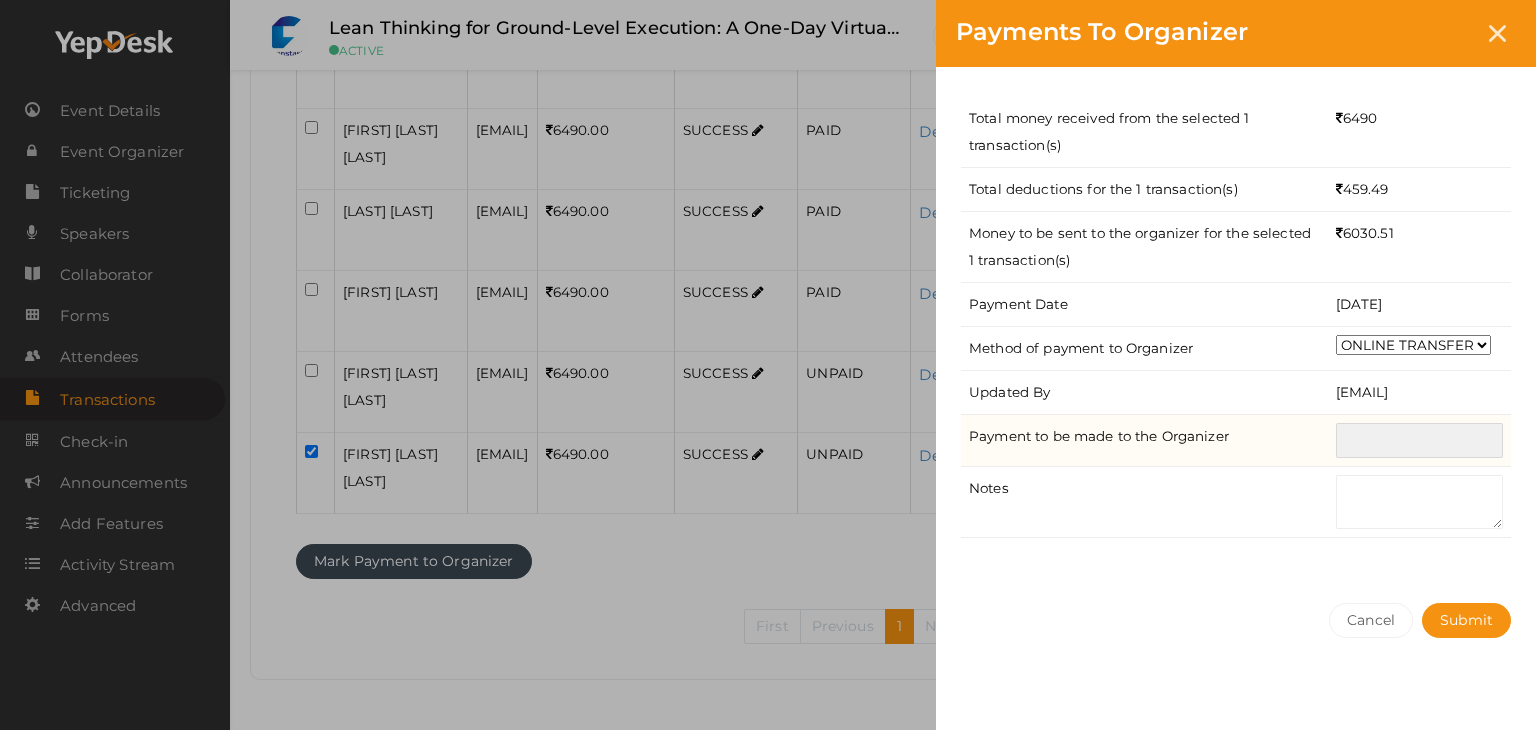 click at bounding box center [1419, 440] 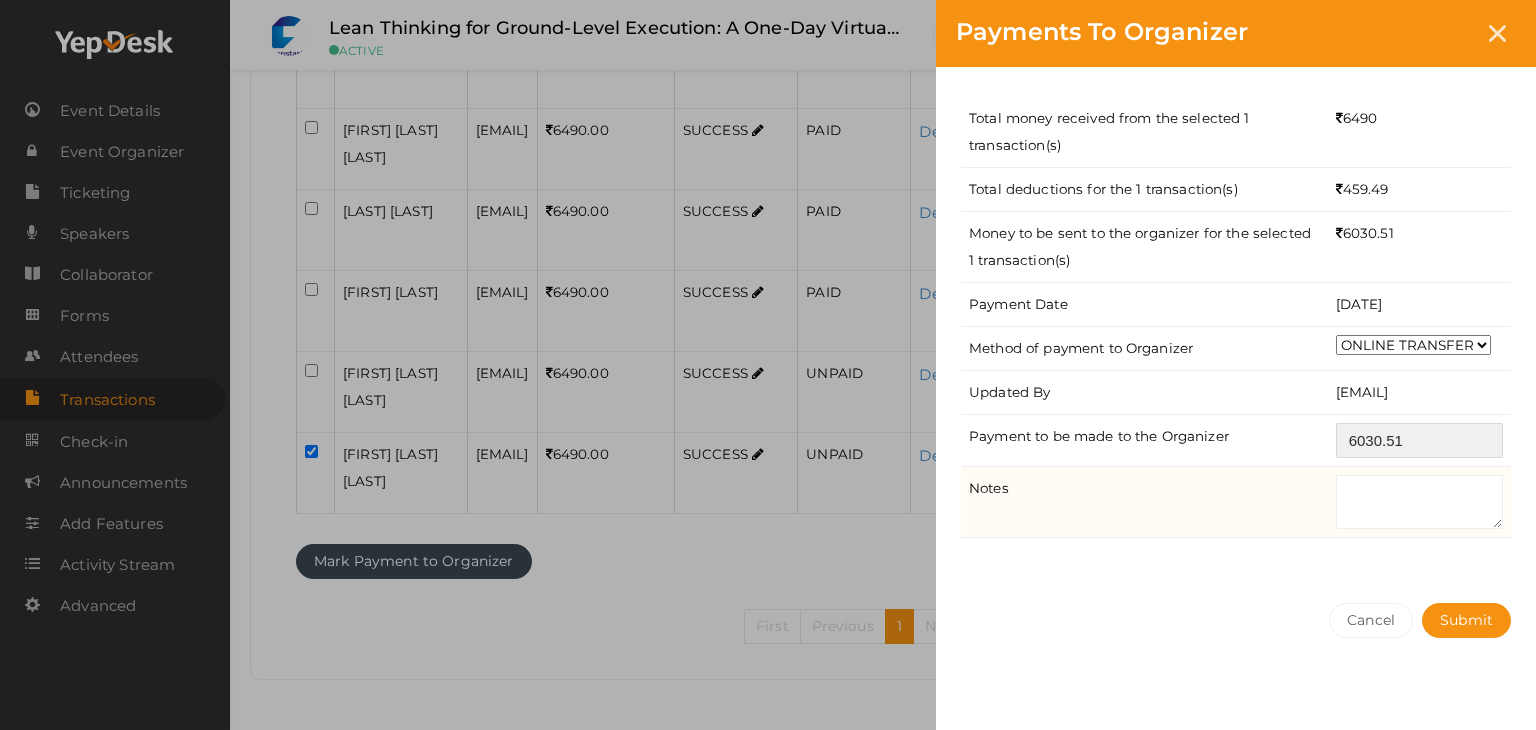 type on "6030.51" 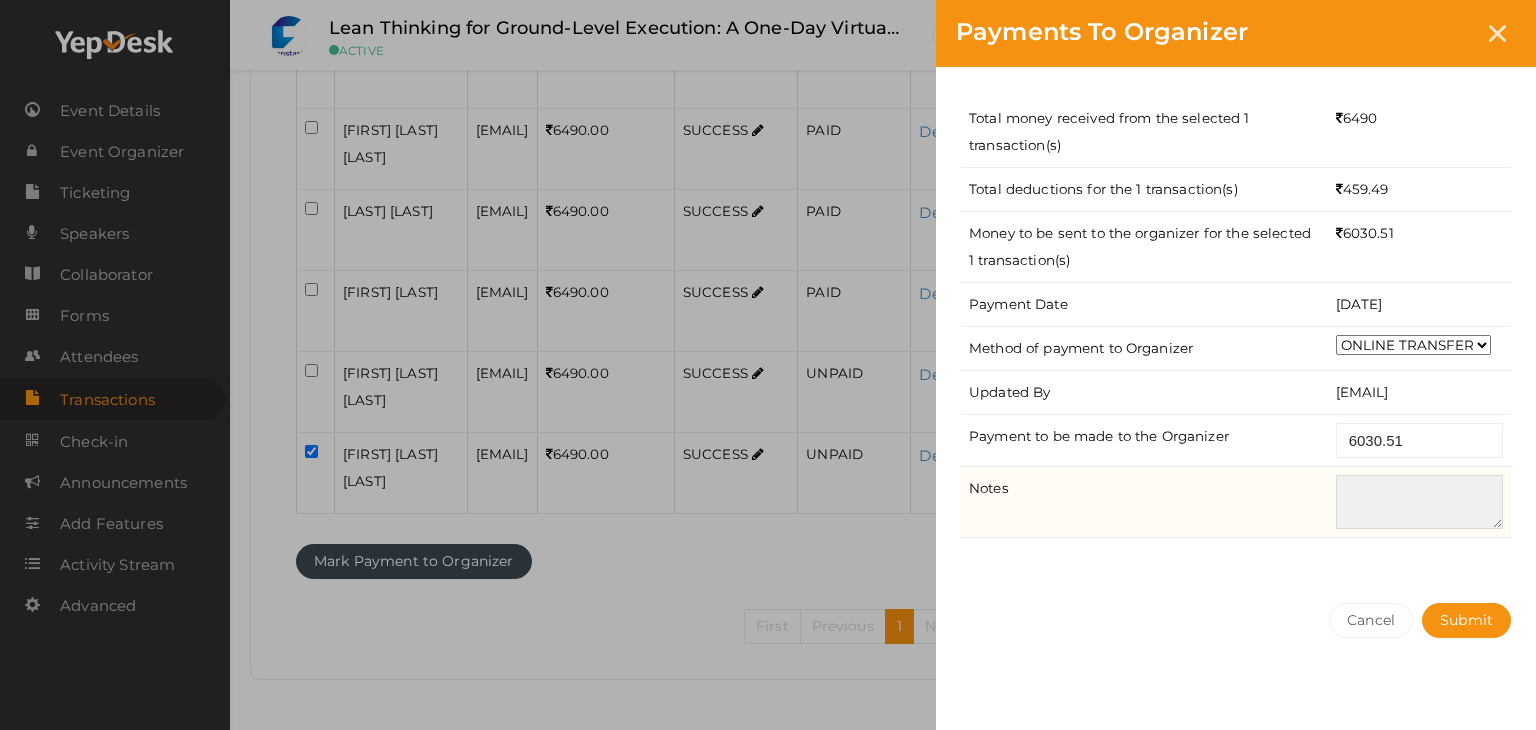 click at bounding box center (1419, 502) 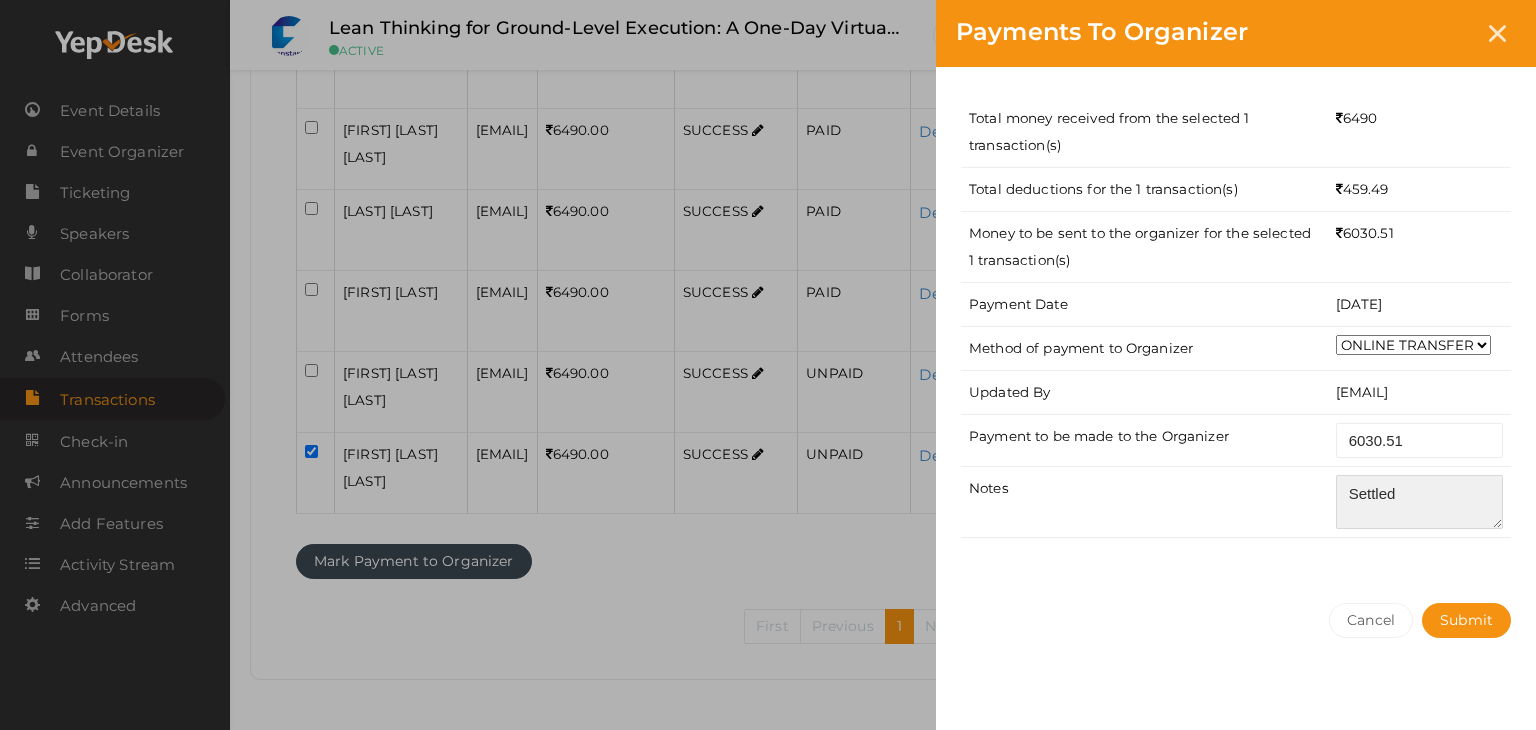 type on "Settled" 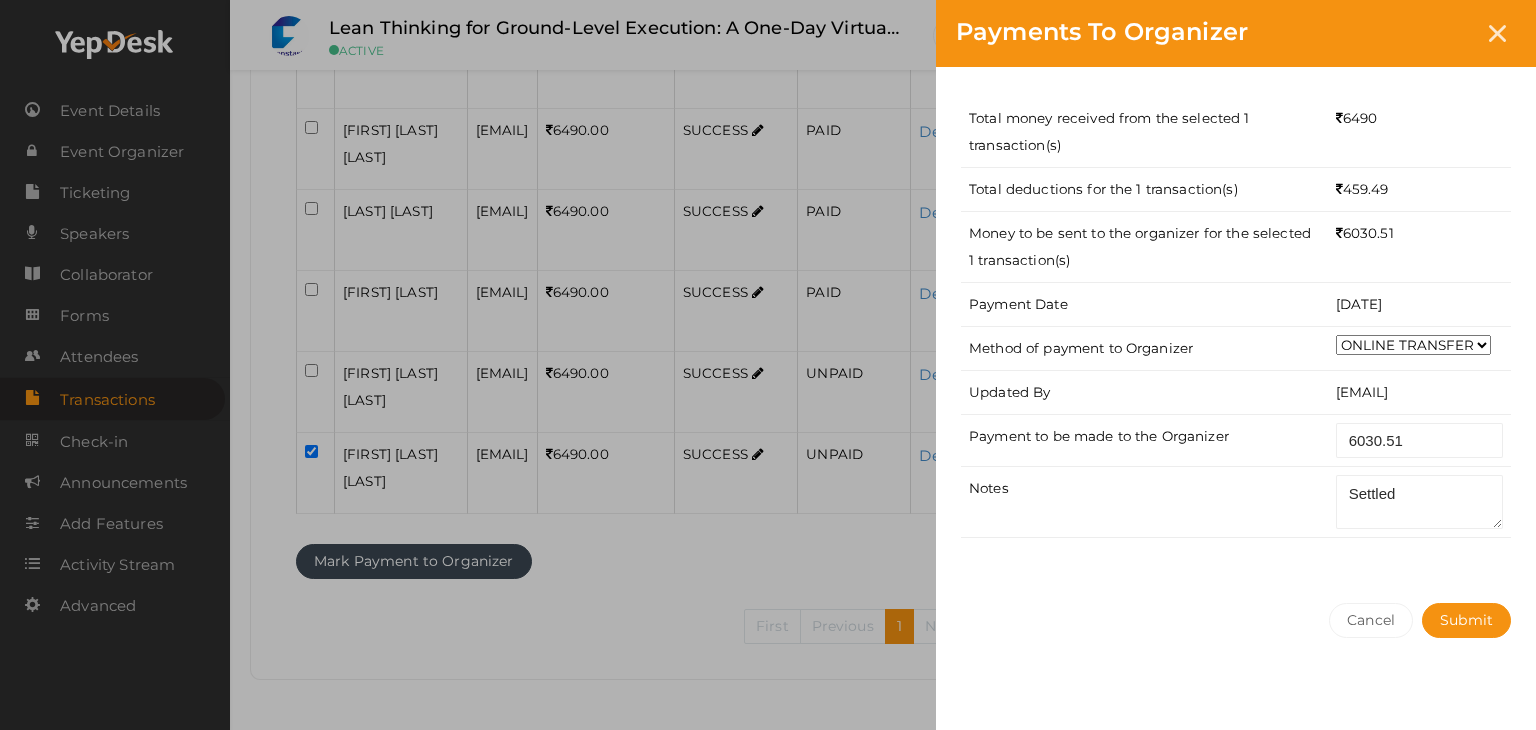 click on "Total money received from the selected
1 transaction(s)
6490
Total deductions for the
1 transaction(s)
459.49
Money to be sent to the organizer for the
selected 1 transaction(s)
6030.51
Payment Date
08-08-2025
Method of payment to Organizer
CHEQUE ONLINE TRANSFER WIRE TRANSFER CASH BANK DRAFT OTHERS
Updated By
irshad.m@aot-technologies.com
Payment to be made to the Organizer
6030.51
Notes
Settled" at bounding box center [1236, 325] 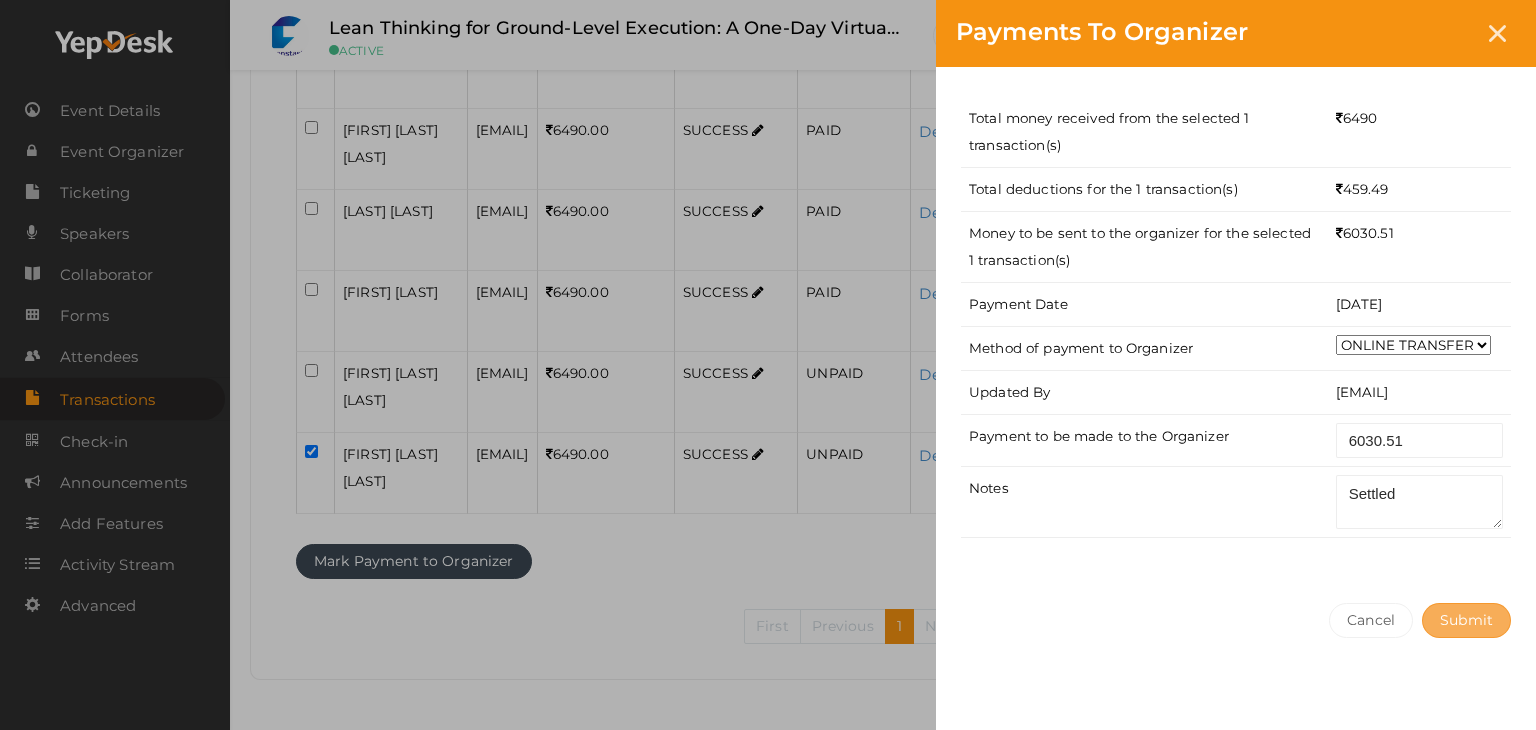 click on "Submit" at bounding box center [1466, 620] 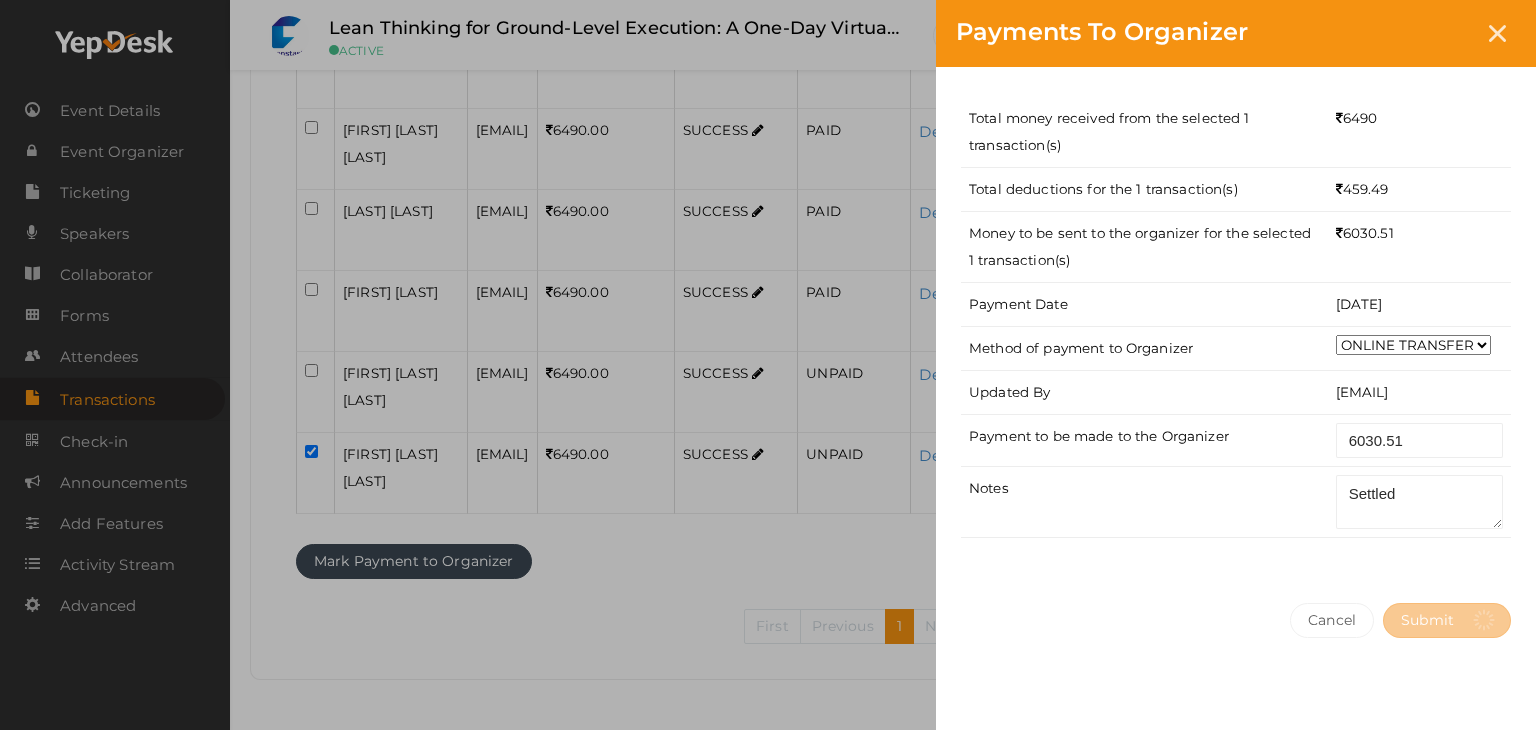 select on "? string:SUCCESS ?" 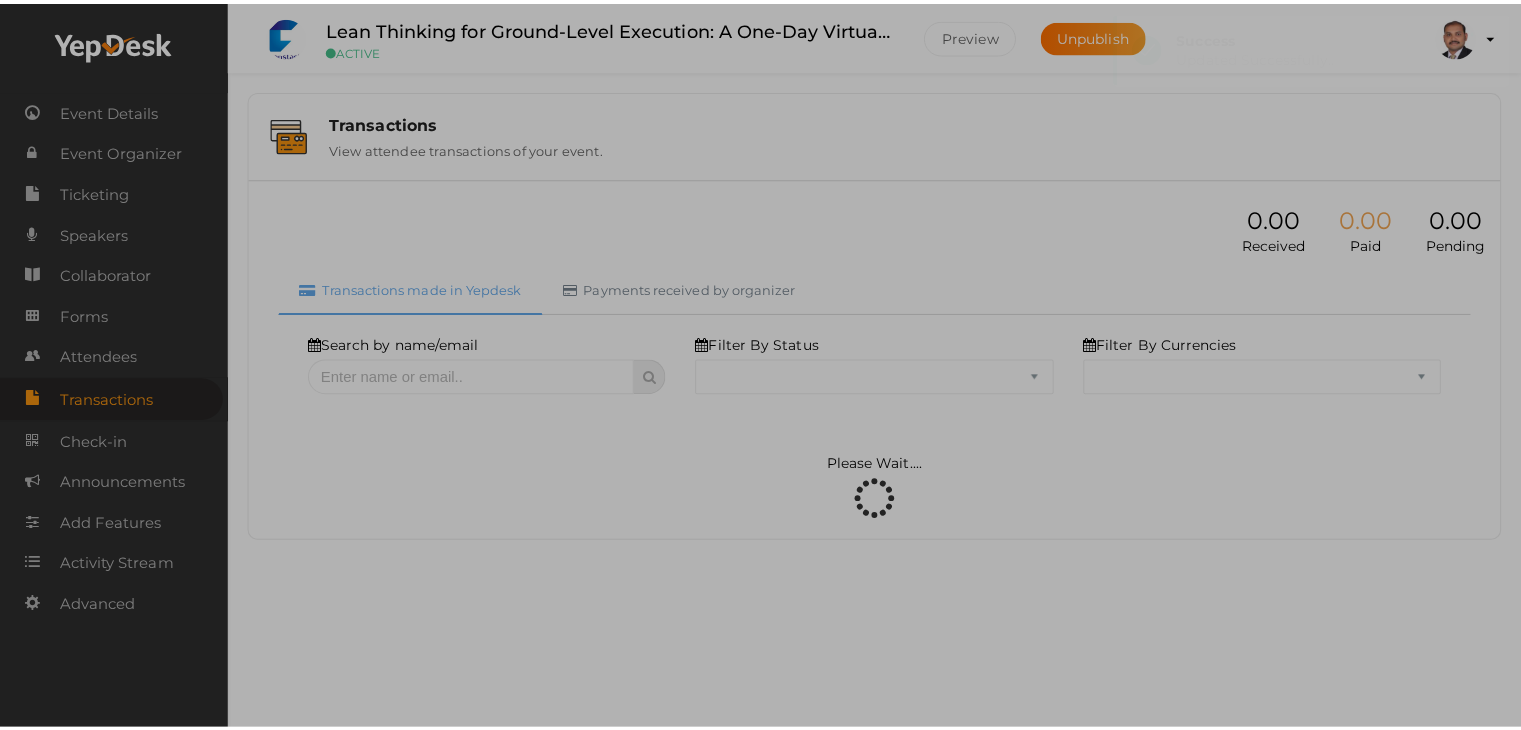 scroll, scrollTop: 0, scrollLeft: 0, axis: both 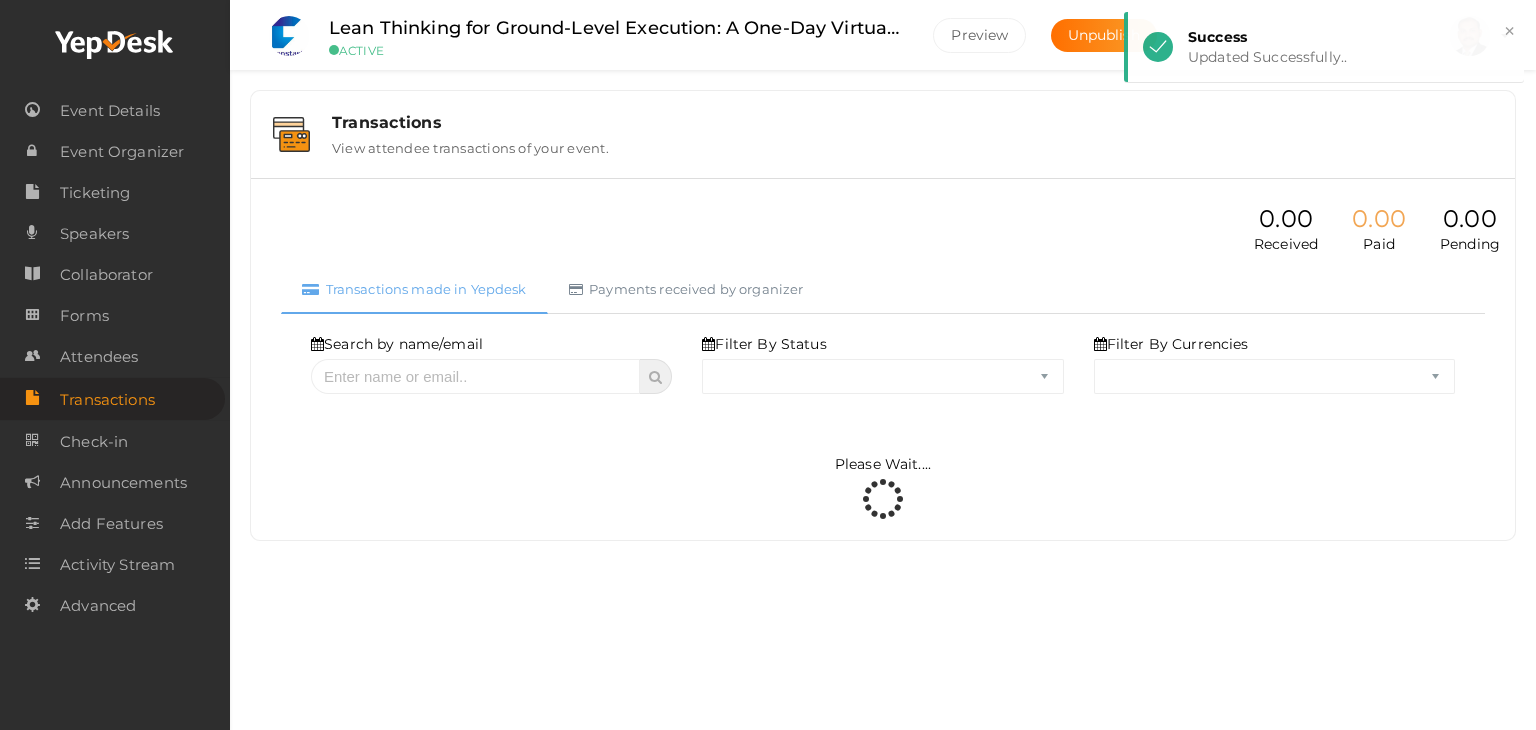 select on "SUCCESS" 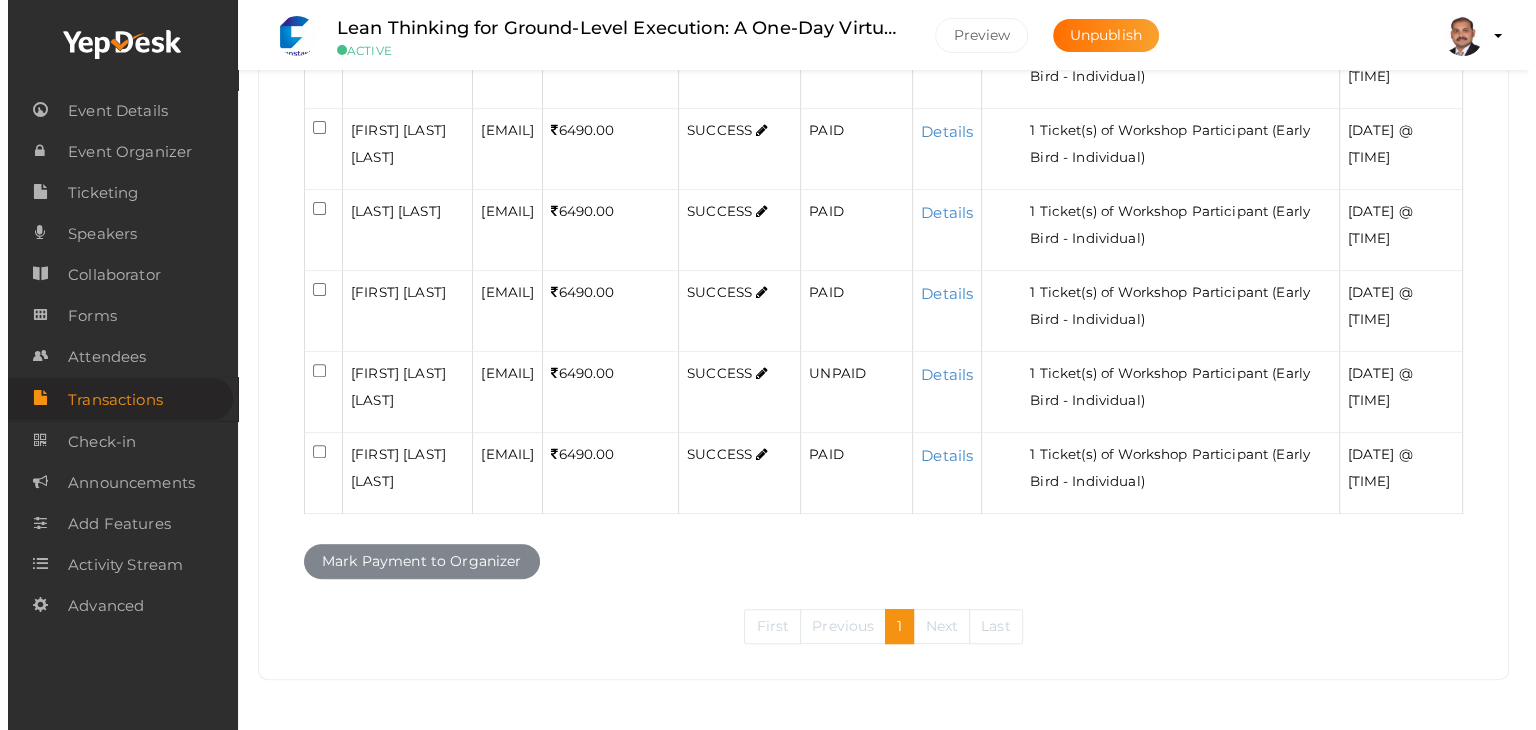 scroll, scrollTop: 803, scrollLeft: 0, axis: vertical 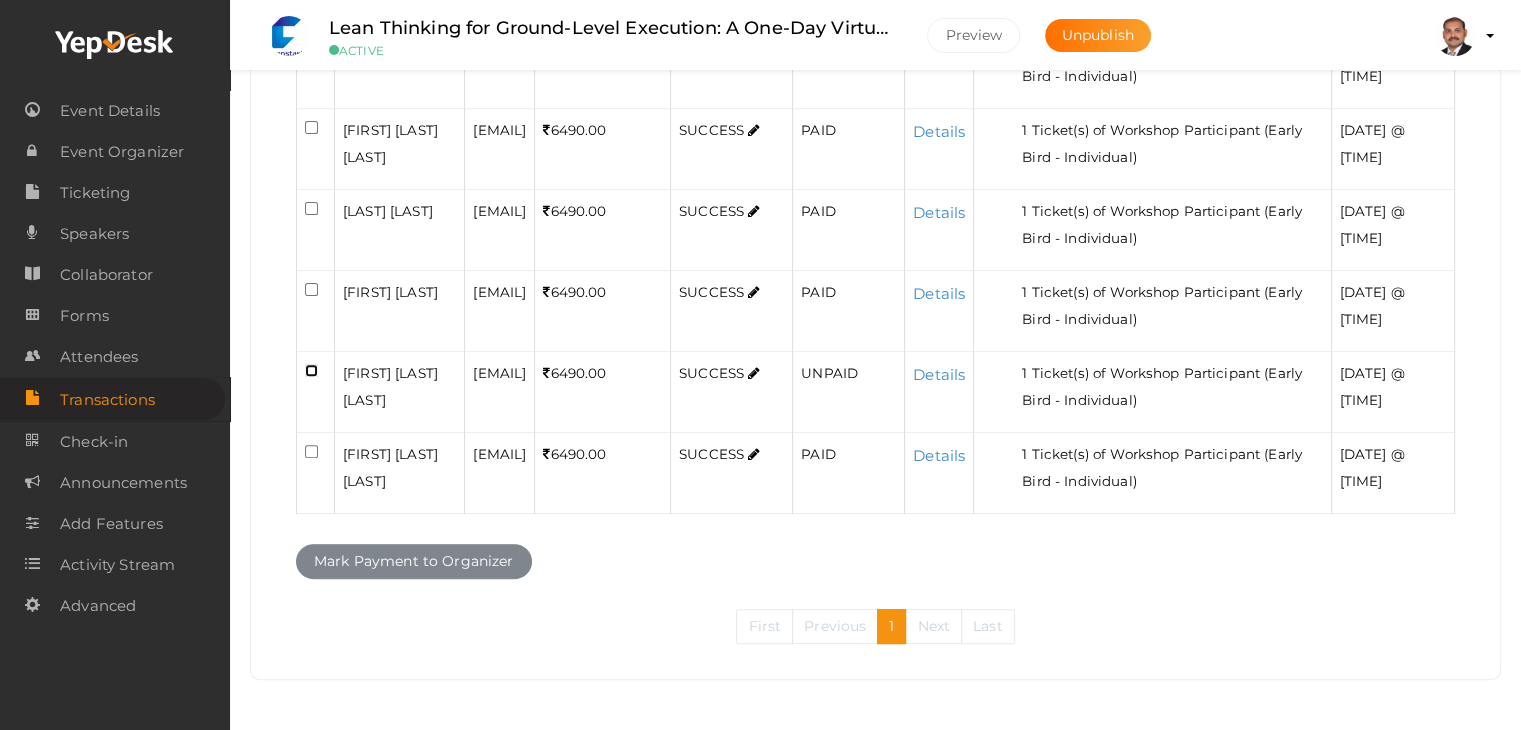 click at bounding box center (311, 370) 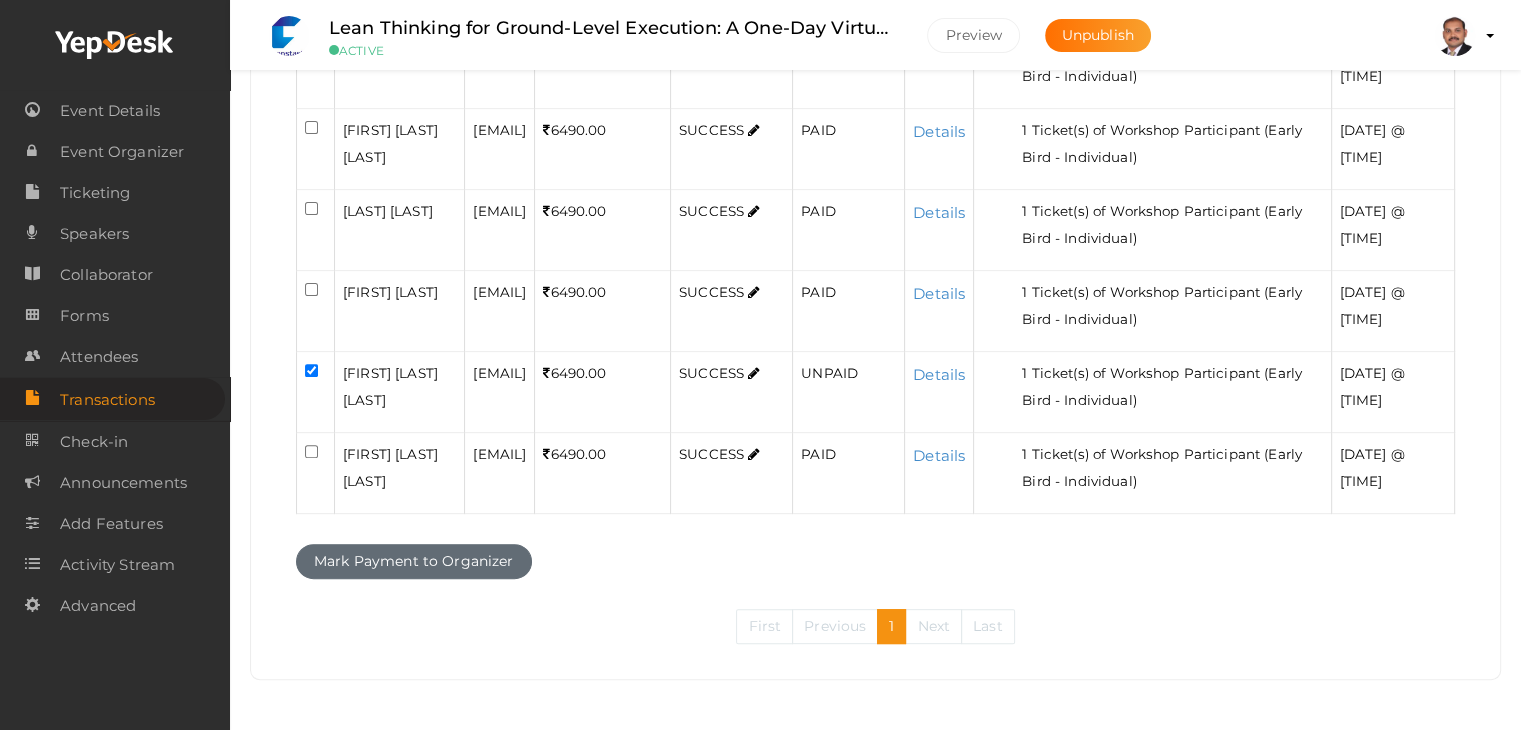 click on "Mark
Payment to Organizer" at bounding box center (414, 561) 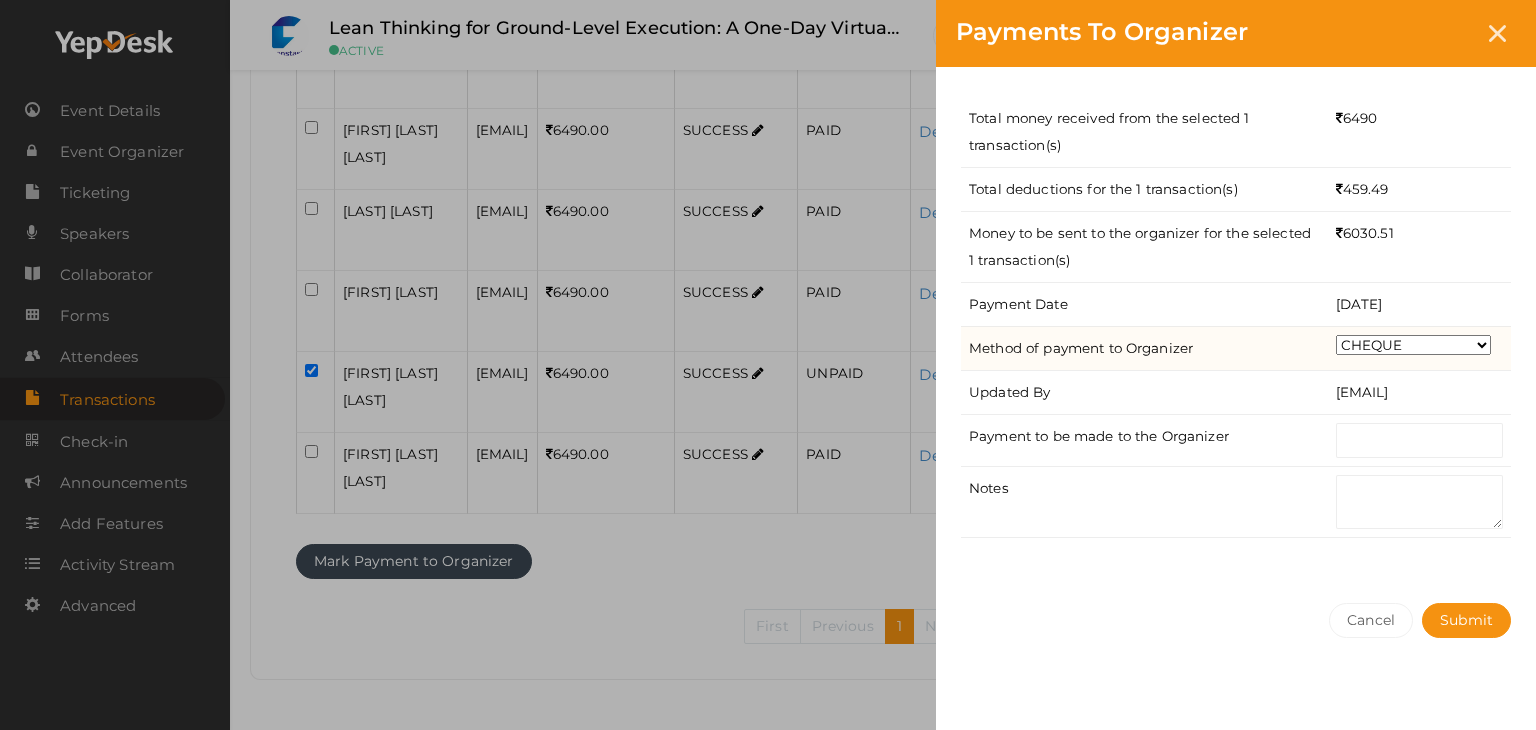 click on "CHEQUE ONLINE TRANSFER WIRE TRANSFER CASH BANK DRAFT OTHERS" at bounding box center (1413, 345) 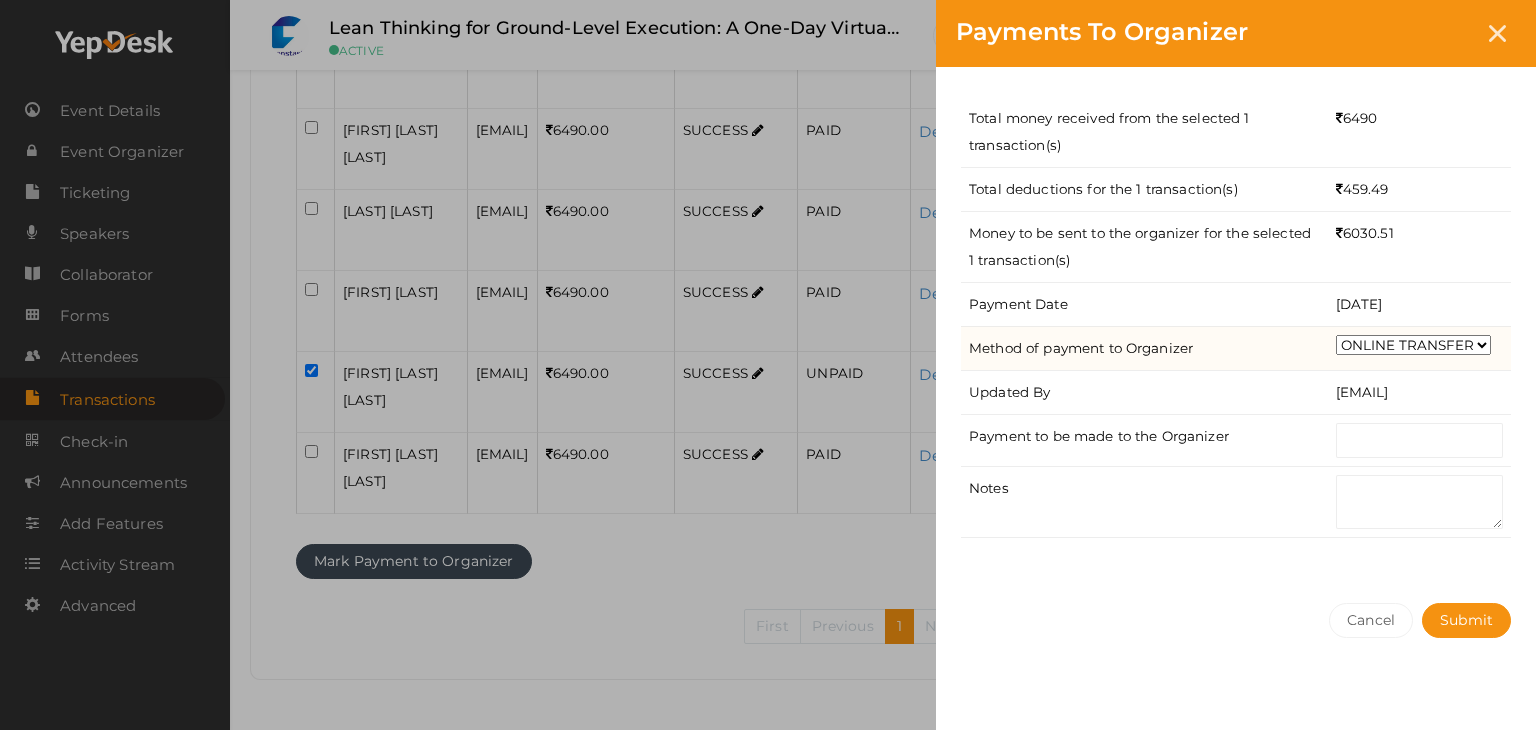 click on "CHEQUE ONLINE TRANSFER WIRE TRANSFER CASH BANK DRAFT OTHERS" at bounding box center (1413, 345) 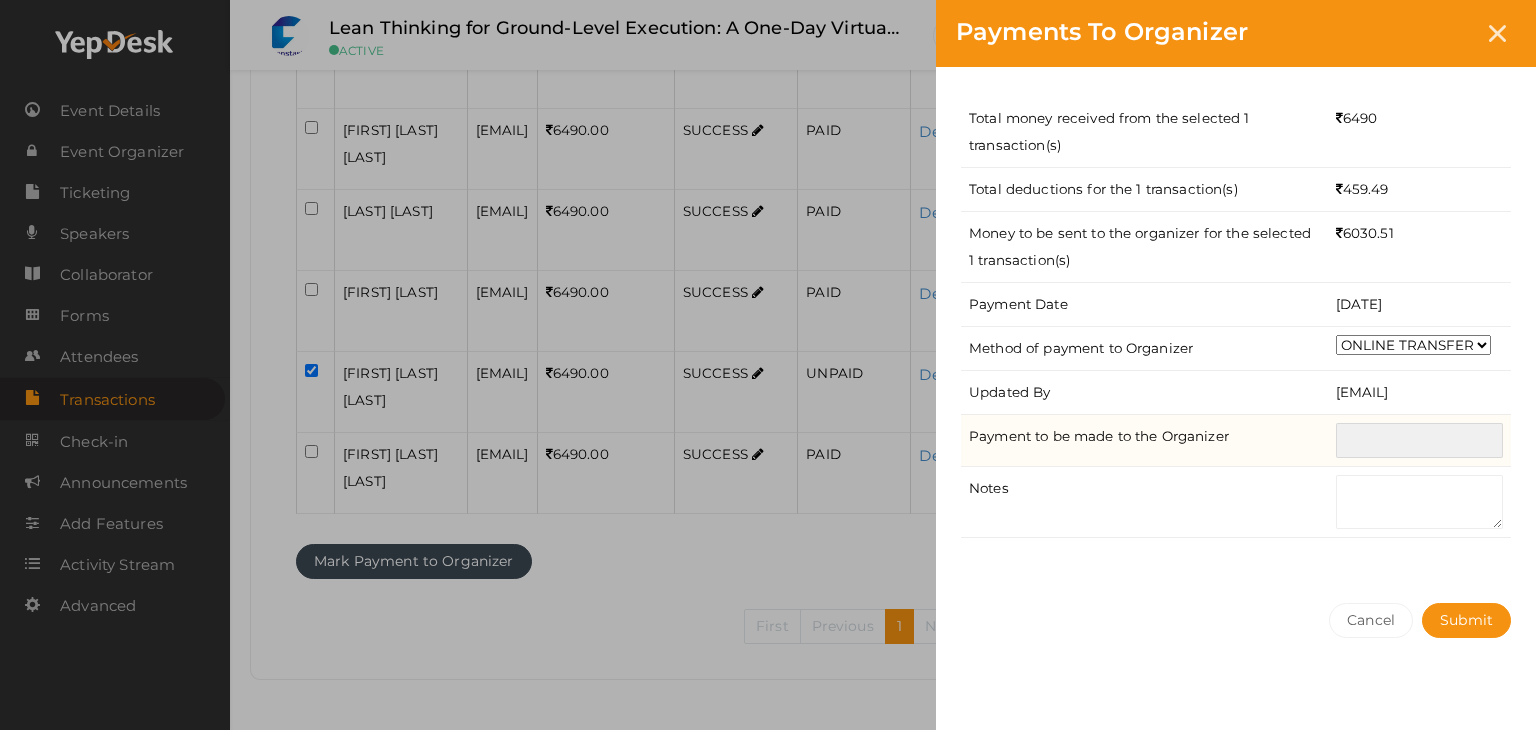 click at bounding box center (1419, 440) 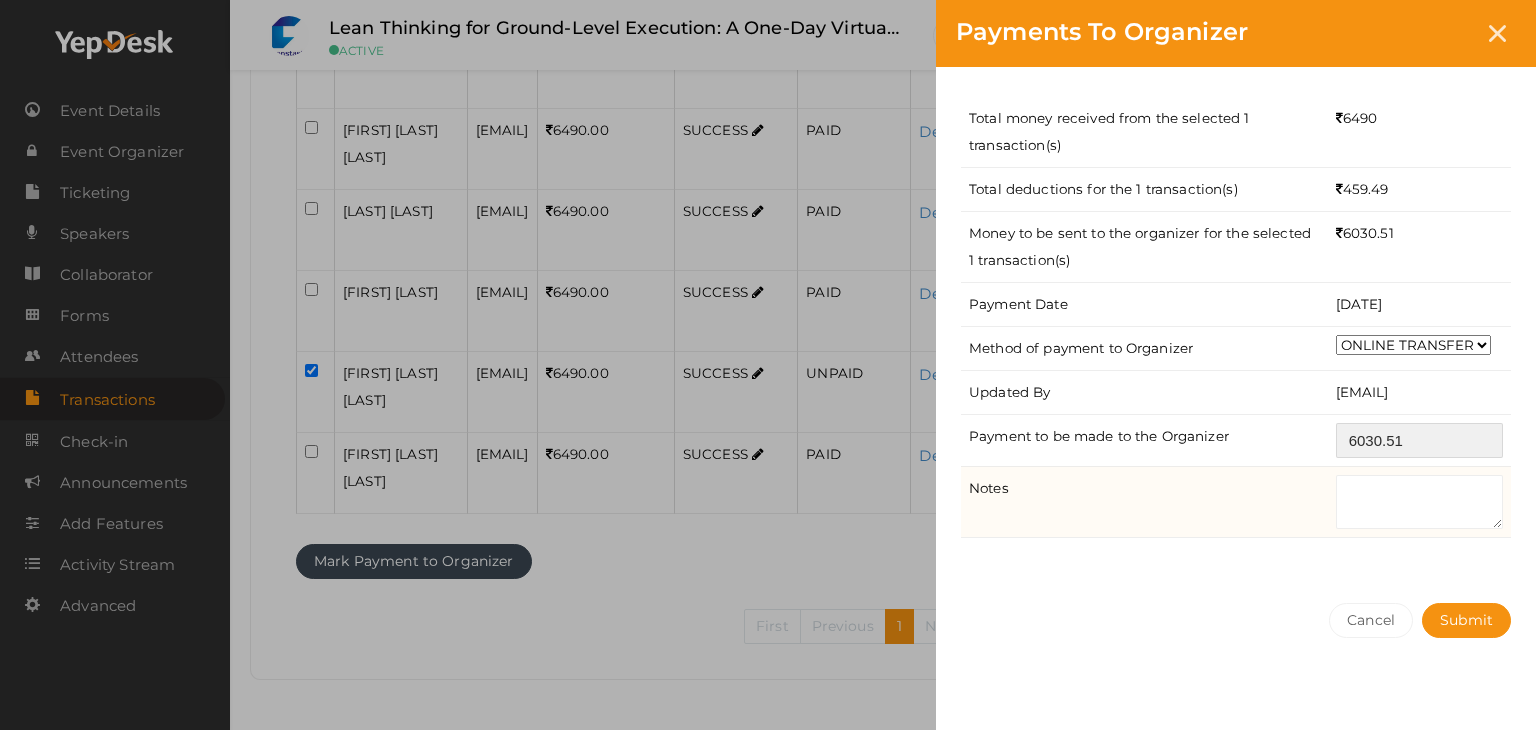 type on "6030.51" 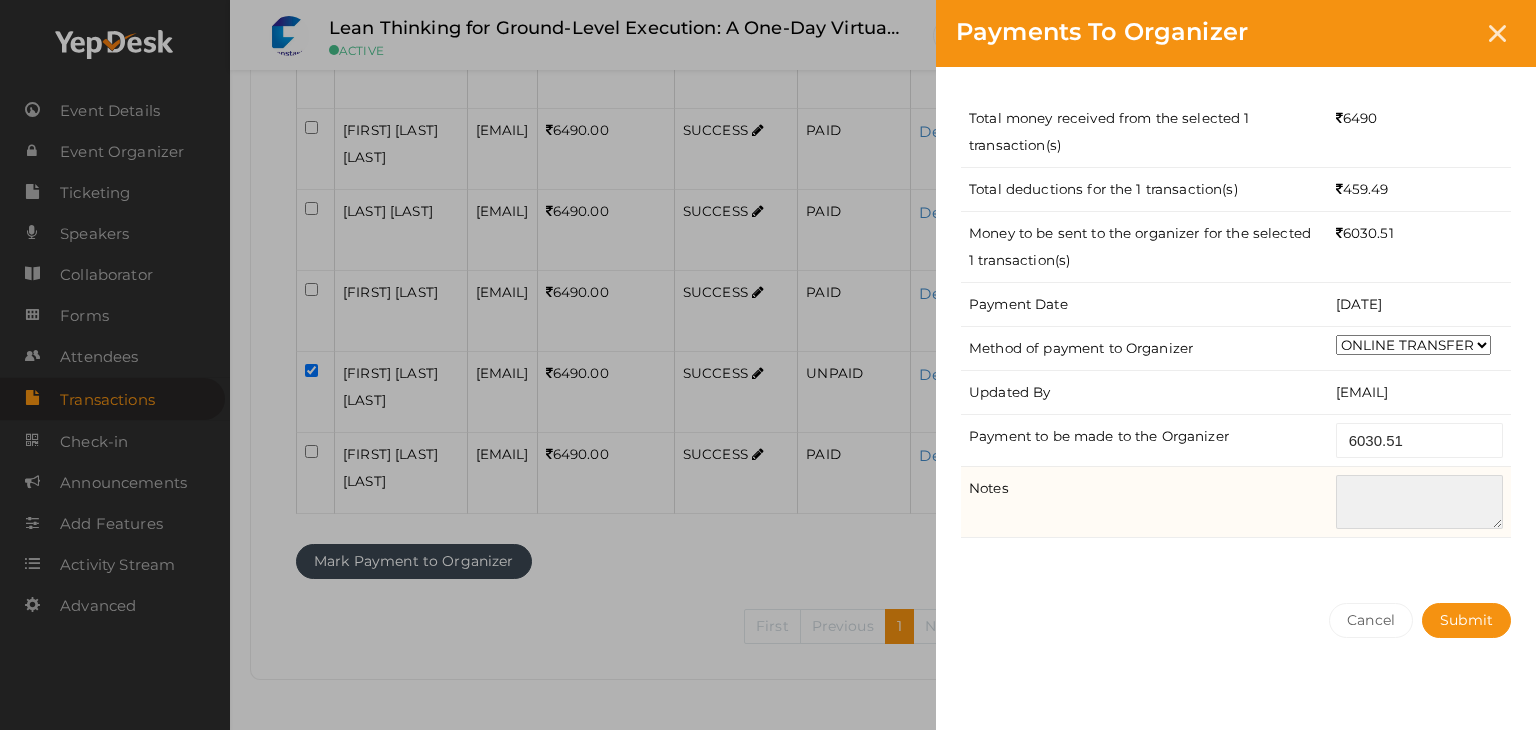 click at bounding box center (1419, 502) 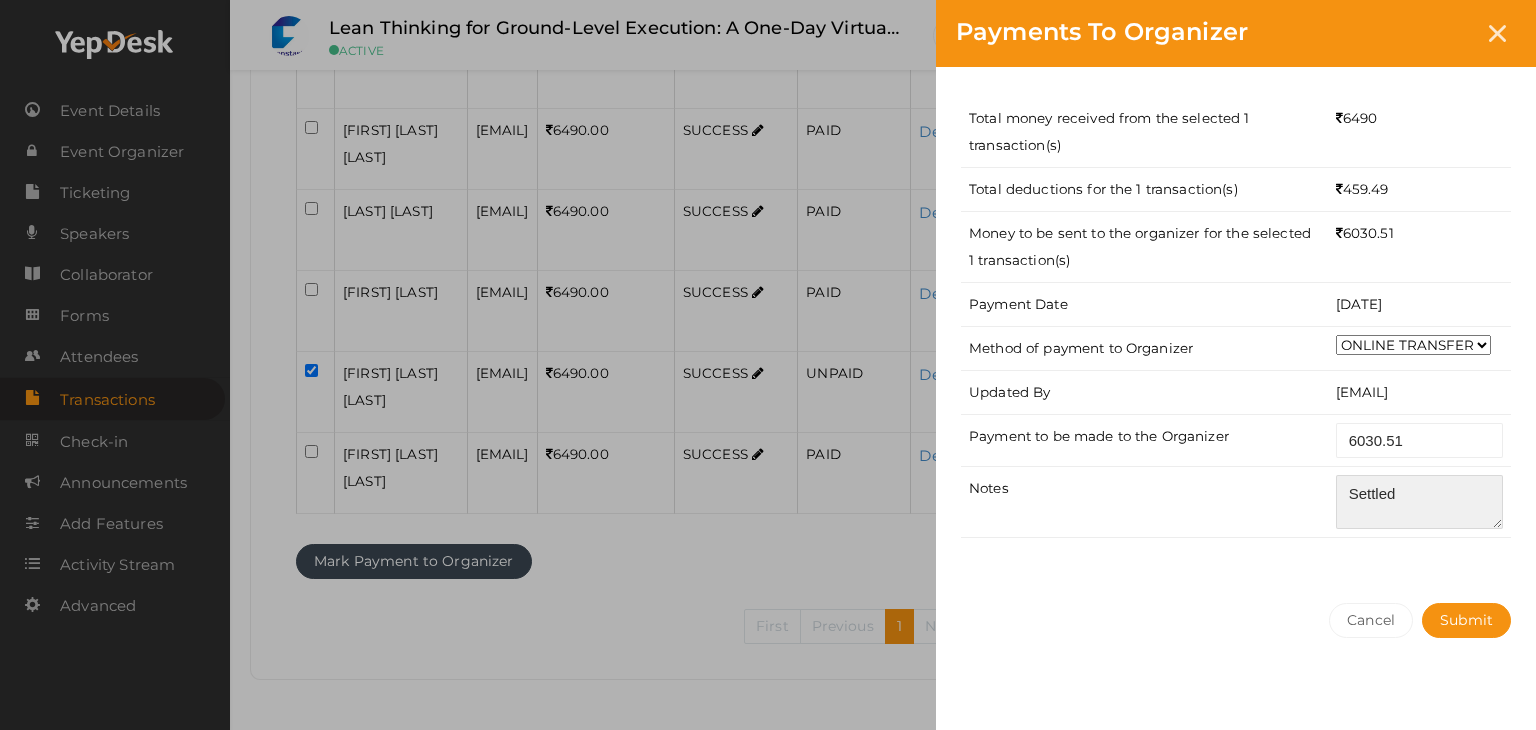 type on "Settled" 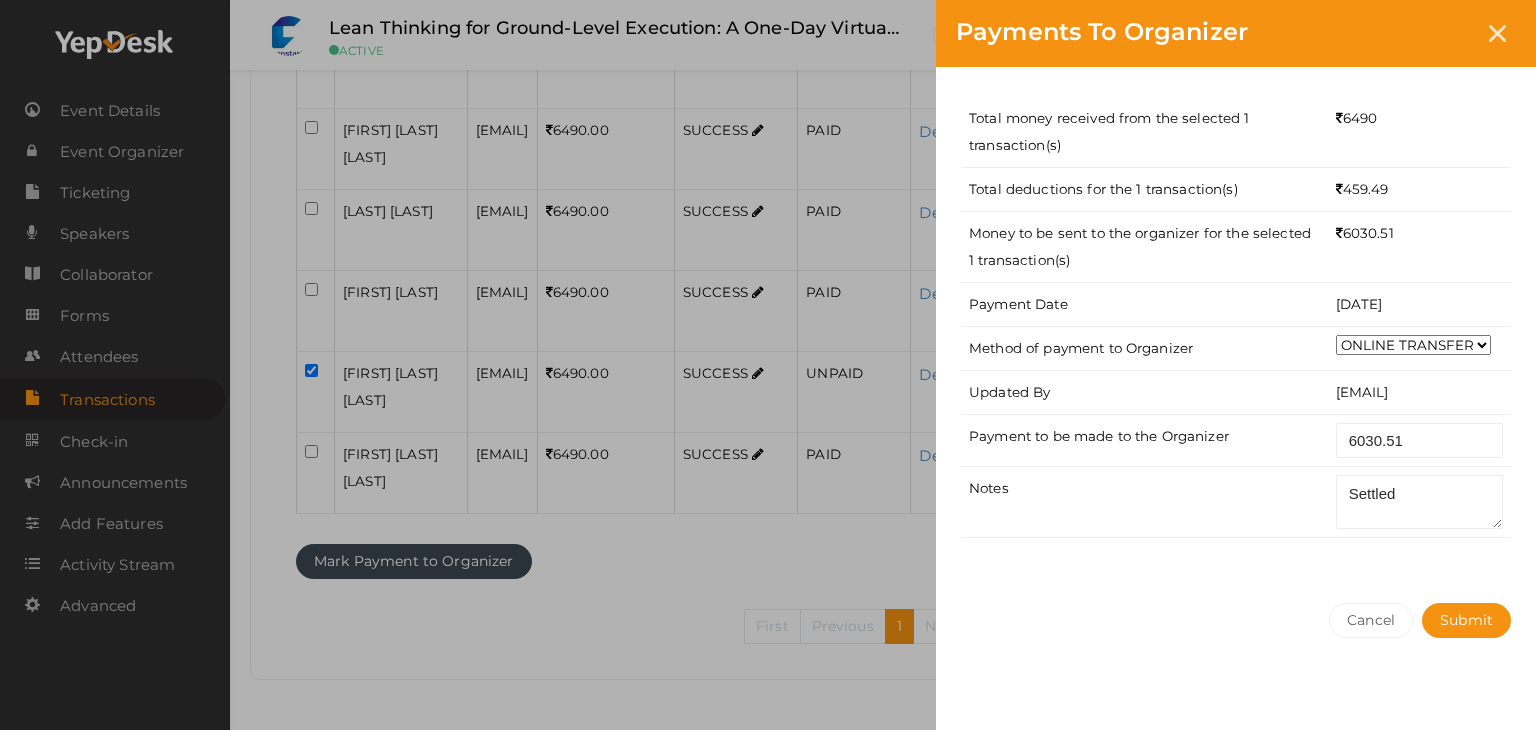 click on "Total money received from the selected
1 transaction(s)
6490
Total deductions for the
1 transaction(s)
459.49
Money to be sent to the organizer for the
selected 1 transaction(s)
6030.51
Payment Date
08-08-2025
Method of payment to Organizer
CHEQUE ONLINE TRANSFER WIRE TRANSFER CASH BANK DRAFT OTHERS
Updated By
irshad.m@aot-technologies.com
Payment to be made to the Organizer
6030.51
Notes
Settled" at bounding box center [1236, 325] 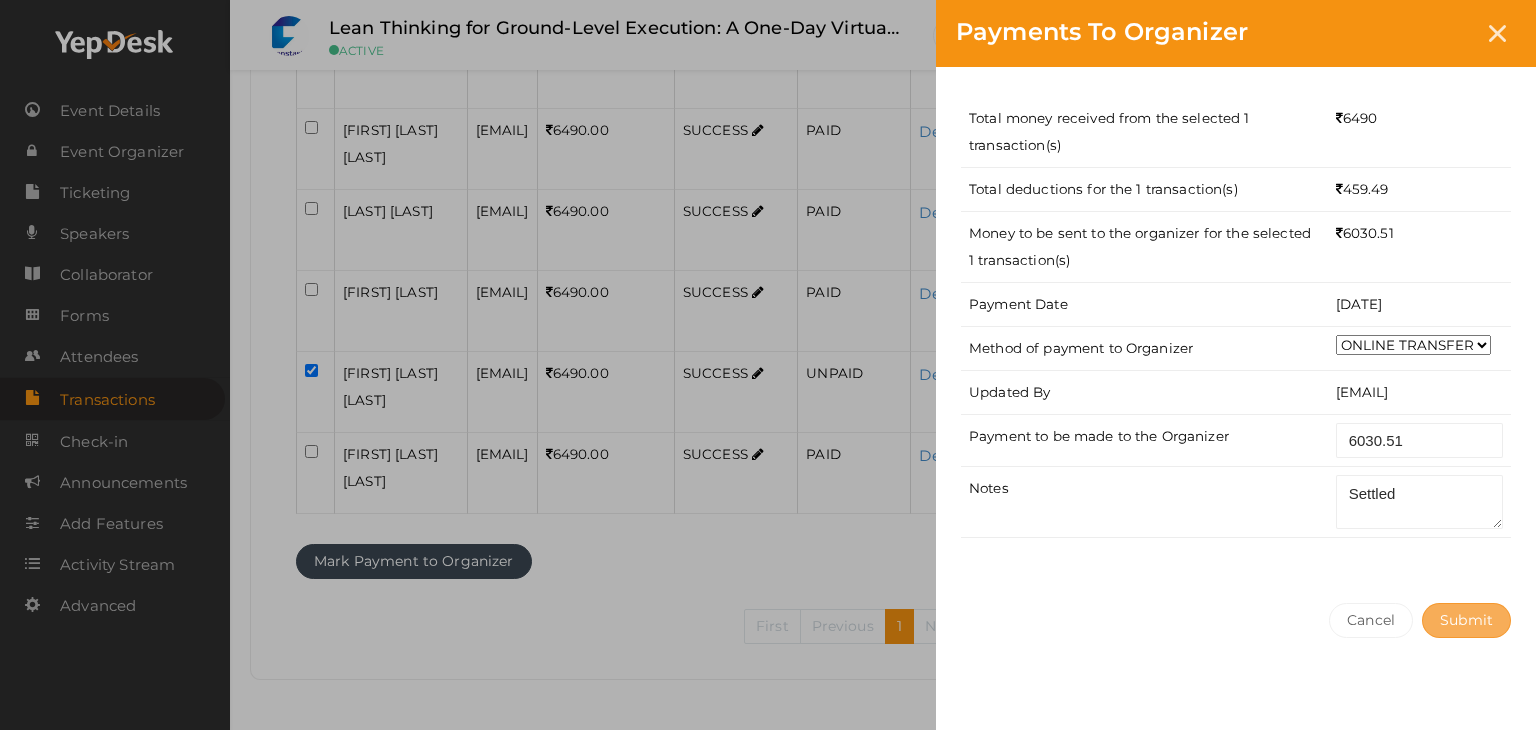 click on "Submit" at bounding box center (1466, 620) 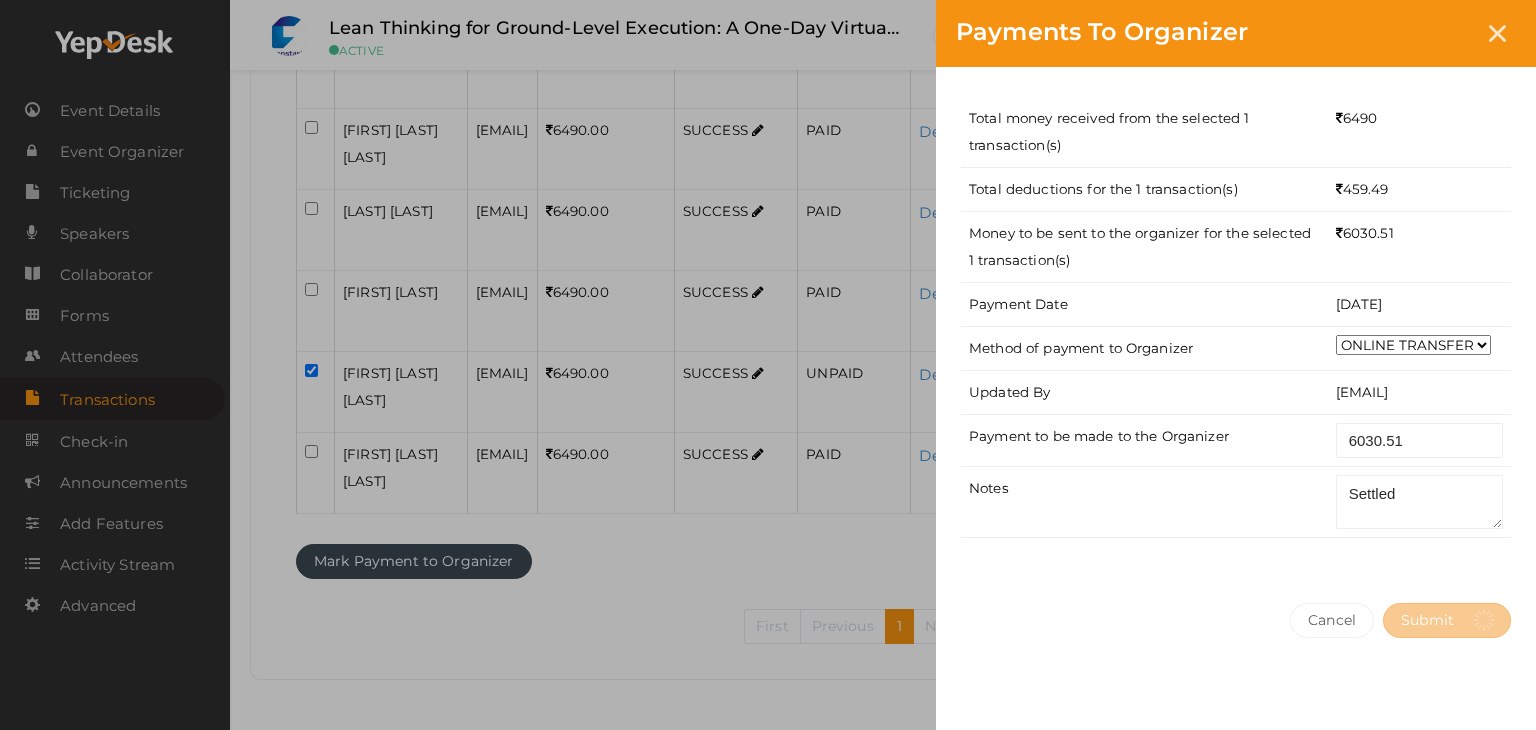 scroll, scrollTop: 0, scrollLeft: 0, axis: both 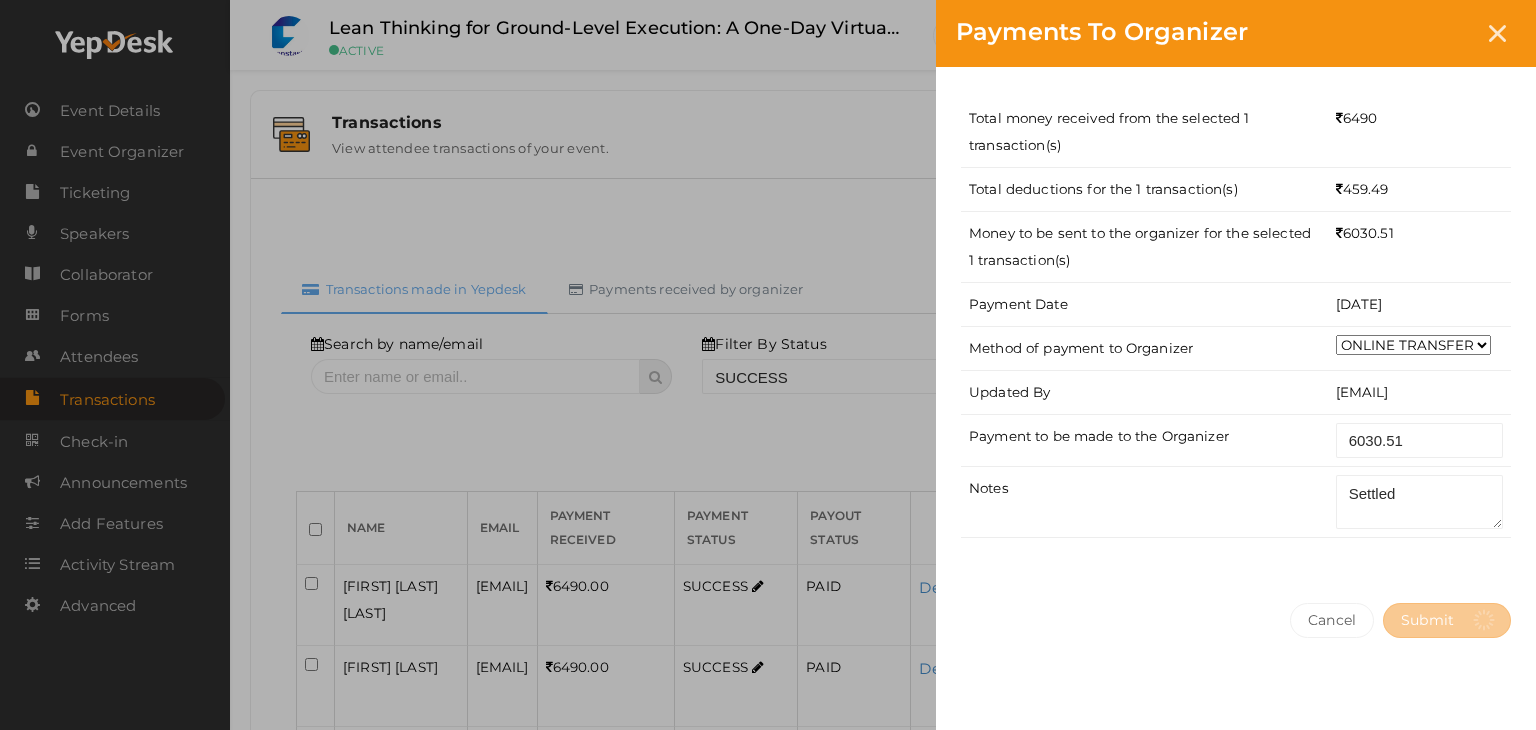 select on "? string:SUCCESS ?" 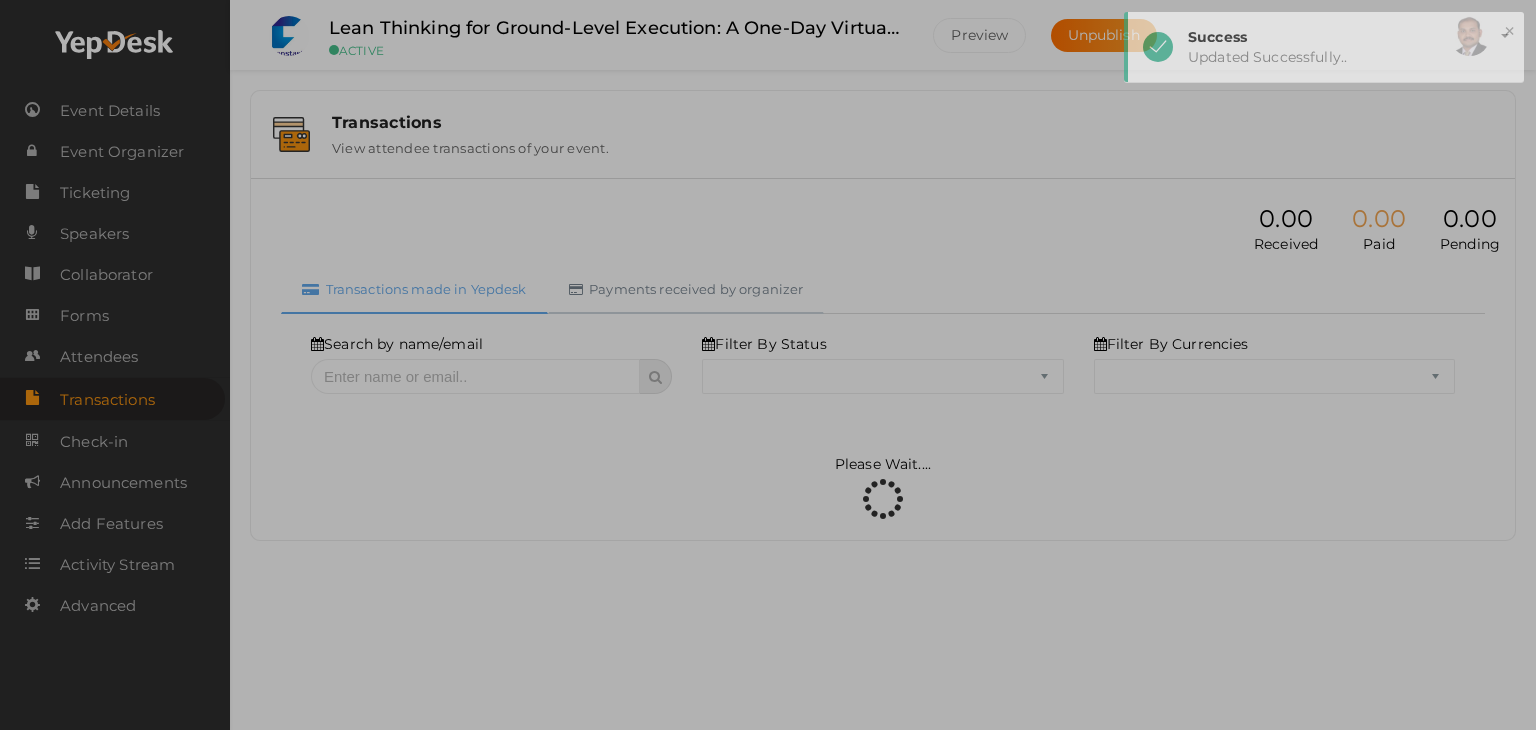 select on "SUCCESS" 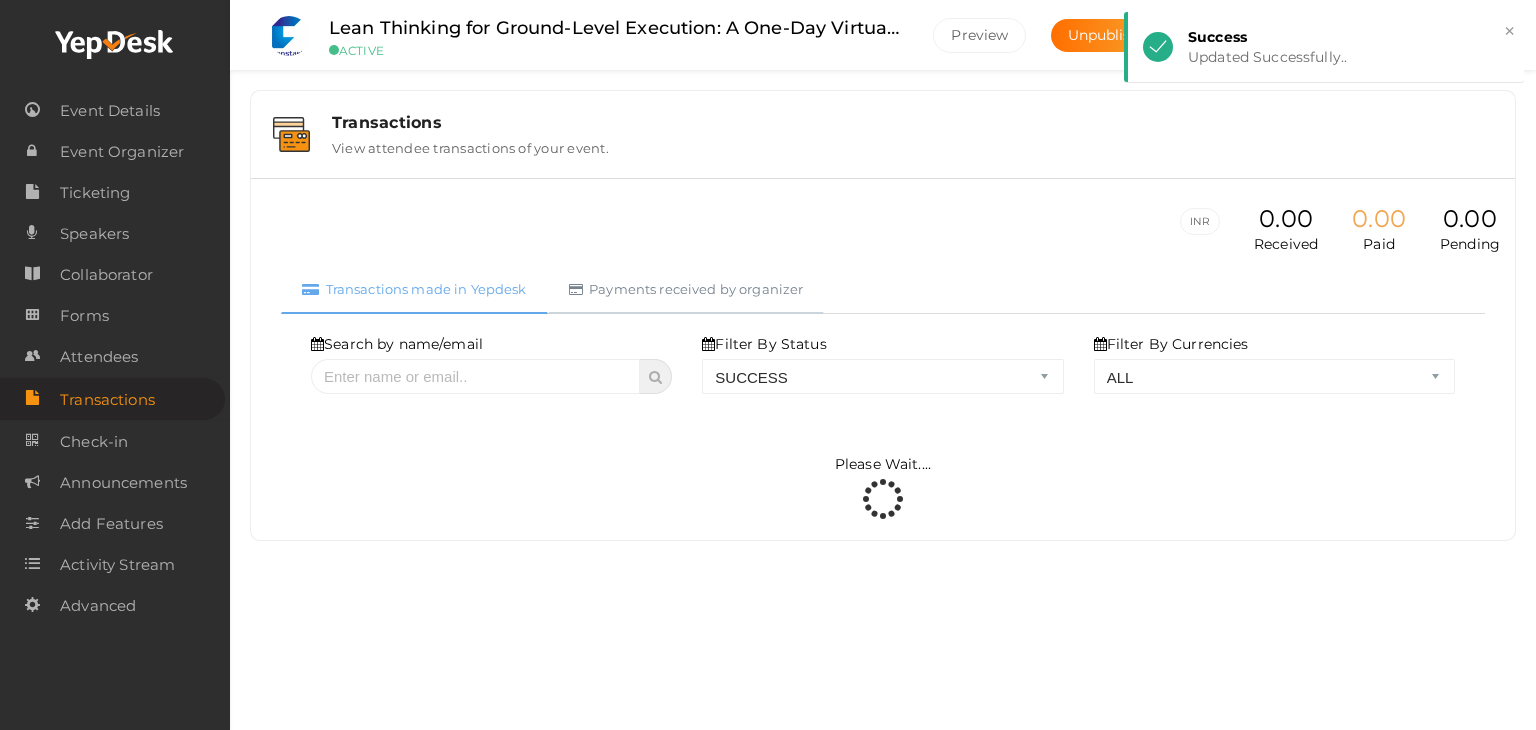 click on "Payments
received by organizer" at bounding box center (686, 289) 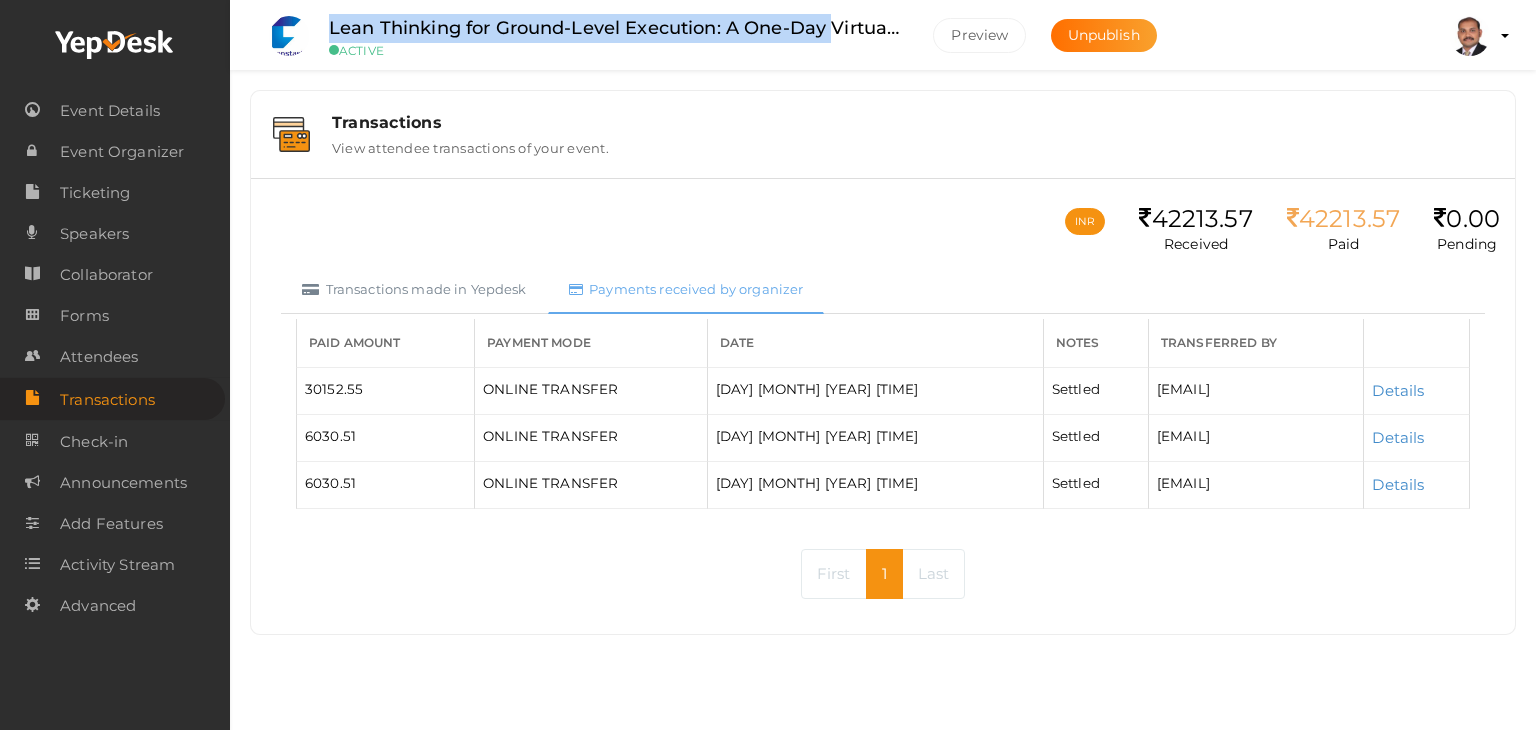 drag, startPoint x: 321, startPoint y: 28, endPoint x: 832, endPoint y: 23, distance: 511.02448 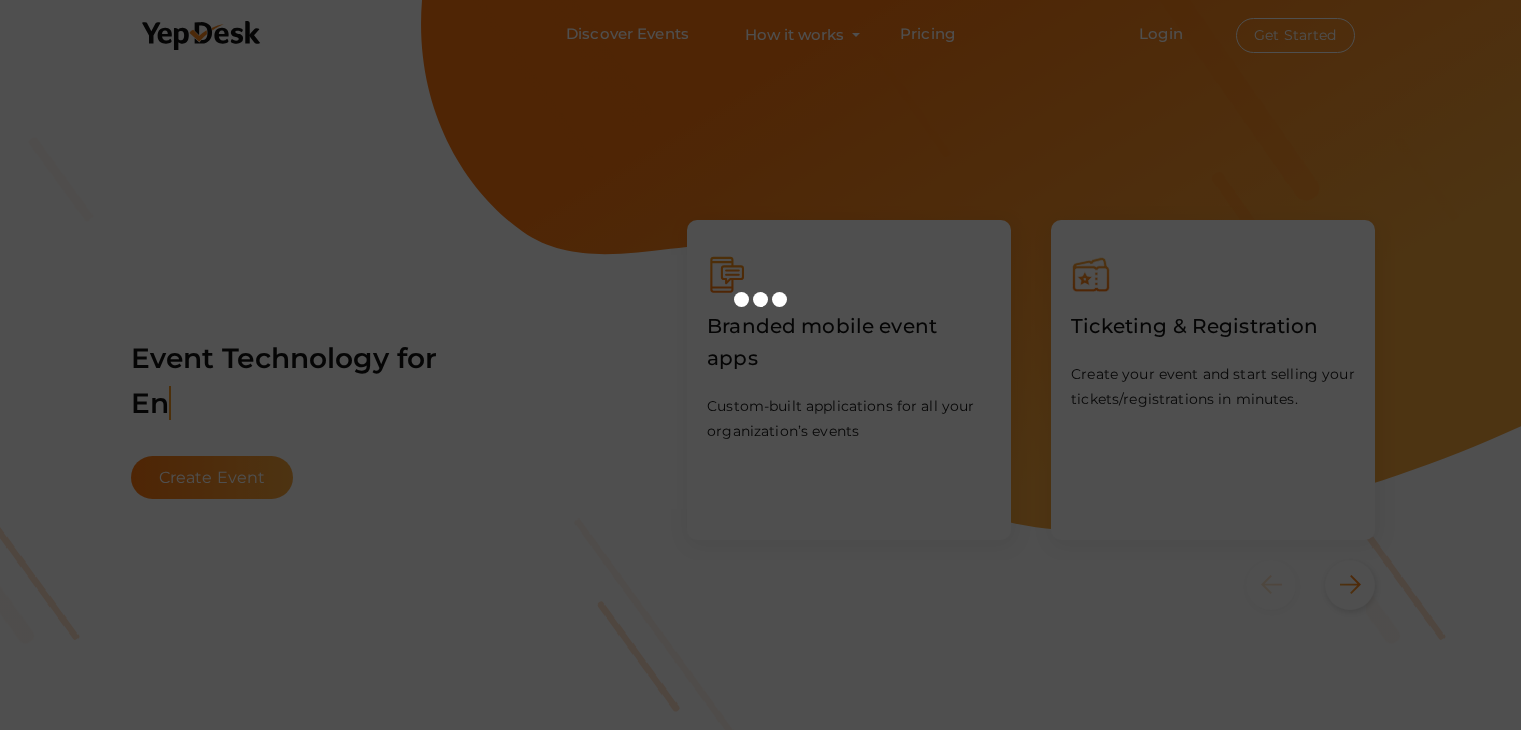 scroll, scrollTop: 0, scrollLeft: 0, axis: both 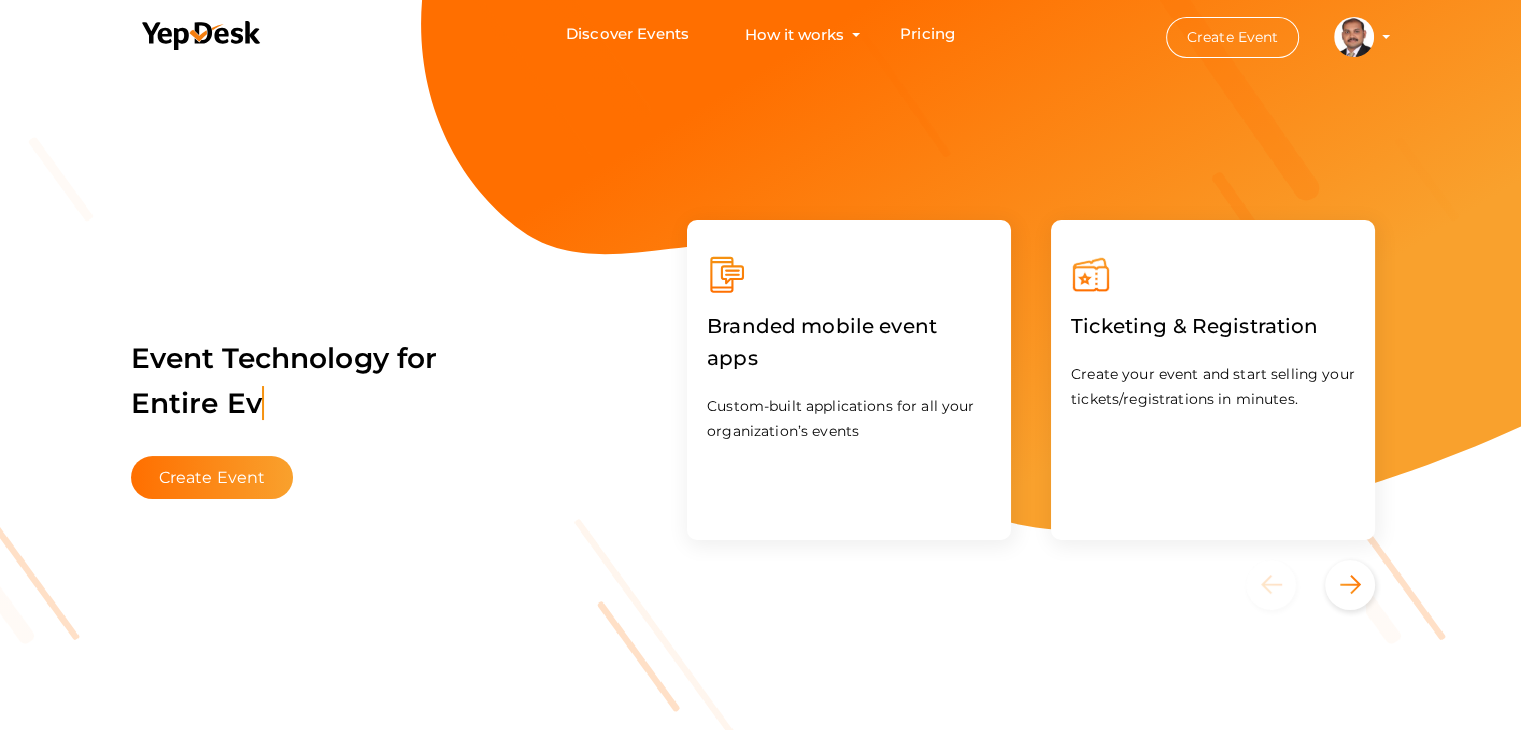 click at bounding box center [1354, 35] 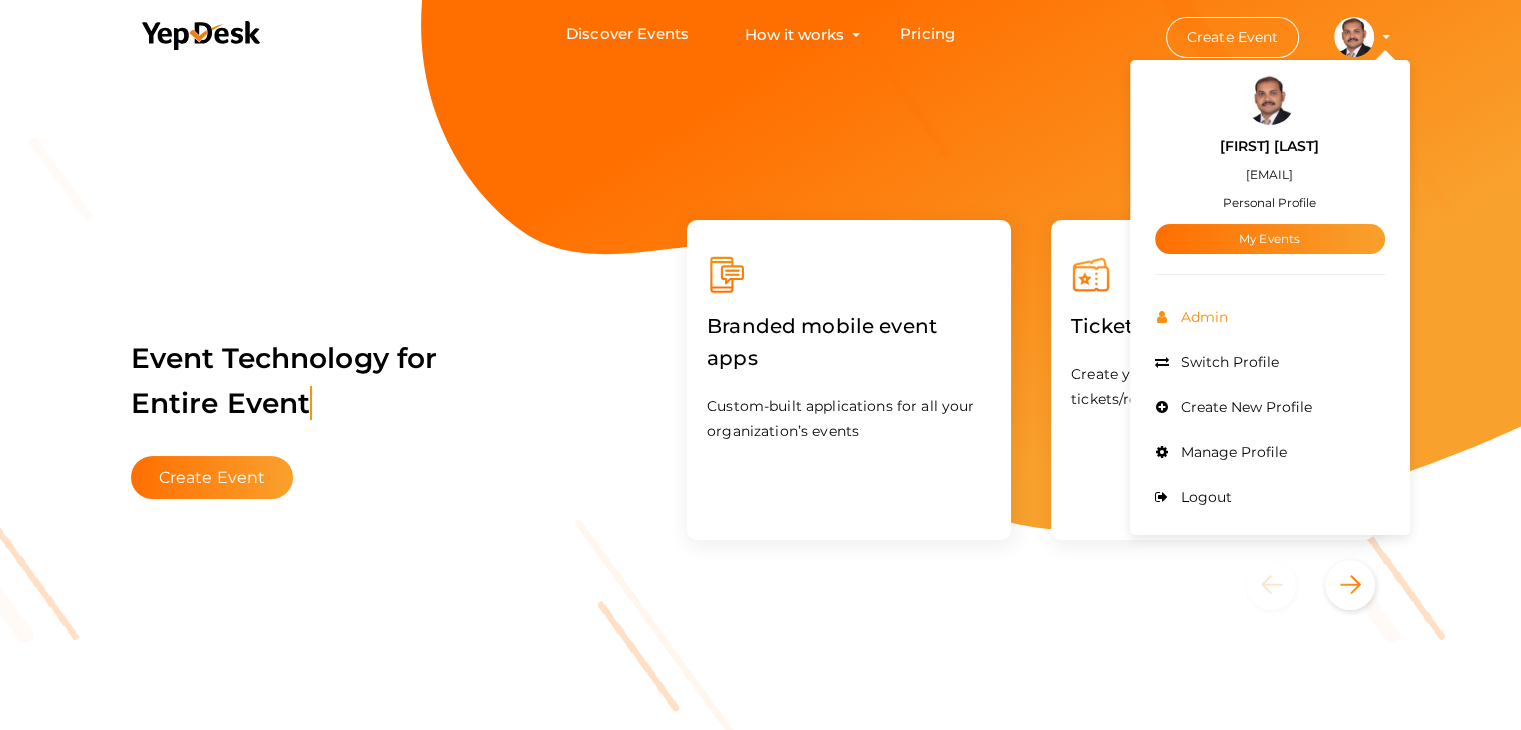 click on "Admin" at bounding box center (1270, 317) 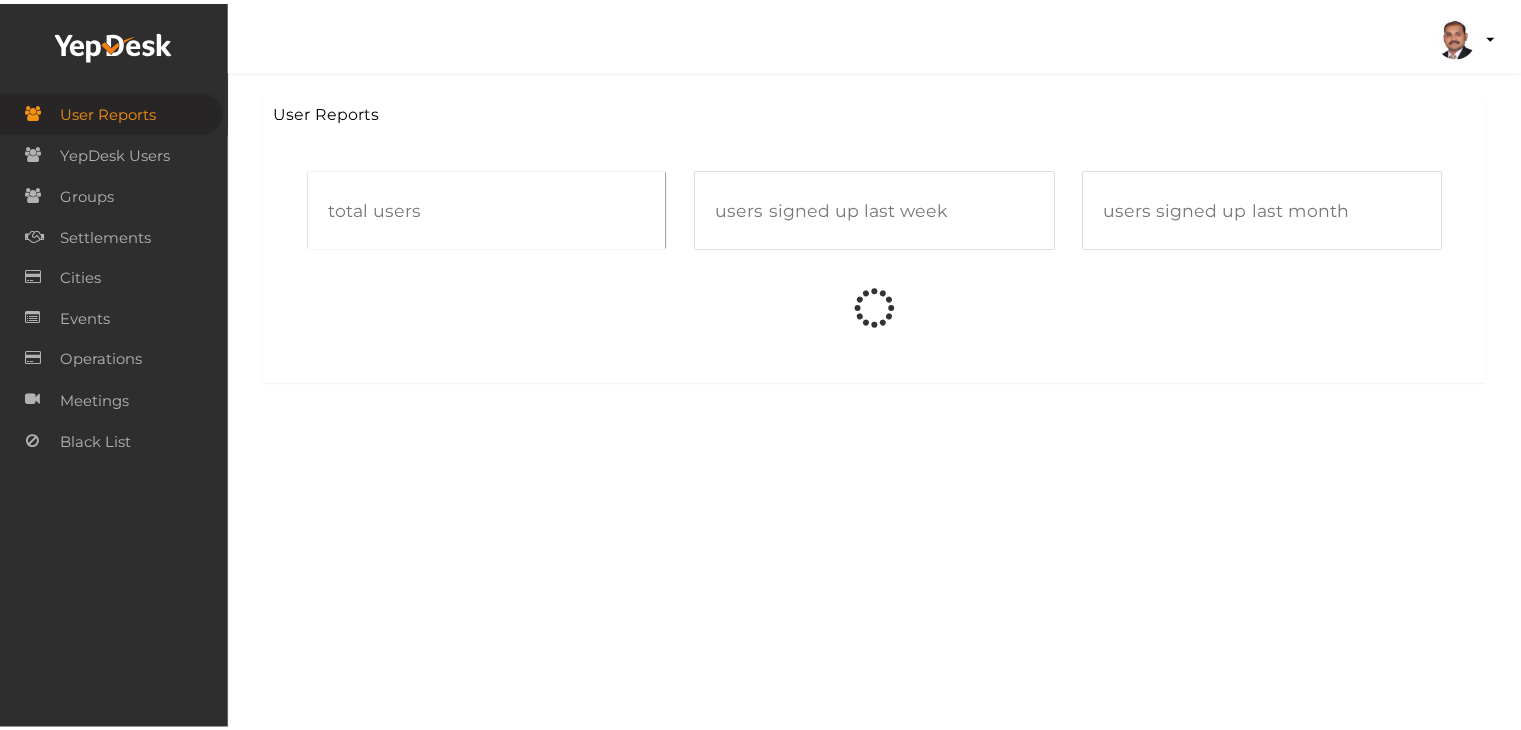 scroll, scrollTop: 0, scrollLeft: 0, axis: both 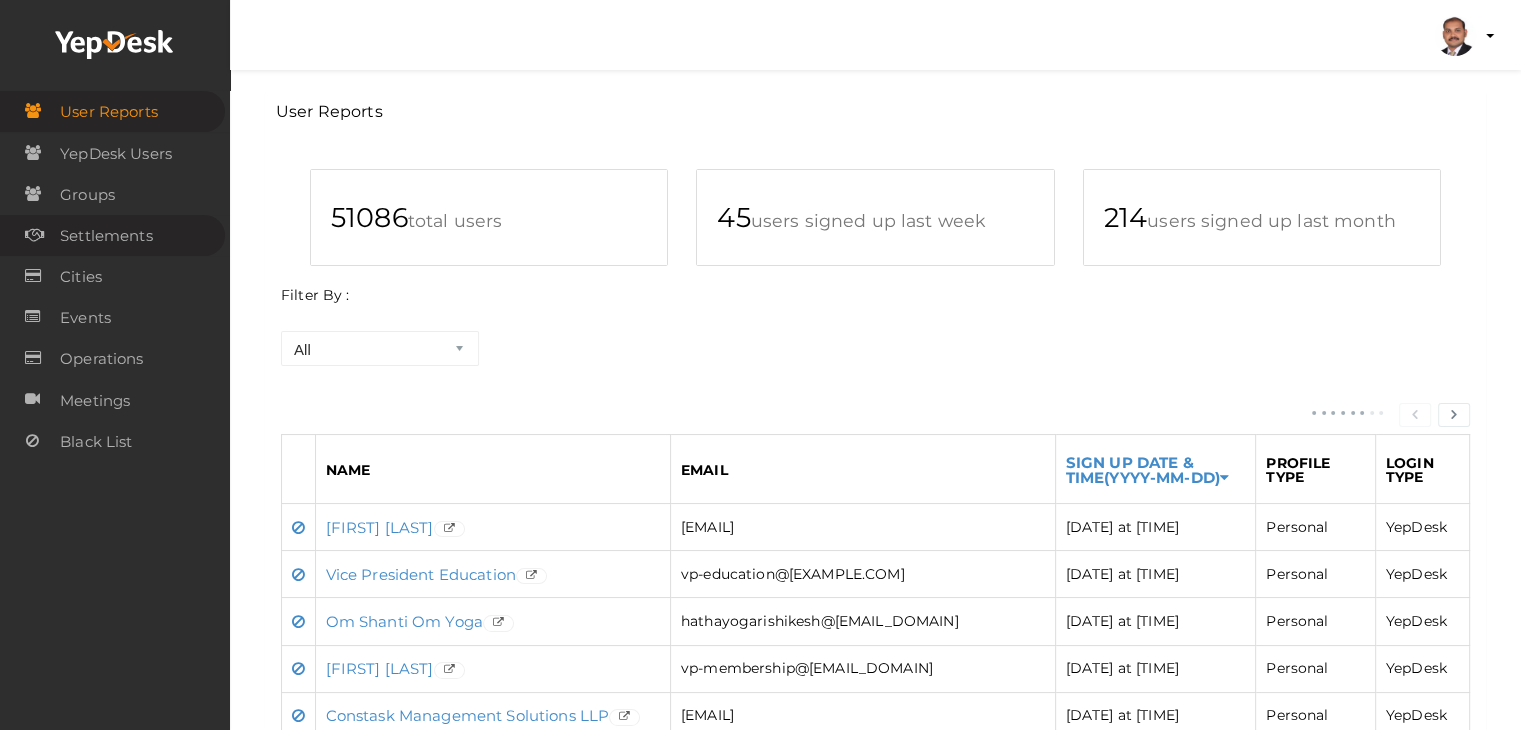 click on "Settlements" at bounding box center [112, 235] 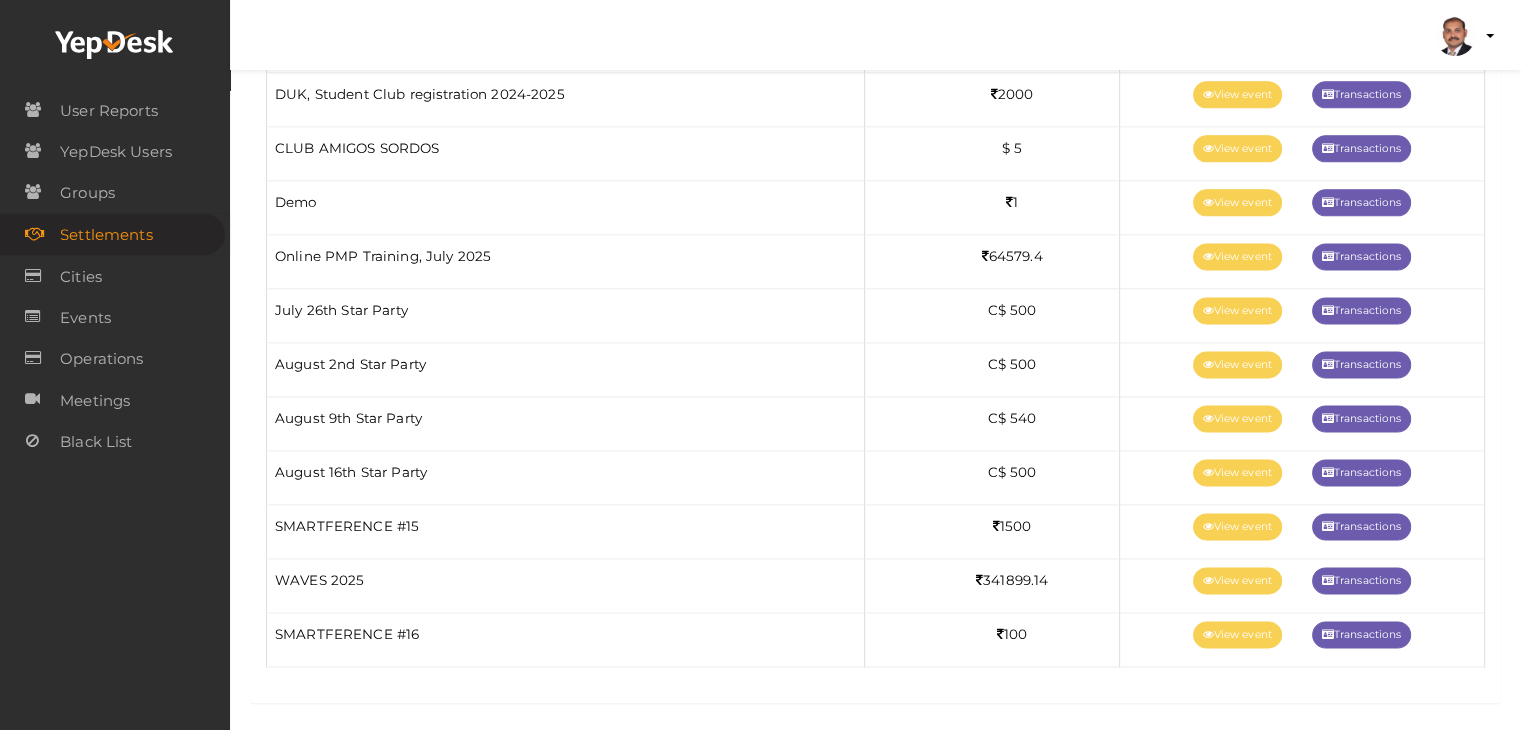 scroll, scrollTop: 2631, scrollLeft: 0, axis: vertical 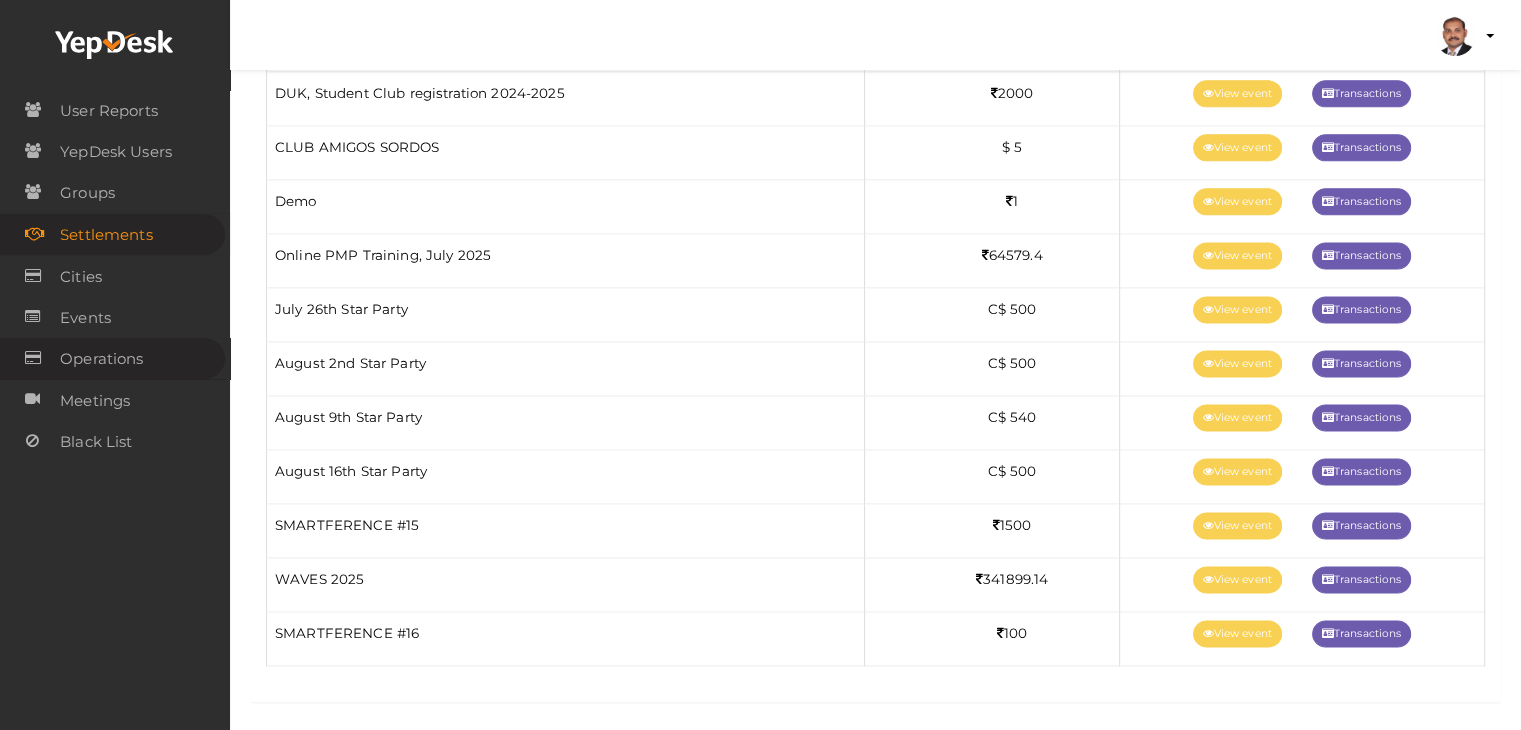 click on "Operations" at bounding box center [101, 359] 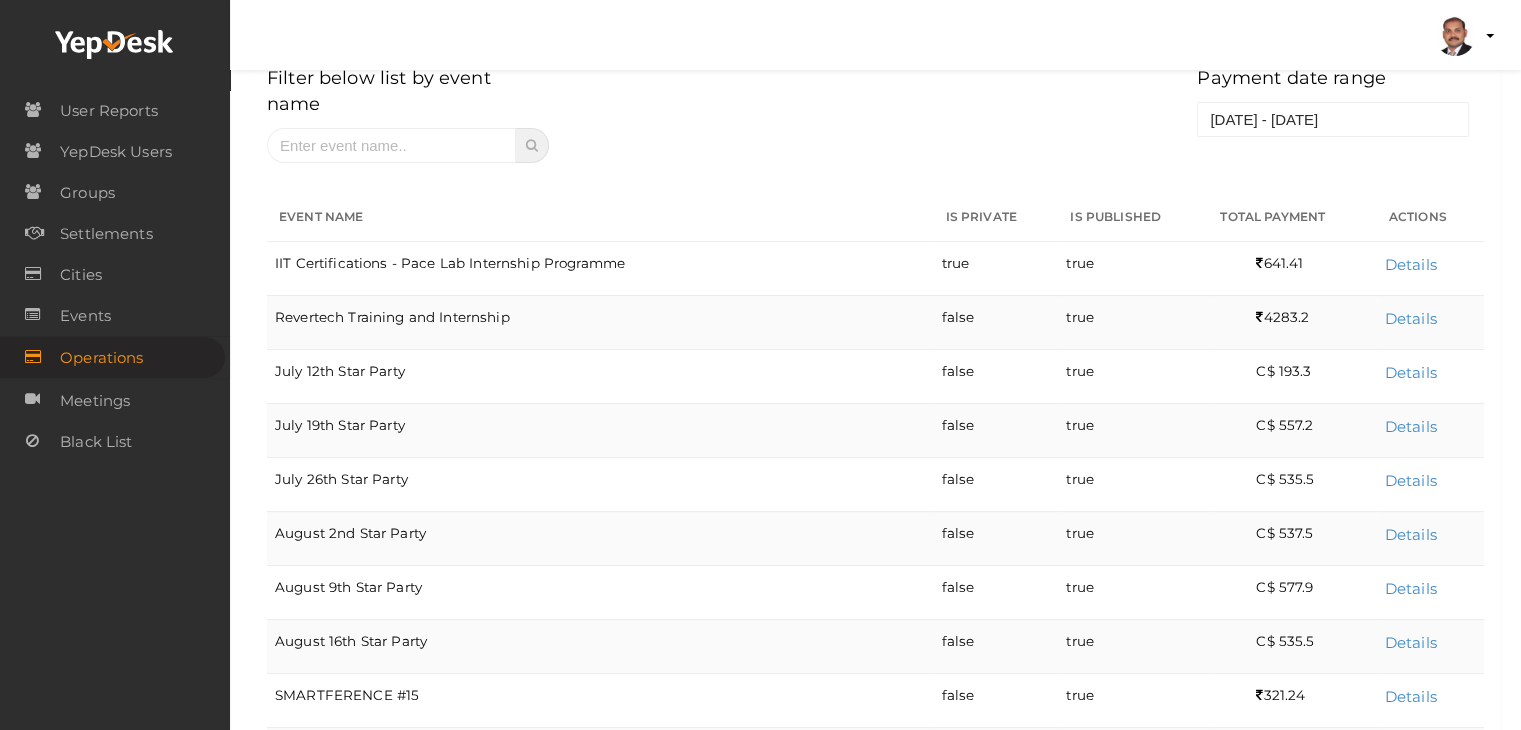 scroll, scrollTop: 200, scrollLeft: 0, axis: vertical 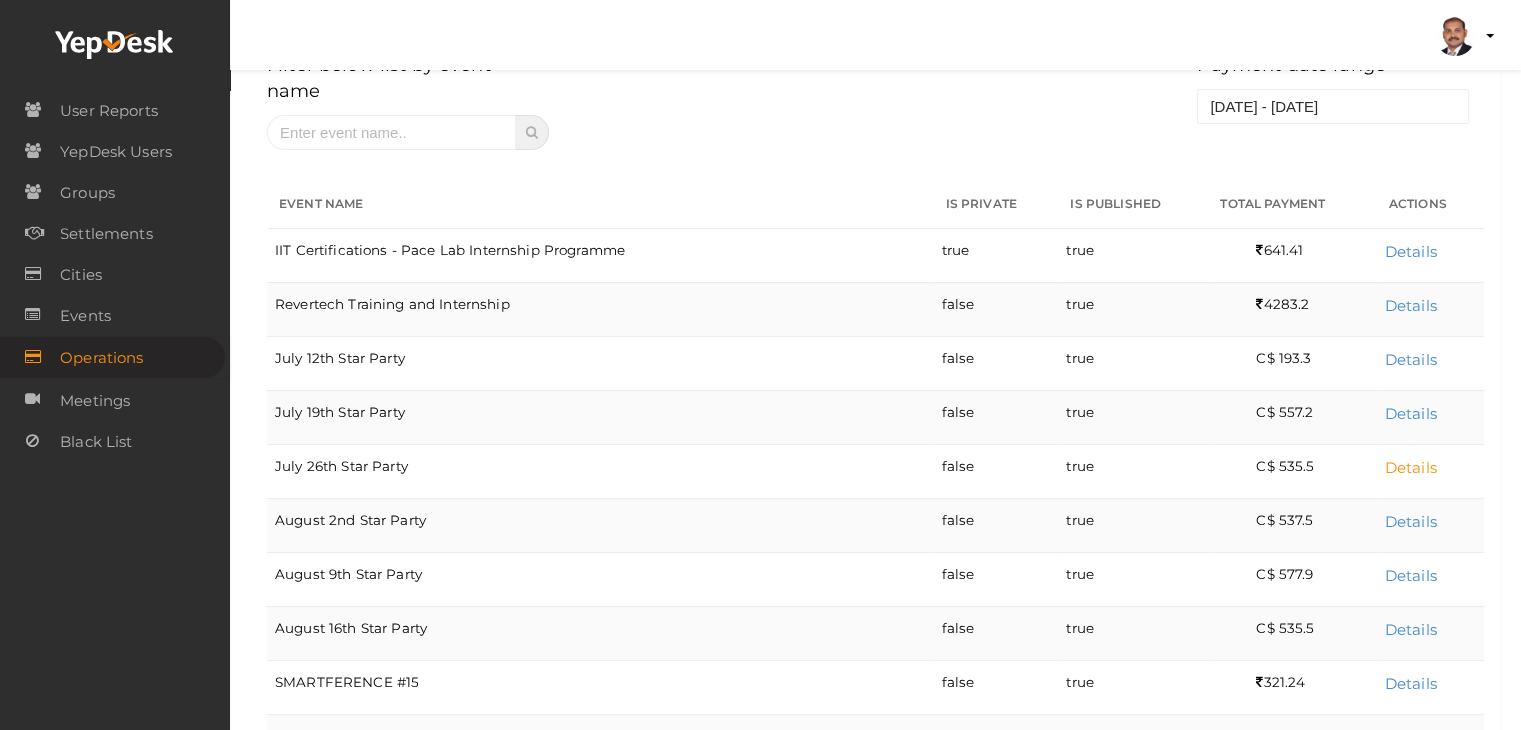 click on "Details" at bounding box center [1411, 467] 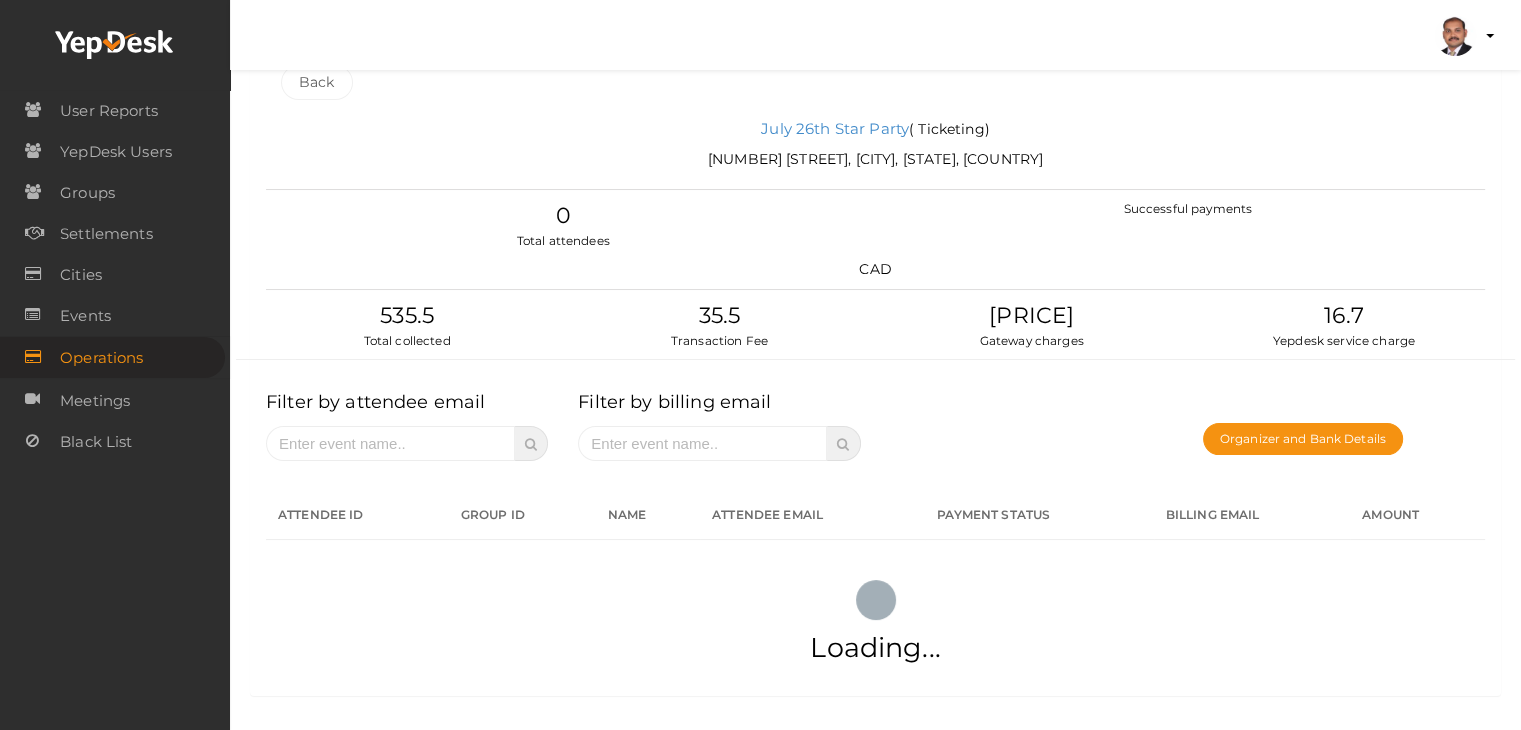 scroll, scrollTop: 39, scrollLeft: 0, axis: vertical 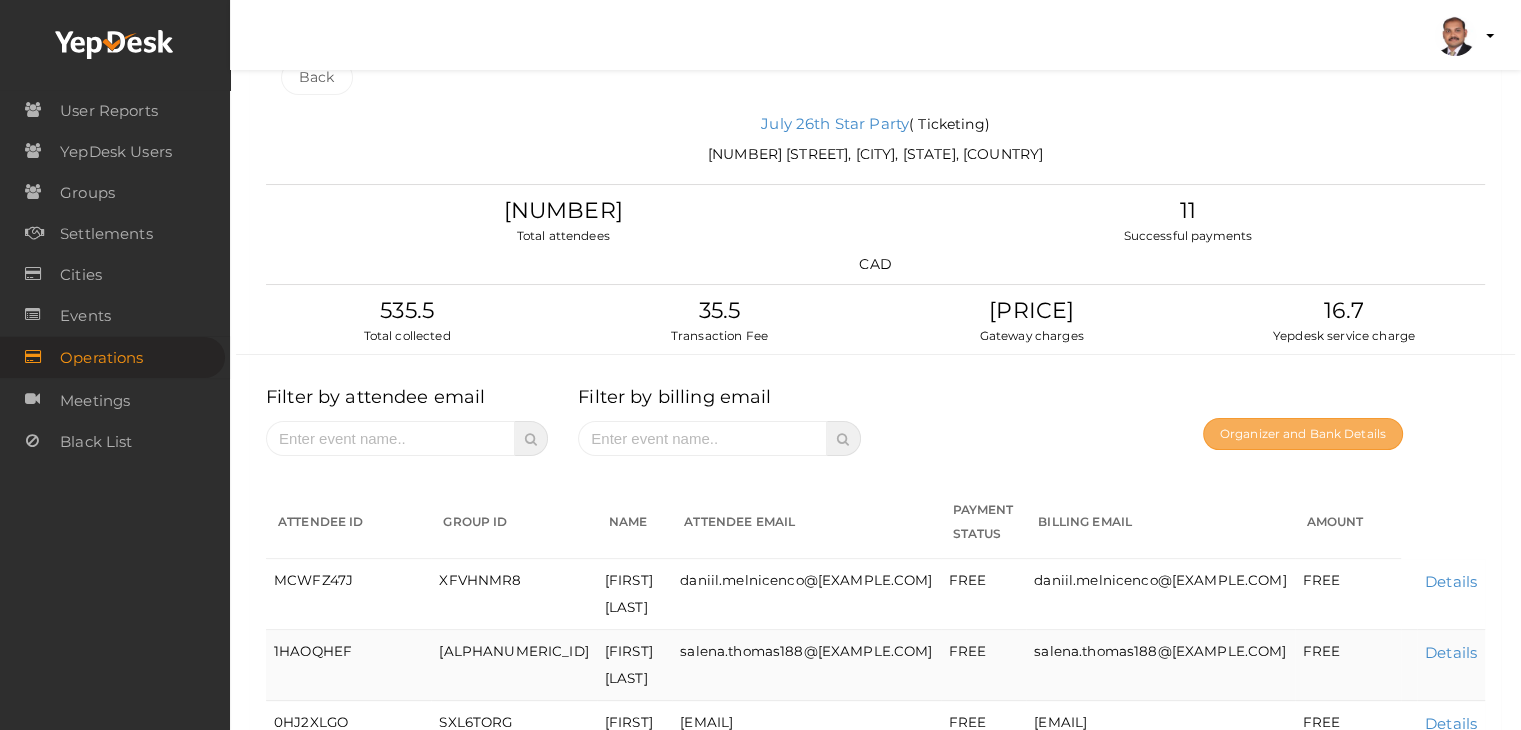 click on "Organizer and Bank Details" at bounding box center (1303, 434) 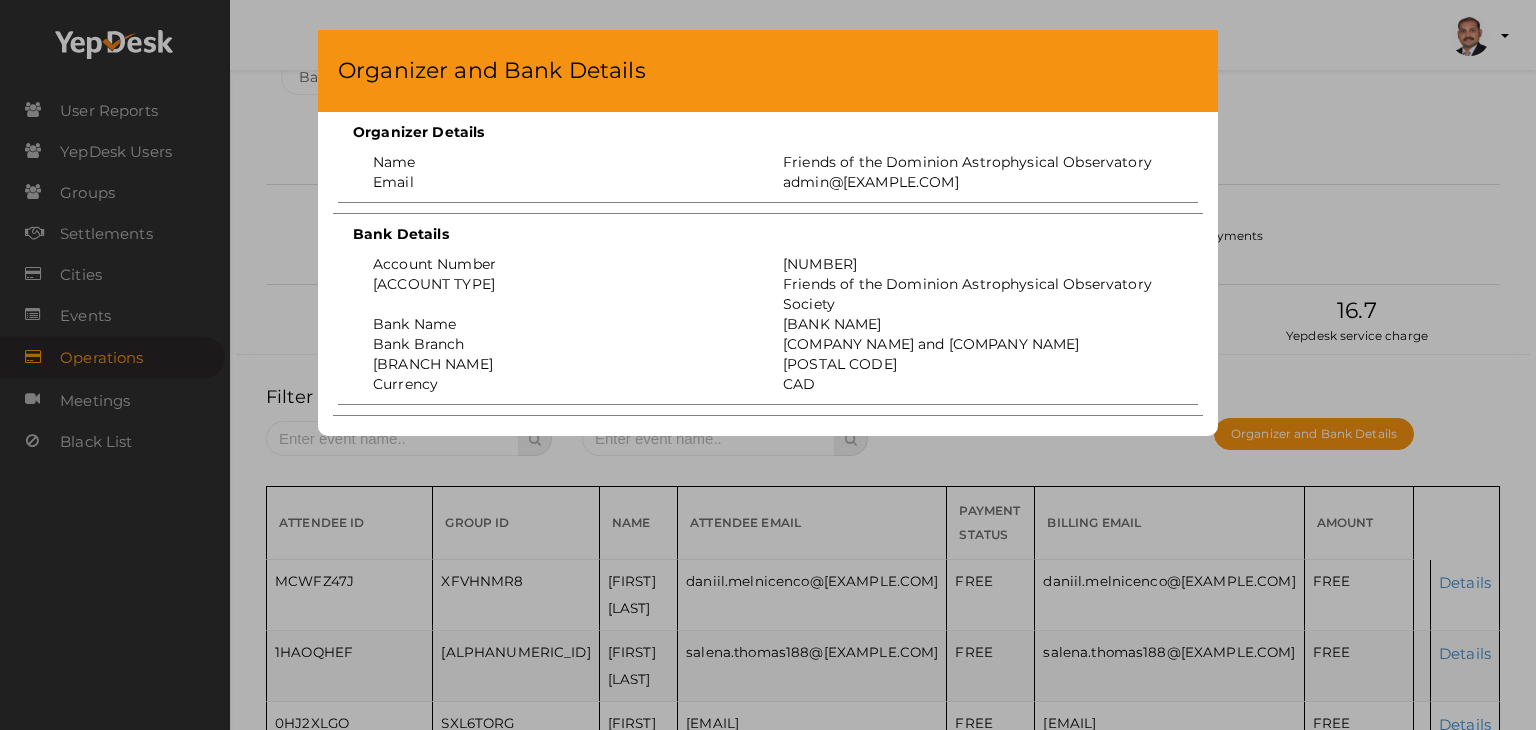 click on "[ORGANIZER AND BANK DETAILS]
[ORGANIZER DETAILS]
[FIELD]
[COMPANY NAME]
[FIELD]
admin@[EXAMPLE.COM]
[BANK DETAILS]
[ACCOUNT NUMBER]
[ACCOUNT NUMBER]
[ACCOUNT NAME]
[COMPANY NAME]
[BANK NAME]
[BANK NAME]
[BANK BRANCH]
[COMPANY NAME]
[BRANCH NUMBER]
[POSTAL CODE]
[CURRENCY]
[CURRENCY]" at bounding box center [768, 365] 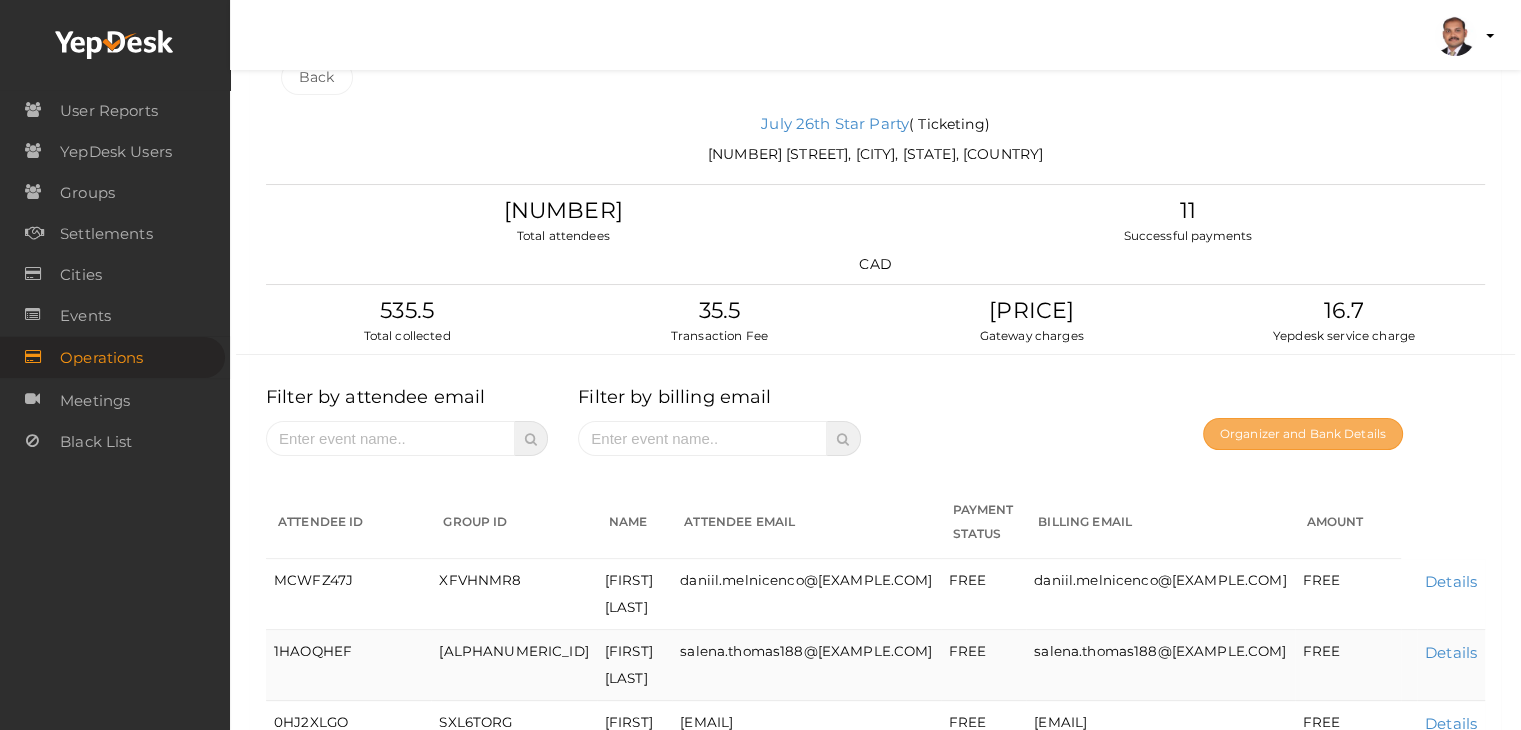 click on "Organizer and Bank Details" at bounding box center [1303, 434] 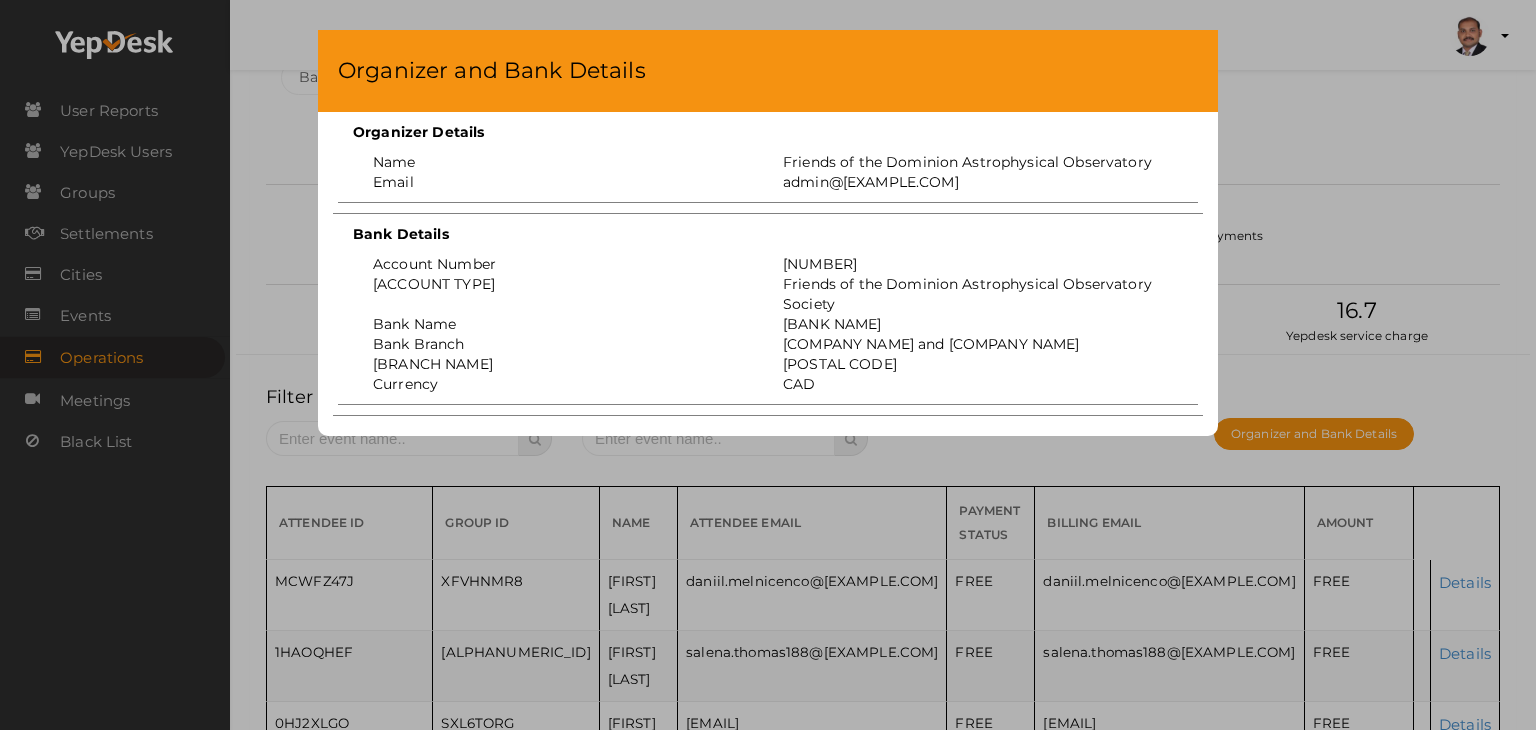click on "[ORGANIZER AND BANK DETAILS]
[ORGANIZER DETAILS]
[FIELD]
[COMPANY NAME]
[FIELD]
admin@[EXAMPLE.COM]
[BANK DETAILS]
[ACCOUNT NUMBER]
[ACCOUNT NUMBER]
[ACCOUNT NAME]
[COMPANY NAME]
[BANK NAME]
[BANK NAME]
[BANK BRANCH]
[COMPANY NAME]
[BRANCH NUMBER]
[POSTAL CODE]
[CURRENCY]
[CURRENCY]" at bounding box center (768, 365) 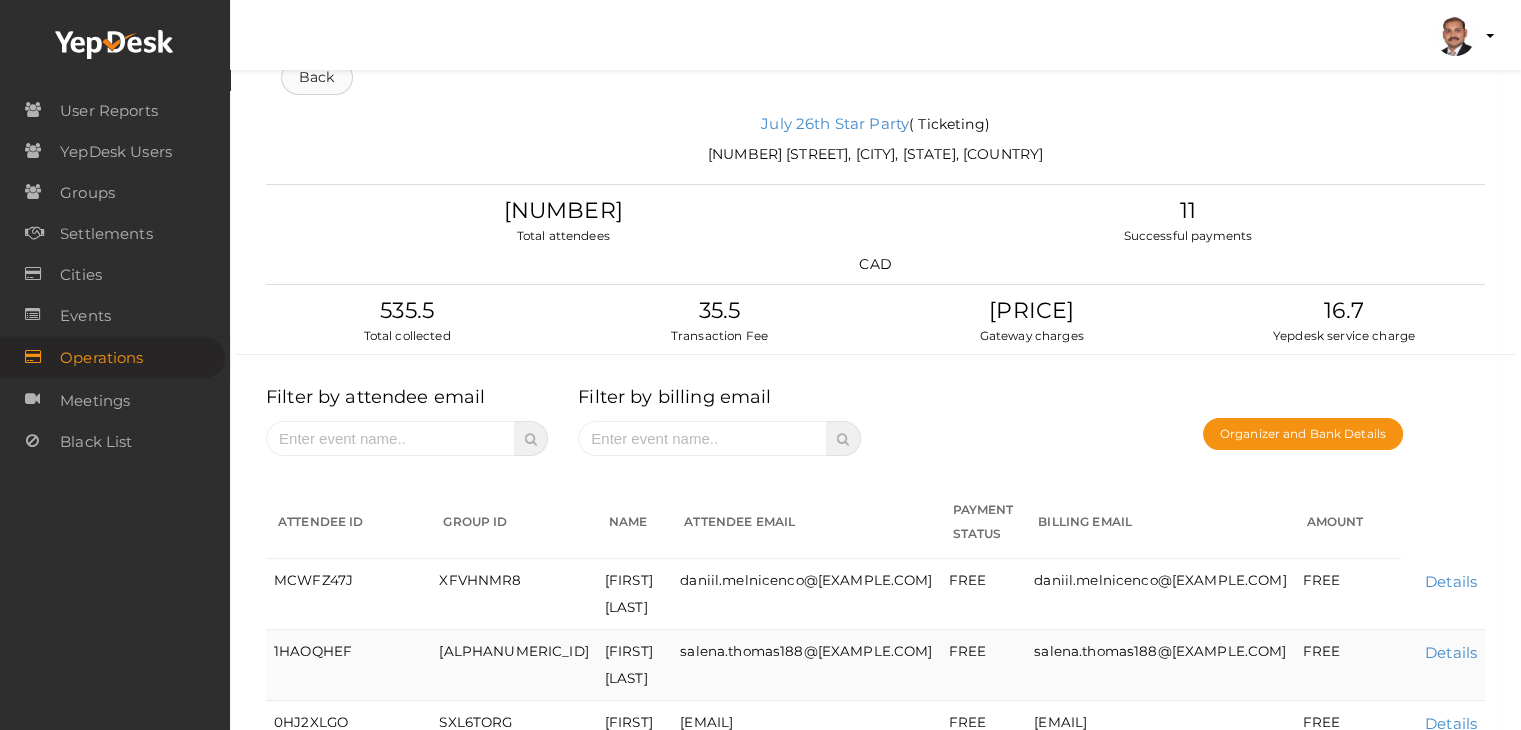 click on "Back" at bounding box center (317, 77) 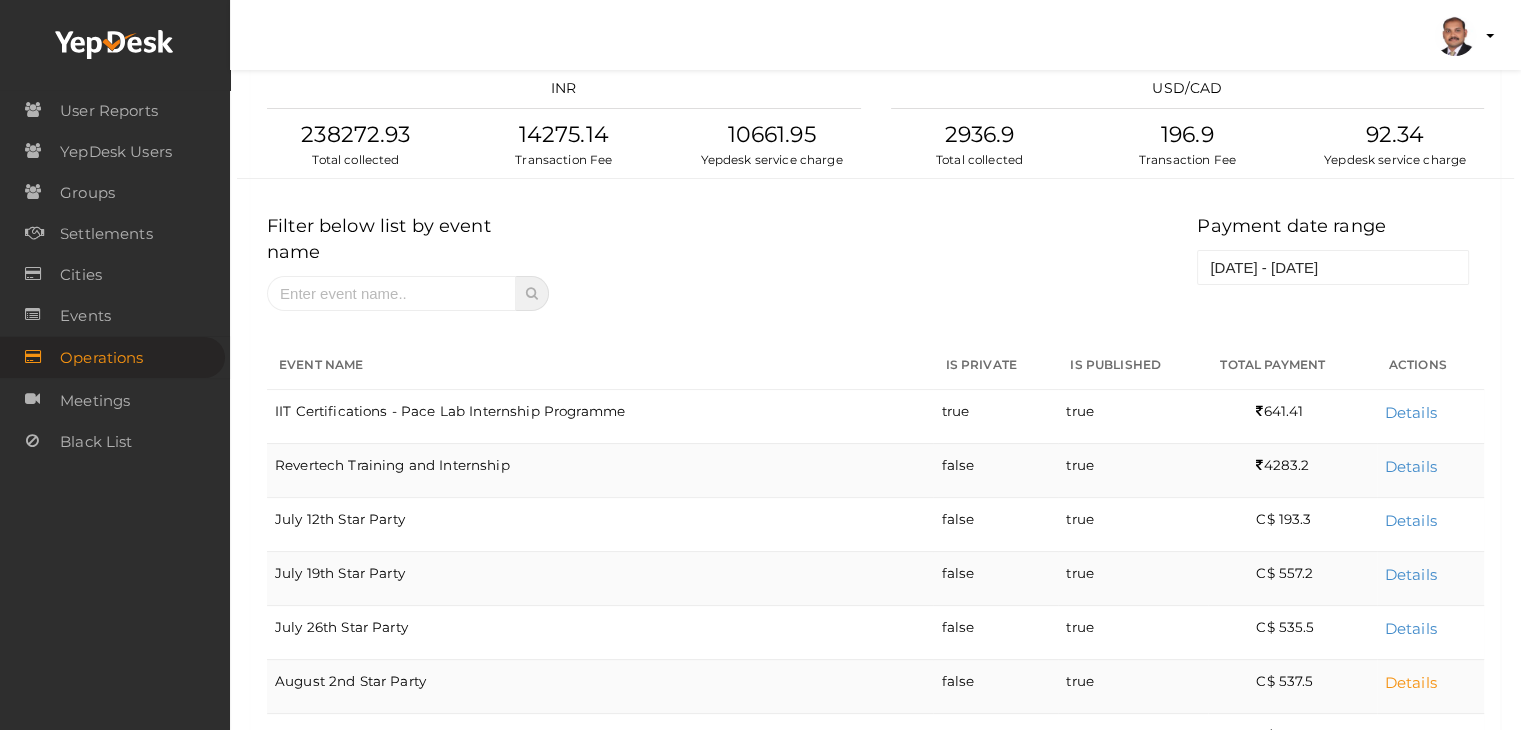click on "Details" at bounding box center [1411, 682] 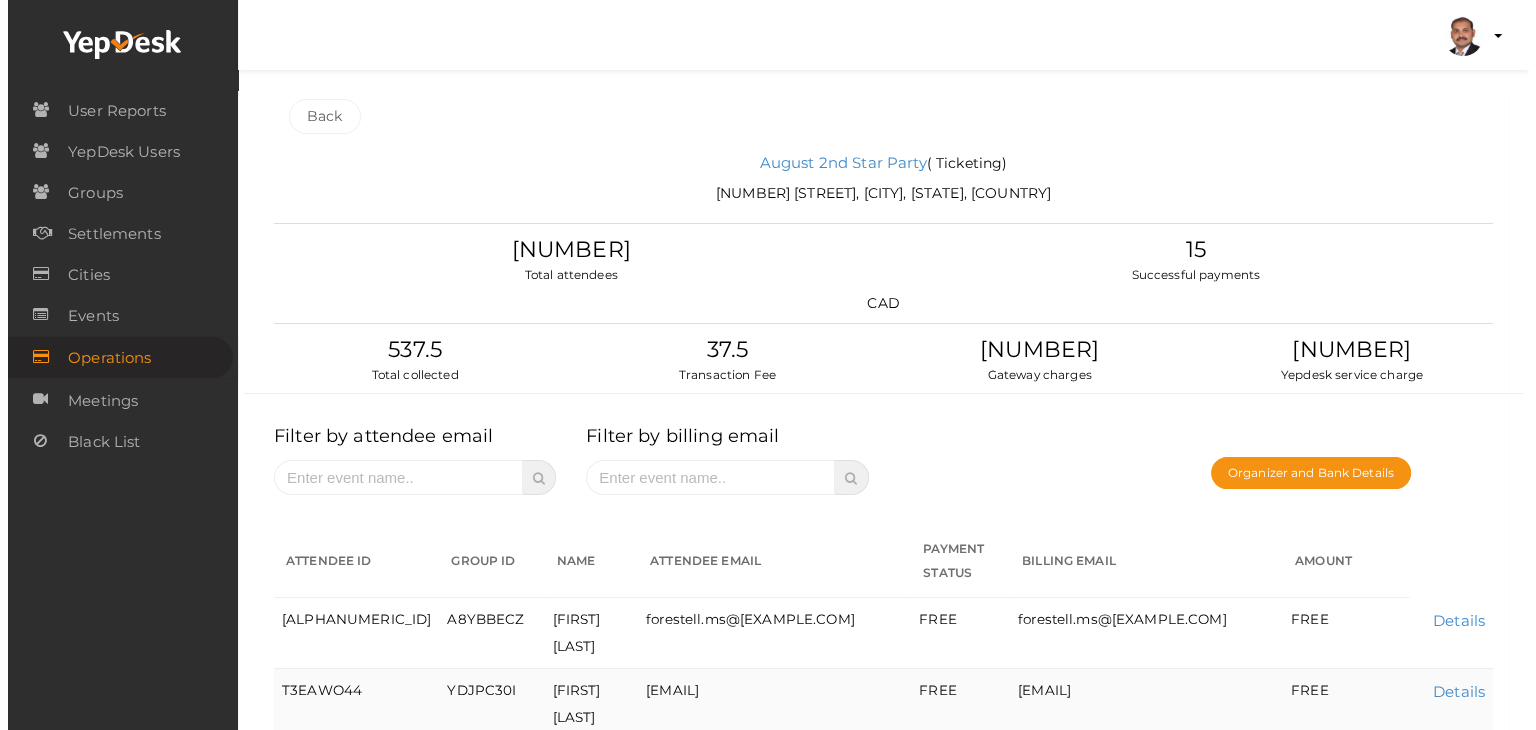 scroll, scrollTop: 0, scrollLeft: 0, axis: both 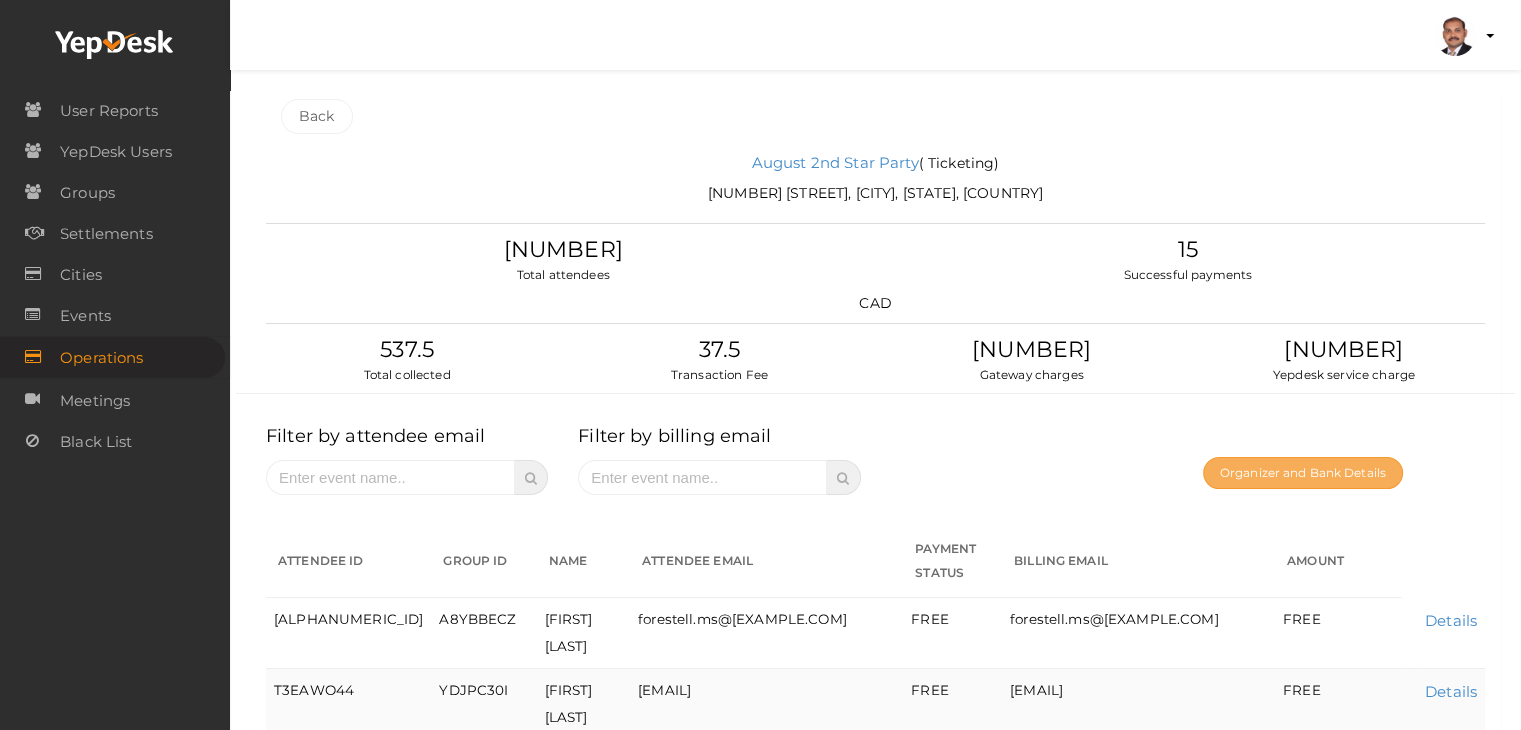 click on "Organizer and Bank Details" at bounding box center [1303, 473] 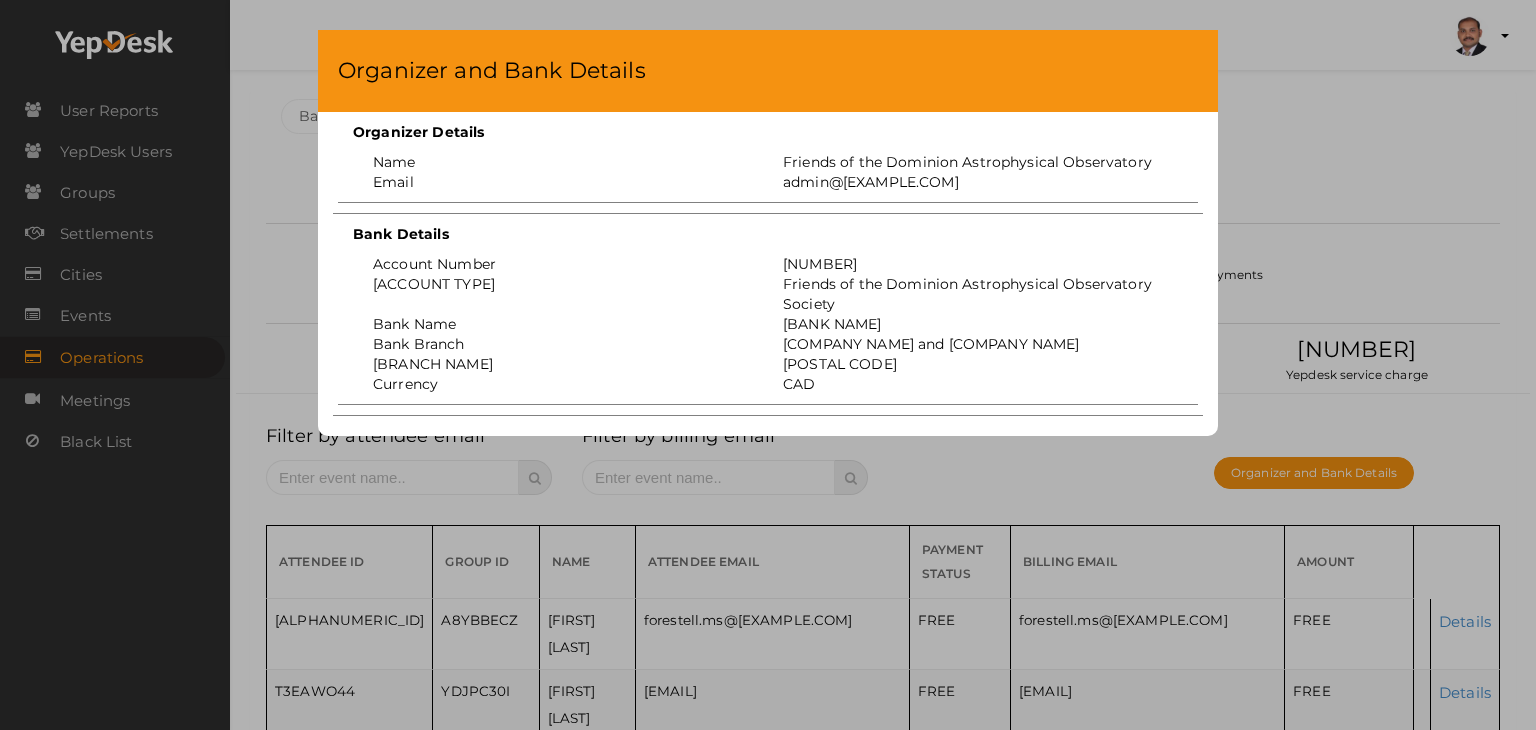 drag, startPoint x: 898, startPoint y: 264, endPoint x: 779, endPoint y: 254, distance: 119.419426 